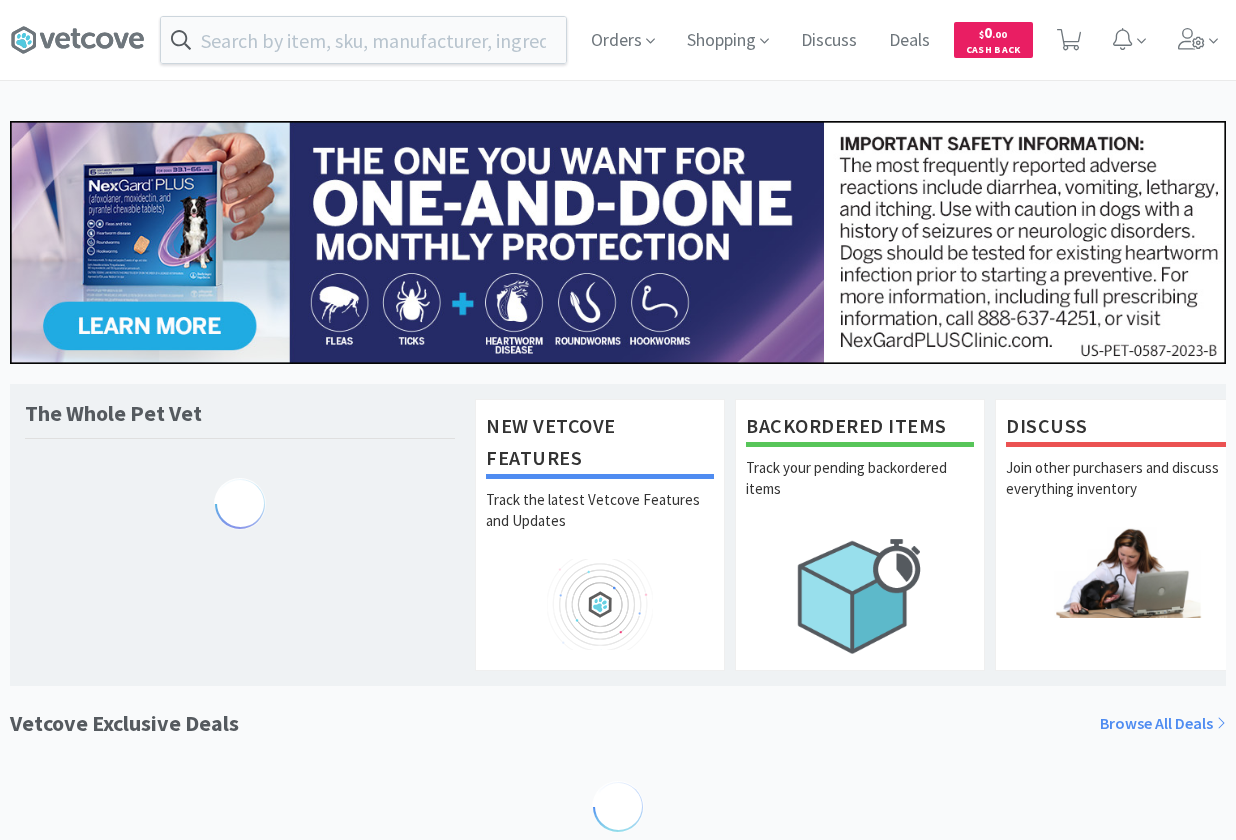 scroll, scrollTop: 0, scrollLeft: 0, axis: both 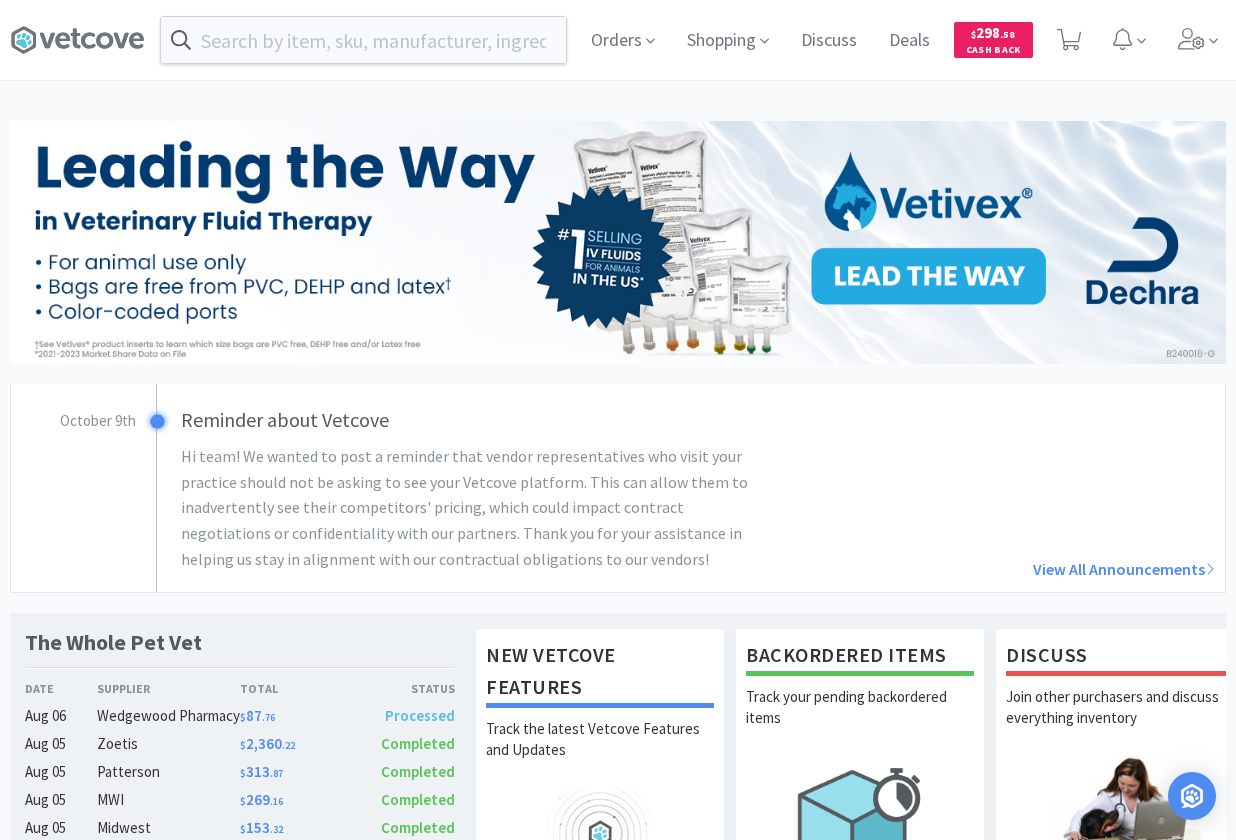 click on "Orders Shopping Discuss Discuss Deals Deals $ 298 . 58 Cash Back [DATE]   Reminder about Vetcove   Hi team! We wanted to post a reminder that vendor representatives who visit your practice should not be asking to see your Vetcove platform. This can allow them to inadvertently see their competitors' pricing, which could impact contract negotiations or confidentiality with our partners. Thank you for your assistance in helping us stay in alignment with our contractual obligations to our vendors!
View All Announcements   The Whole Pet Vet Date Supplier Total Status Aug 06 Wedgewood Pharmacy $ 87 . 76 Processed Aug 05 Zoetis $ 2,360 . 22 Completed Aug 05 Patterson $ 313 . 87 Completed Aug 05 MWI $ 269 . 16 Completed Aug 05 Midwest $ 153 . 32 Completed New Vetcove Features Track the latest Vetcove Features and Updates Backordered Items Track your pending backordered items Discuss Join other purchasers and discuss everything inventory Promotions View promotions across all of your suppliers Free Samples" at bounding box center (618, 905) 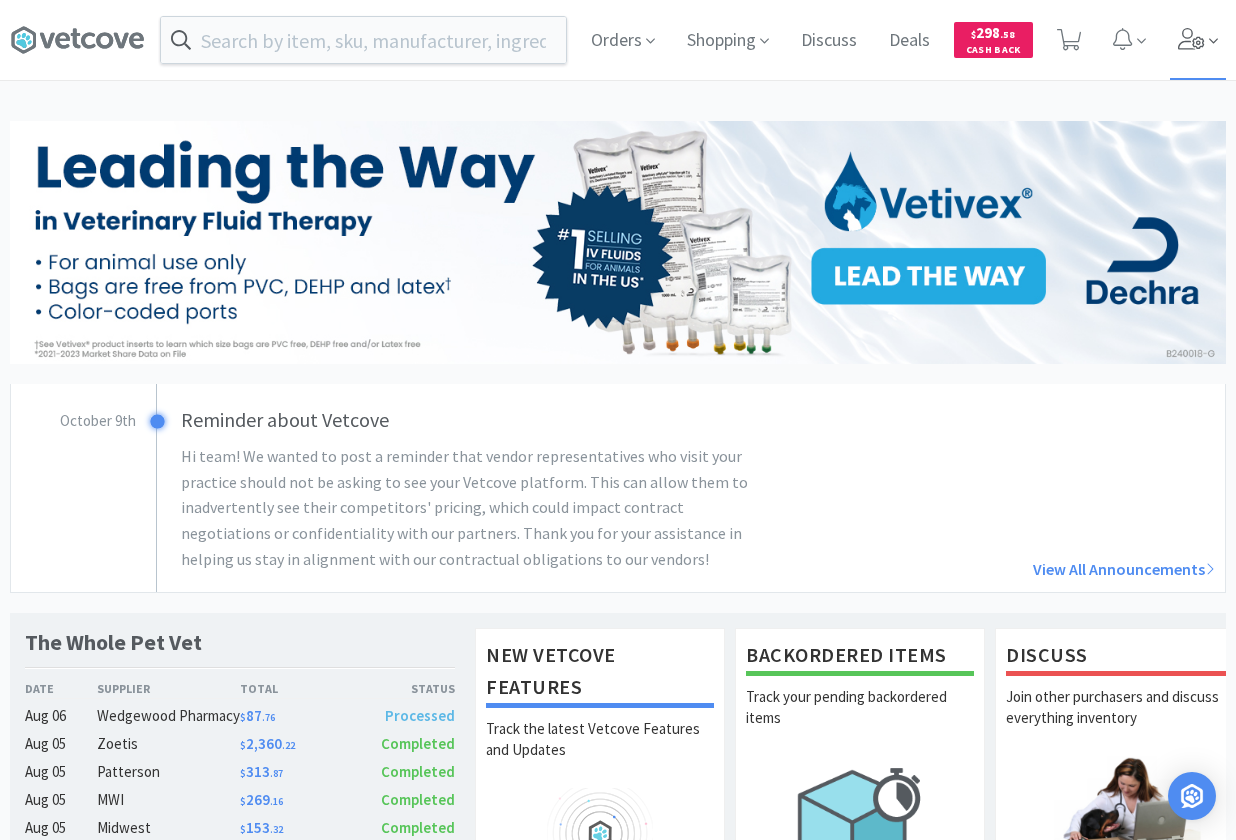 click 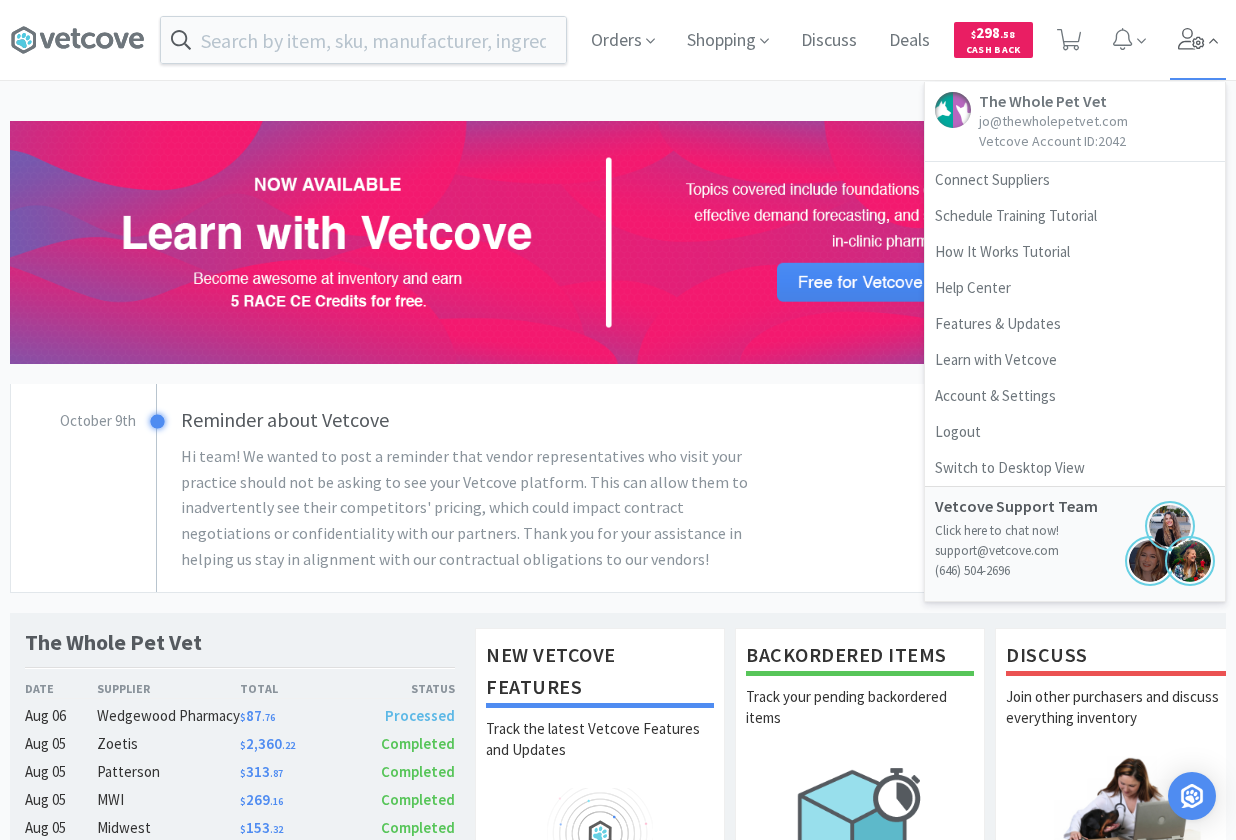 click 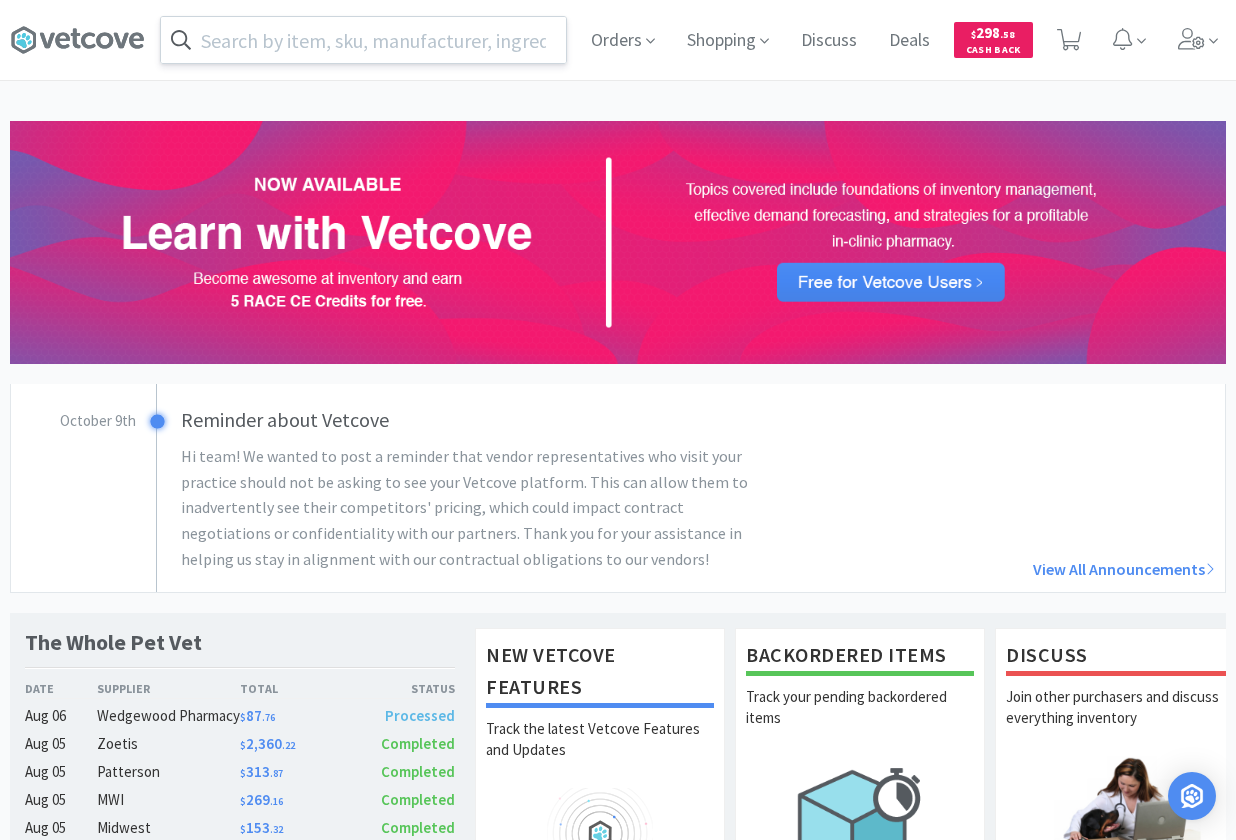 click at bounding box center [363, 40] 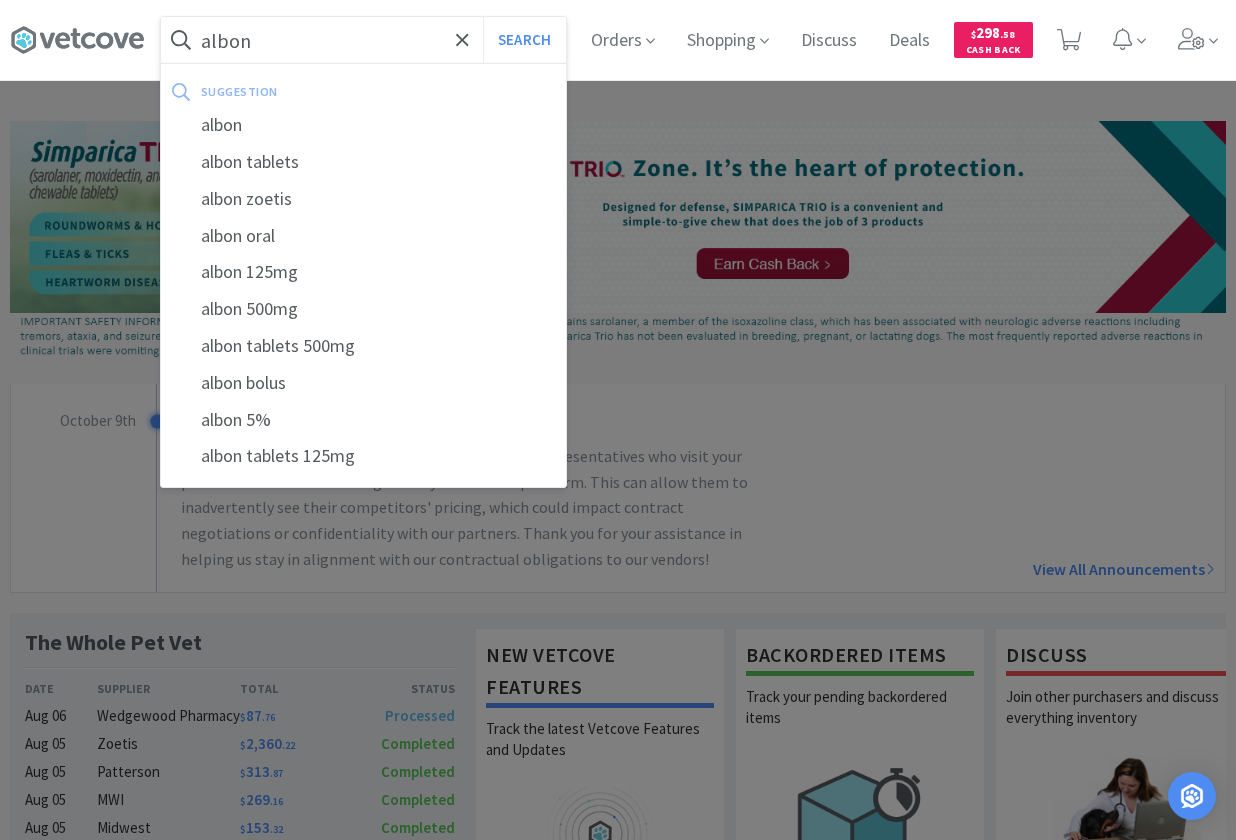 type on "albon" 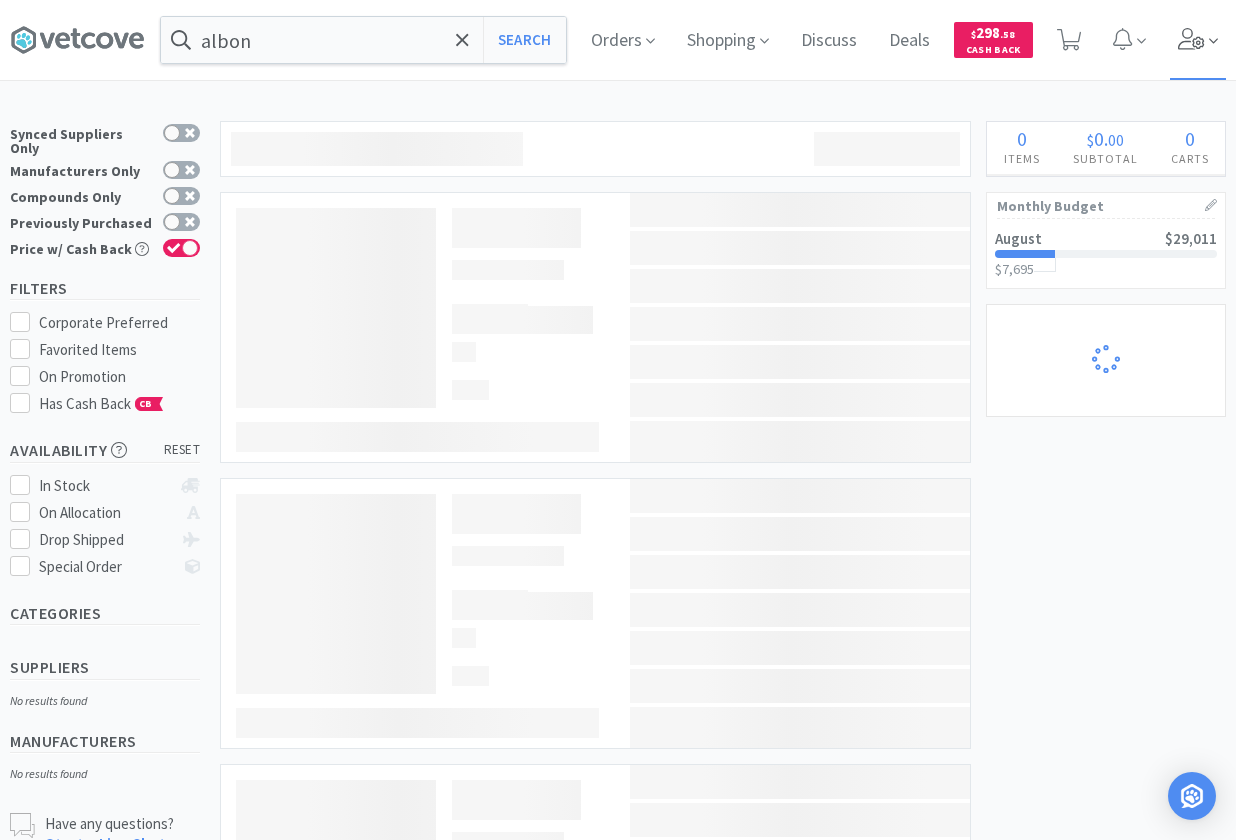 select on "3" 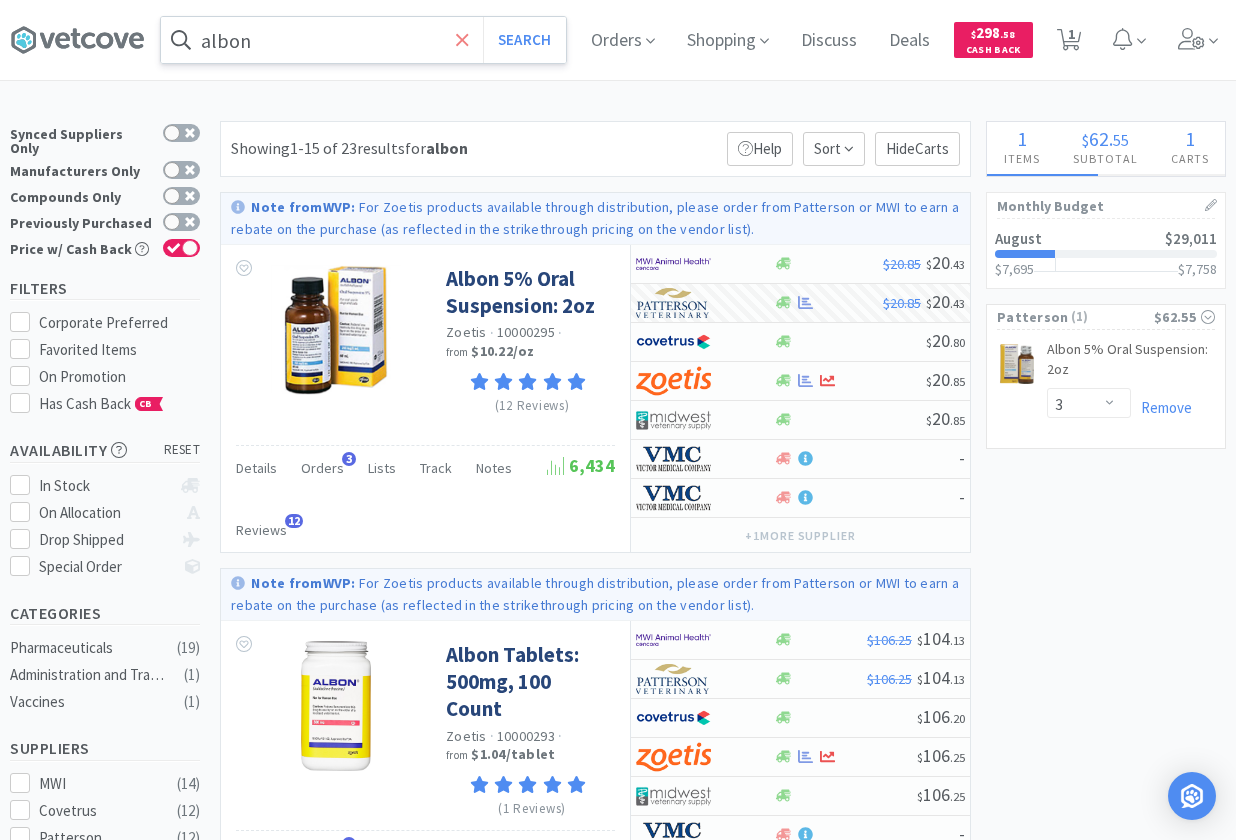 select on "1" 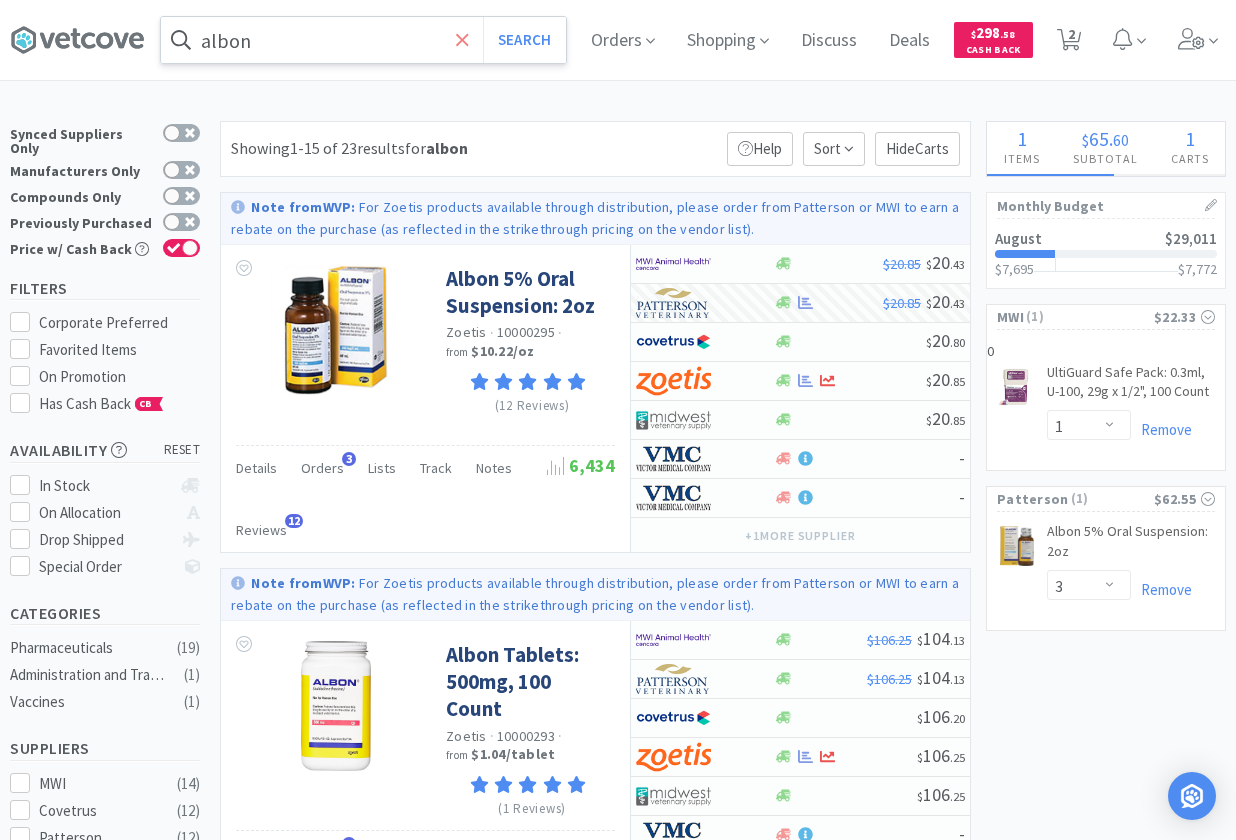 click 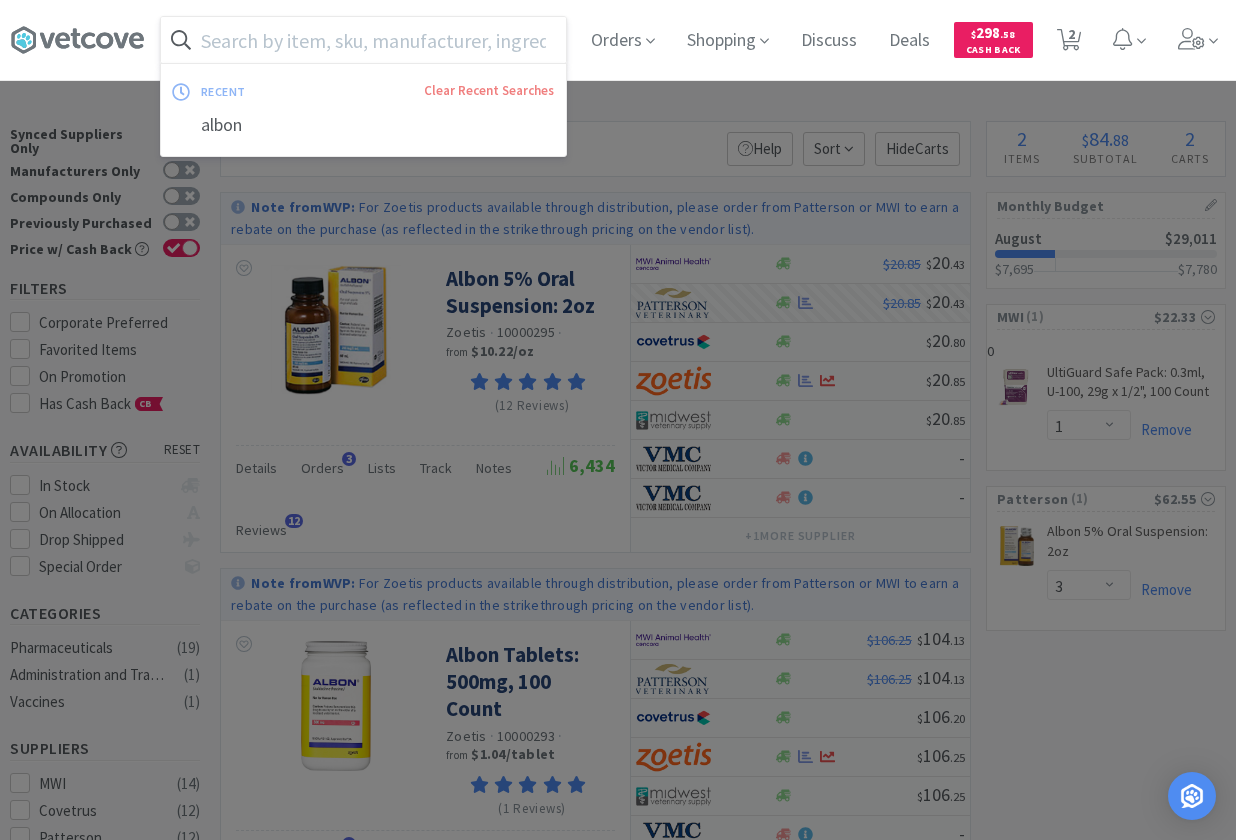 click at bounding box center [618, 420] 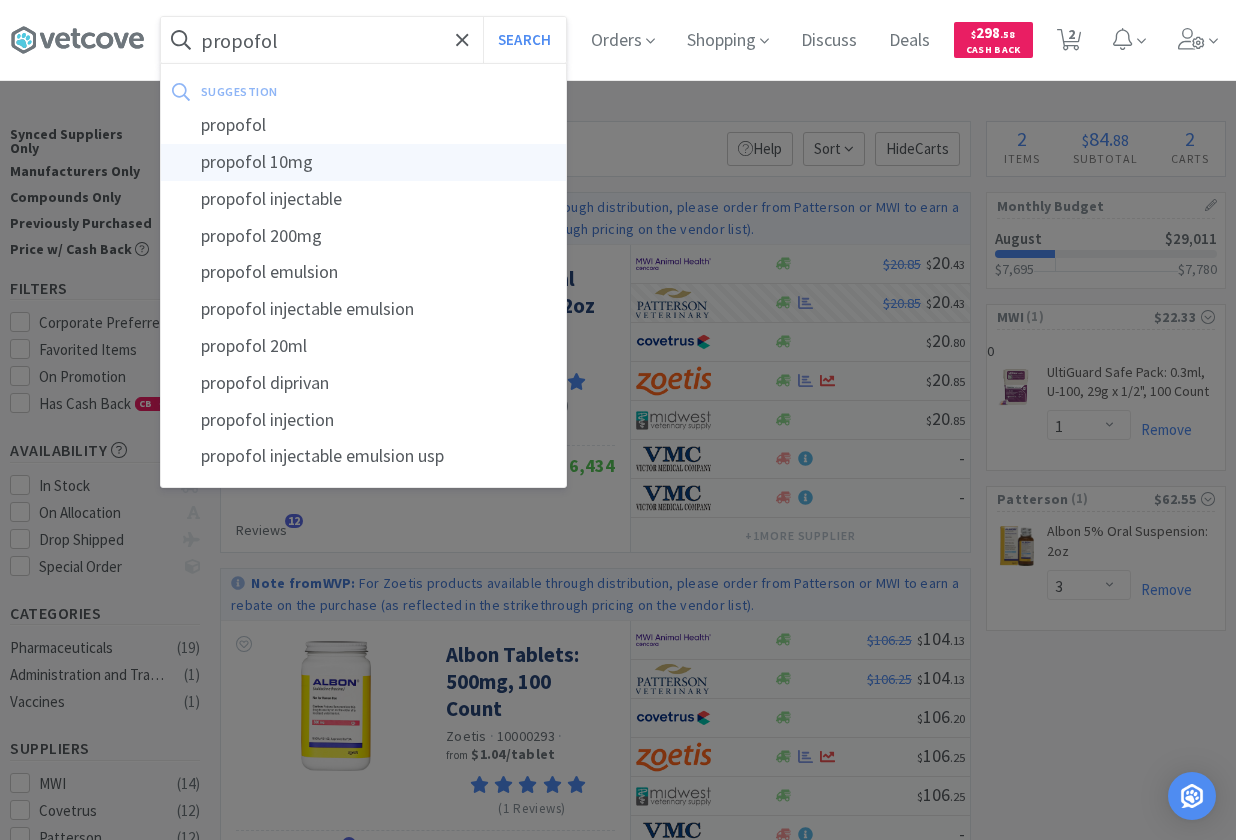 click on "propofol 10mg" at bounding box center [363, 162] 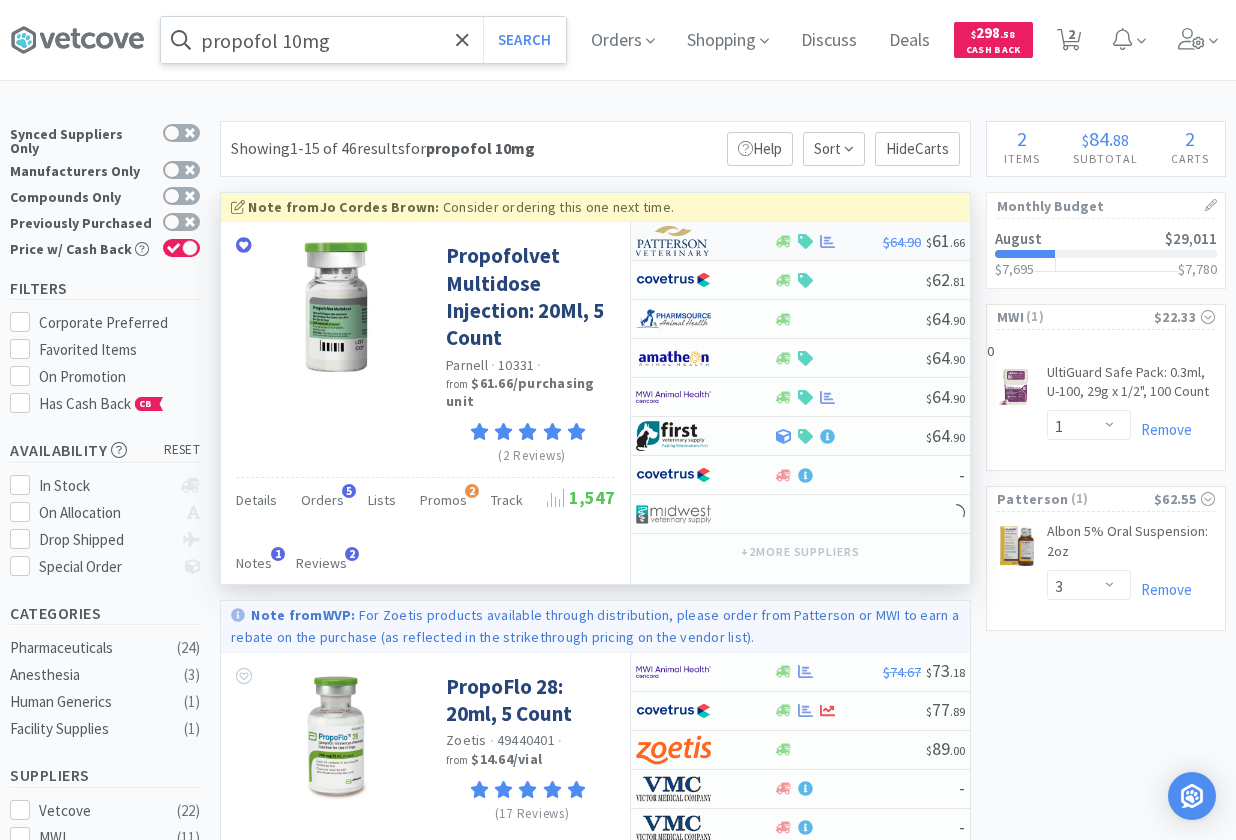 click at bounding box center (691, 241) 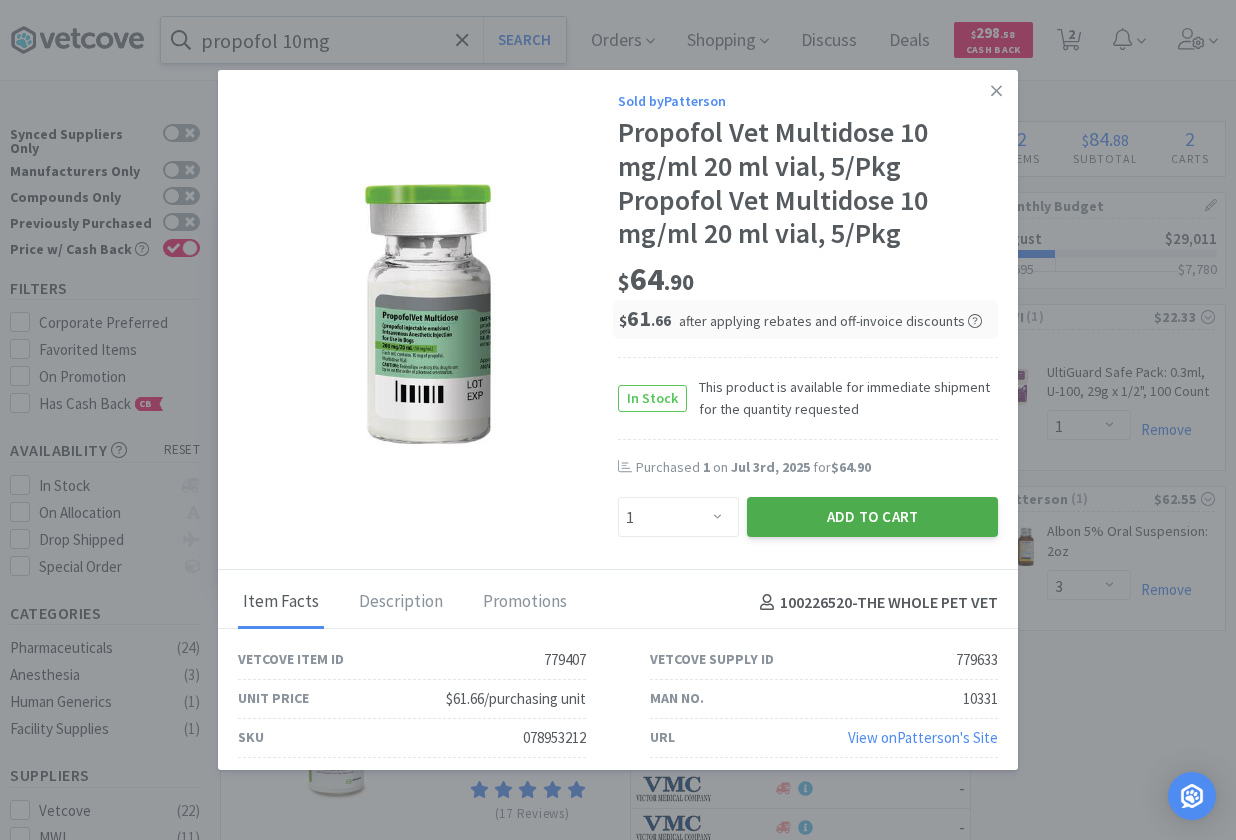 click on "Add to Cart" at bounding box center [872, 517] 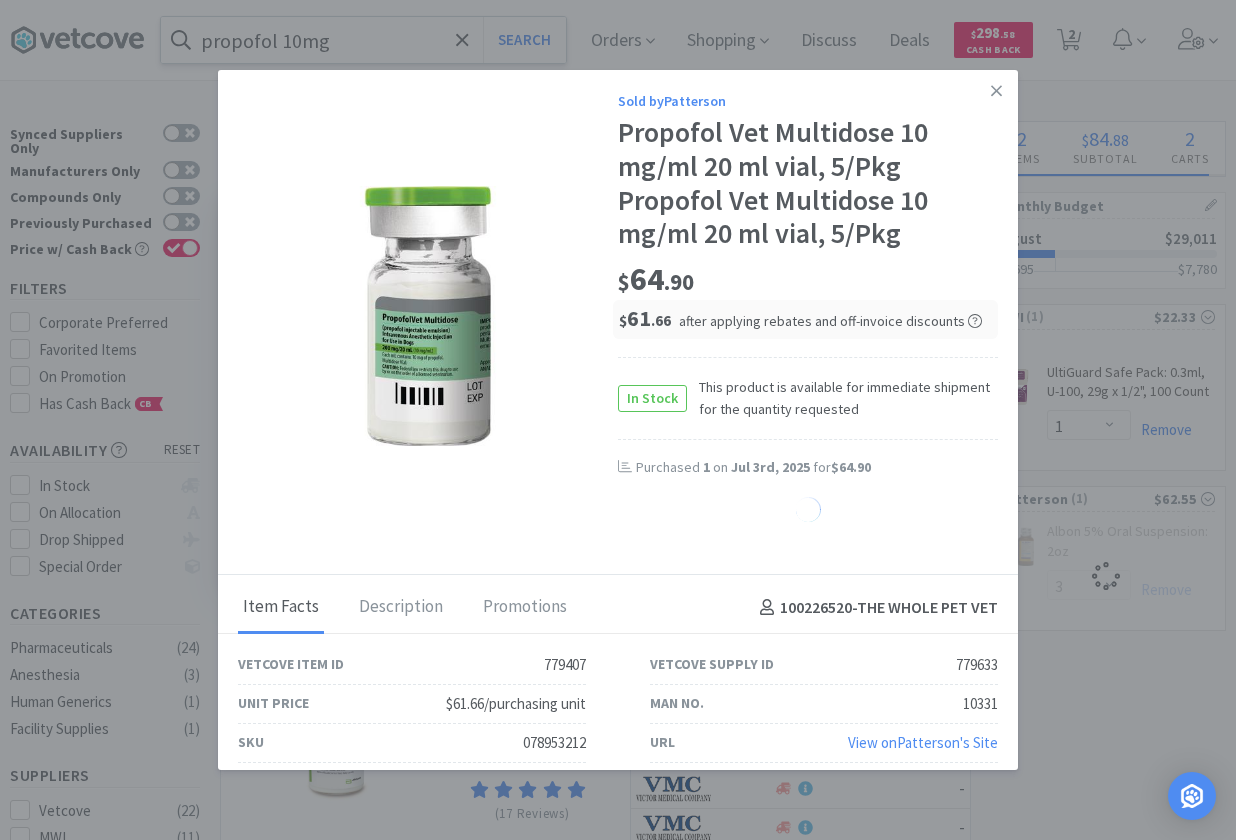 select on "1" 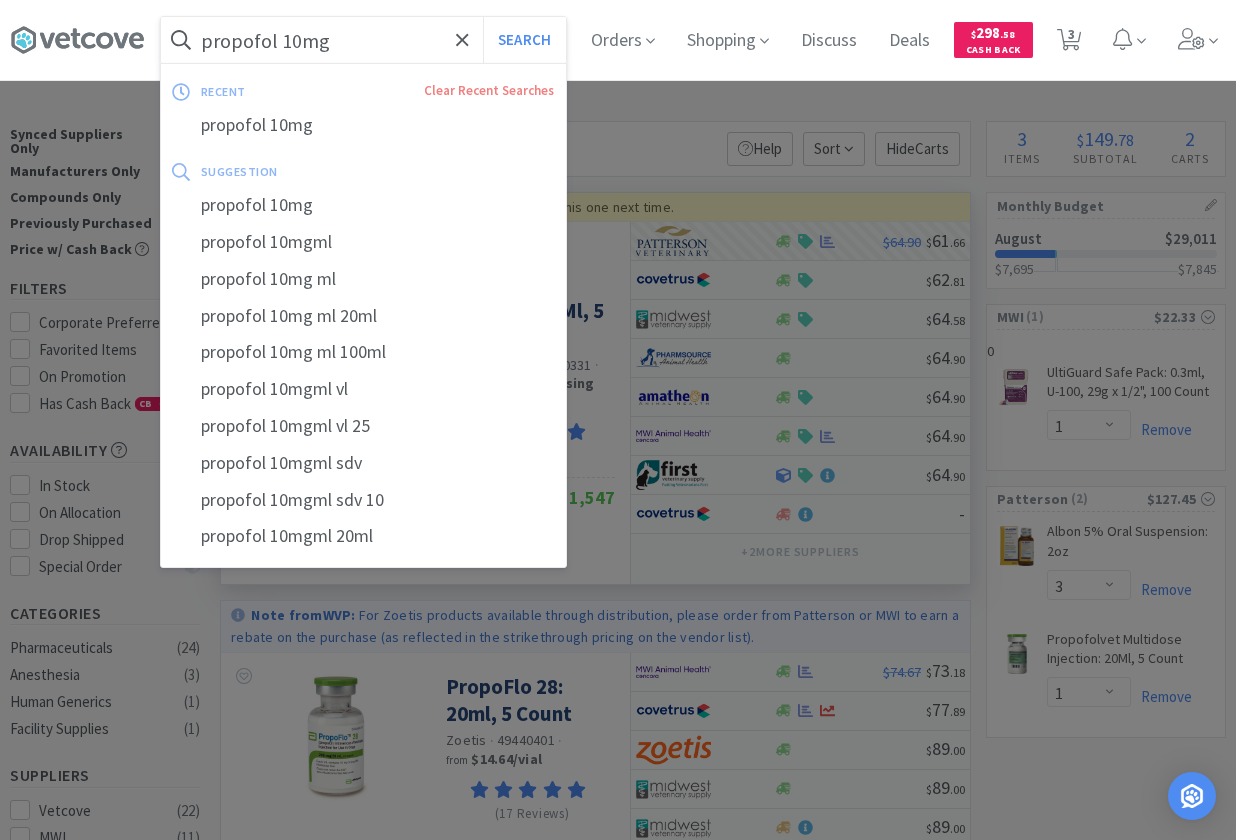 drag, startPoint x: 372, startPoint y: 38, endPoint x: 517, endPoint y: 13, distance: 147.13939 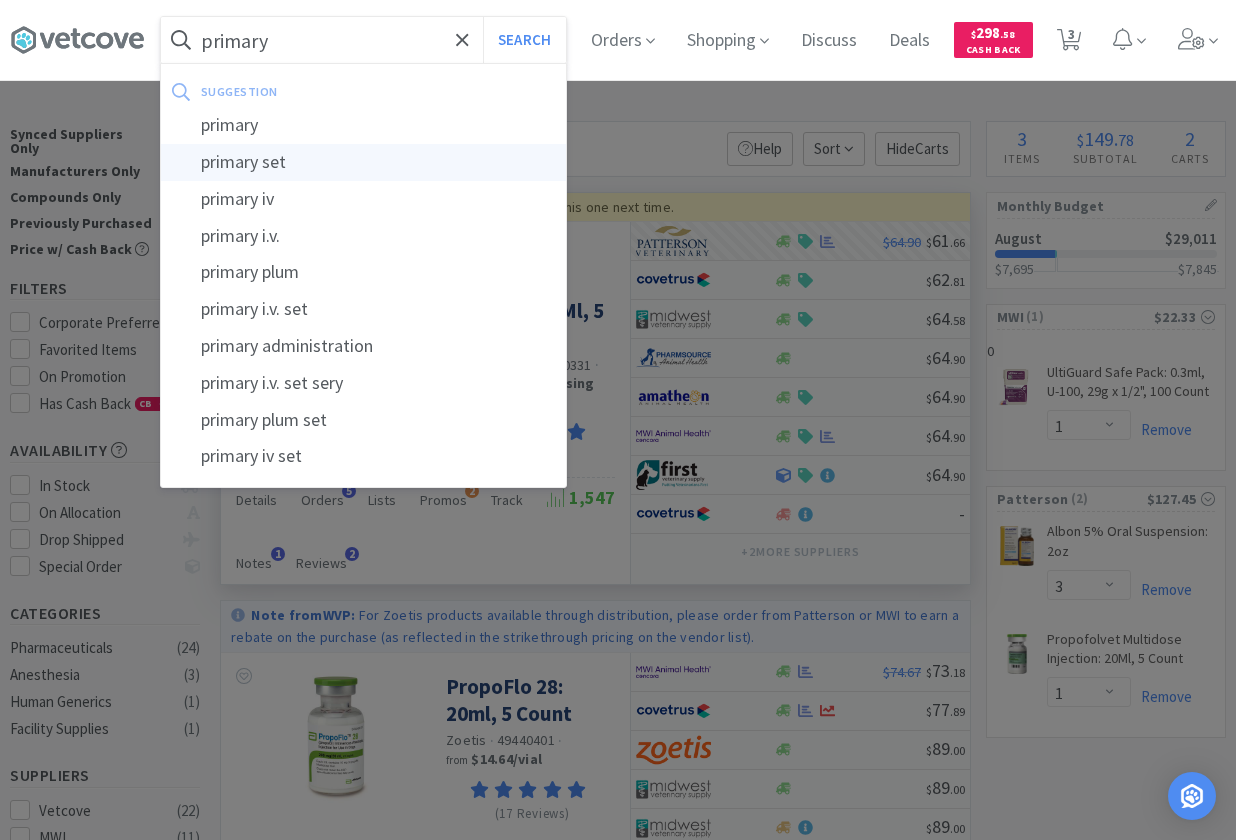 click on "primary set" at bounding box center [363, 162] 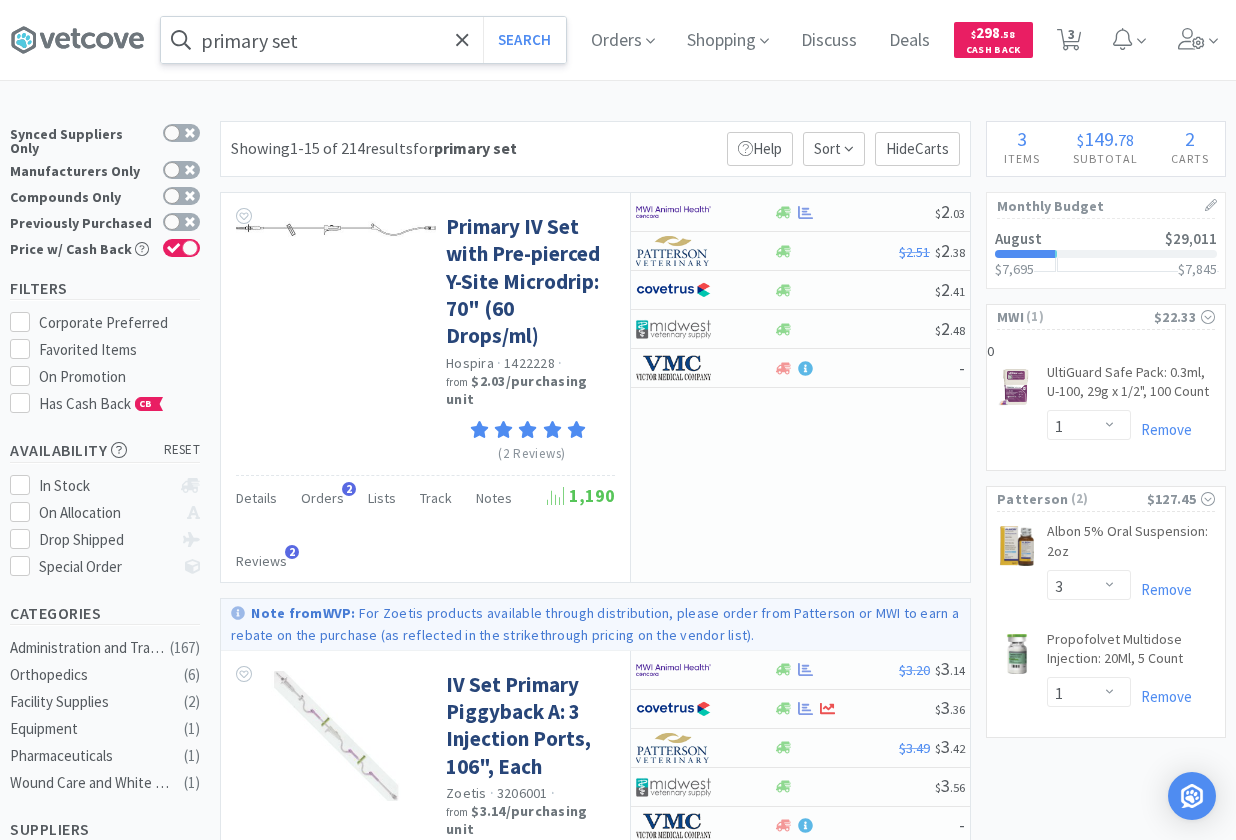 click on "primary set" at bounding box center (363, 40) 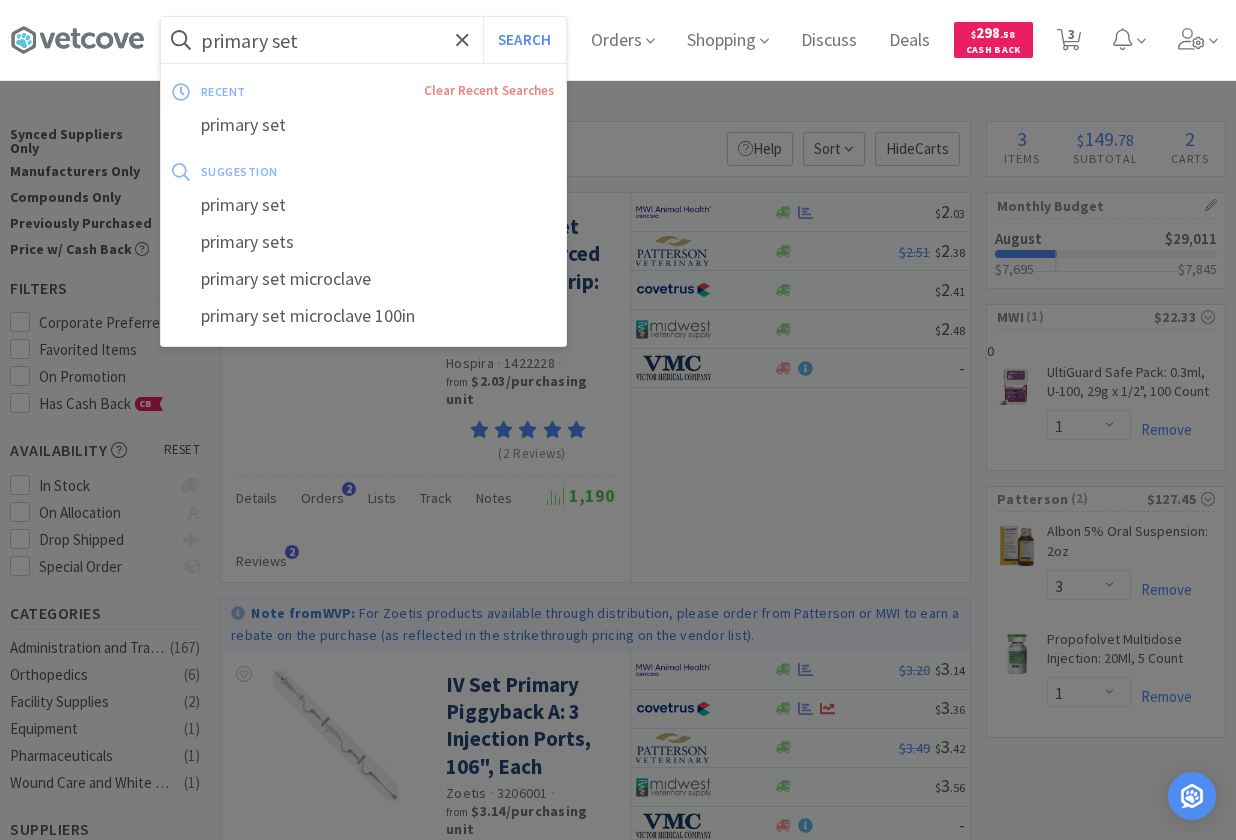 click on "primary set" at bounding box center [363, 40] 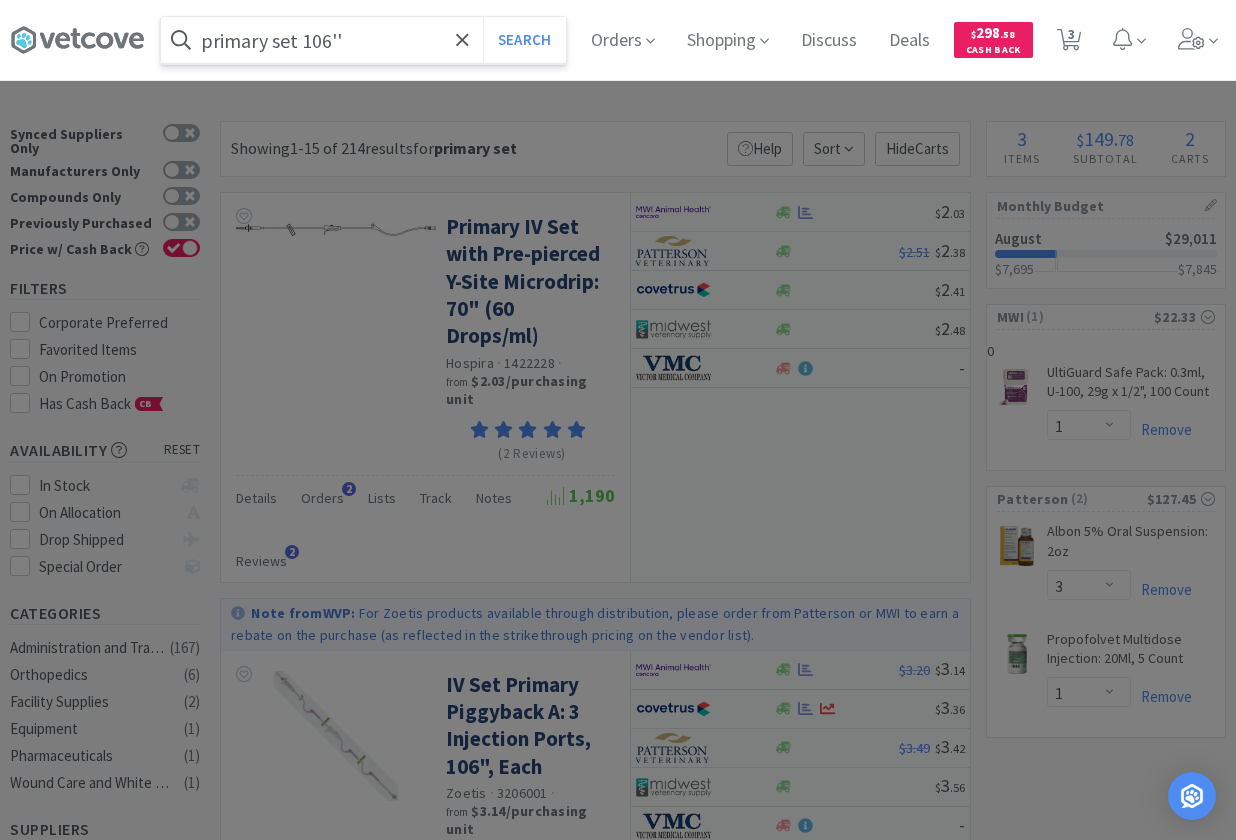 type on "primary set 106''" 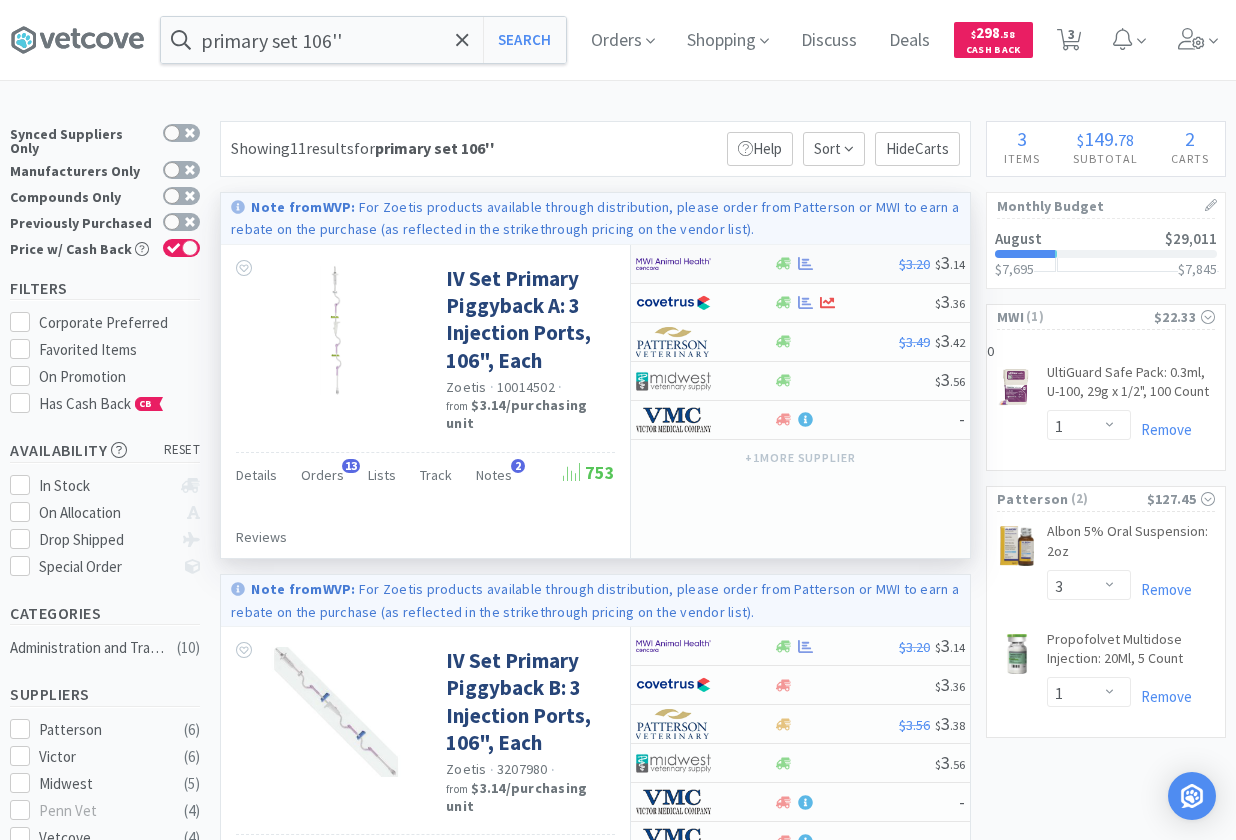 click at bounding box center (836, 263) 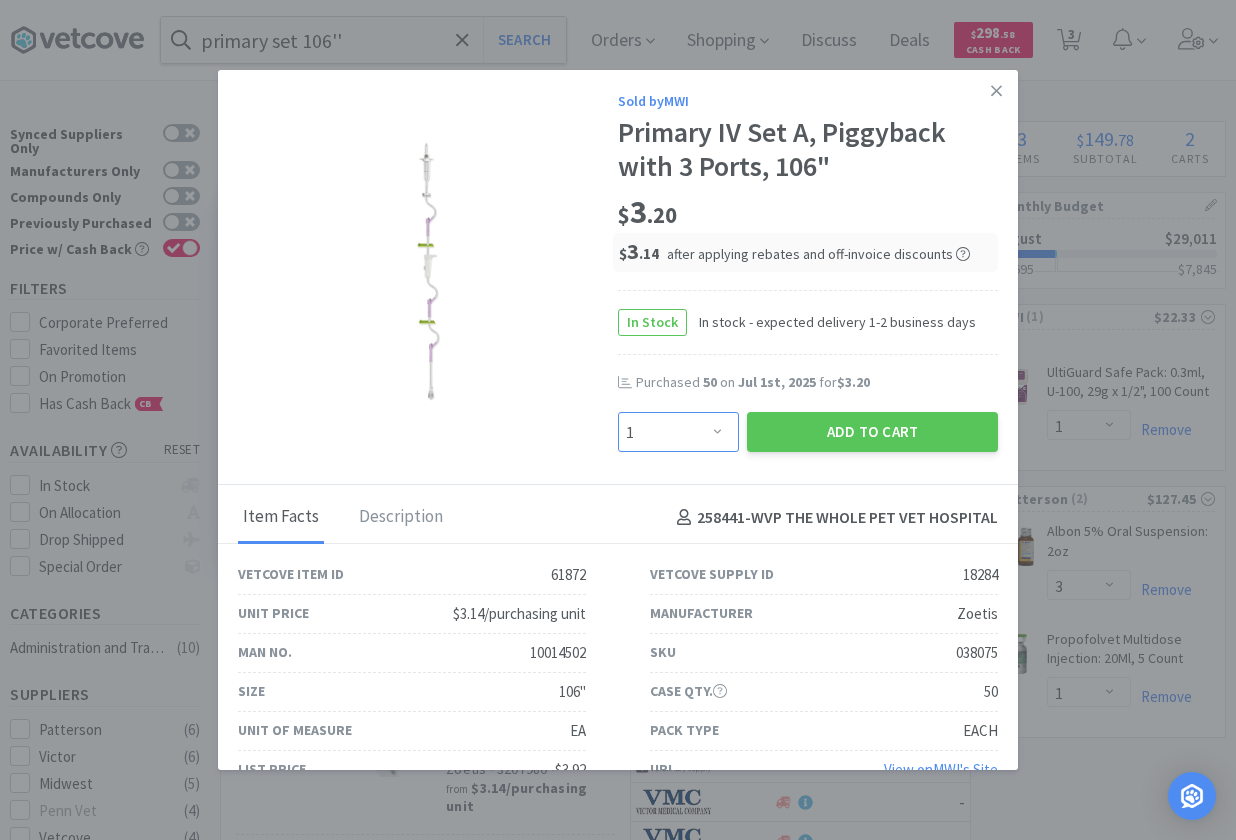 click on "Enter Quantity 1 2 3 4 5 6 7 8 9 10 11 12 13 14 15 16 17 18 19 20 Enter Quantity" at bounding box center (678, 432) 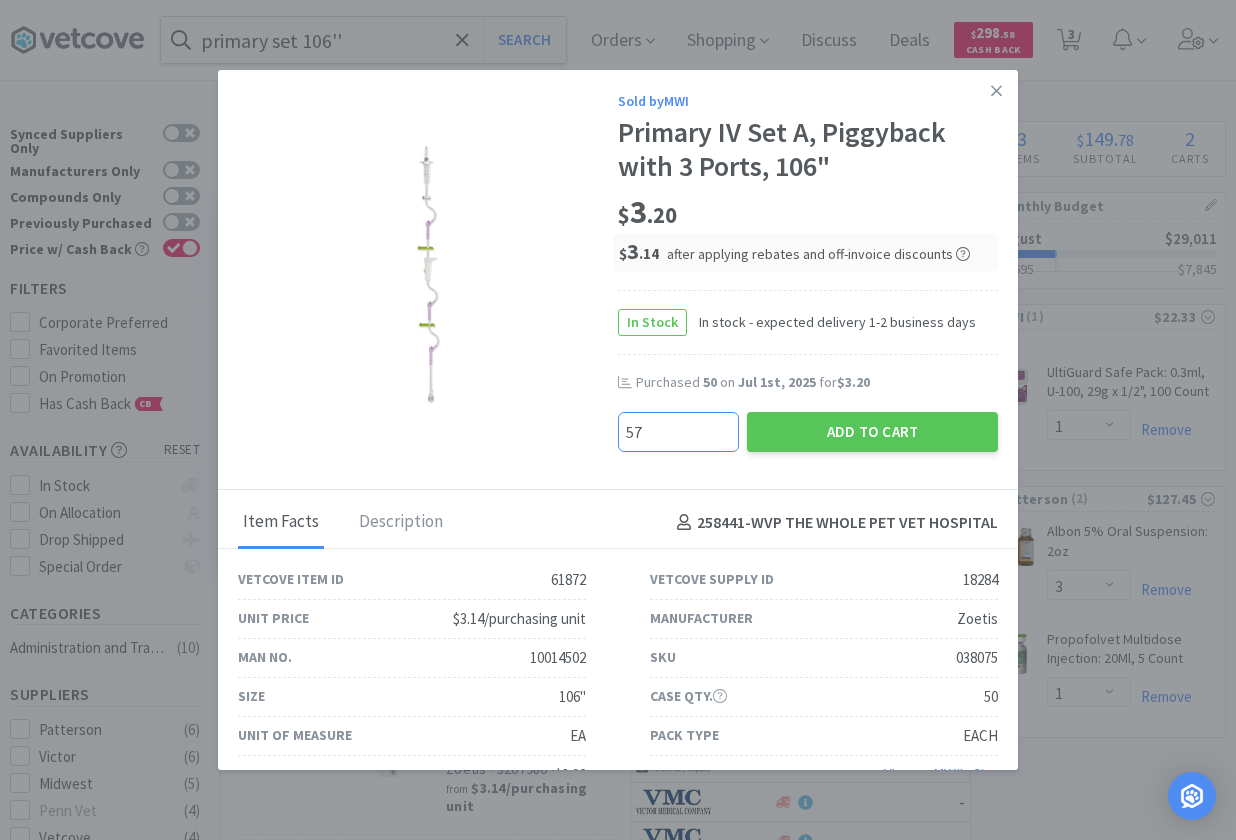 type on "57" 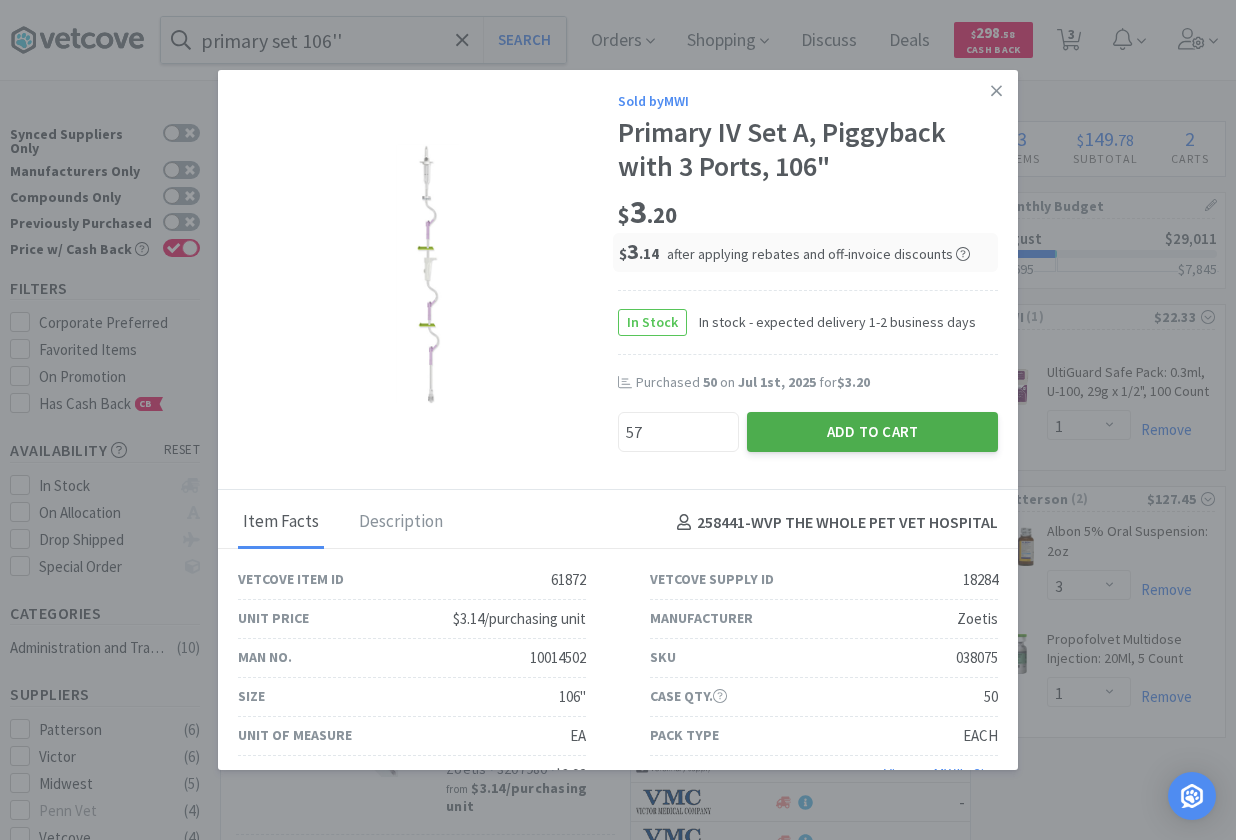 click on "Add to Cart" at bounding box center [872, 432] 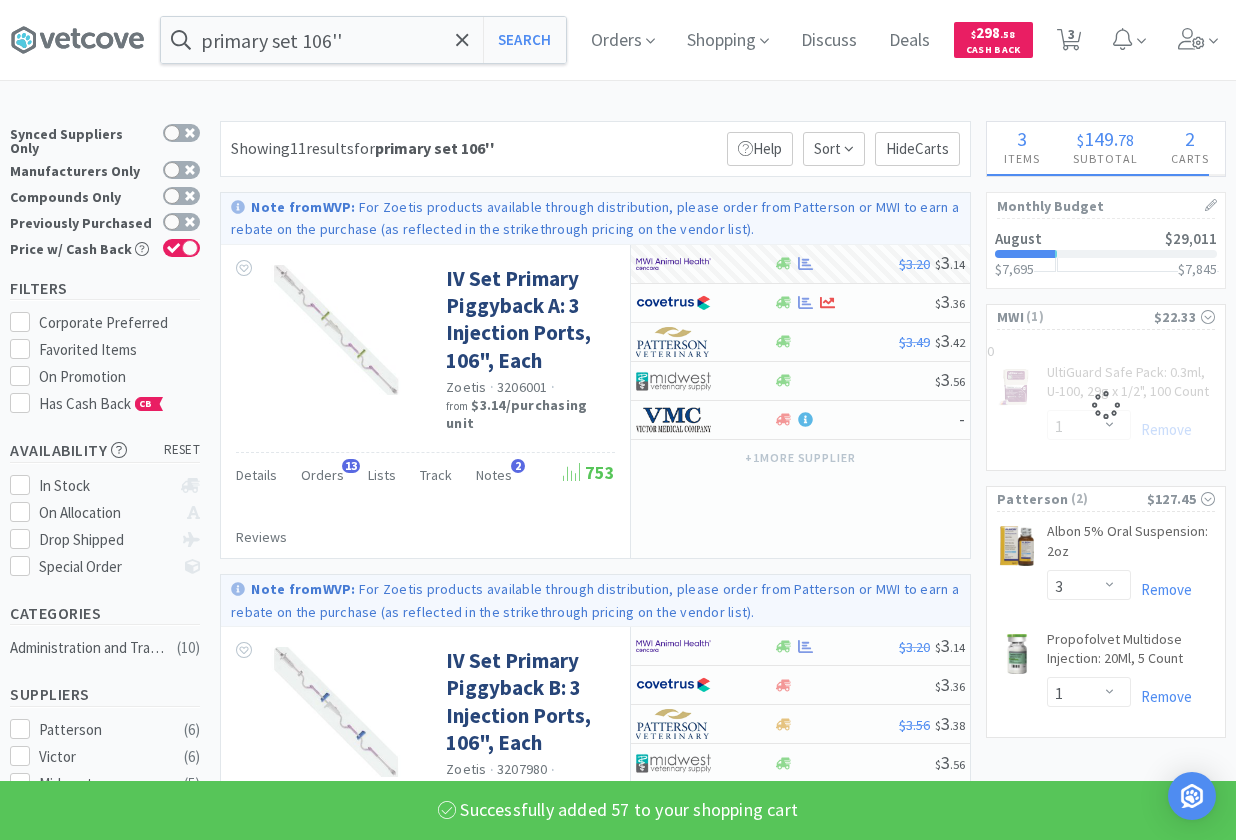 select on "1" 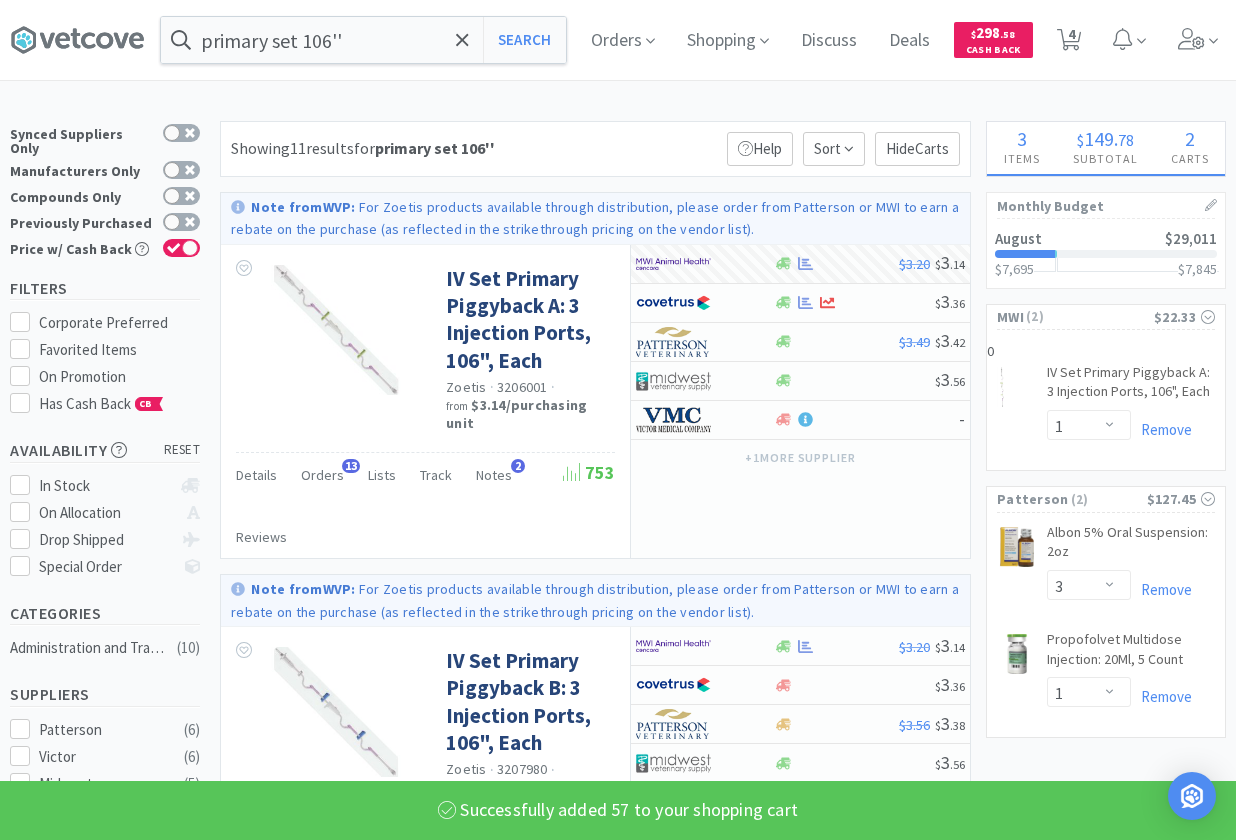 select on "57" 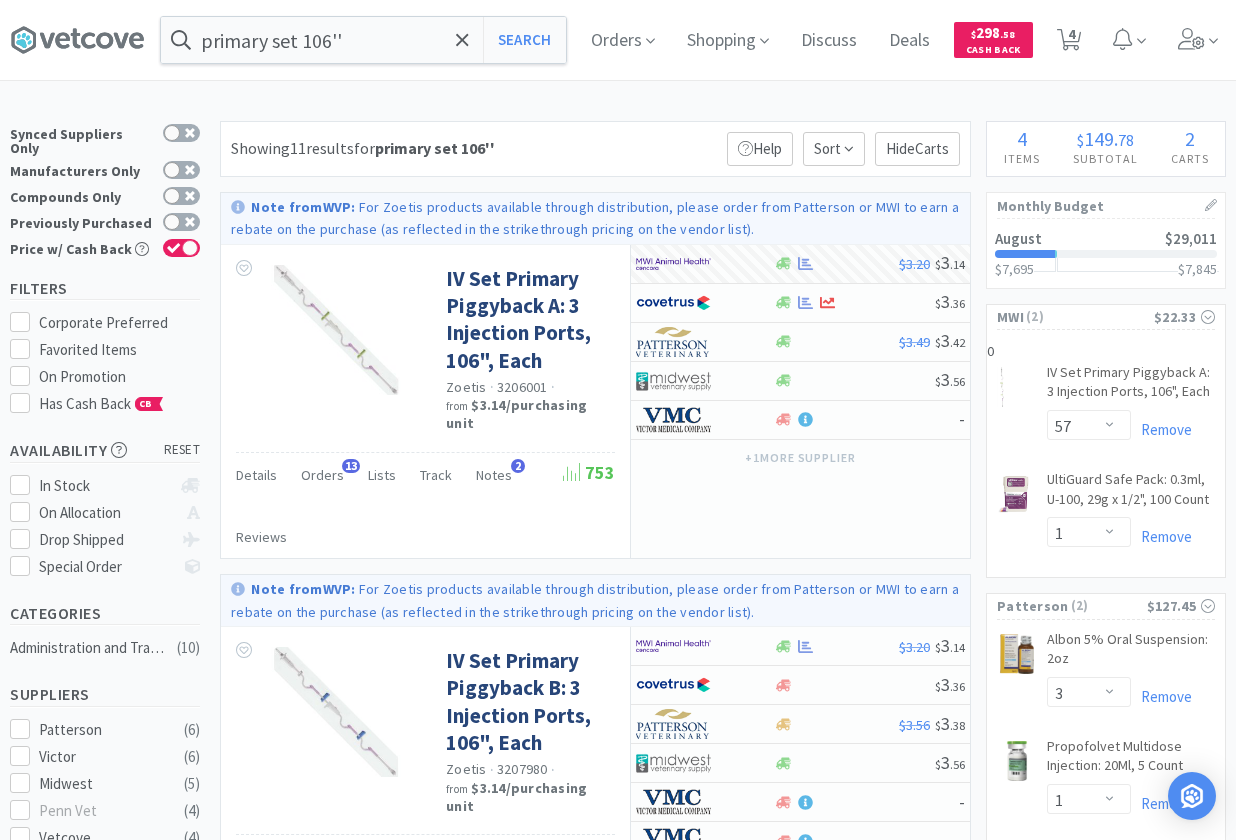 click on "IV Set Primary Piggyback A: 3 Injection Ports, 106", Each Zoetis · 3206001 · from $3.14 / purchasing unit Details Orders 13 Lists" at bounding box center (618, 1874) 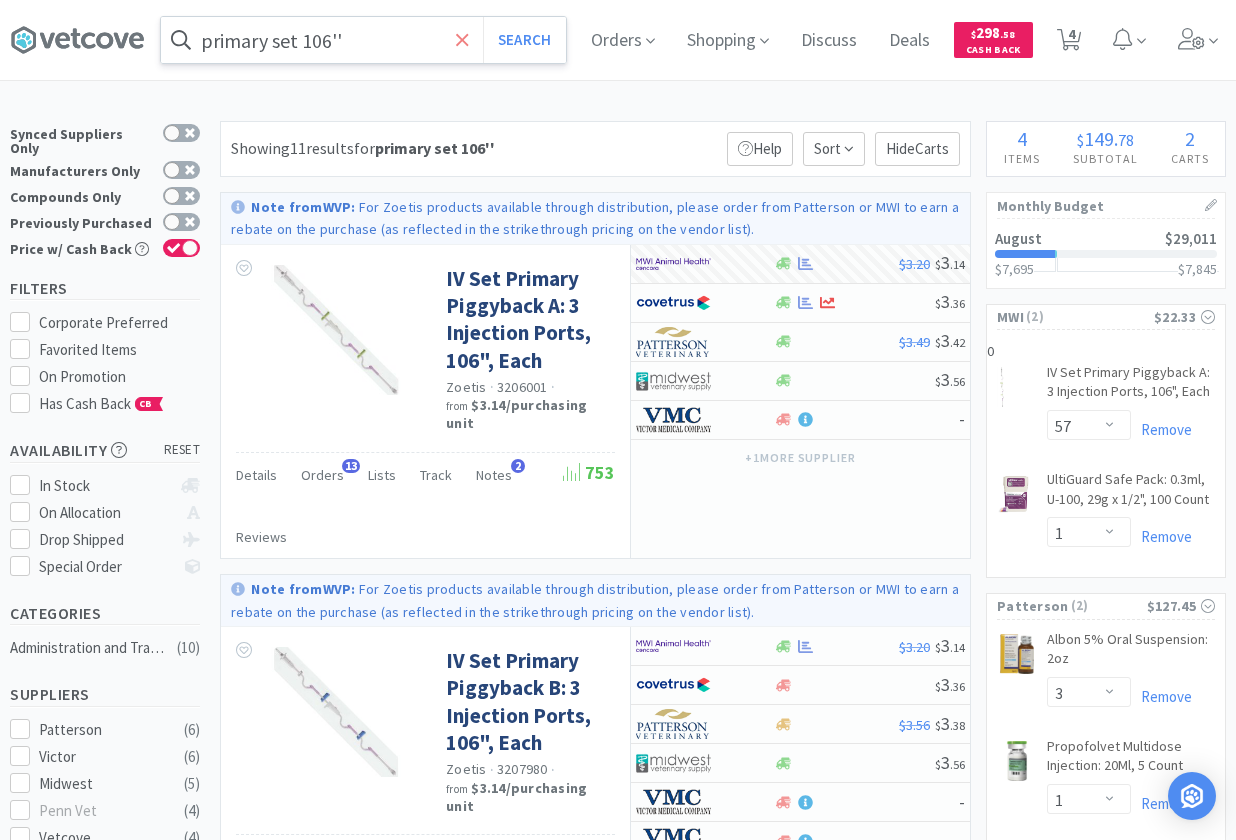 click 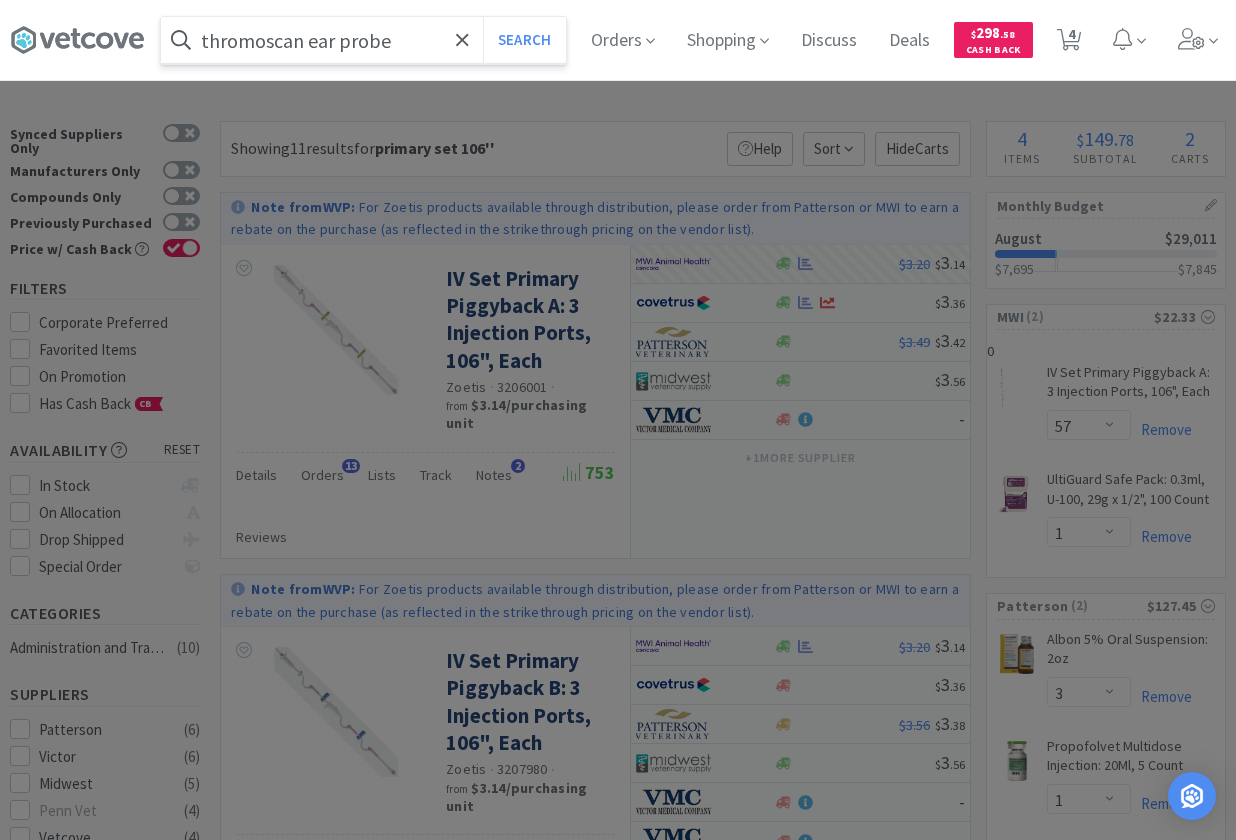 type on "thromoscan ear probe" 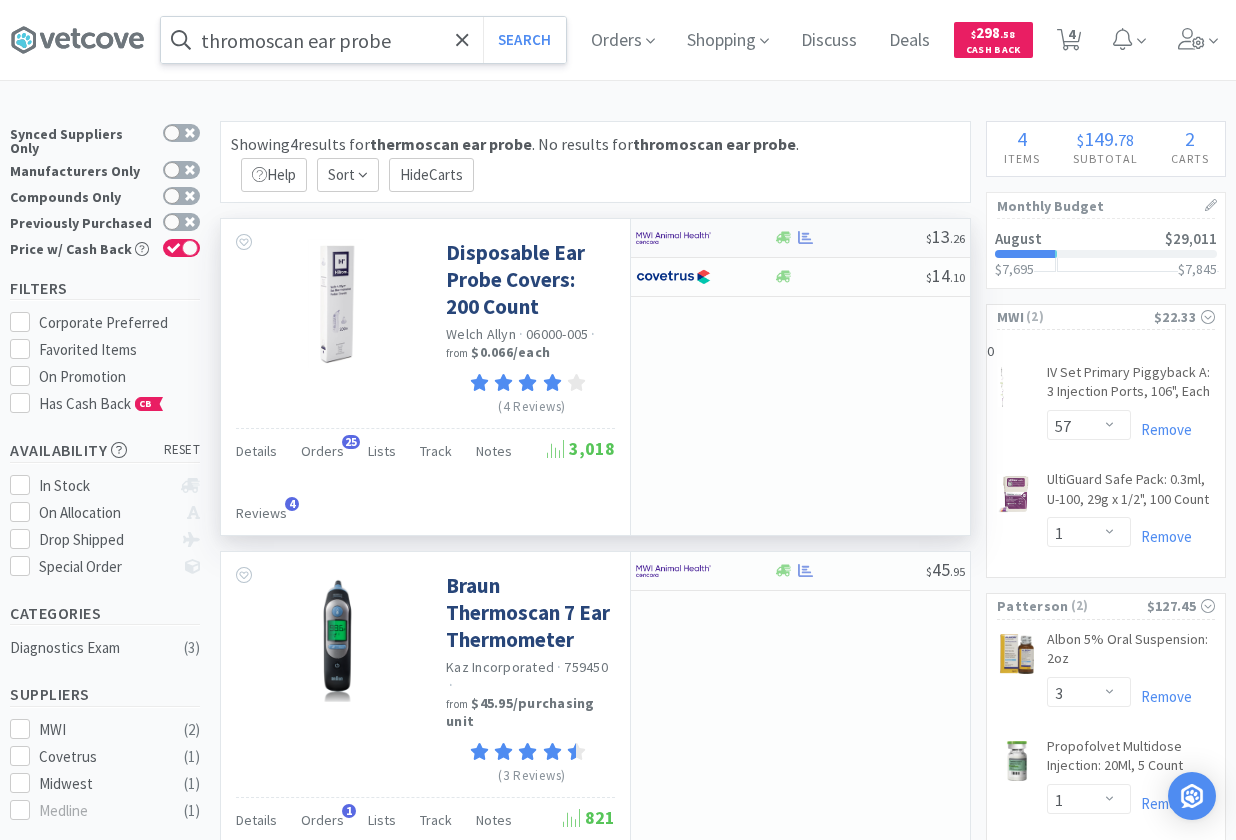 click at bounding box center (849, 237) 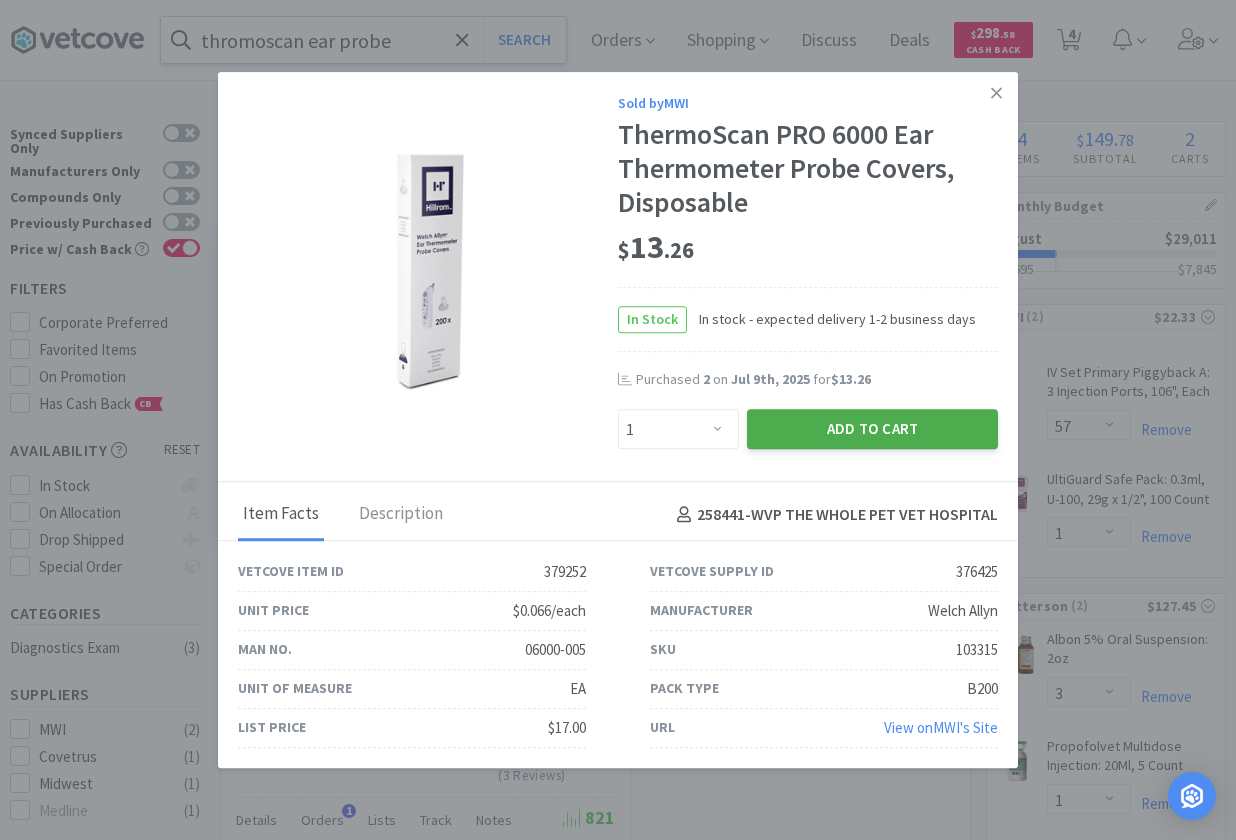click on "Add to Cart" at bounding box center (872, 430) 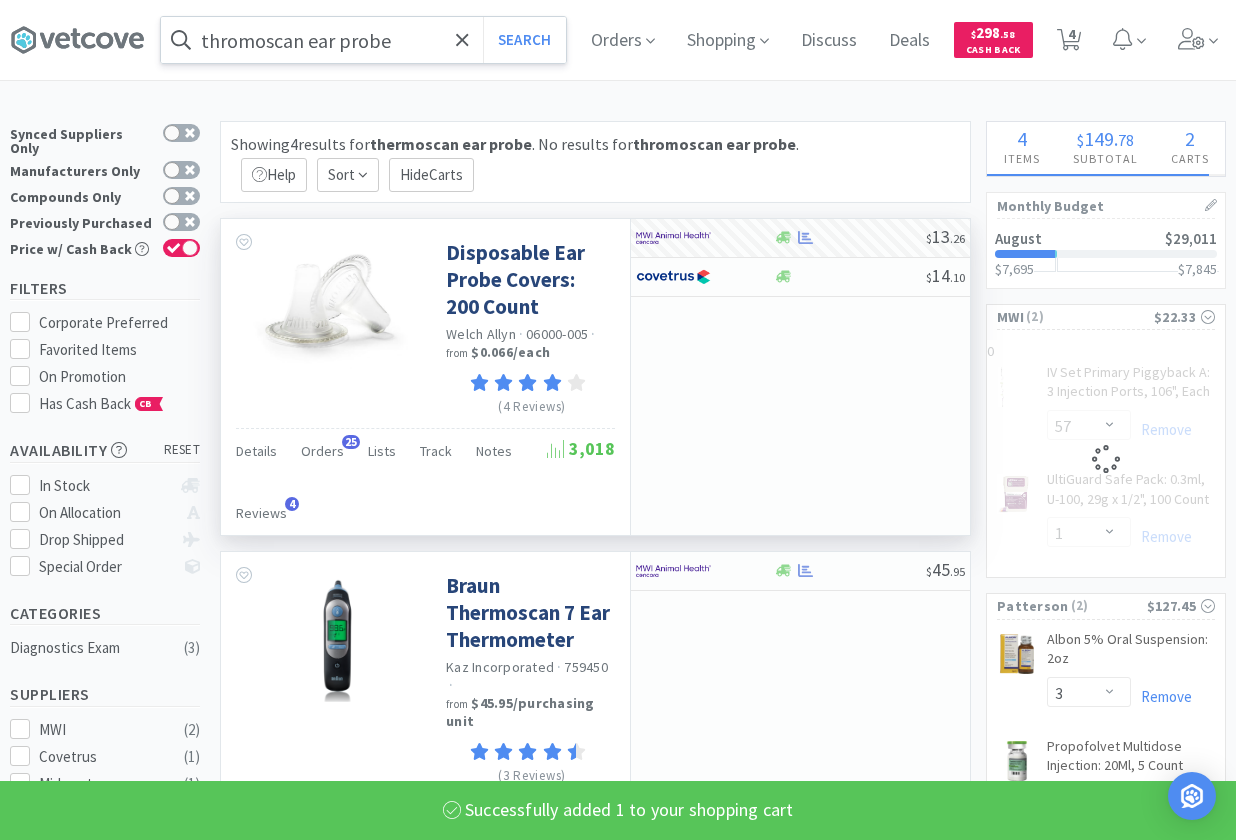 select on "1" 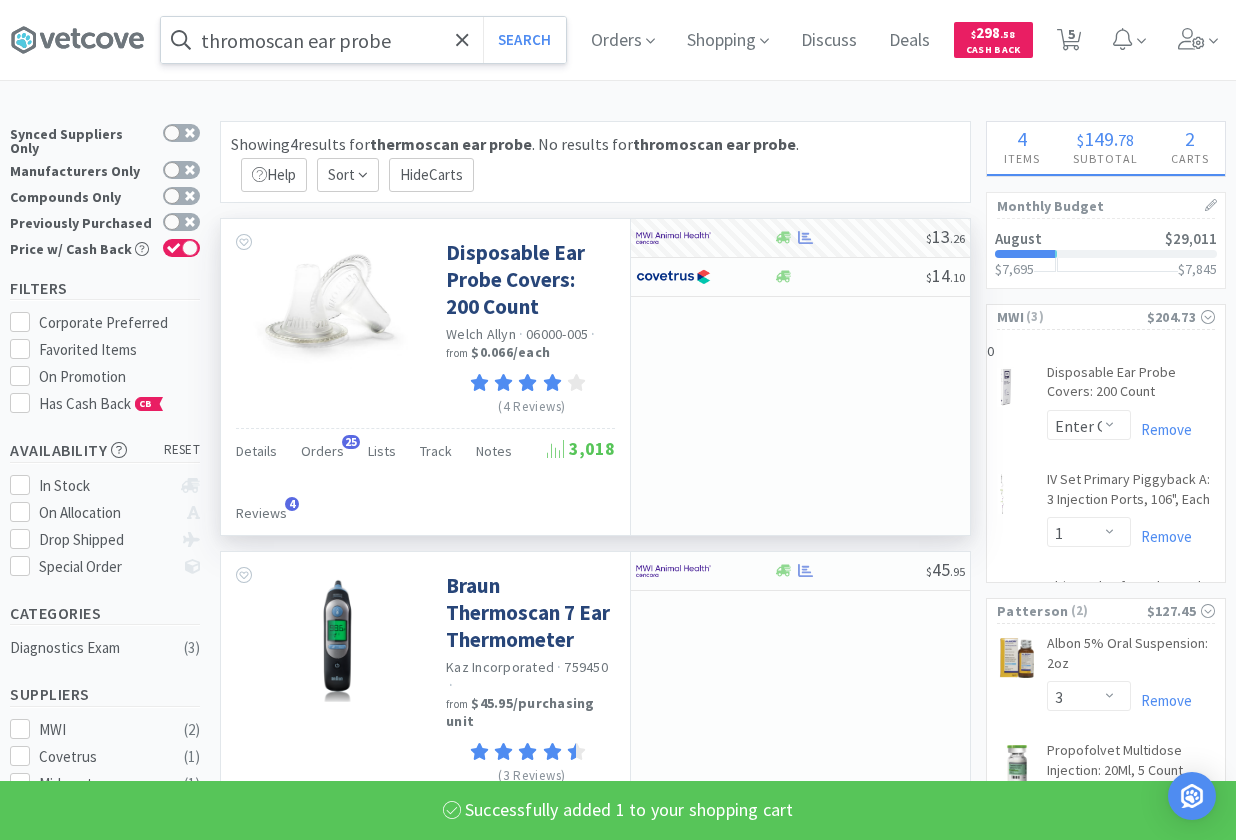 select on "1" 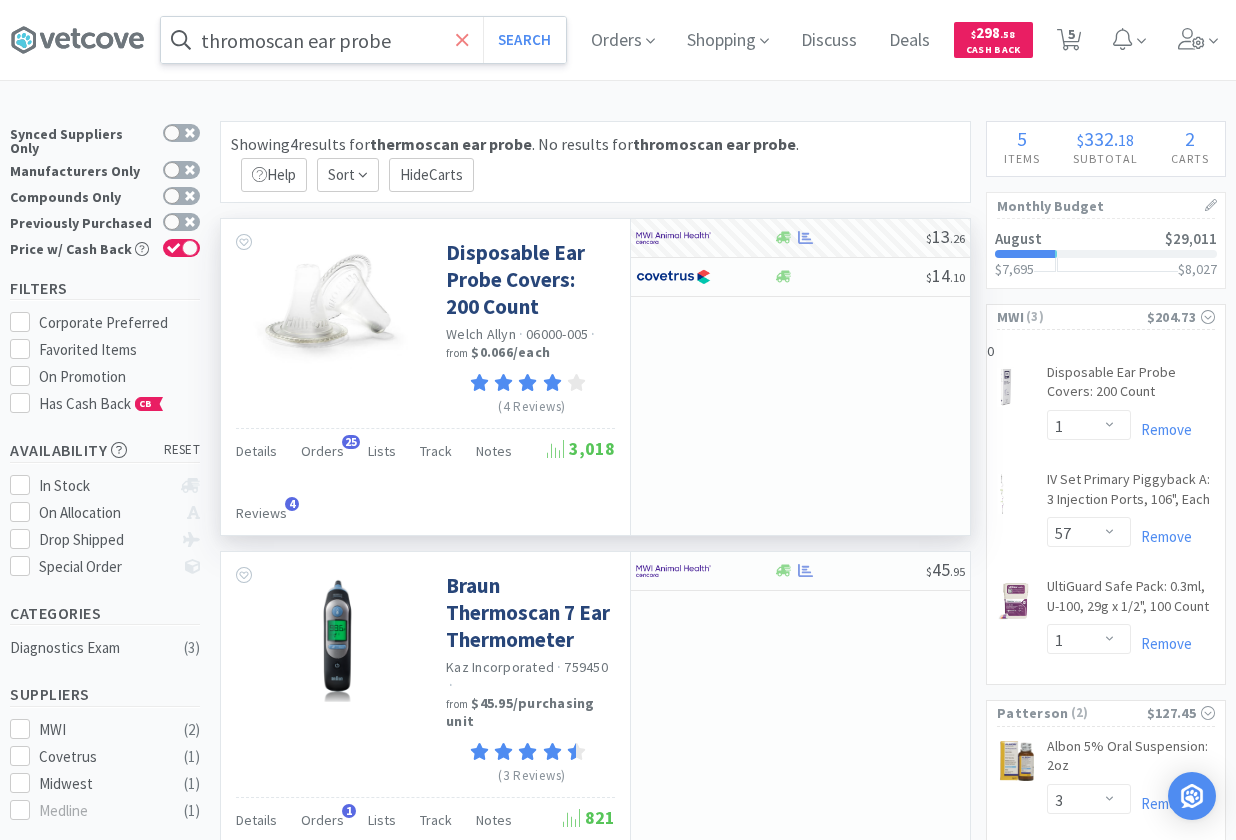 drag, startPoint x: 466, startPoint y: 38, endPoint x: 450, endPoint y: 40, distance: 16.124516 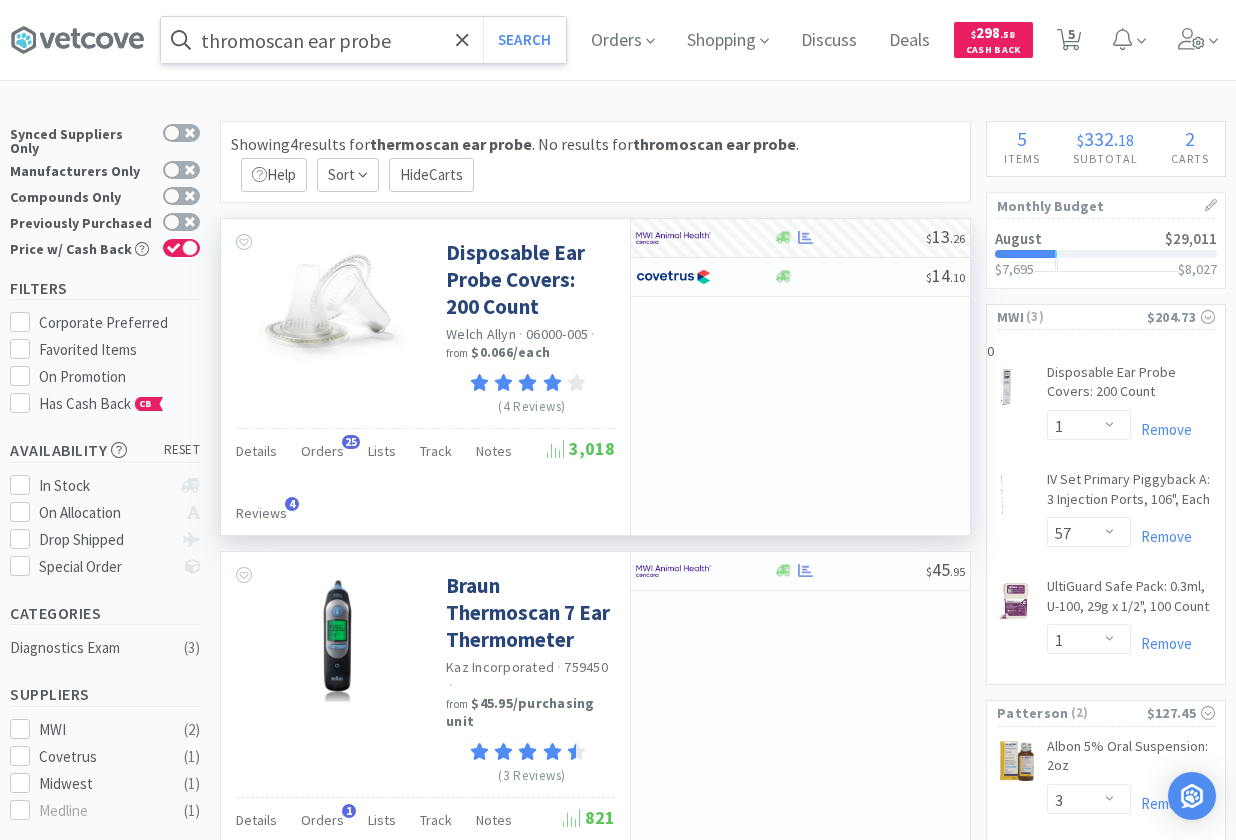 click 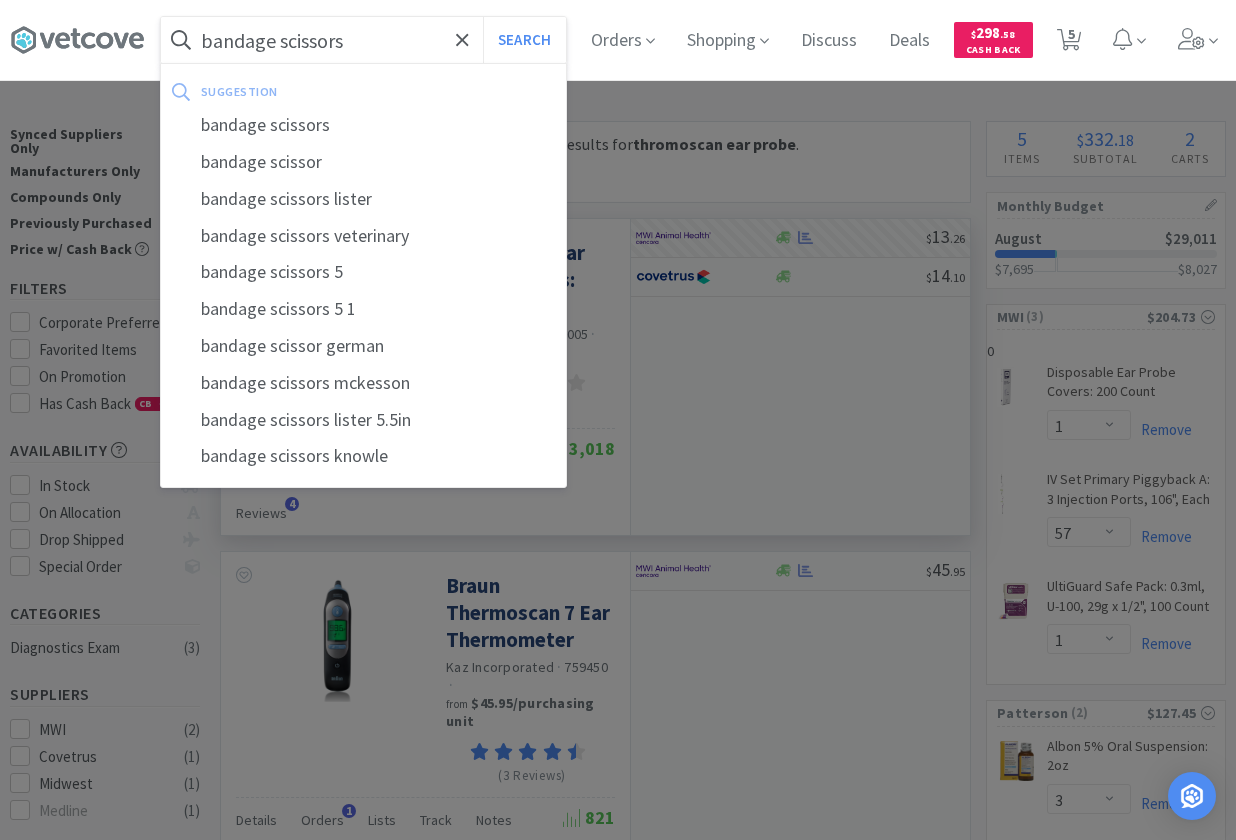 type on "bandage scissors" 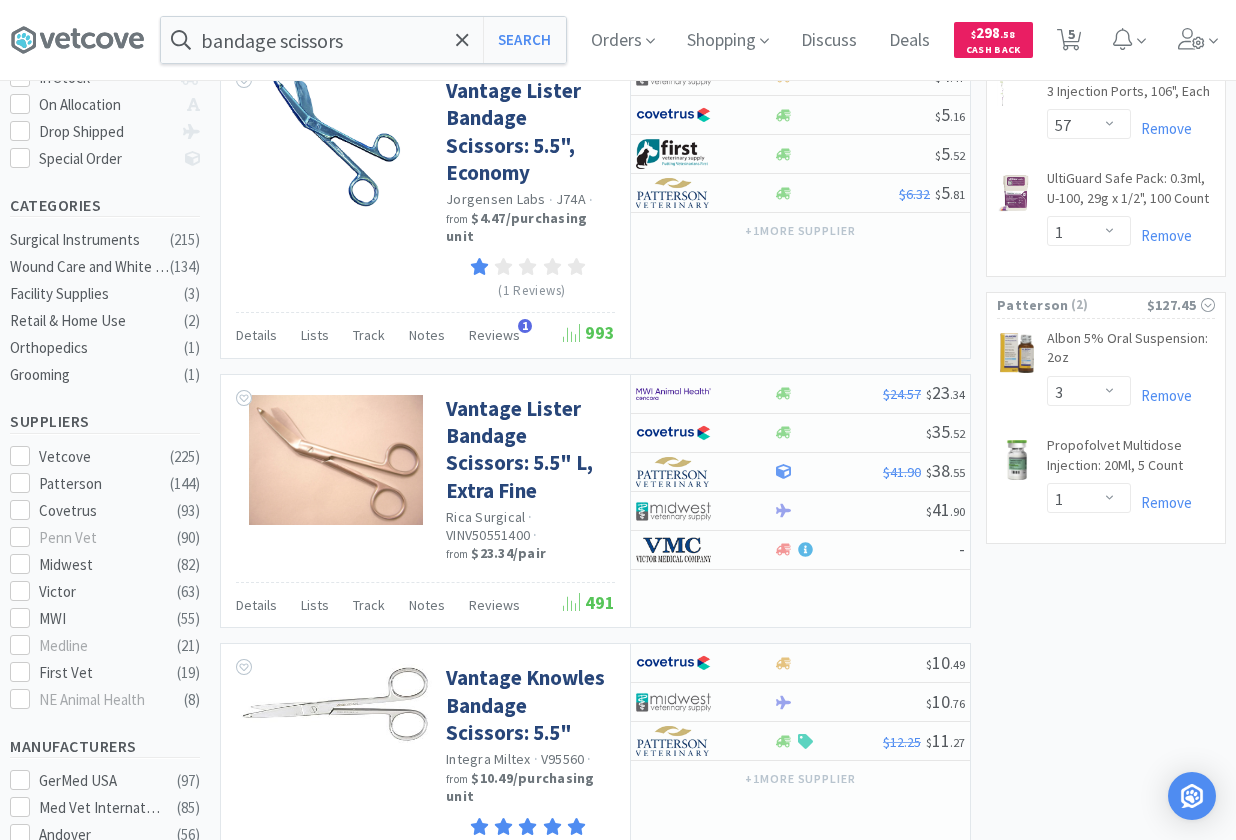 scroll, scrollTop: 816, scrollLeft: 0, axis: vertical 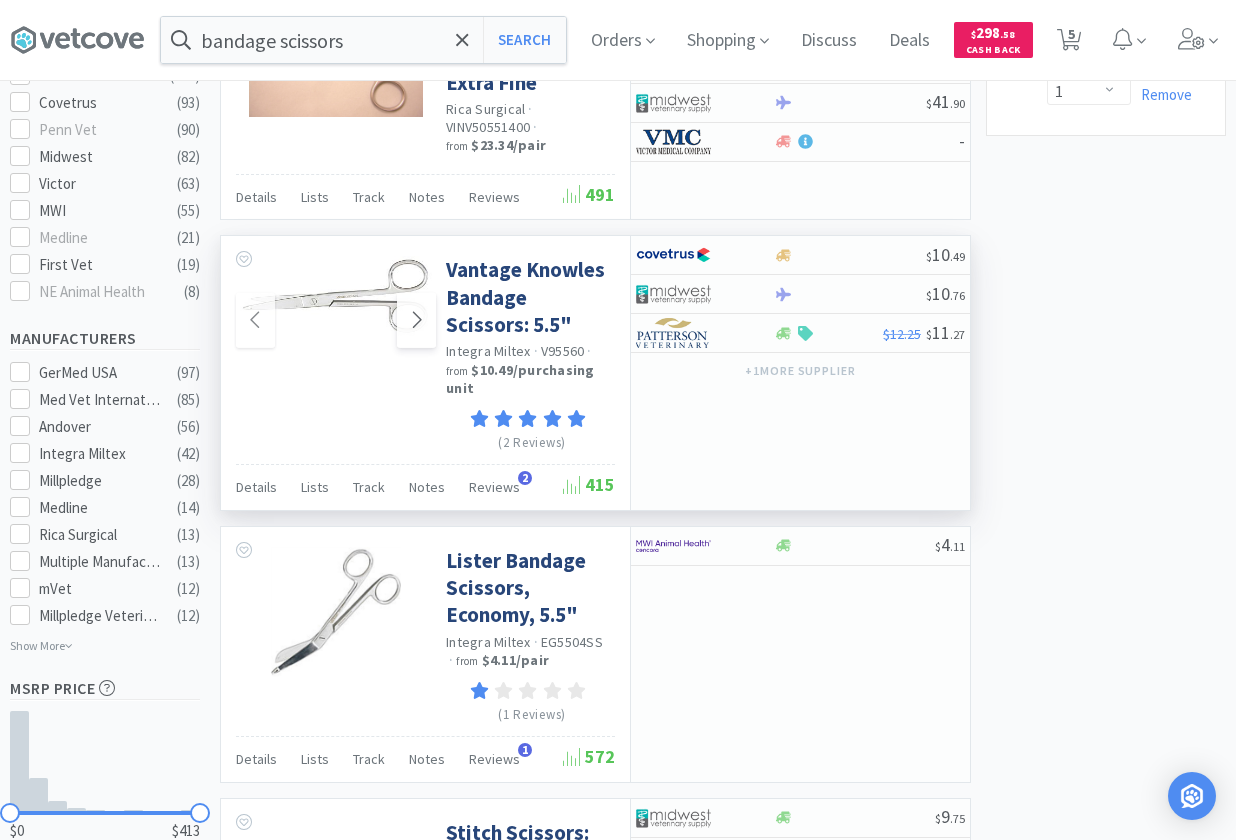 click at bounding box center [416, 320] 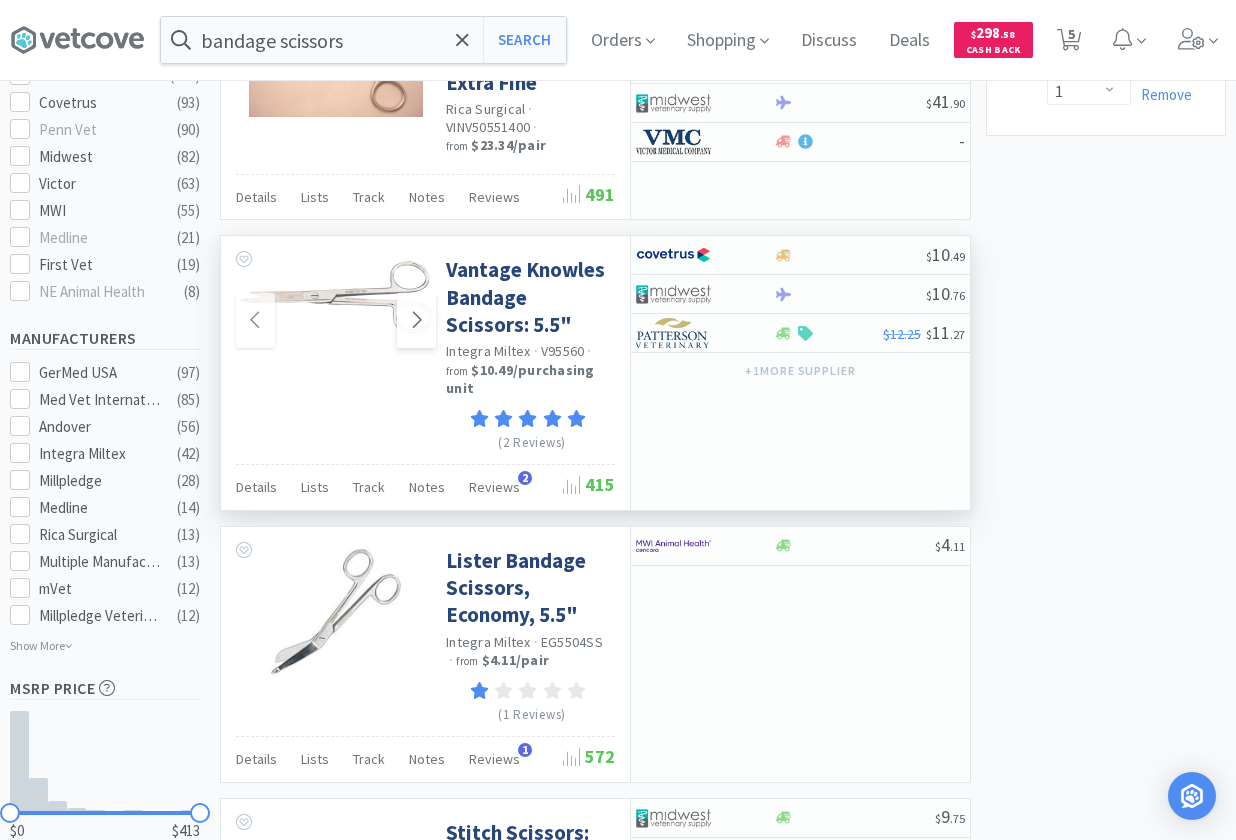 click at bounding box center [416, 320] 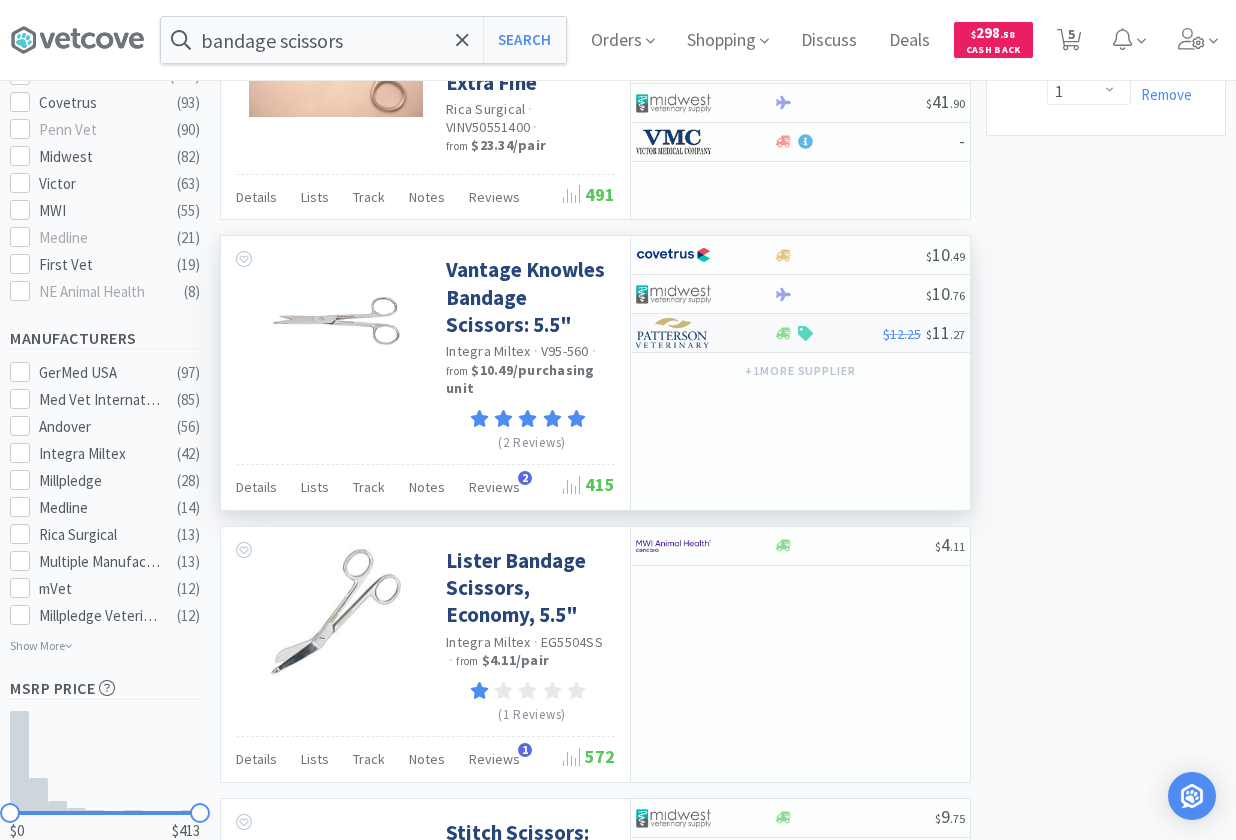 click at bounding box center [691, 333] 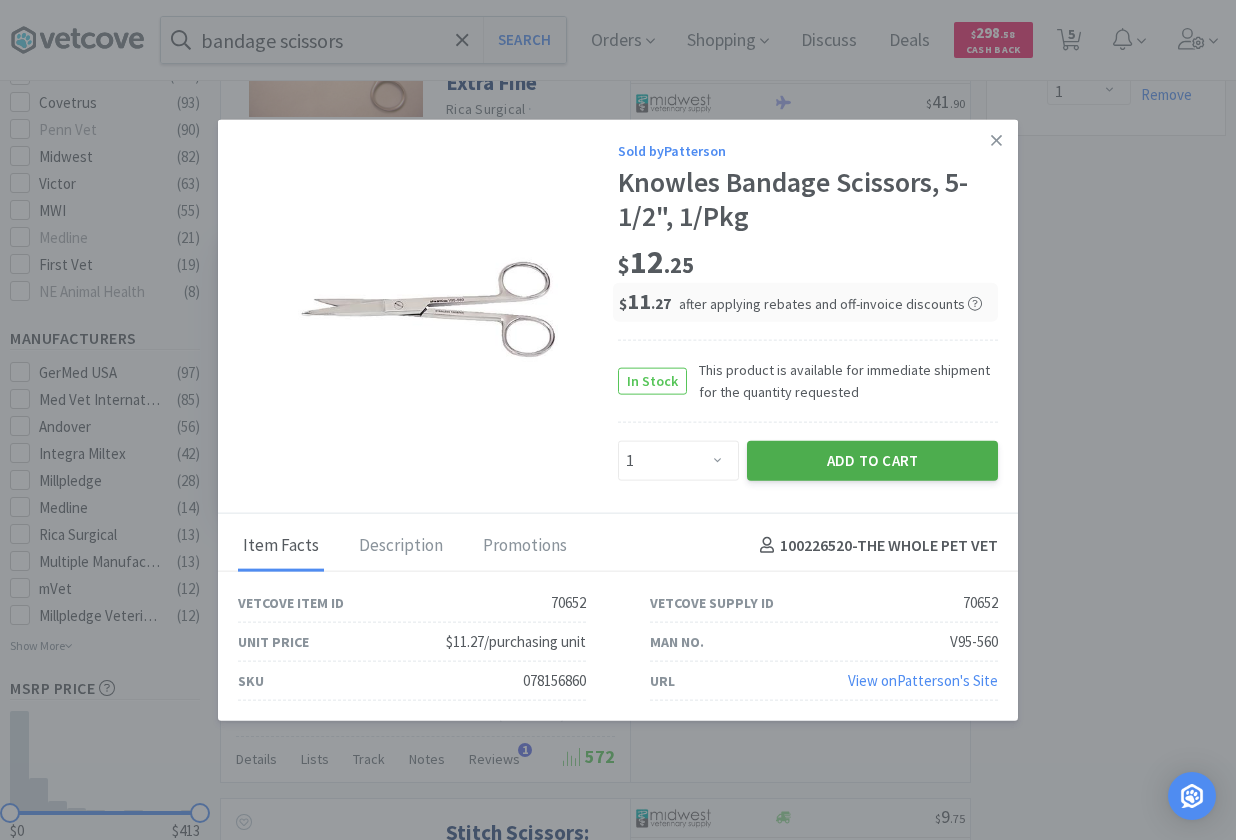 click on "Add to Cart" at bounding box center (872, 460) 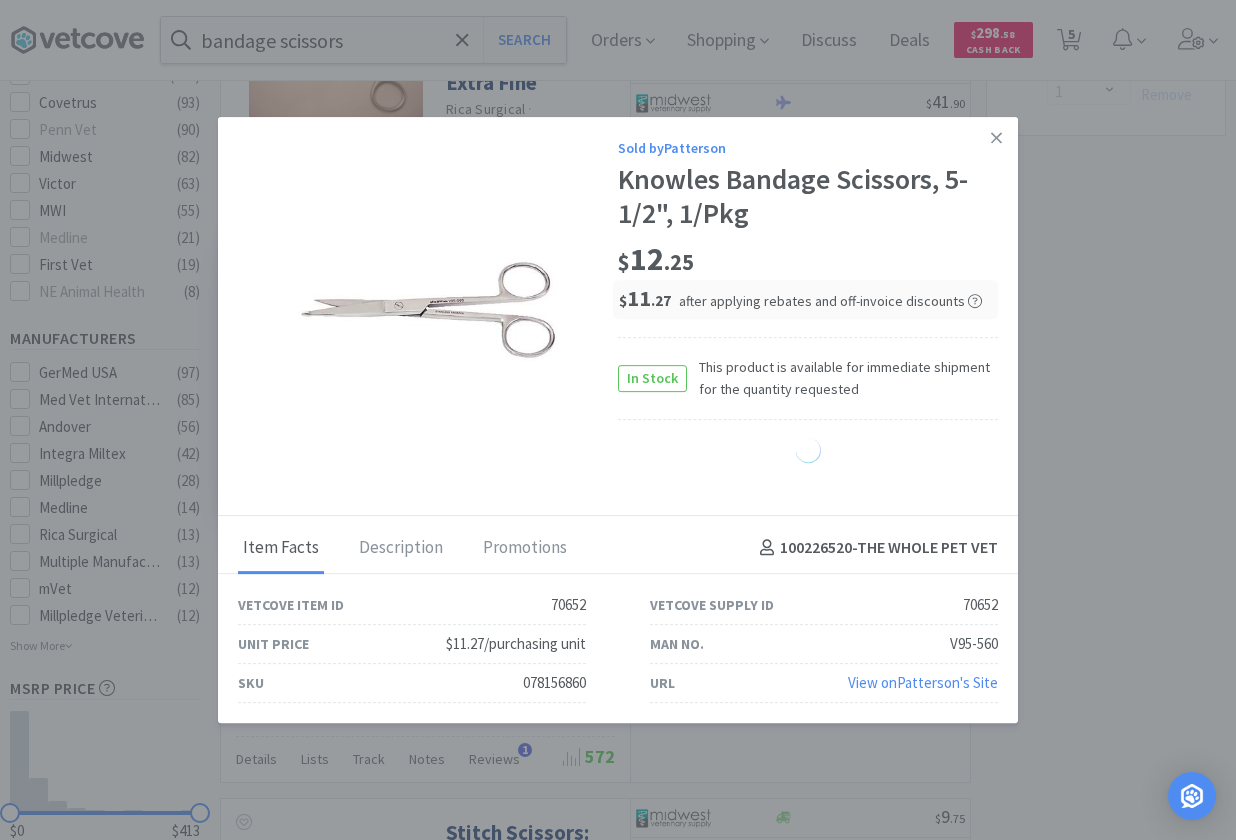 select on "1" 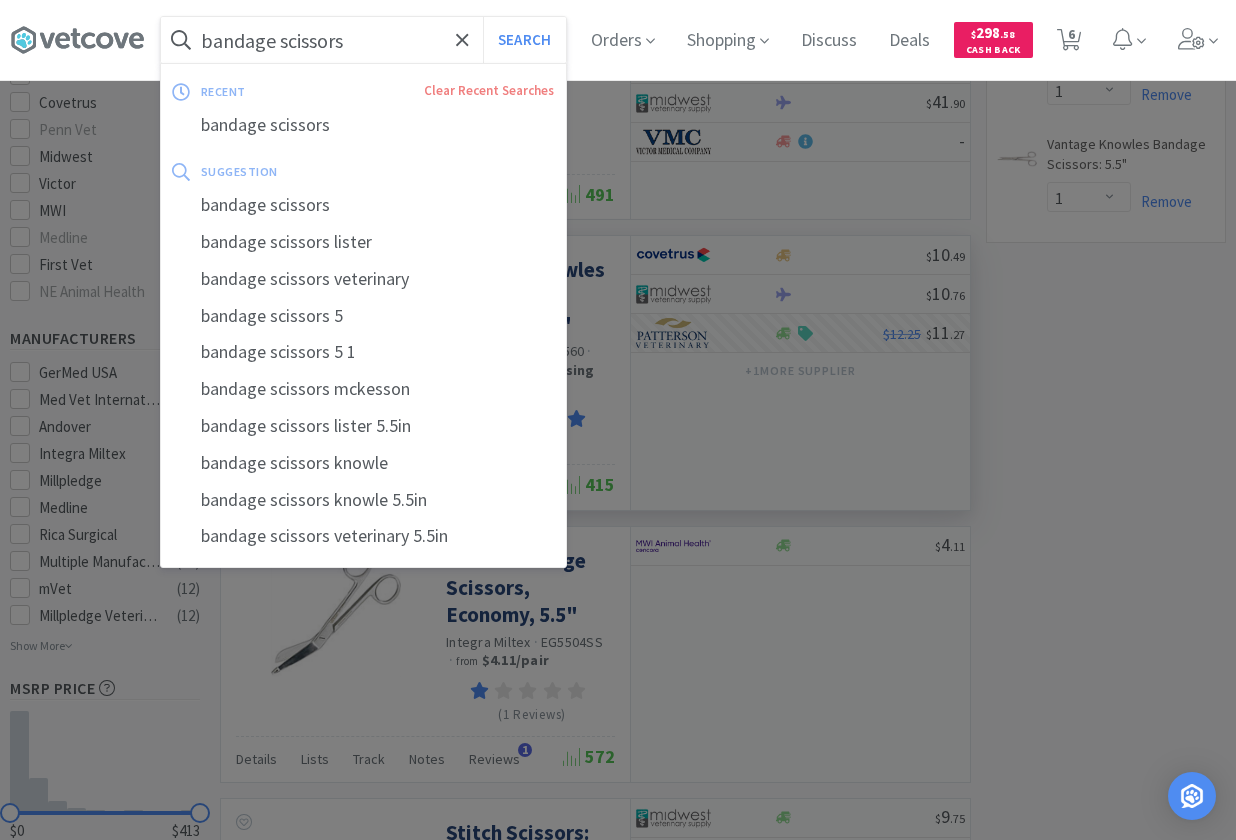 click on "bandage scissors" at bounding box center (363, 40) 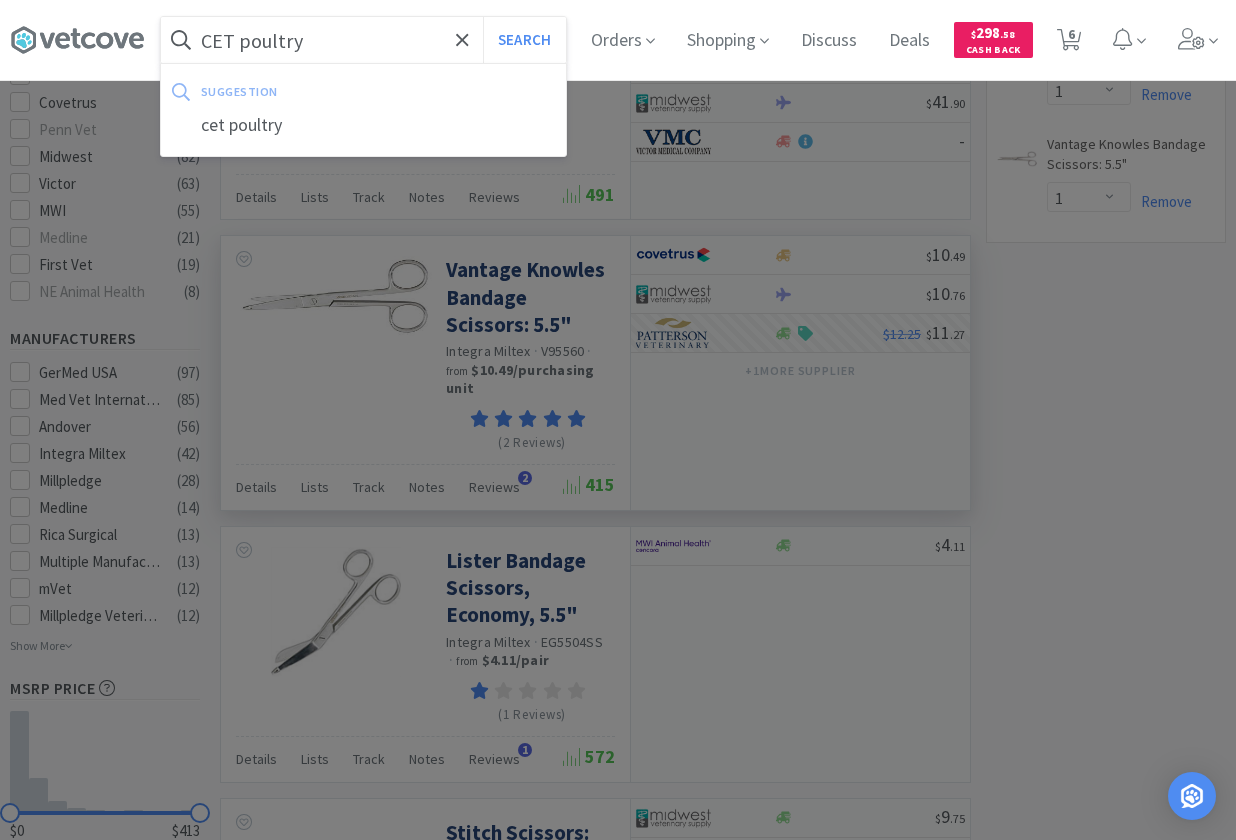 type on "CET poultry" 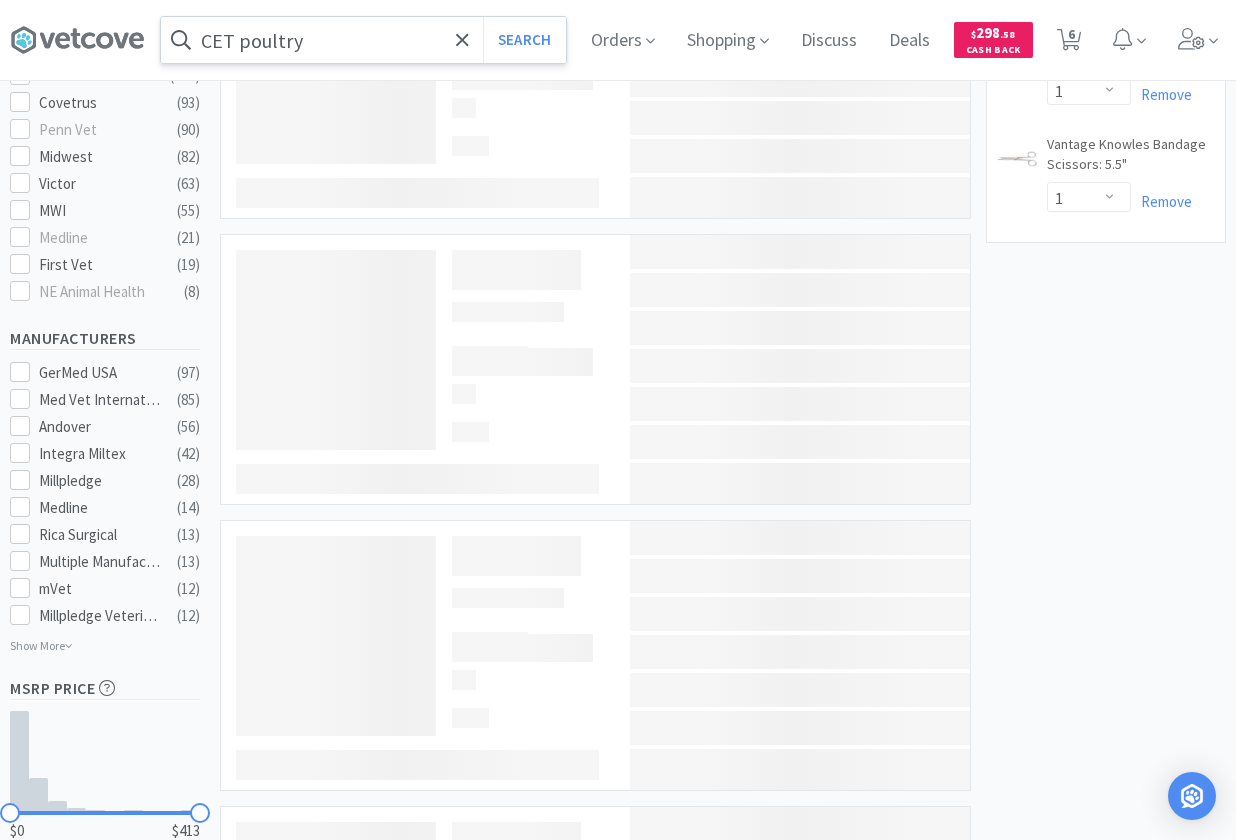 scroll, scrollTop: 0, scrollLeft: 0, axis: both 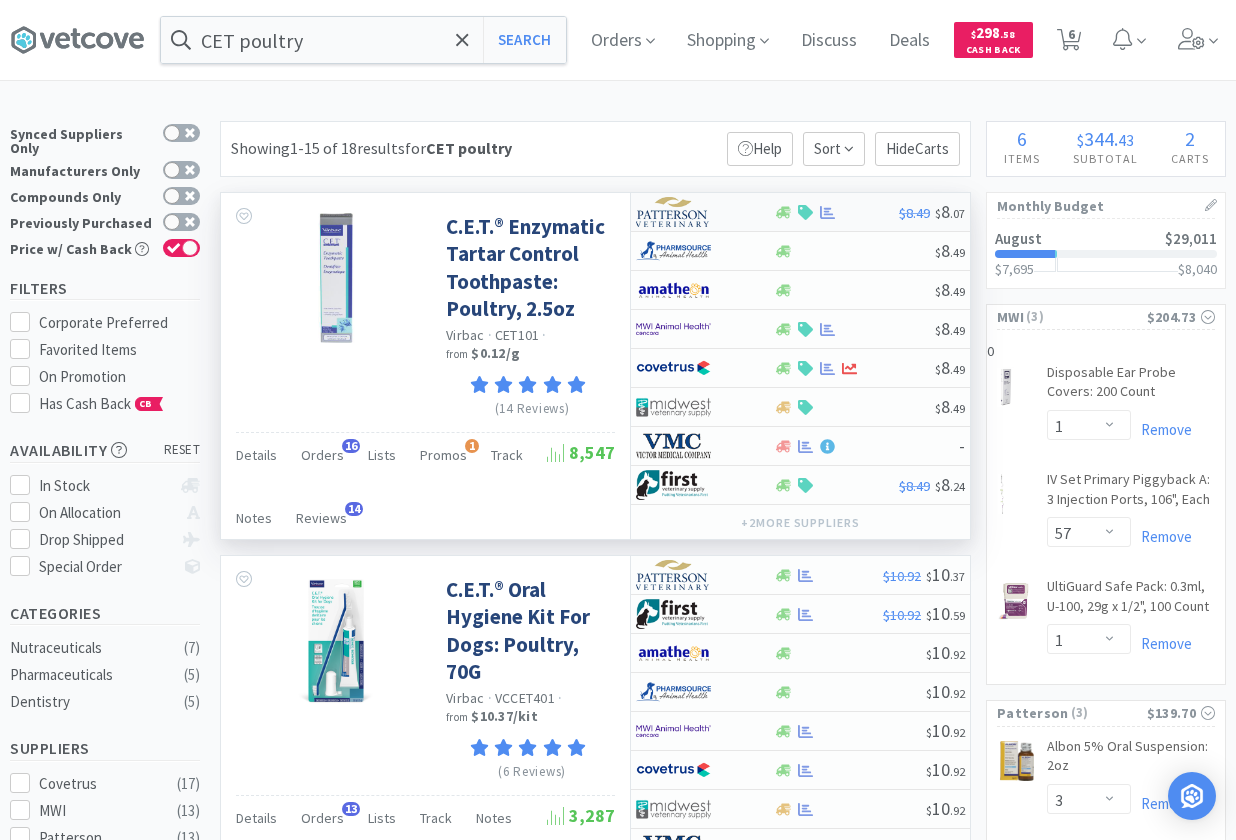 click at bounding box center (836, 212) 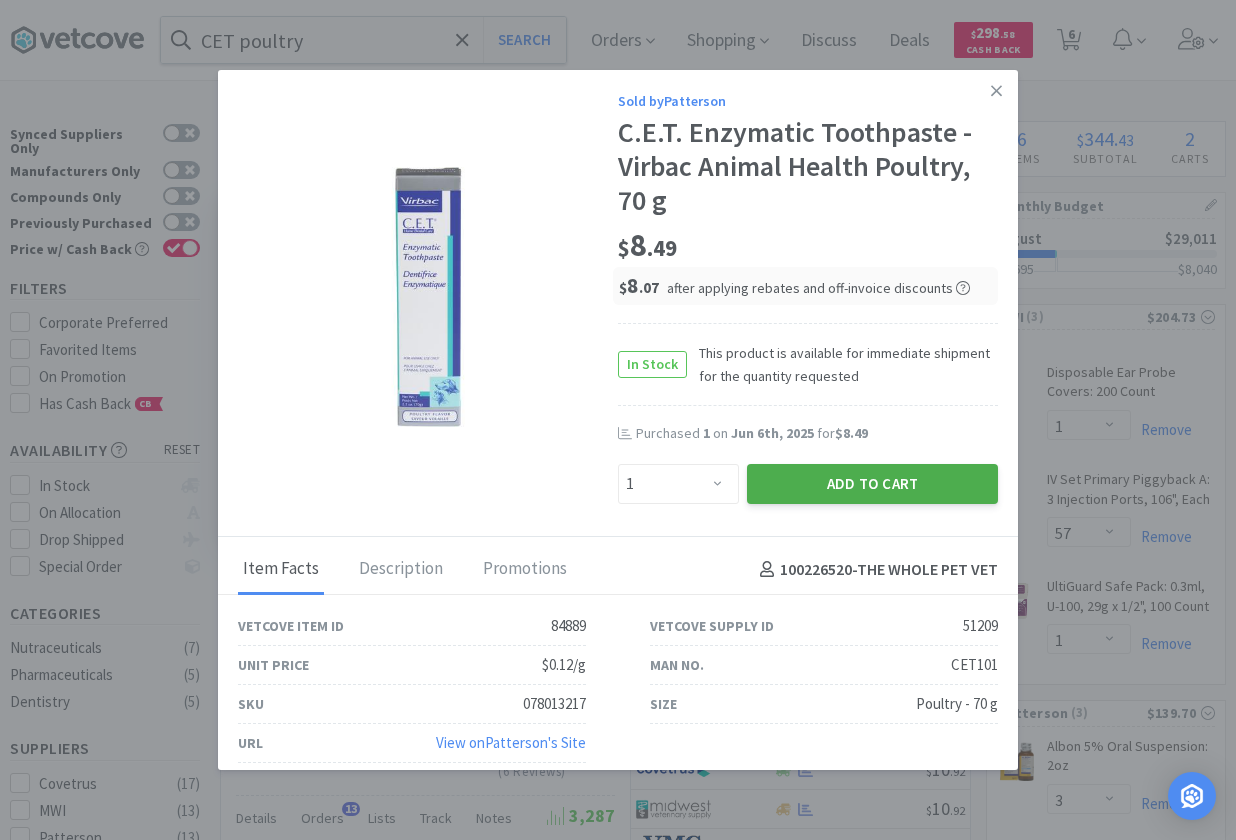 click on "Add to Cart" at bounding box center [872, 484] 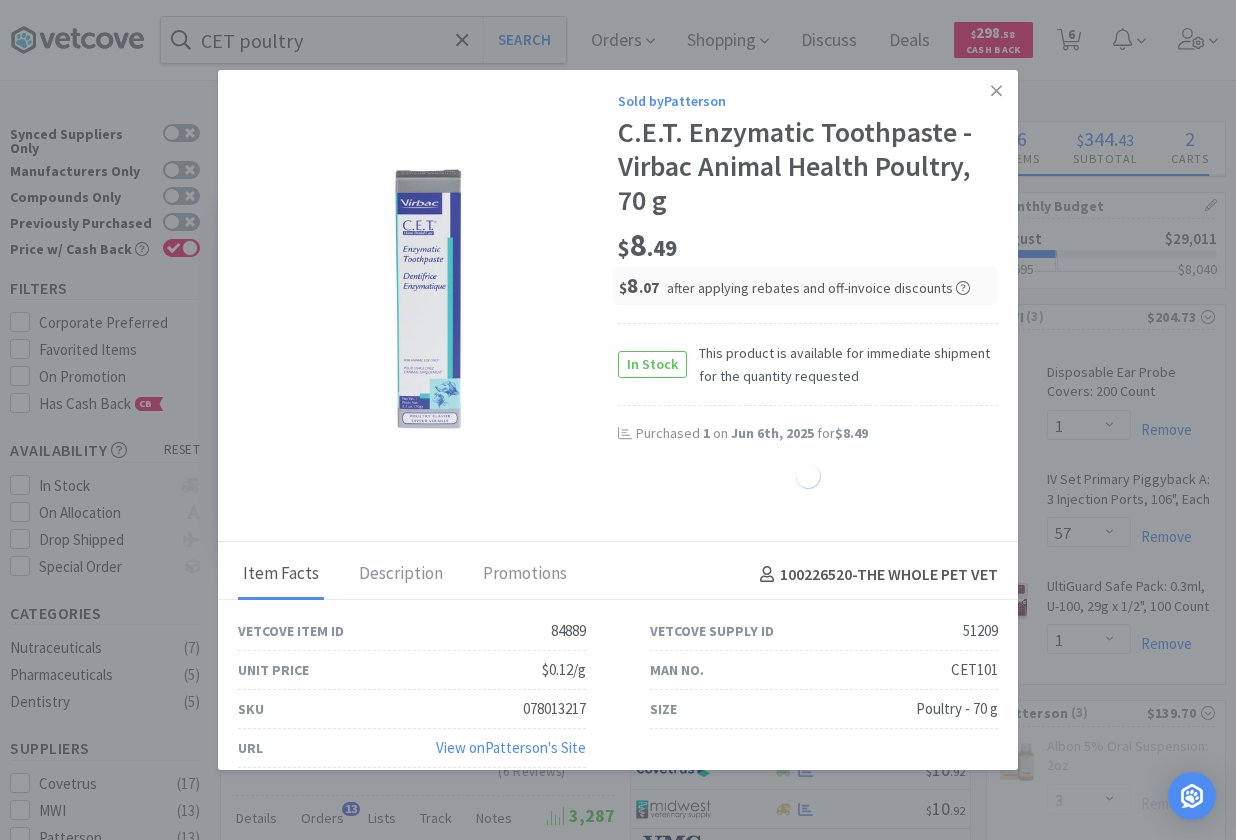 select on "1" 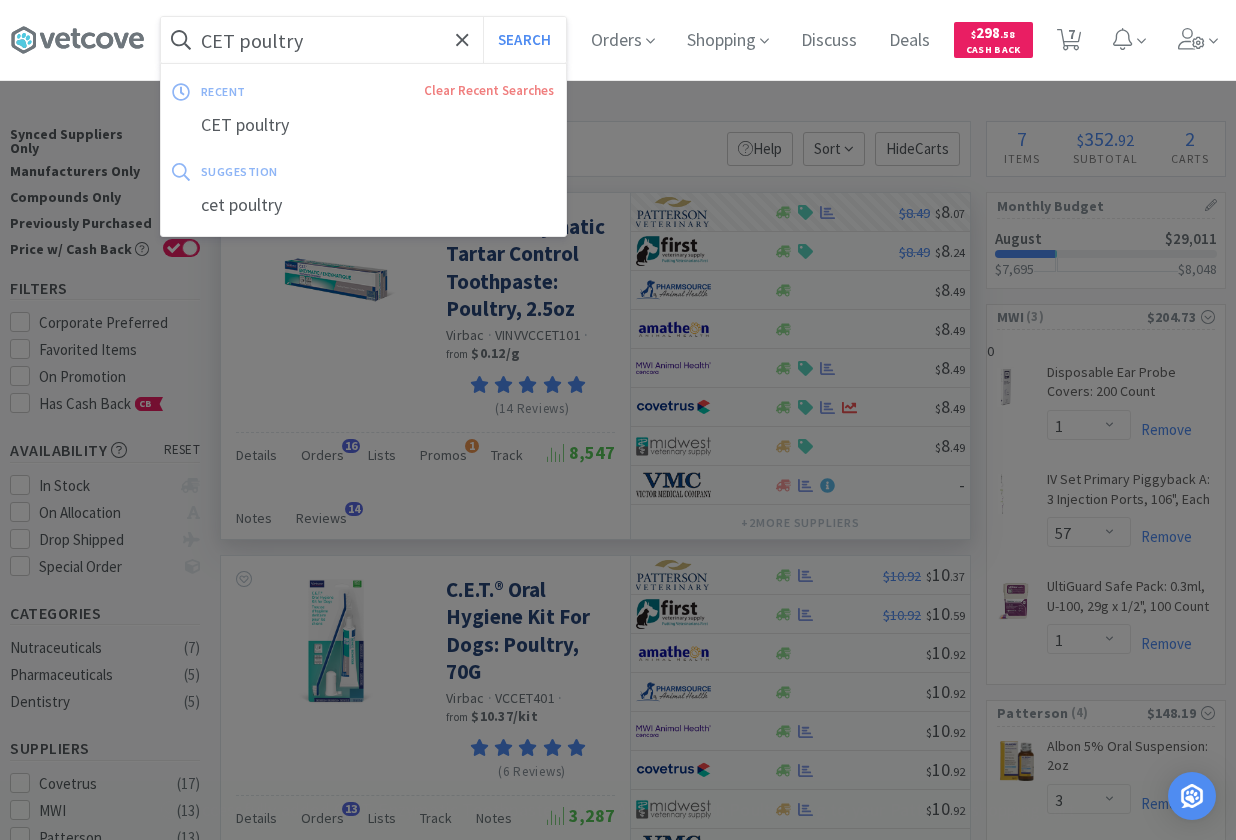 click on "CET poultry" at bounding box center [363, 40] 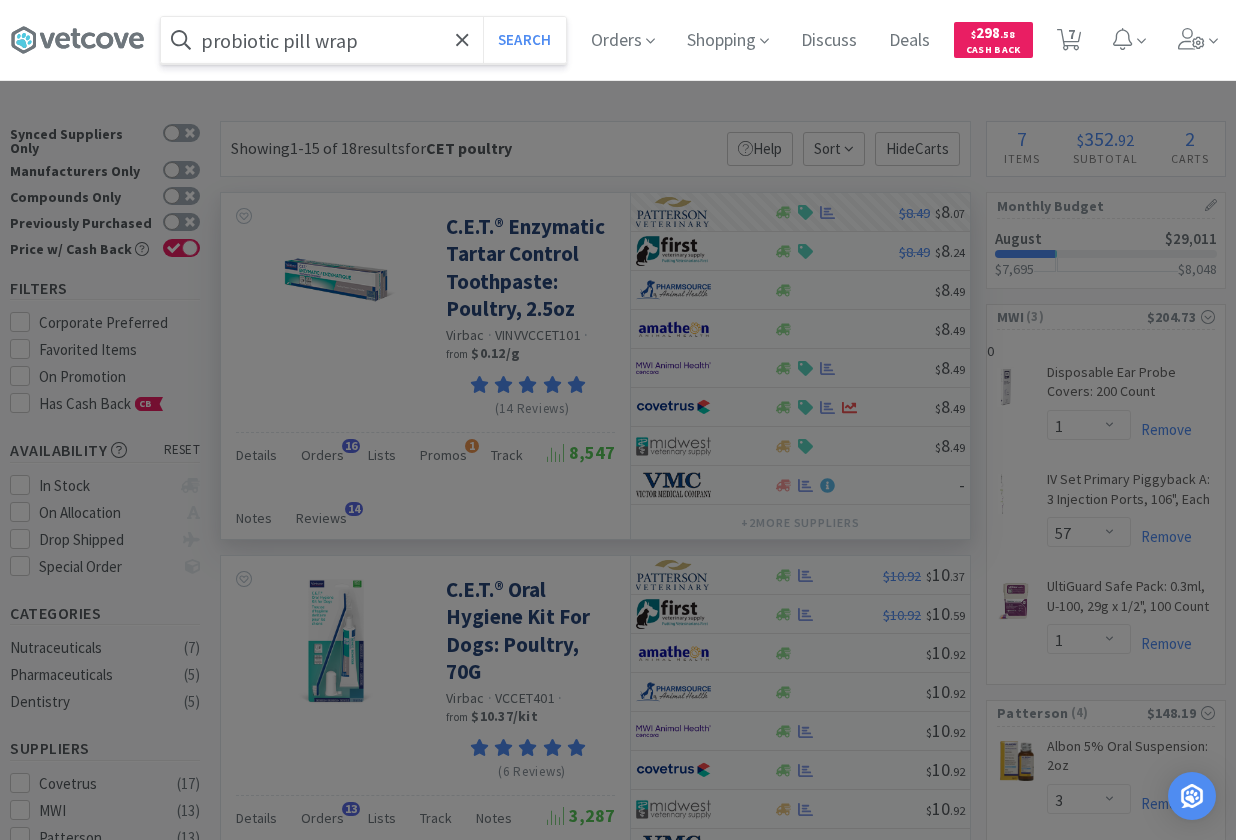 type on "probiotic pill wrap" 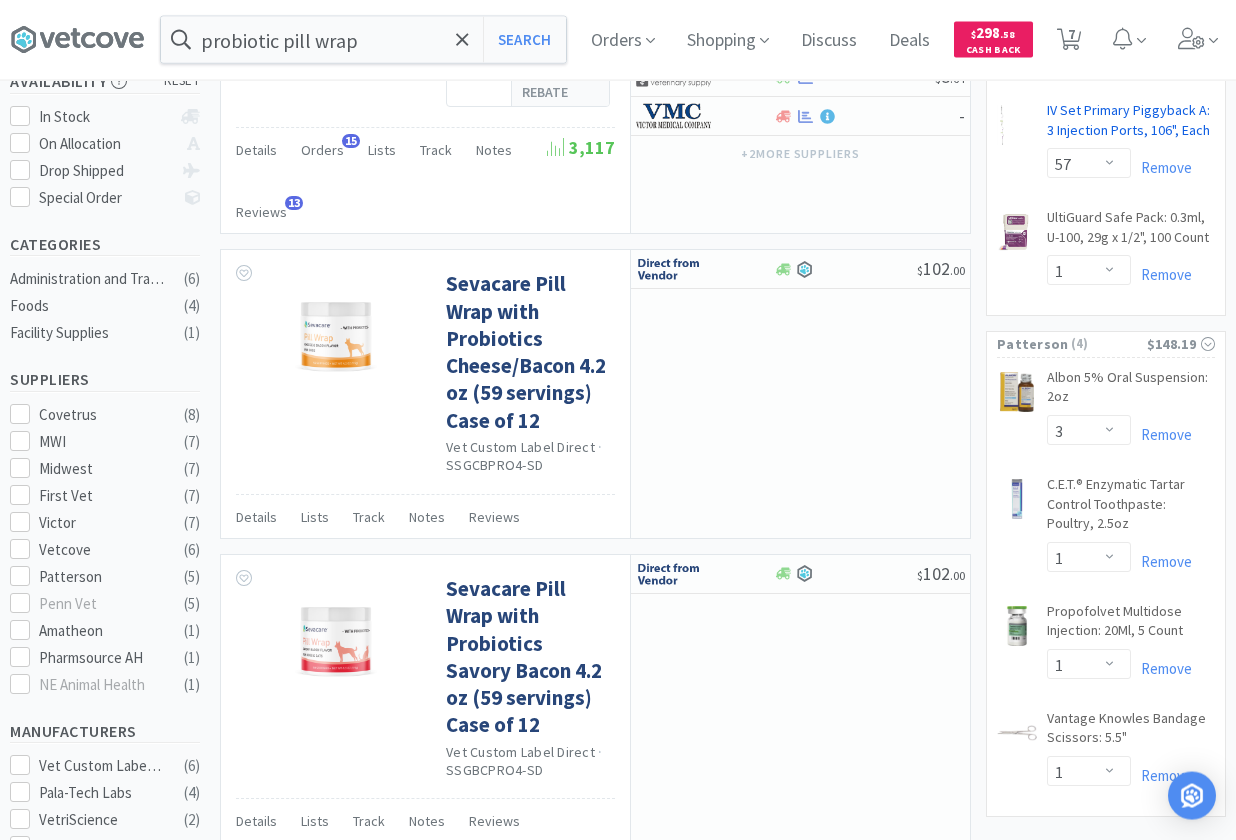 scroll, scrollTop: 0, scrollLeft: 0, axis: both 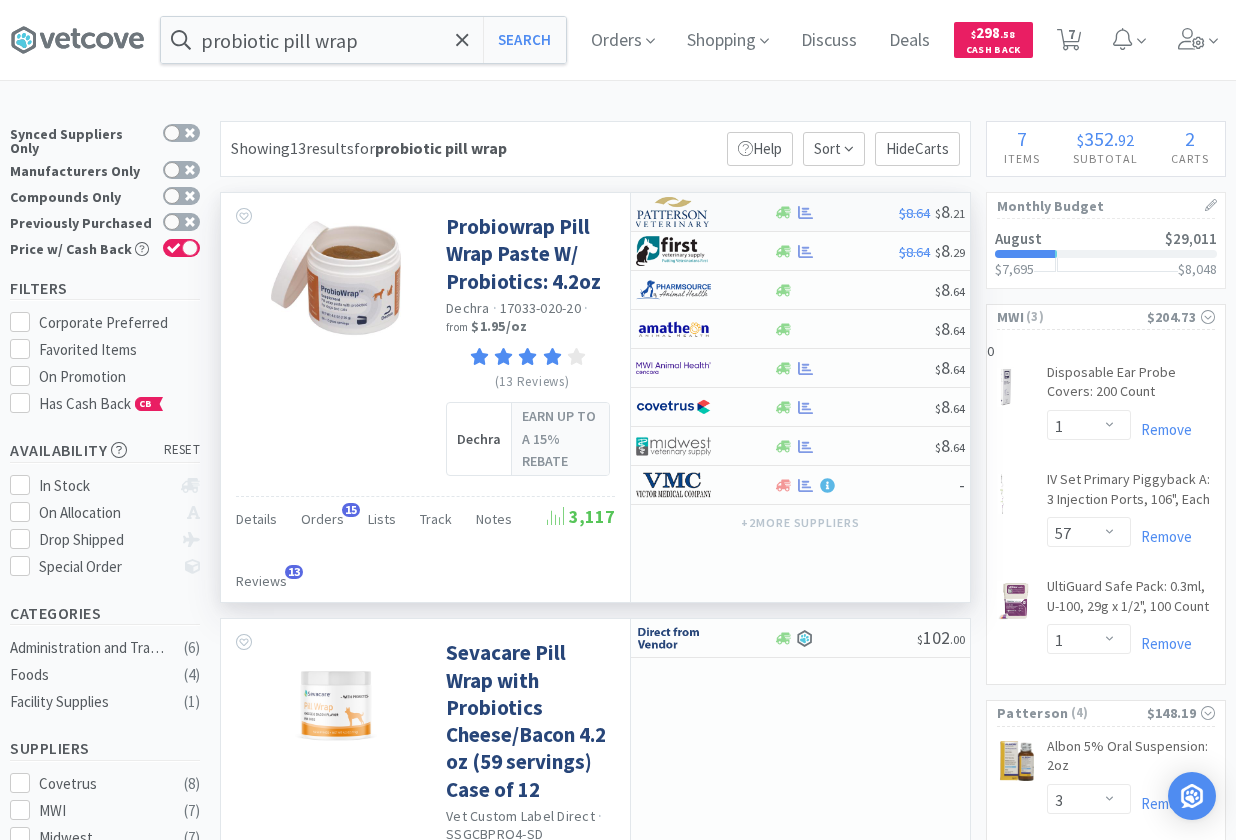 click at bounding box center (836, 212) 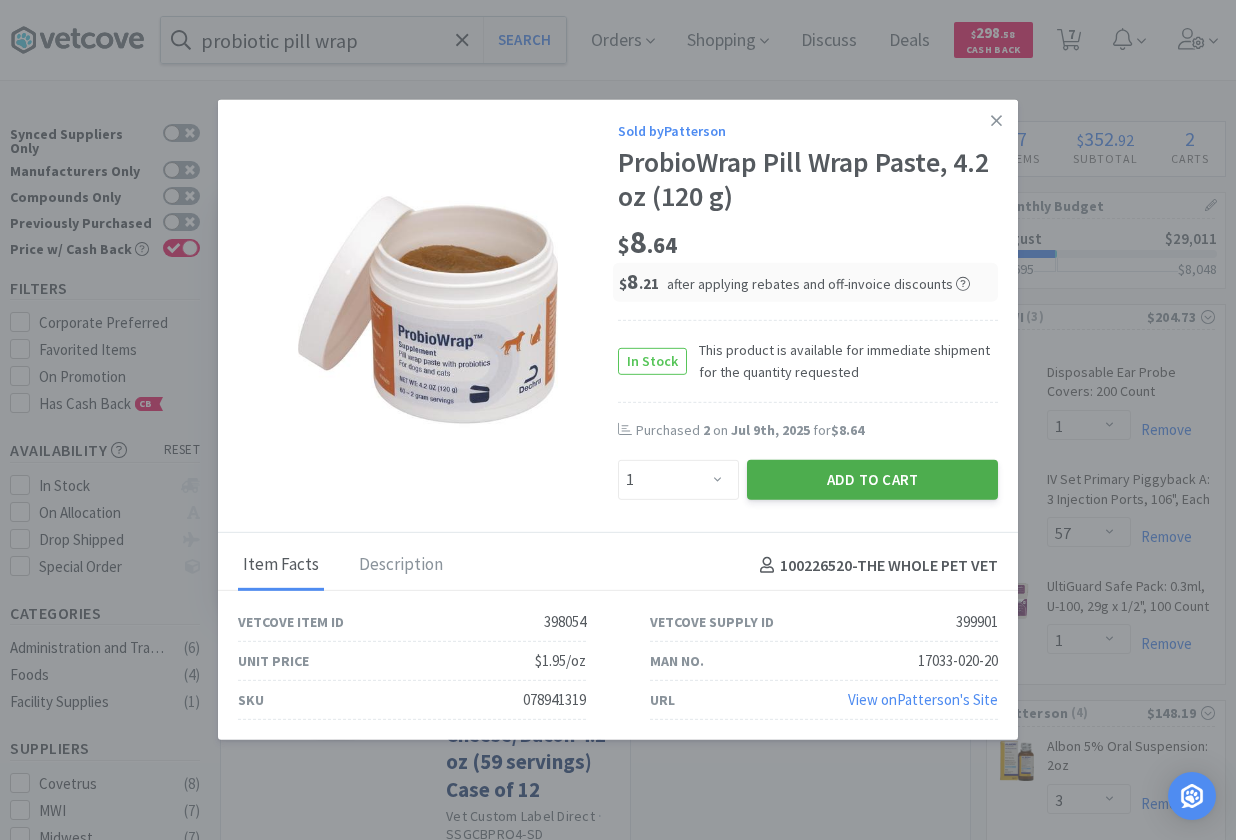 click on "Add to Cart" at bounding box center [872, 480] 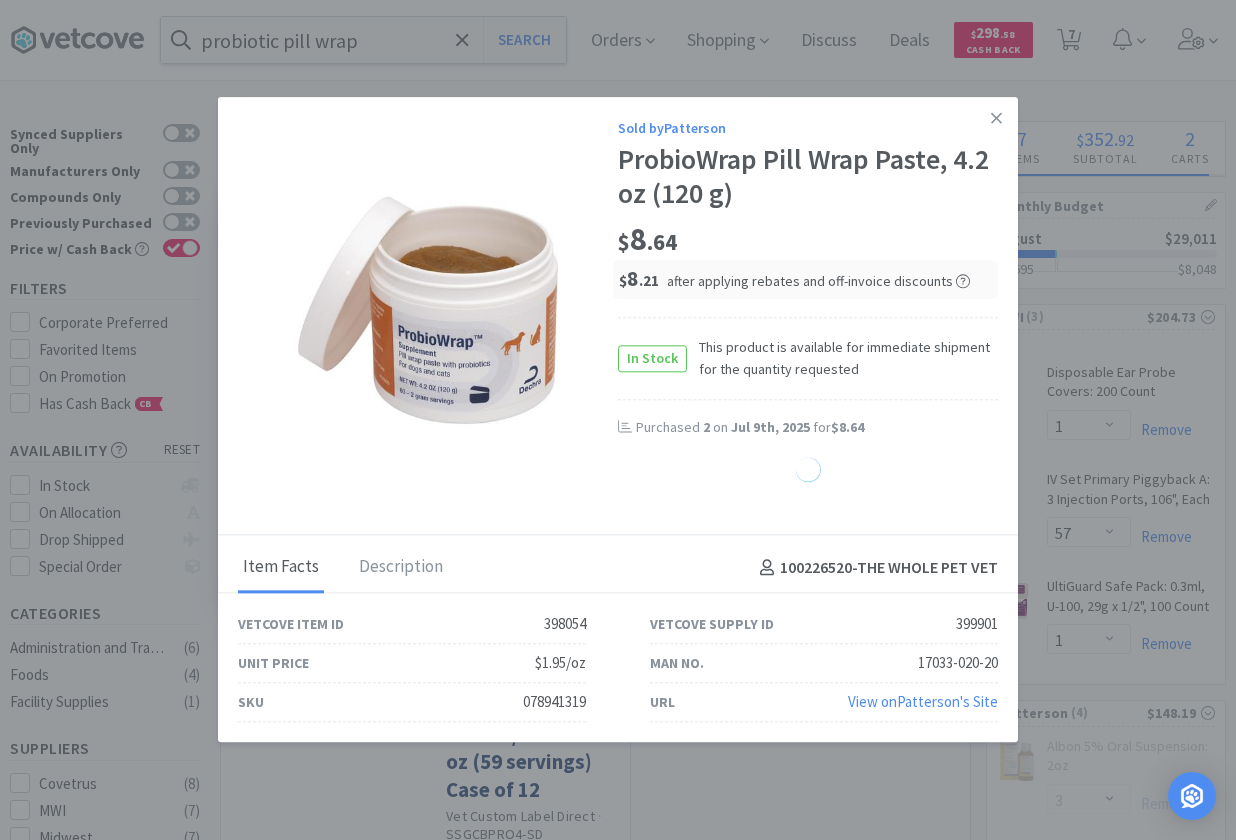 select on "1" 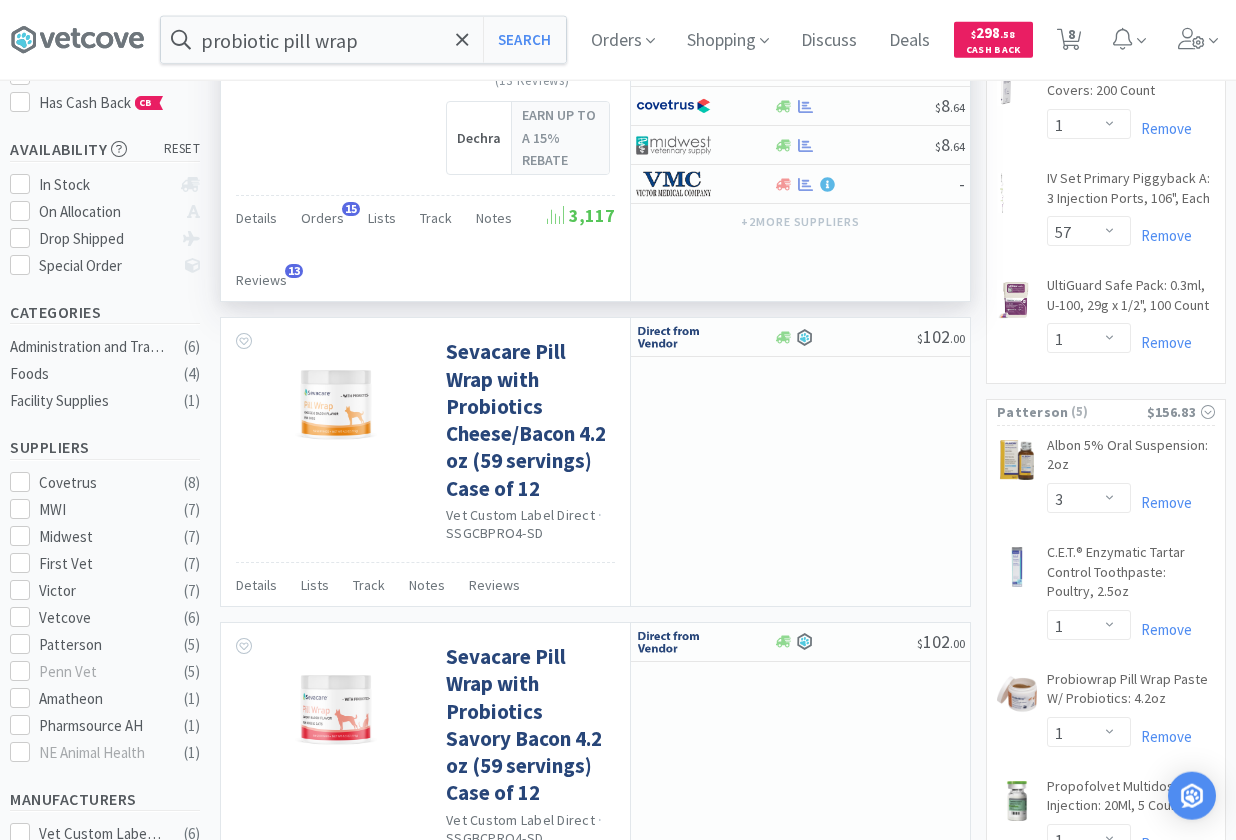 scroll, scrollTop: 306, scrollLeft: 0, axis: vertical 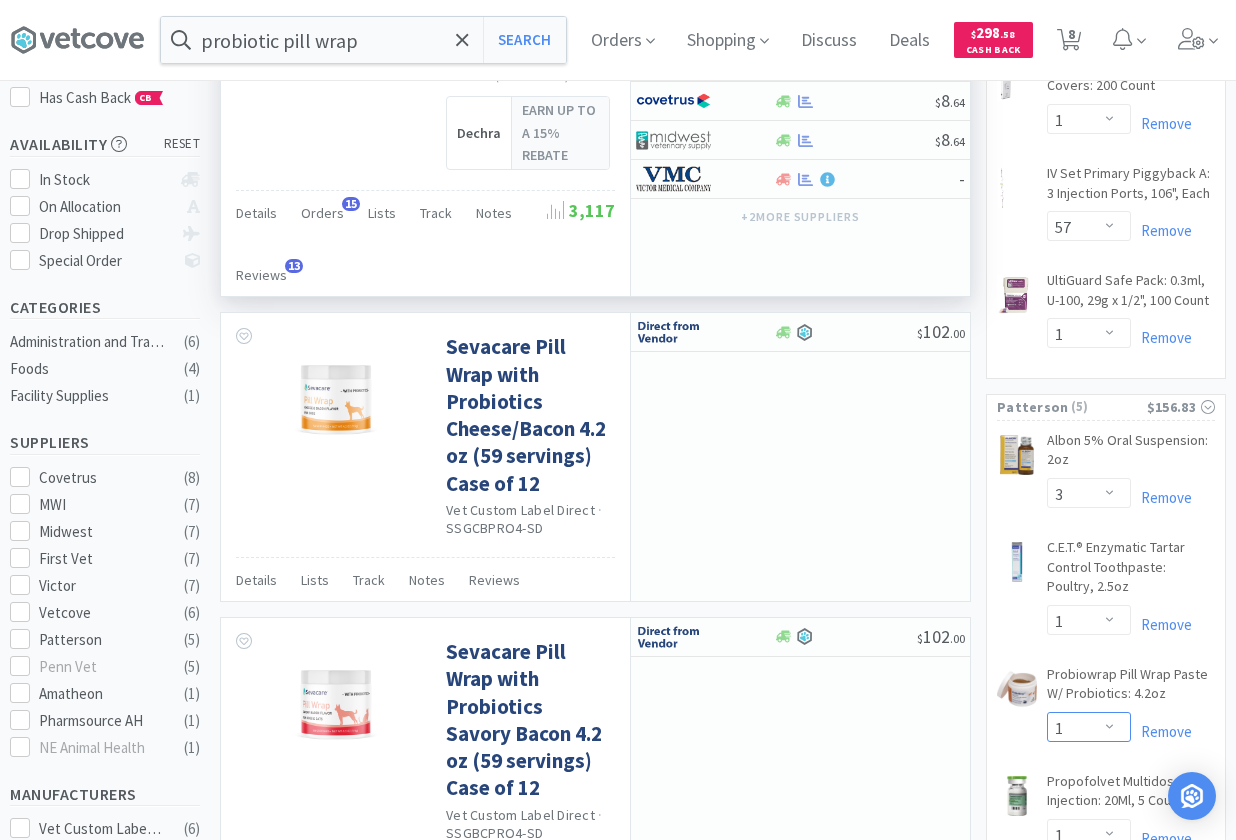 click on "Enter Quantity 1 2 3 4 5 6 7 8 9 10 11 12 13 14 15 16 17 18 19 20 Enter Quantity" at bounding box center (1089, 727) 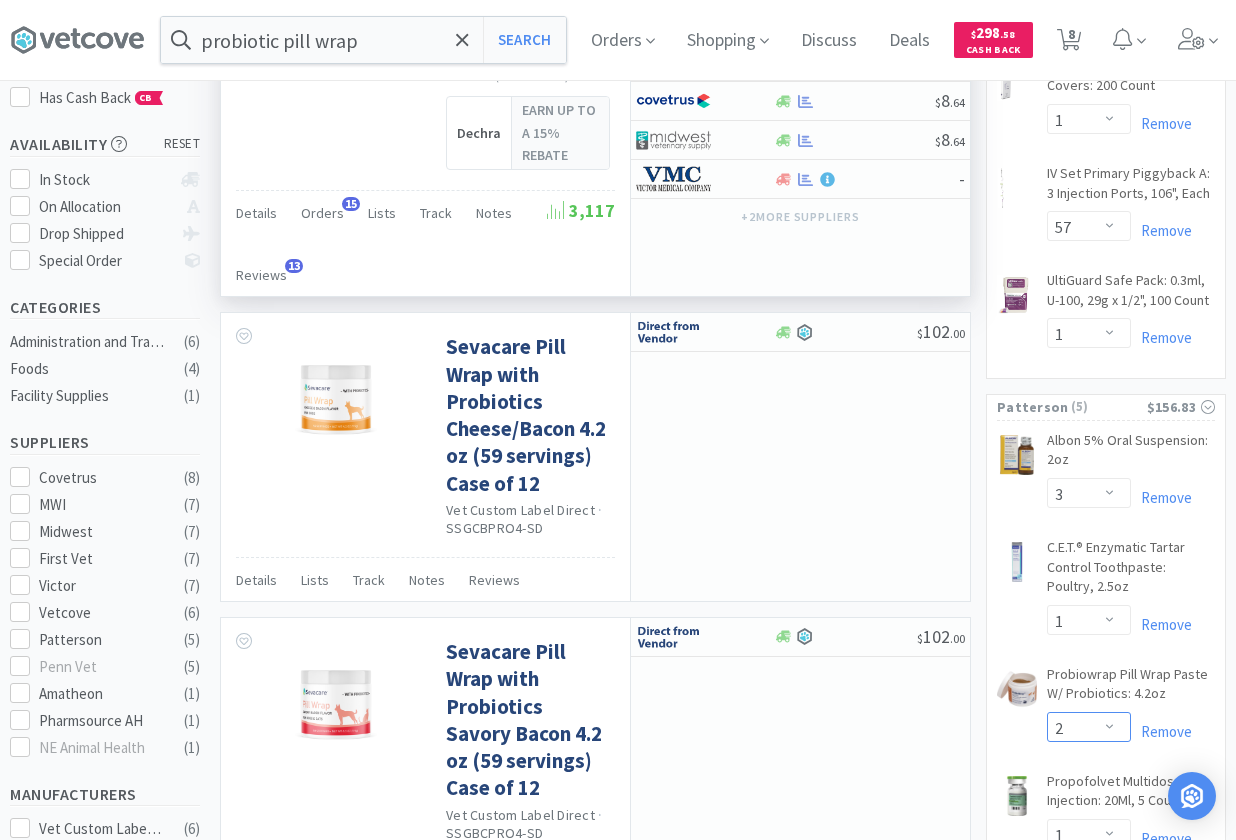 click on "2" at bounding box center (0, 0) 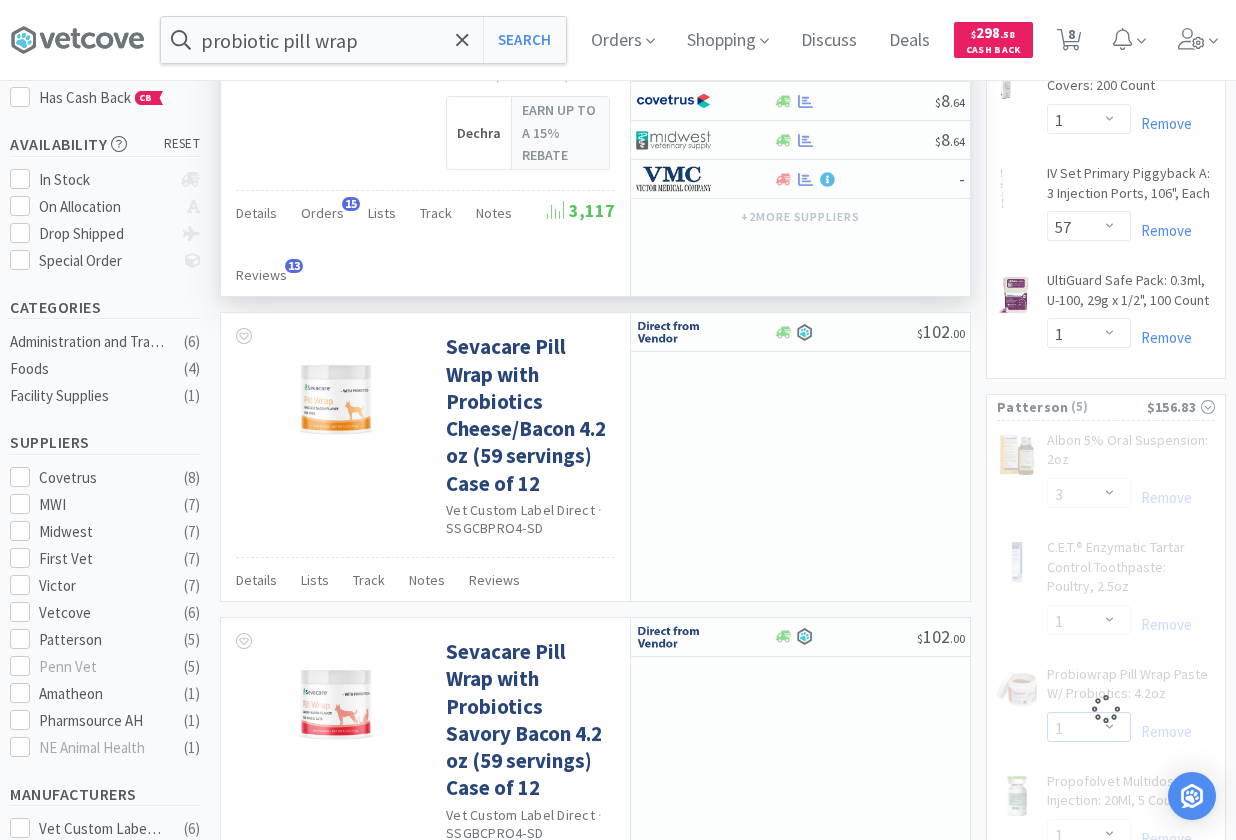 select on "2" 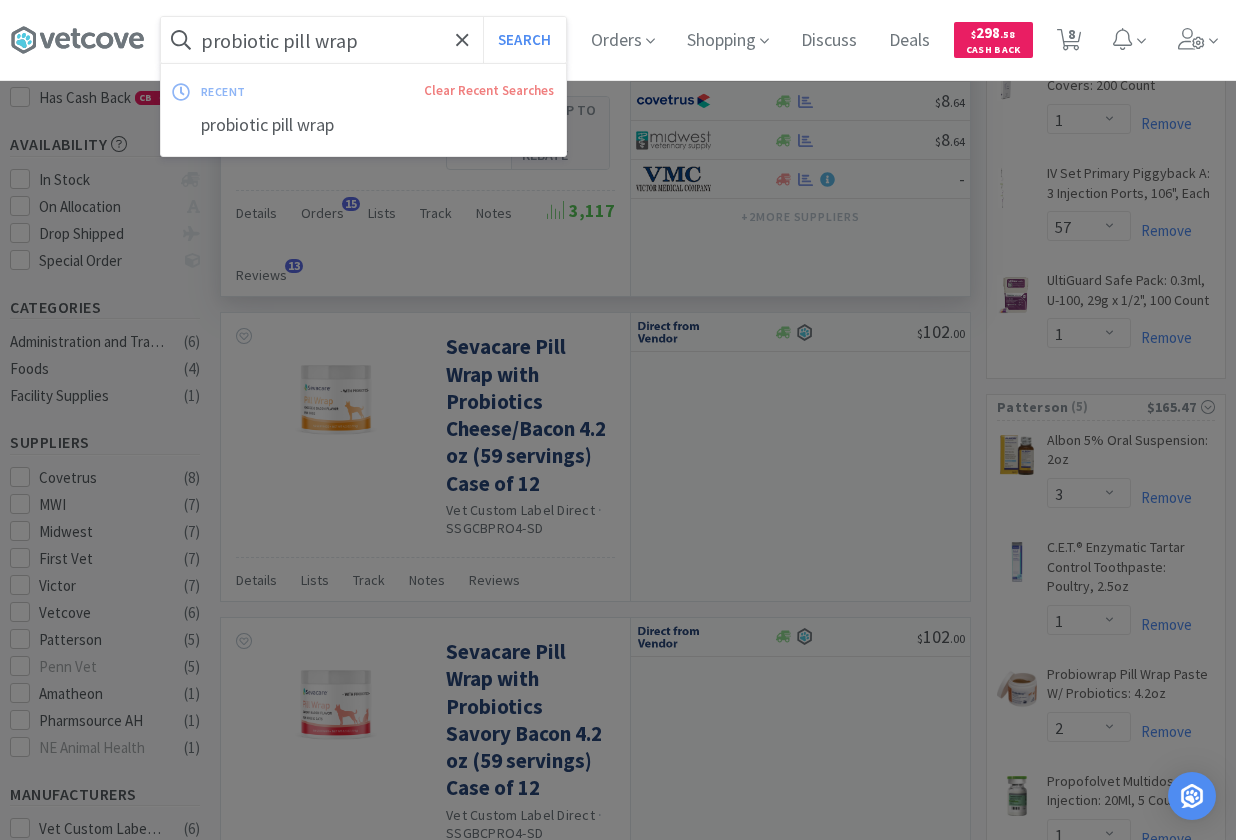 drag, startPoint x: 404, startPoint y: 45, endPoint x: 372, endPoint y: 45, distance: 32 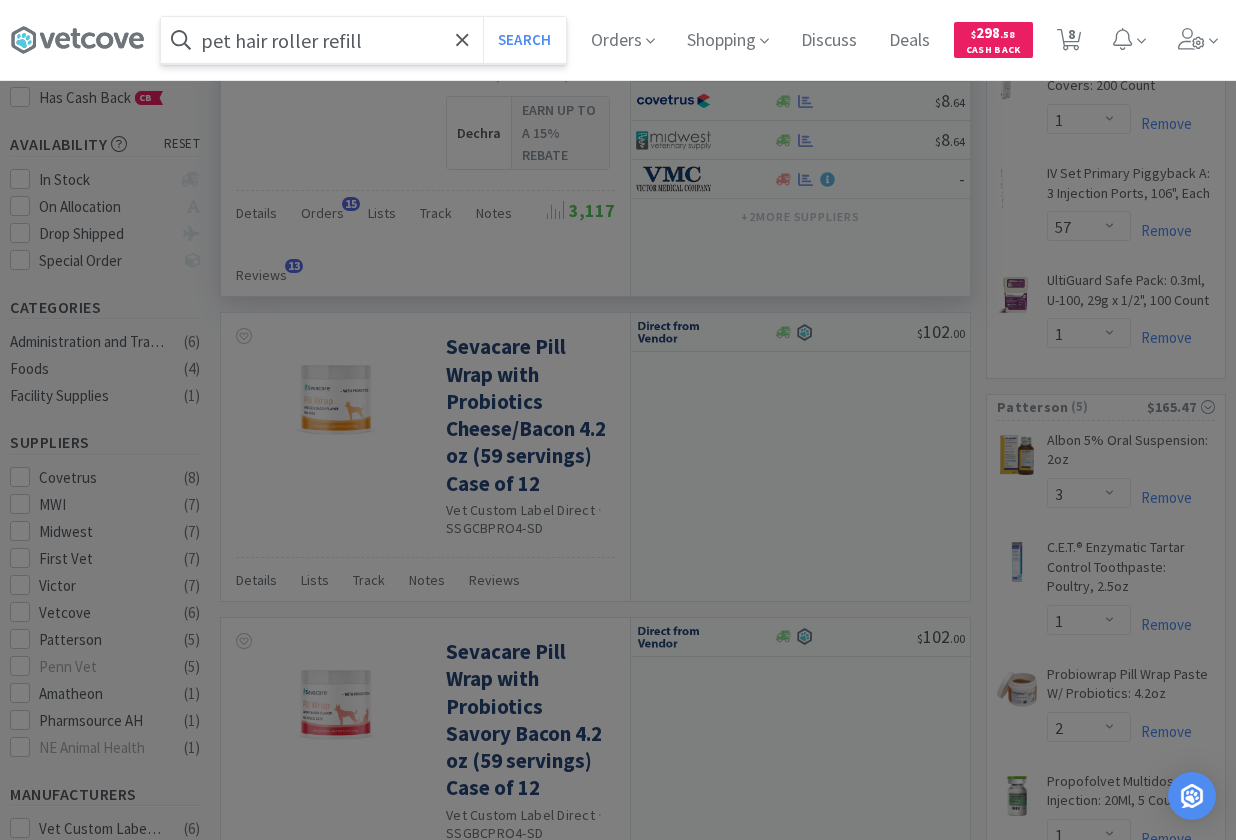 type on "pet hair roller refill" 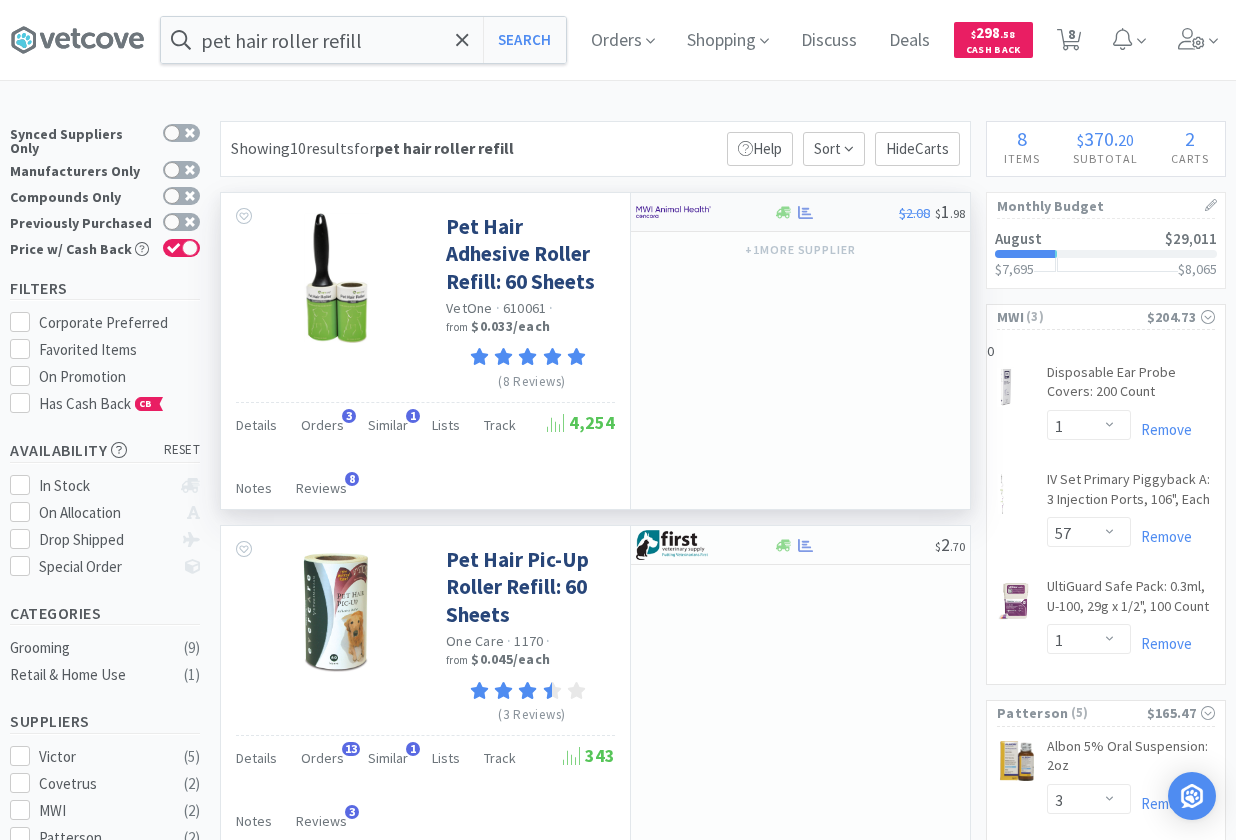 click at bounding box center [836, 212] 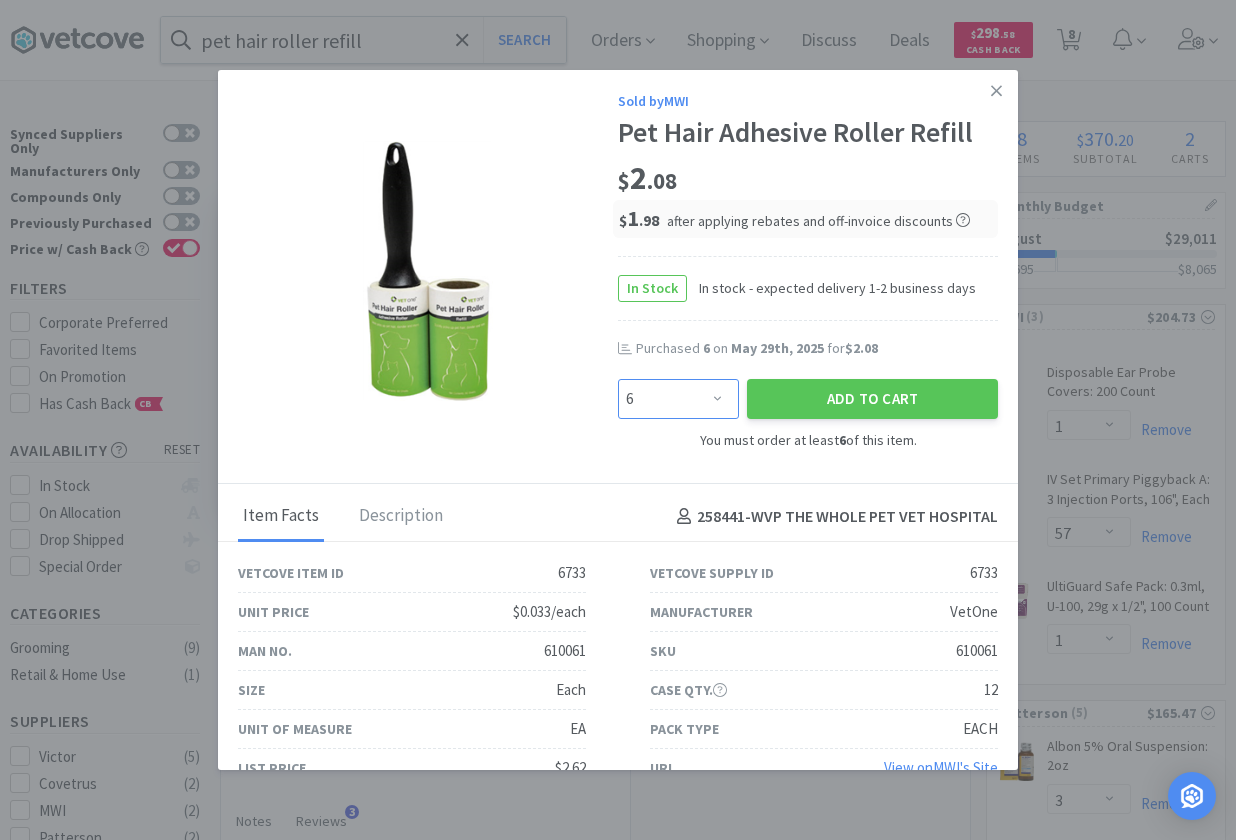 click on "Enter Quantity 6 12 18 24 30 36 42 48 54 60 66 72 78 84 90 96 102 108 114 120 Enter Quantity" at bounding box center [678, 399] 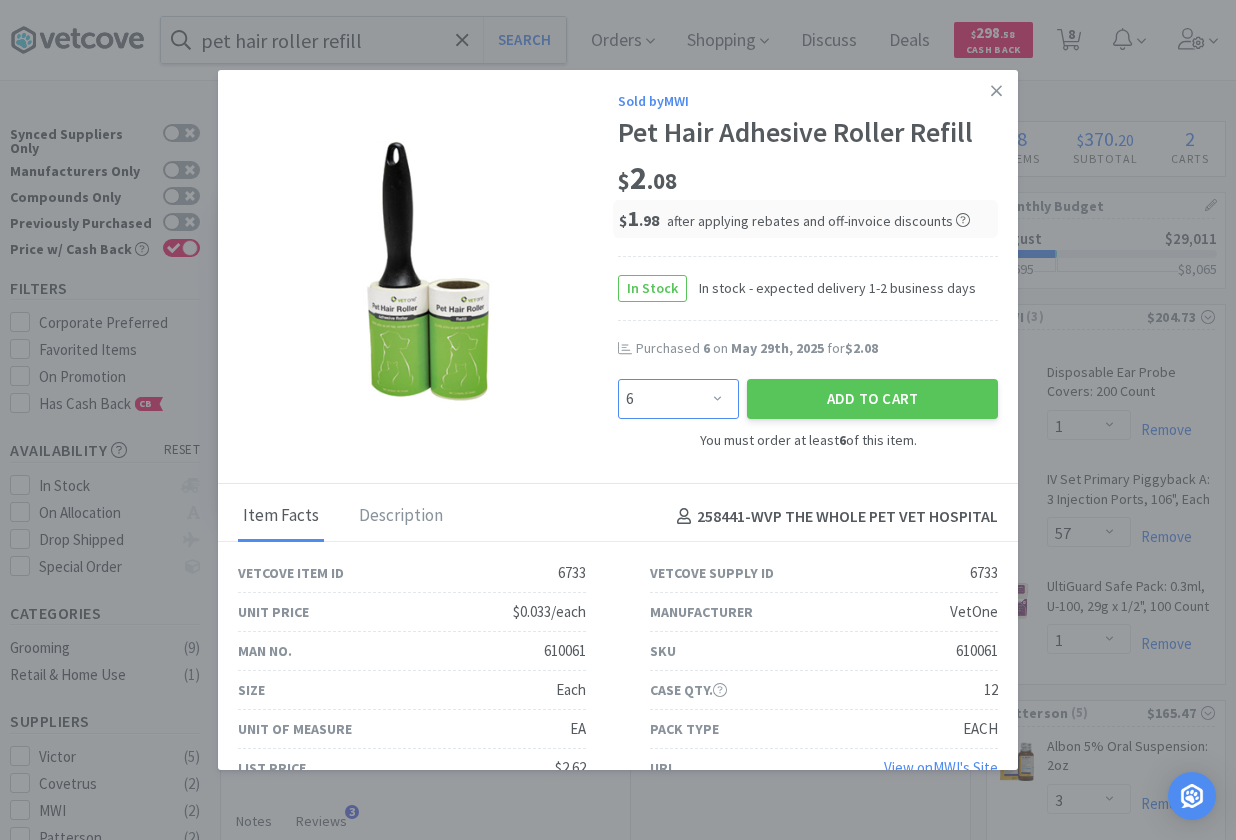 select on "12" 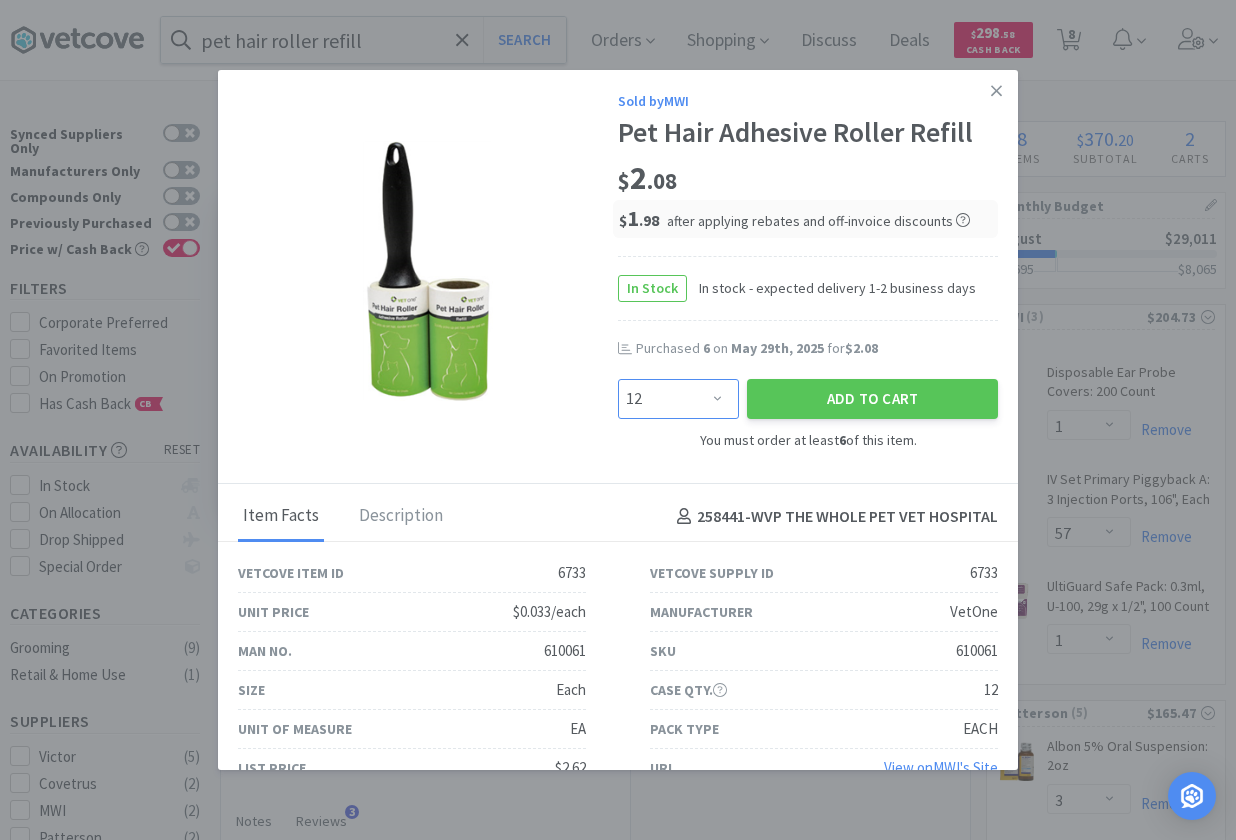 click on "12" at bounding box center (0, 0) 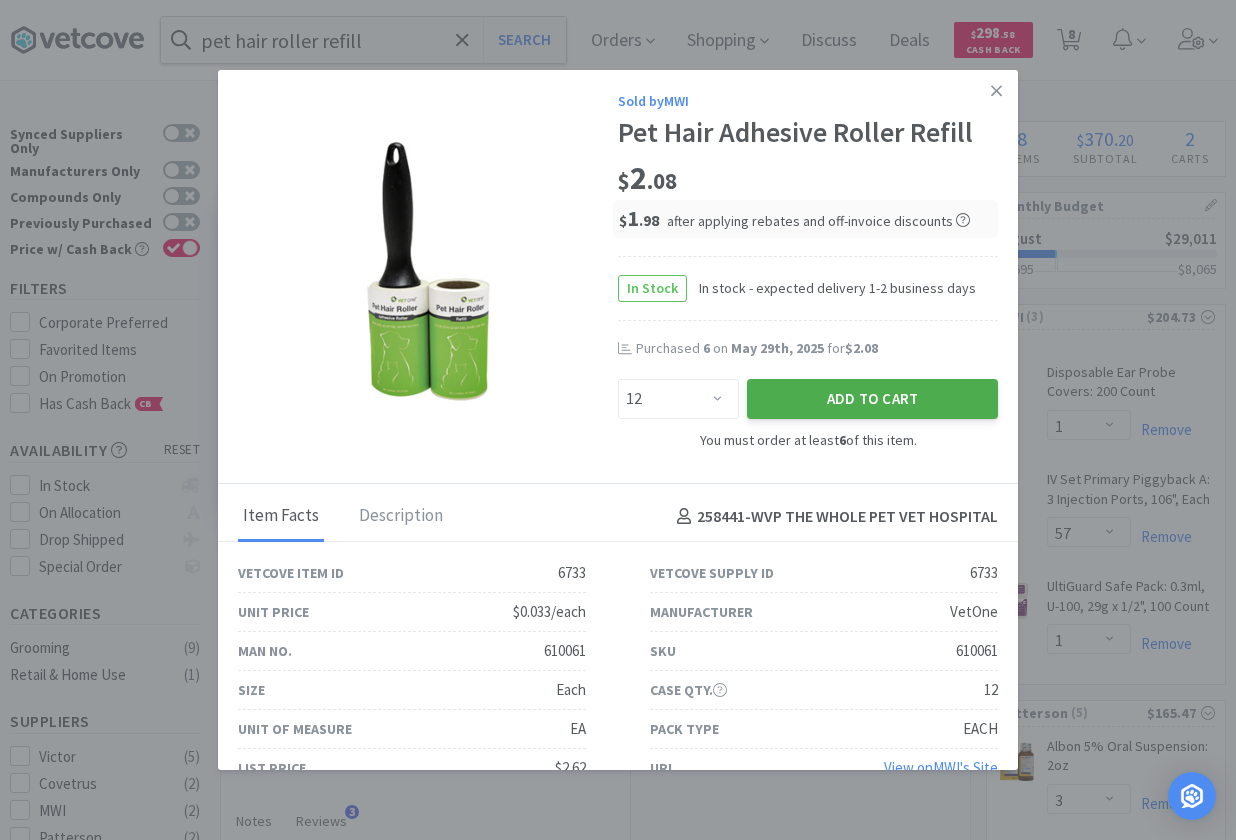 click on "Add to Cart" at bounding box center [872, 399] 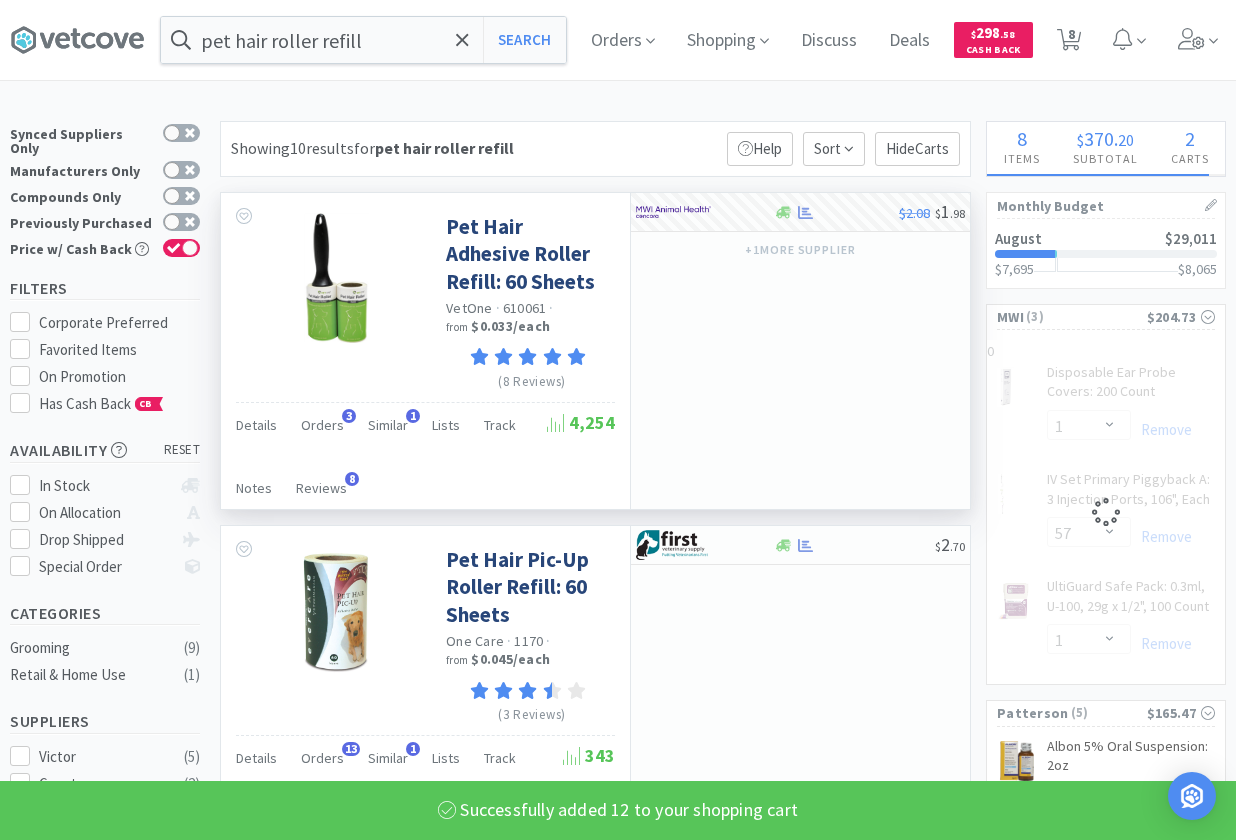 select on "12" 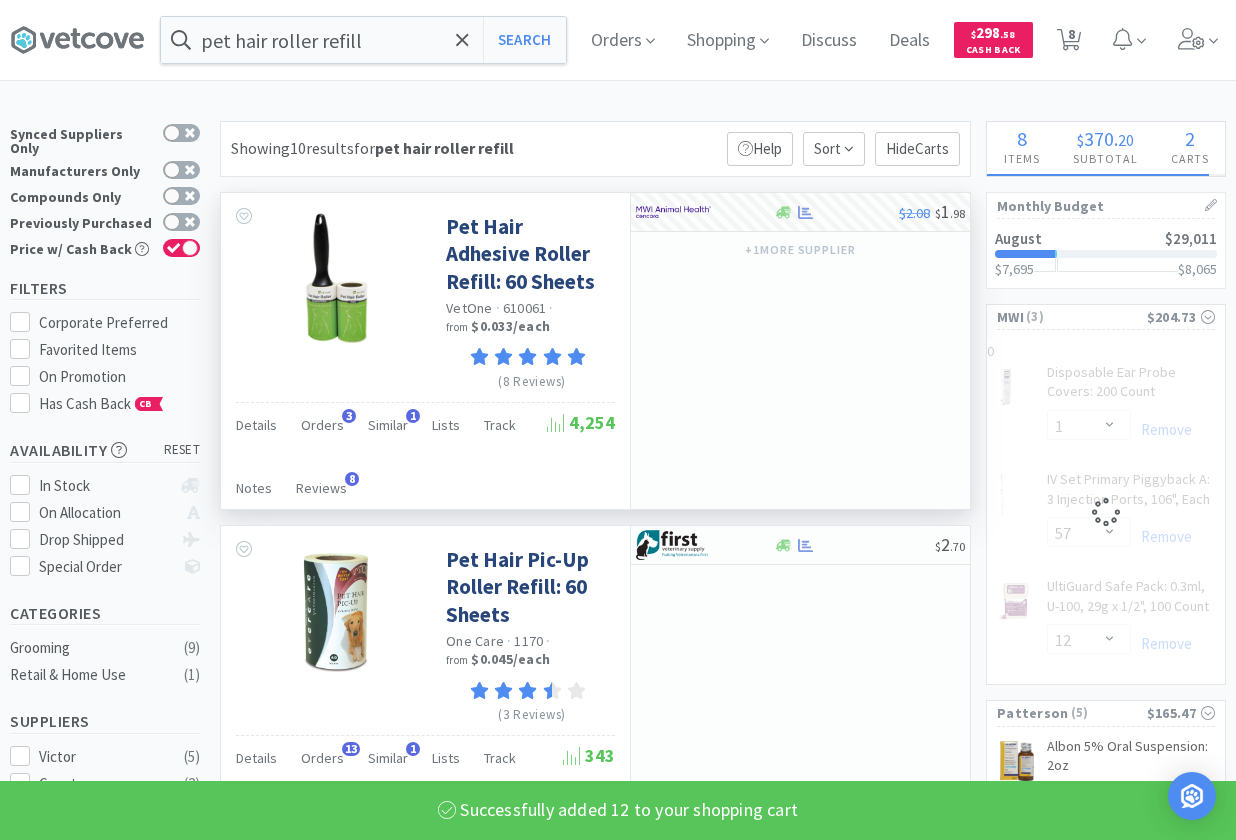 select on "1" 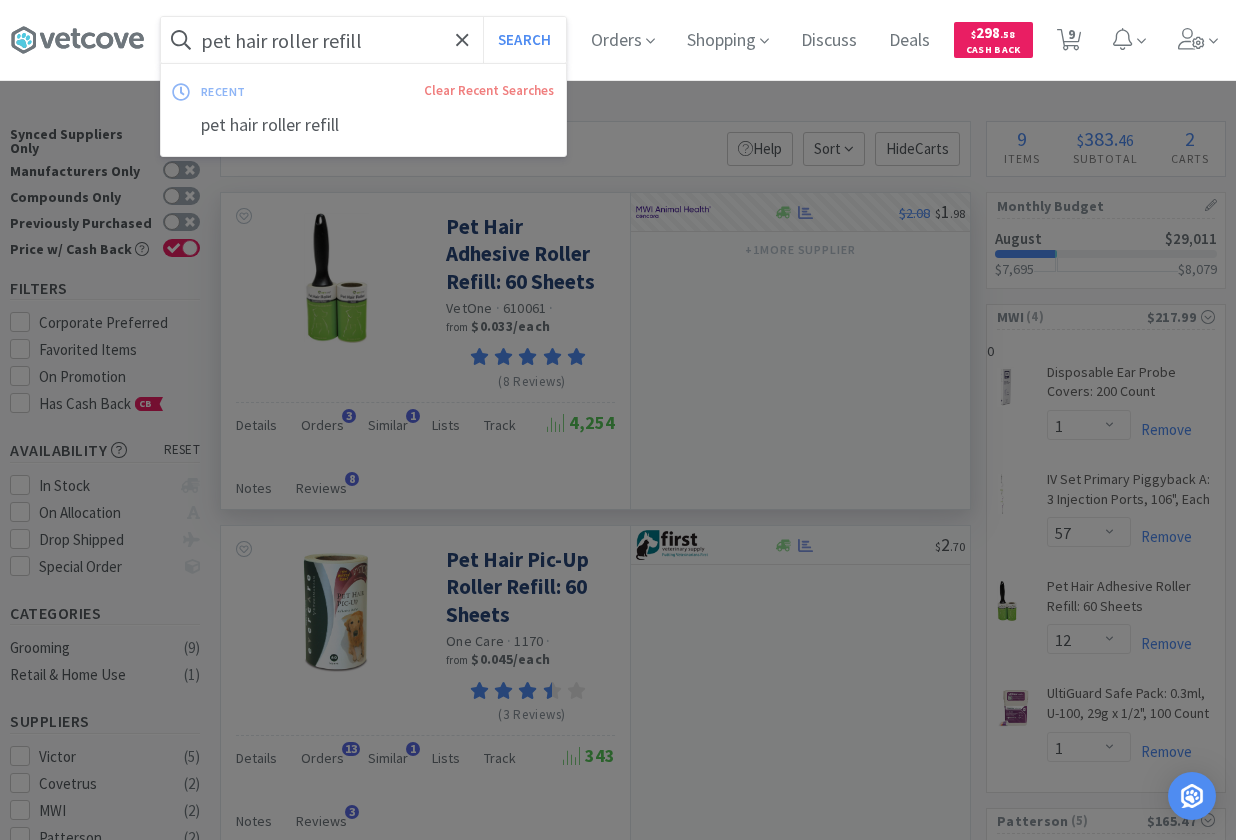 drag, startPoint x: 357, startPoint y: 24, endPoint x: 628, endPoint y: 3, distance: 271.81244 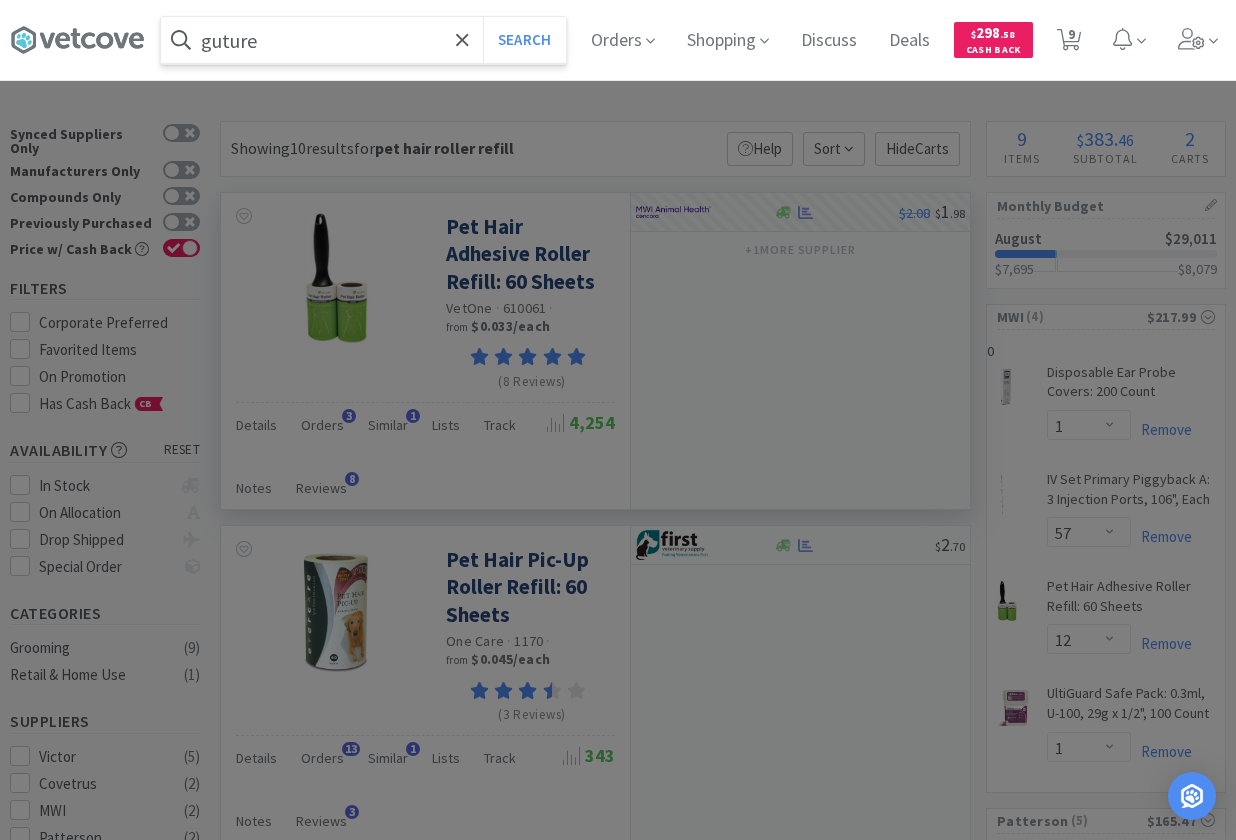 click on "Search" at bounding box center [524, 40] 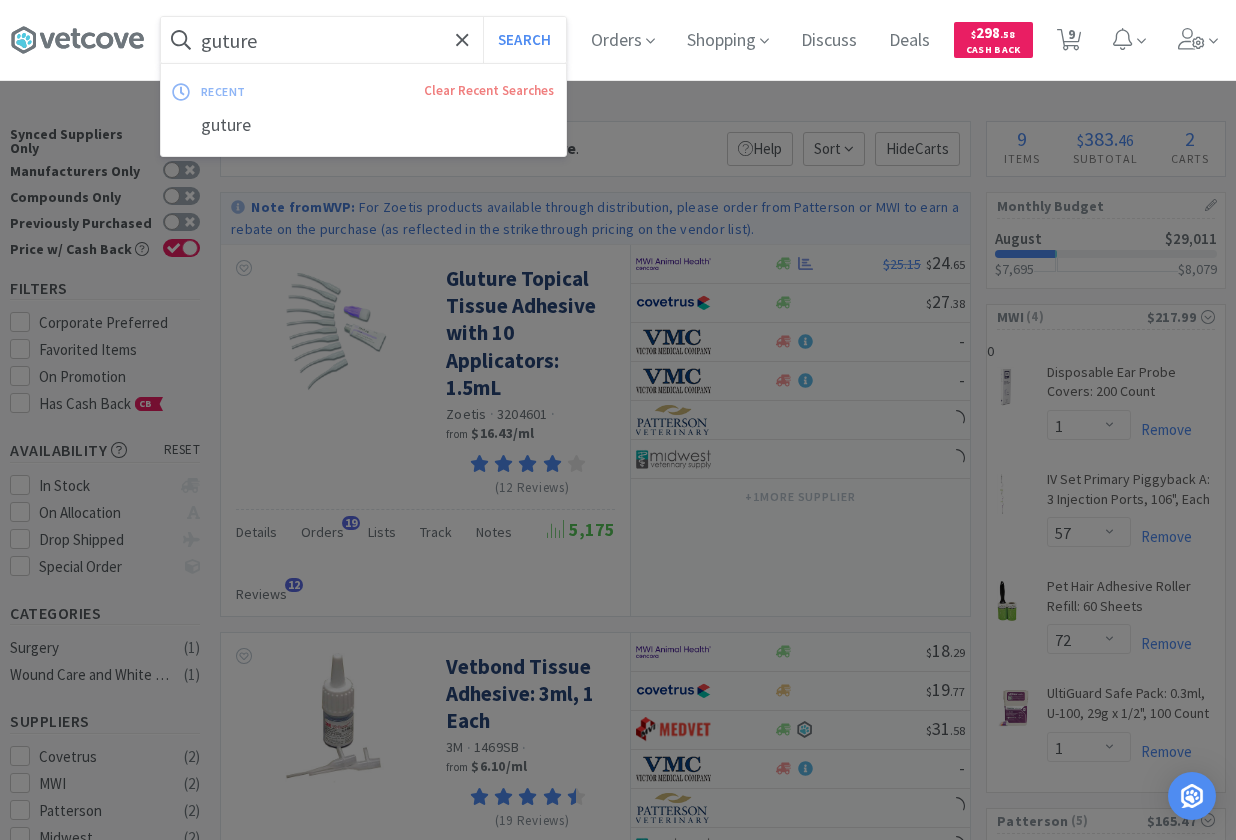 click on "guture" at bounding box center [363, 40] 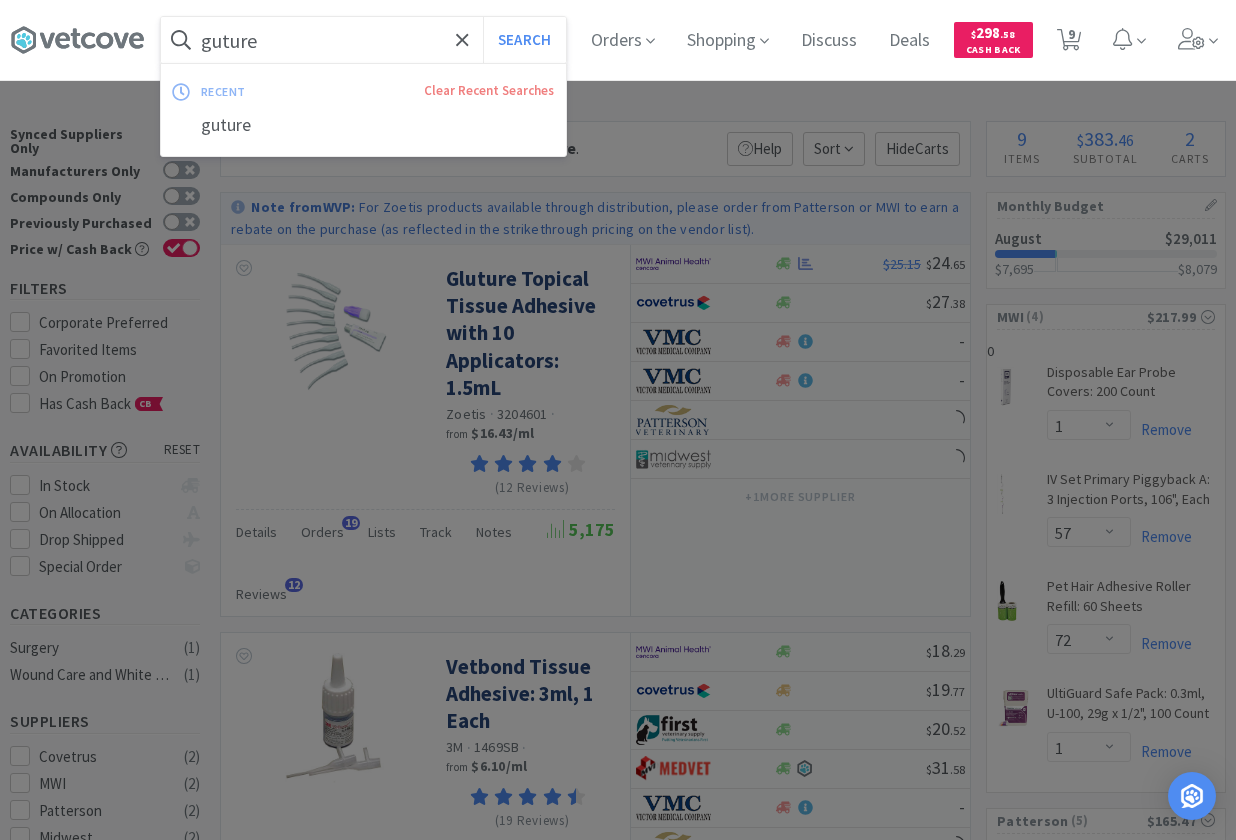 click on "guture" at bounding box center (363, 40) 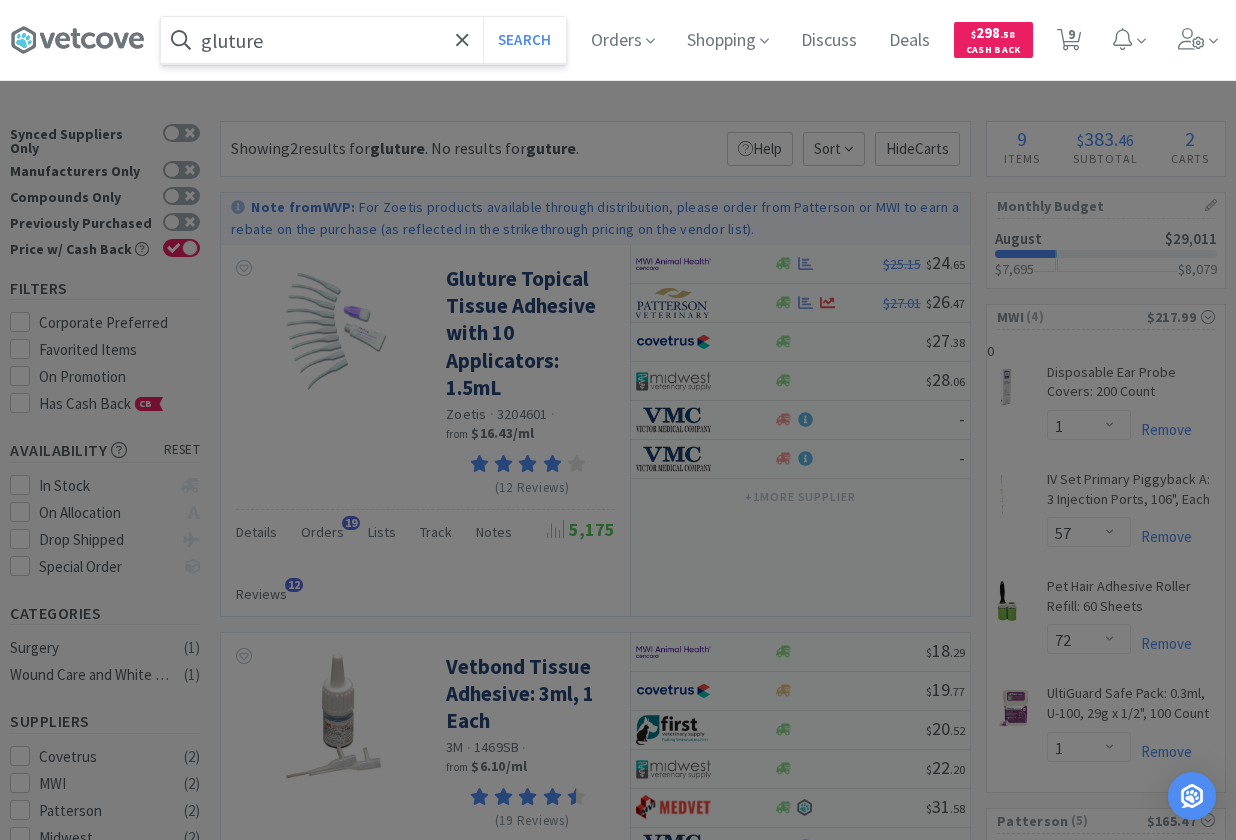 type on "gluture" 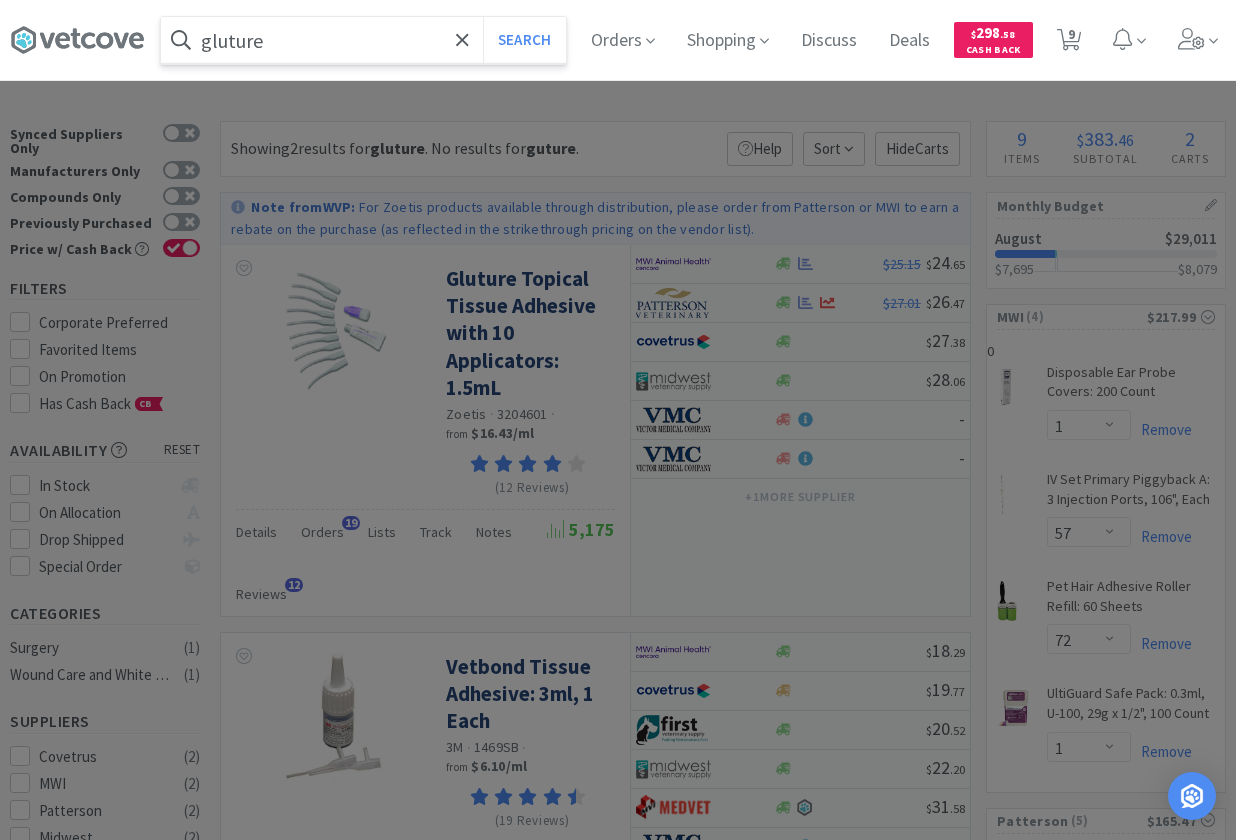 click on "Search" at bounding box center [524, 40] 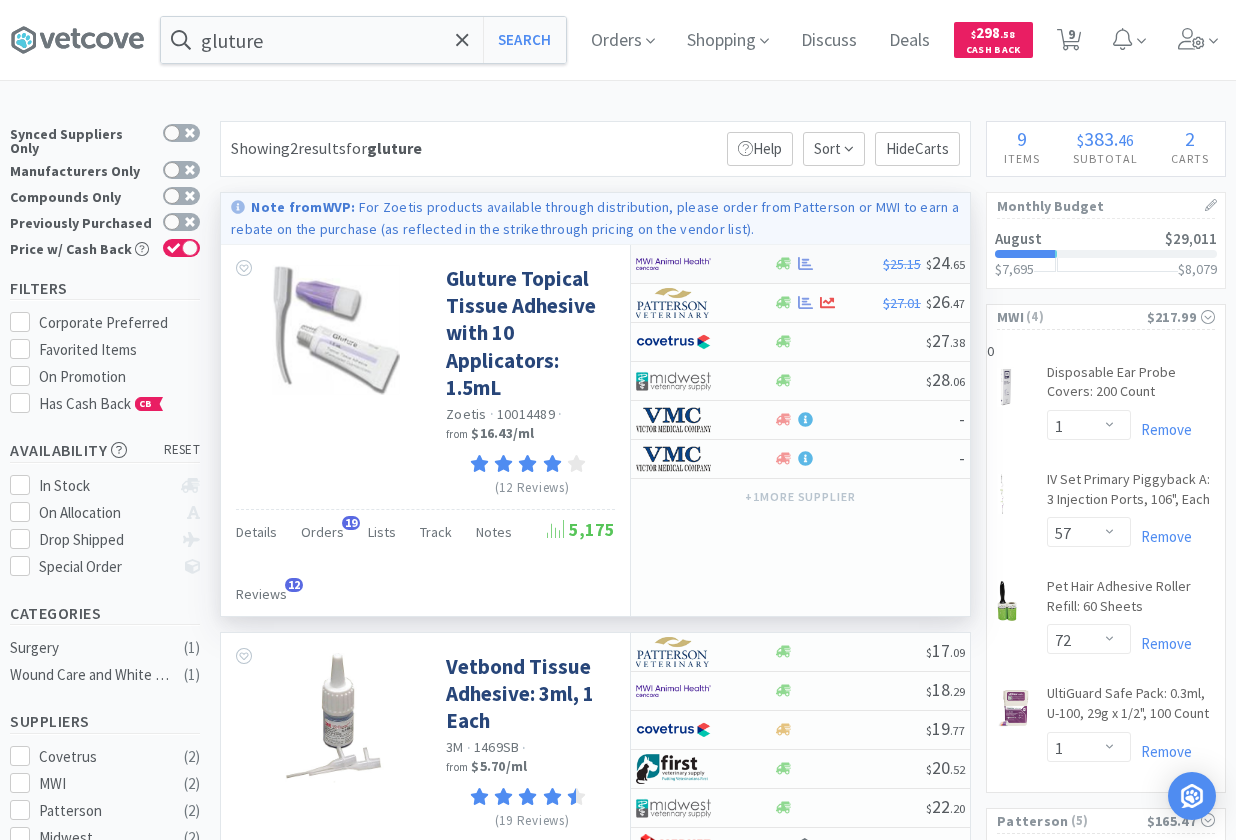 click on "$25.15 $ 24 . 65" at bounding box center (800, 264) 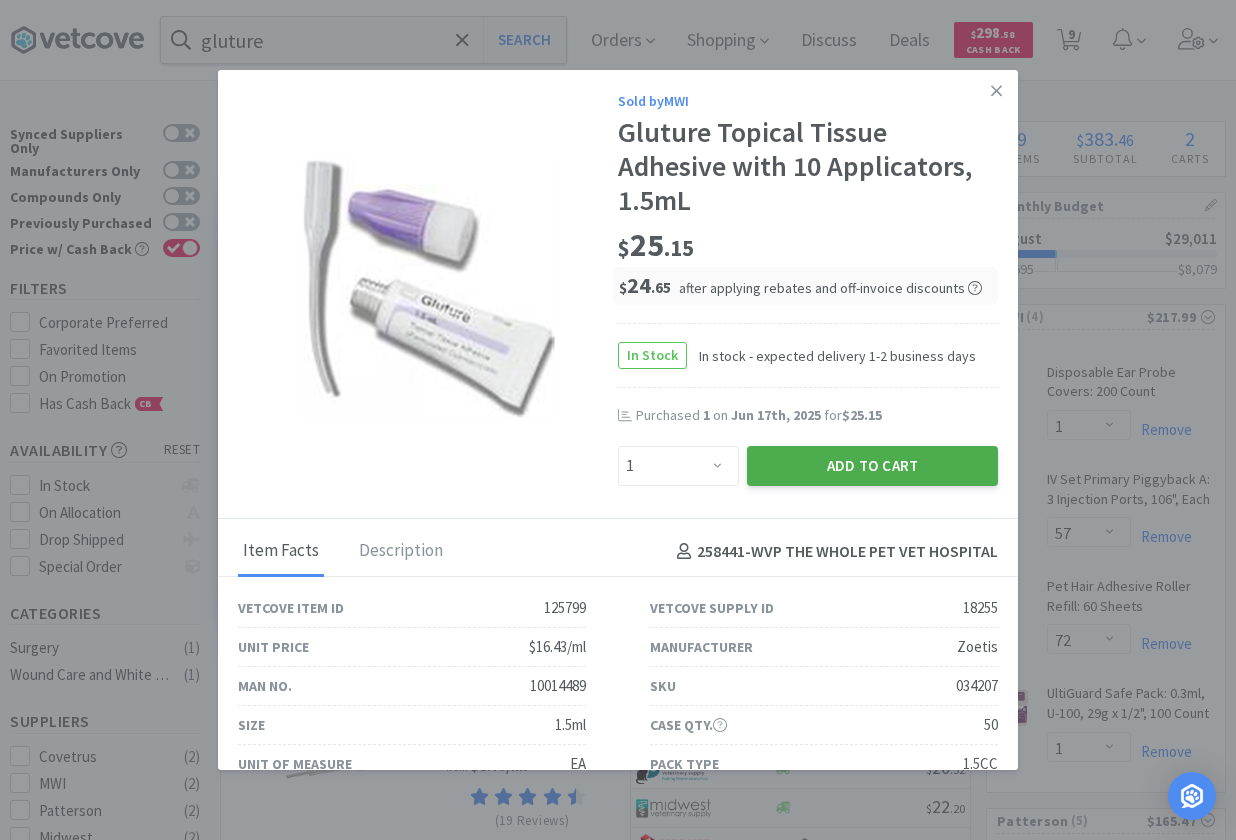 click on "Add to Cart" at bounding box center (872, 466) 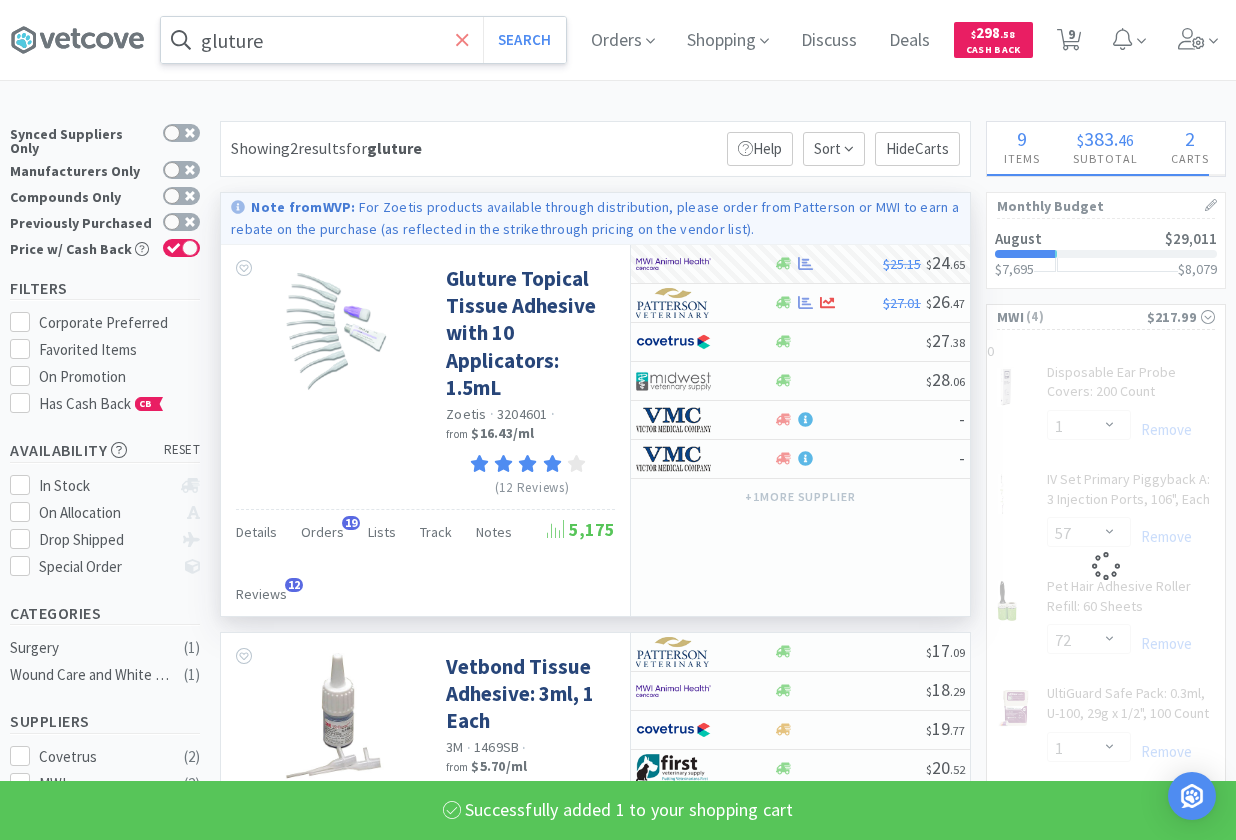 click 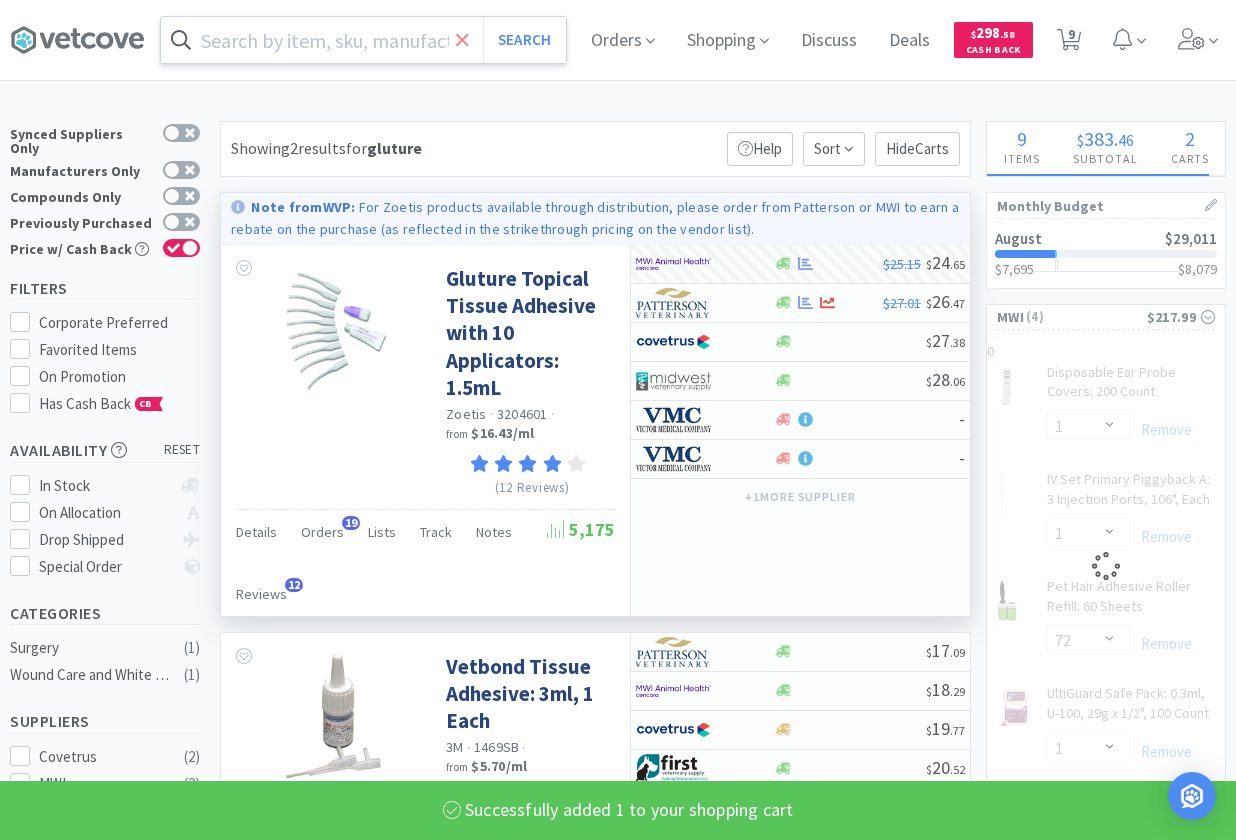 select on "12" 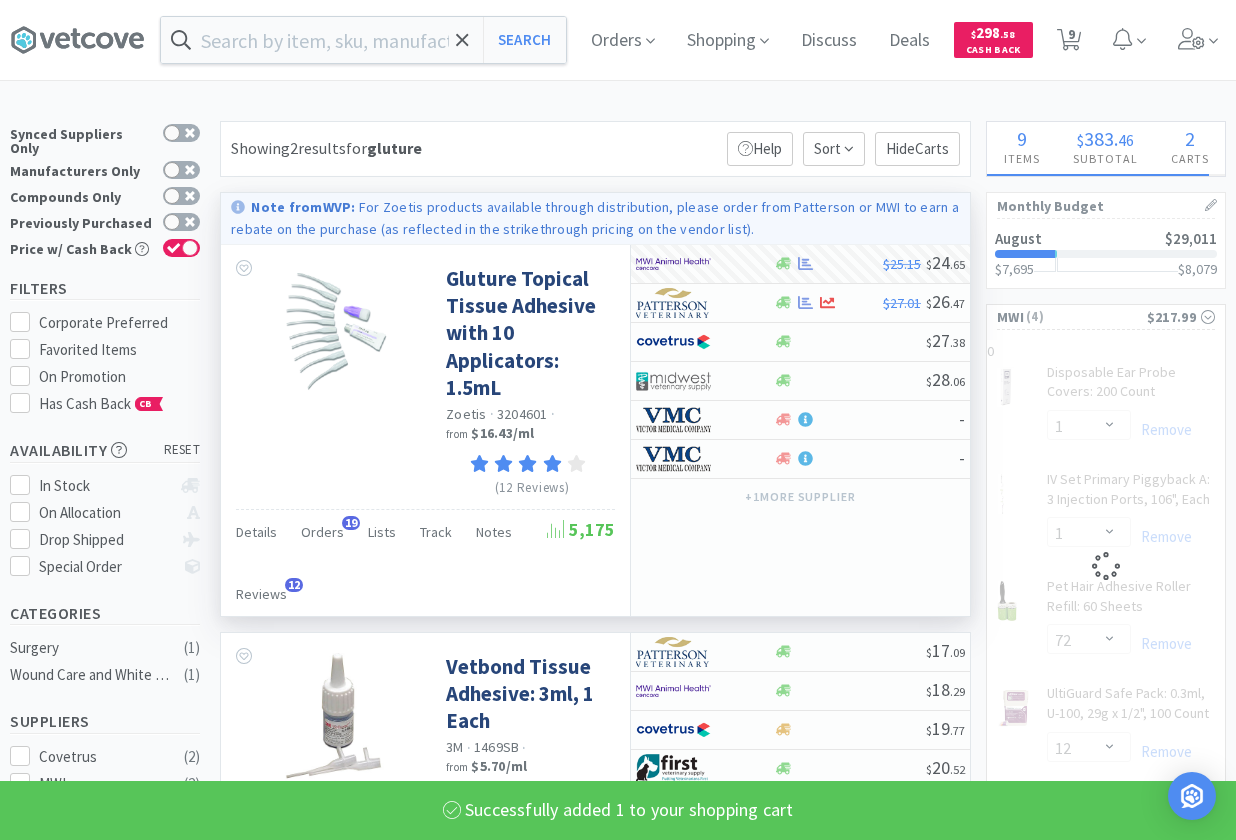 select on "57" 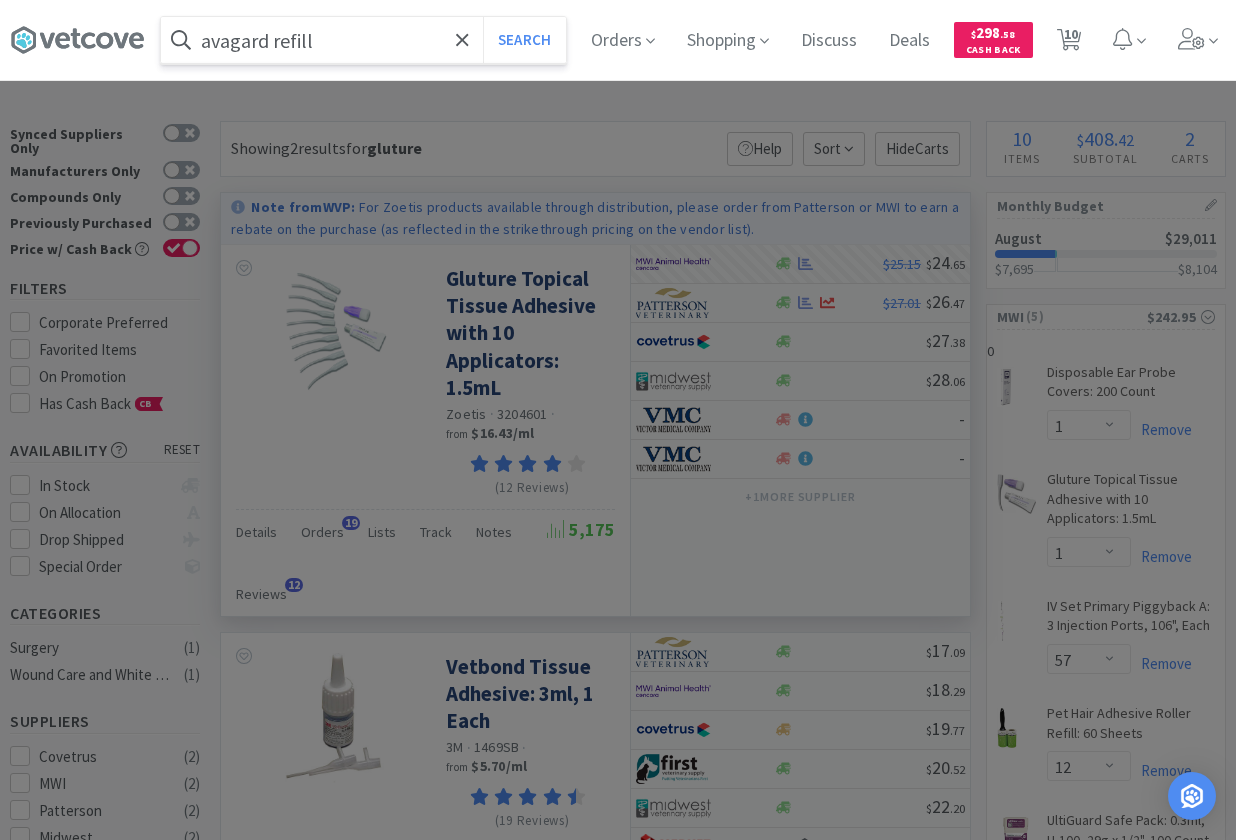 click on "Search" at bounding box center (524, 40) 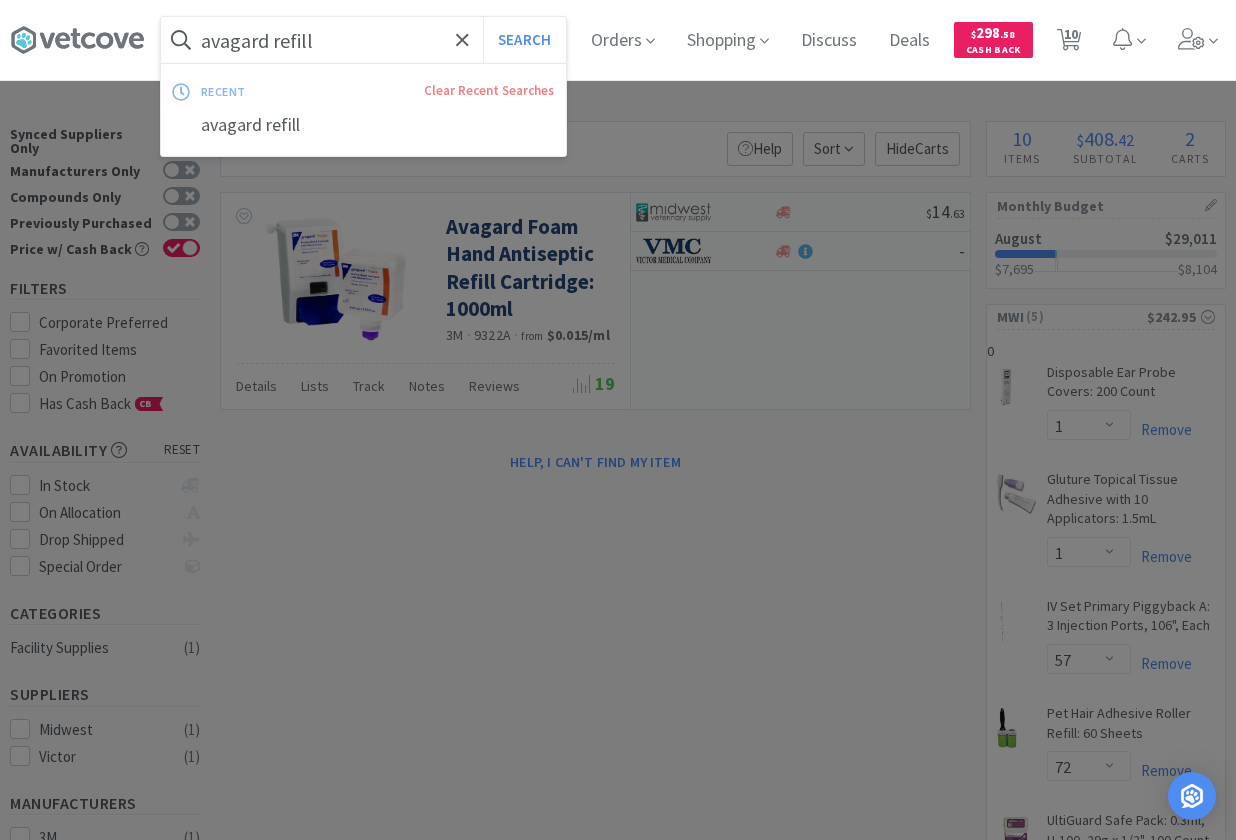 drag, startPoint x: 264, startPoint y: 39, endPoint x: 672, endPoint y: 96, distance: 411.96237 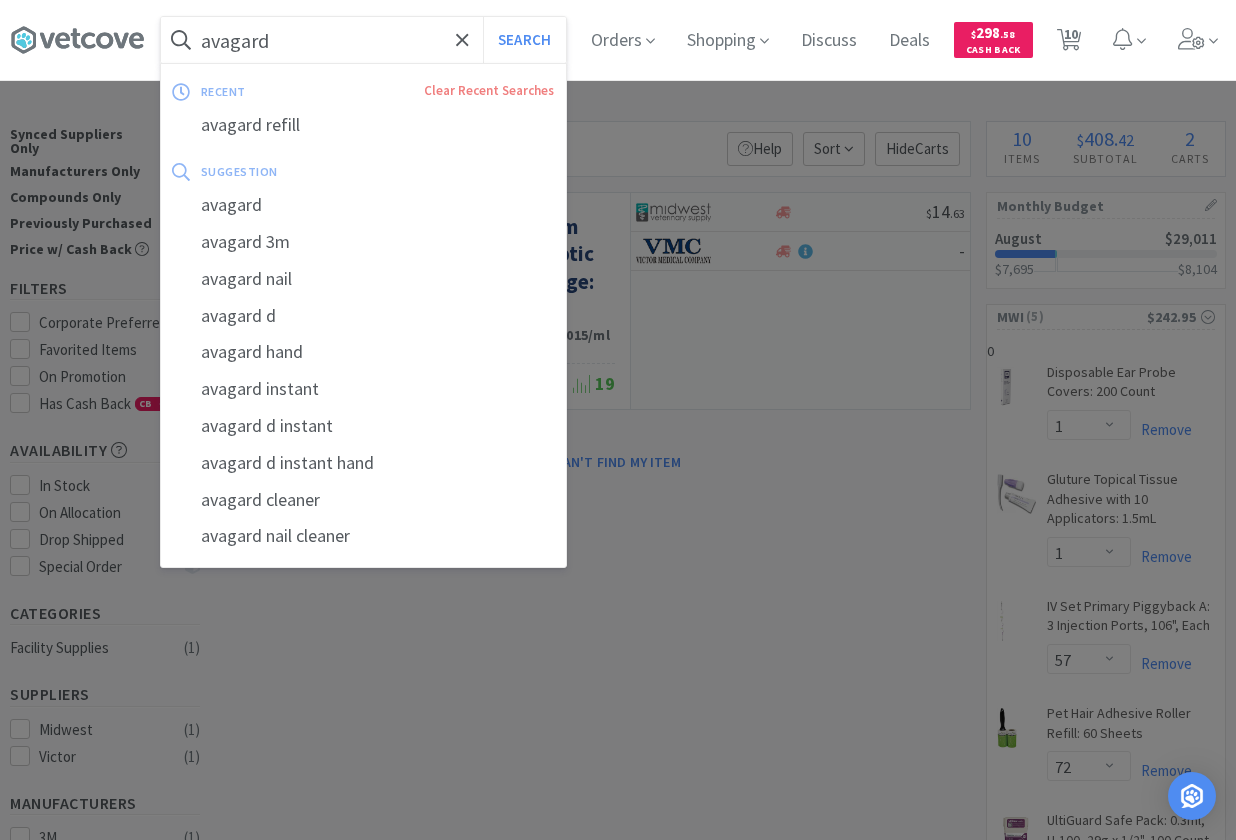 type on "avagard" 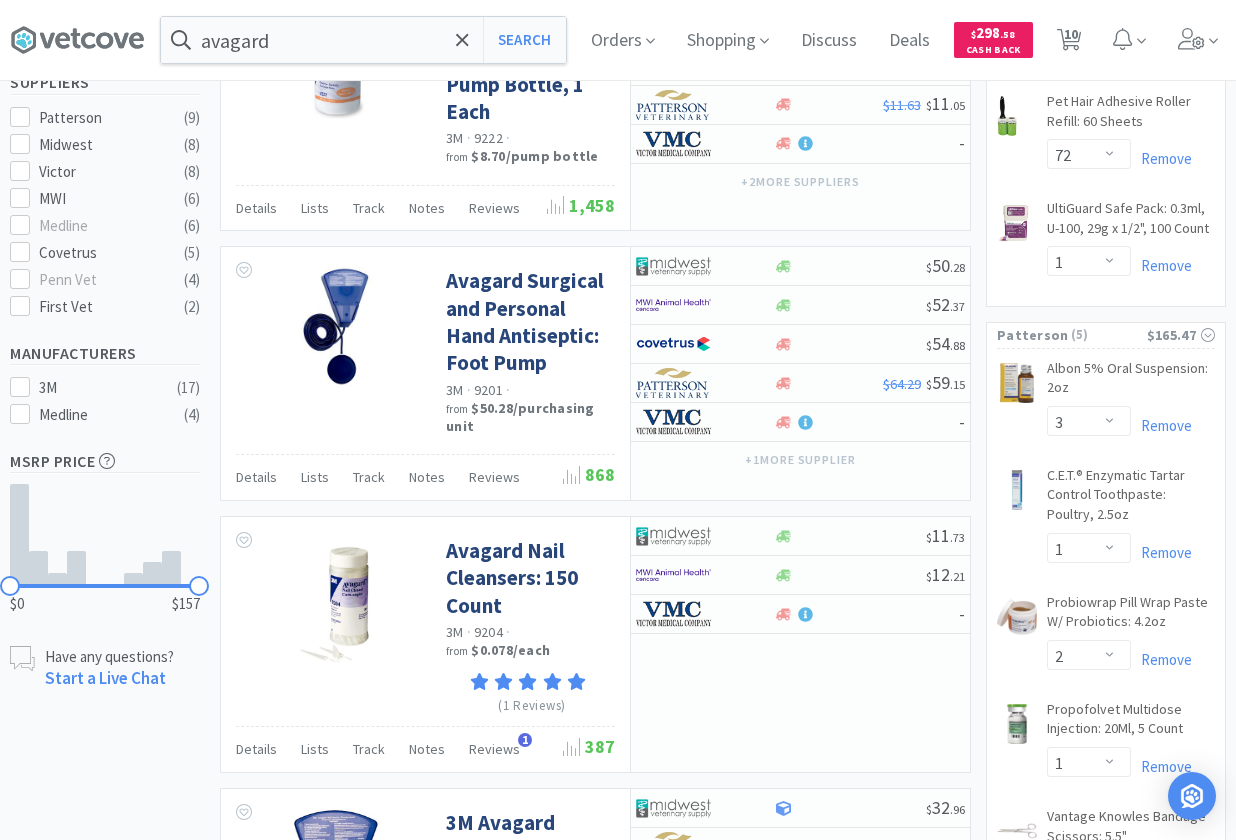 scroll, scrollTop: 714, scrollLeft: 0, axis: vertical 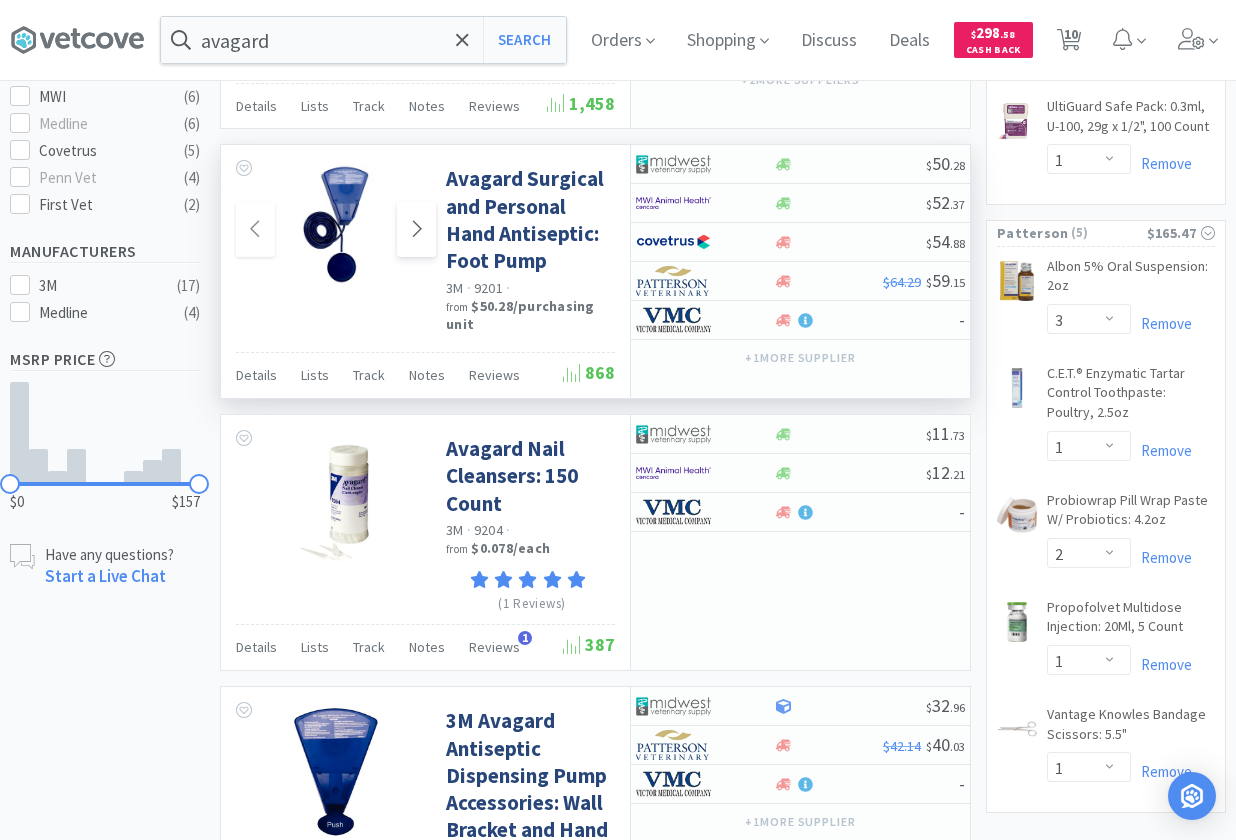 click at bounding box center [416, 229] 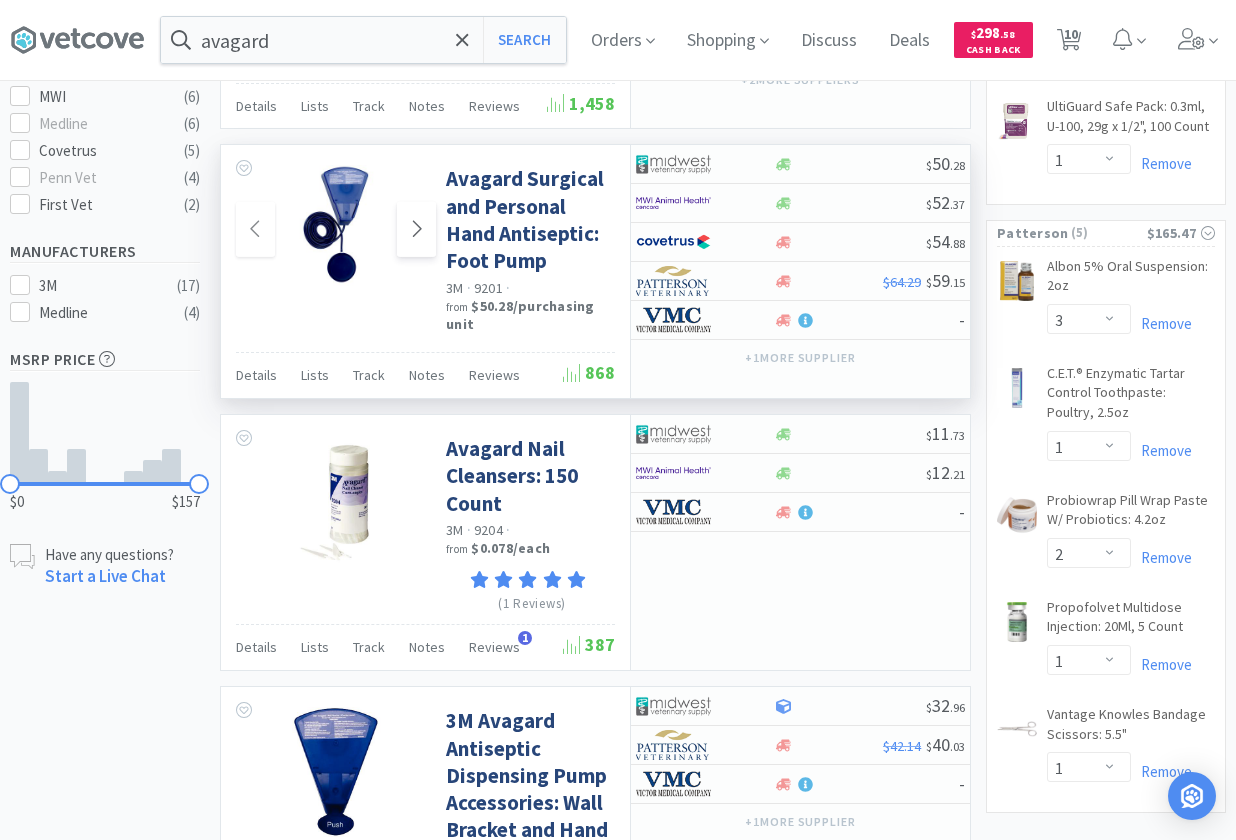 click at bounding box center [416, 229] 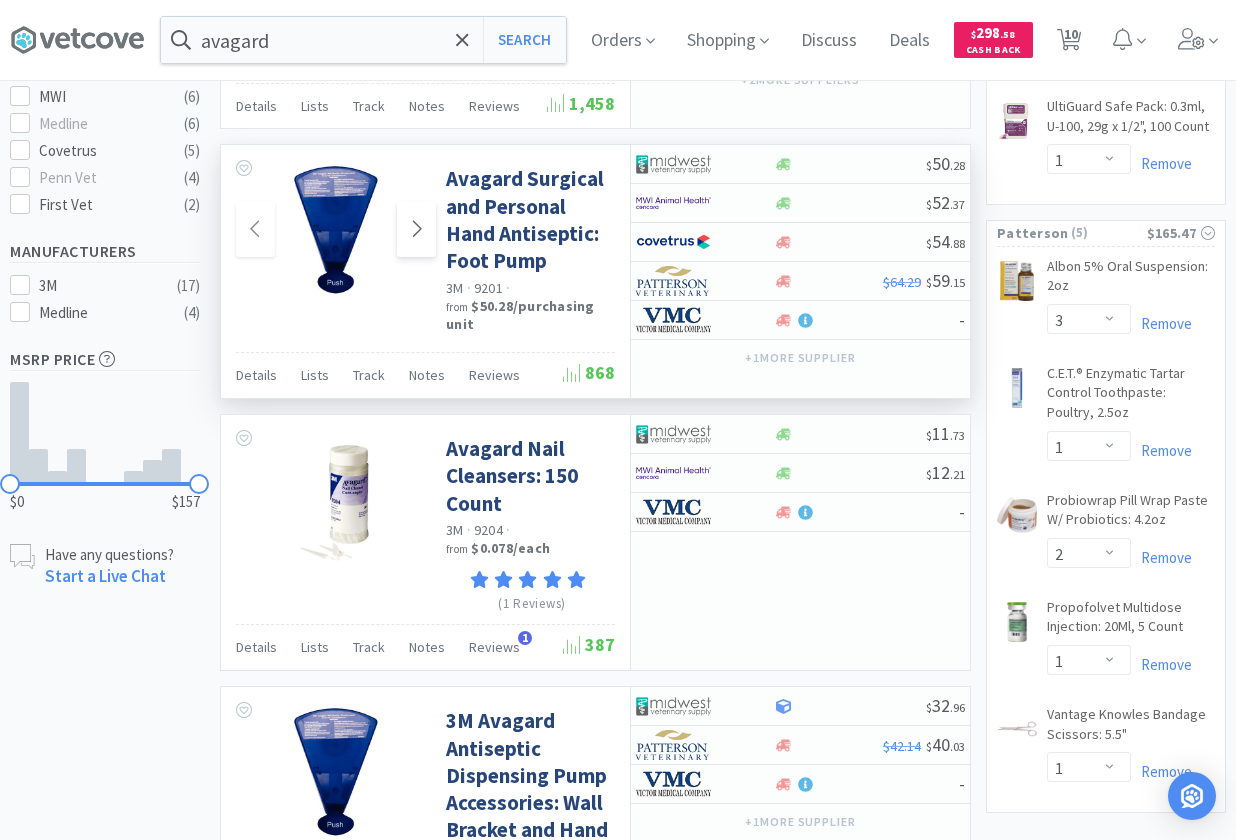 click at bounding box center (416, 229) 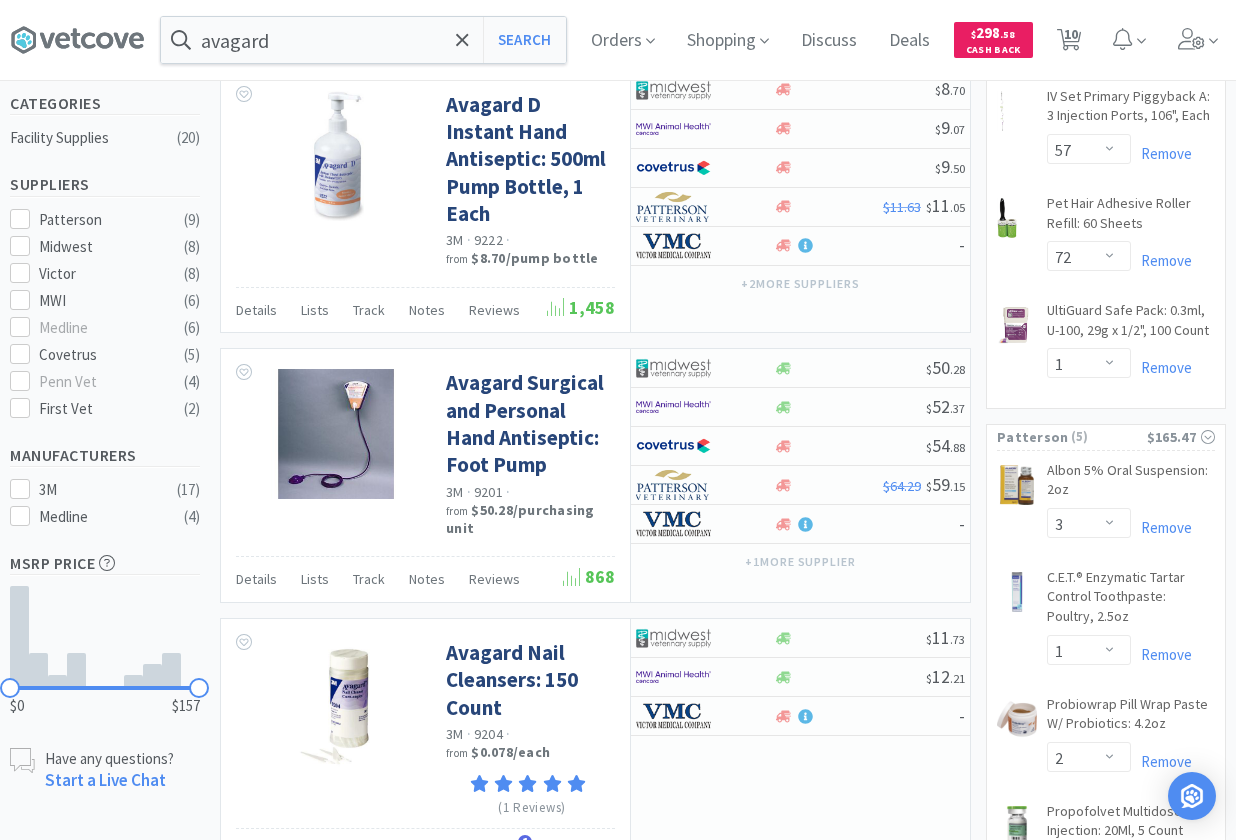 scroll, scrollTop: 0, scrollLeft: 0, axis: both 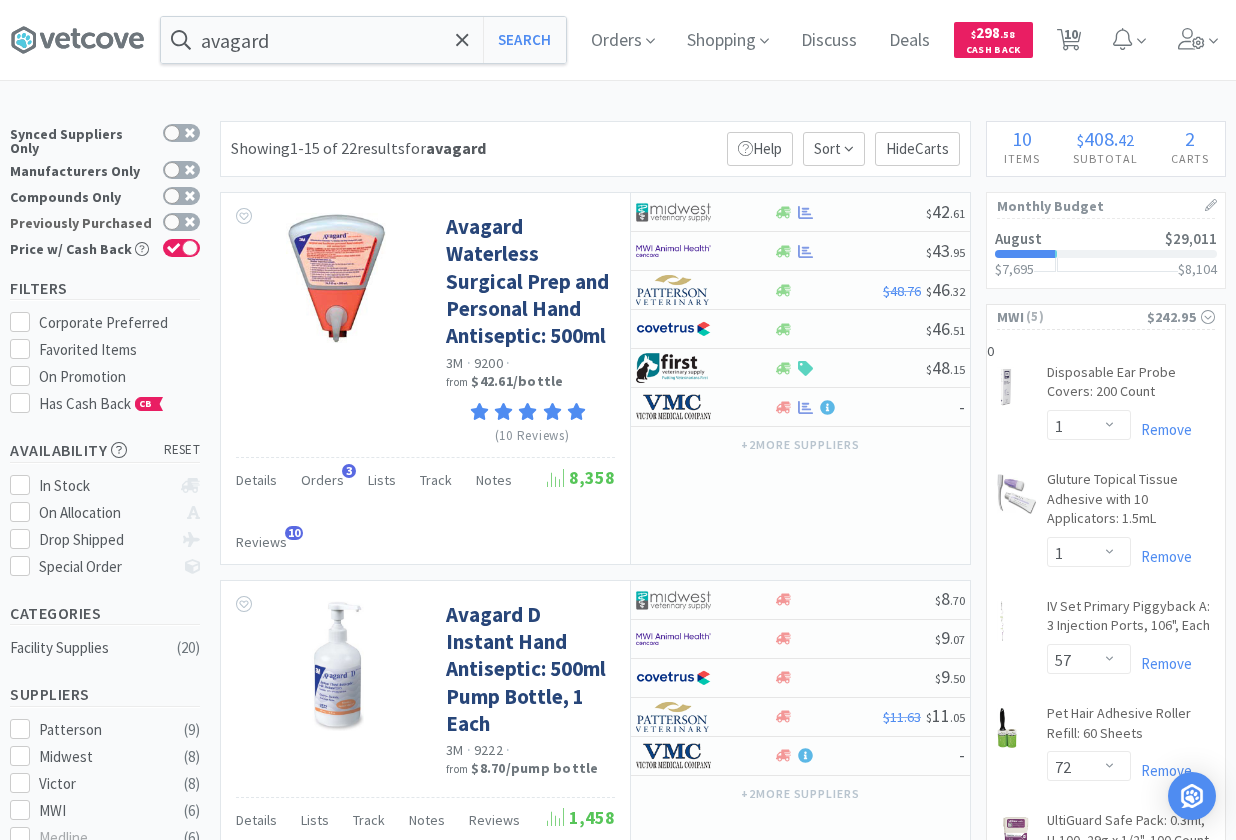 click on "Previously Purchased" at bounding box center [105, 223] 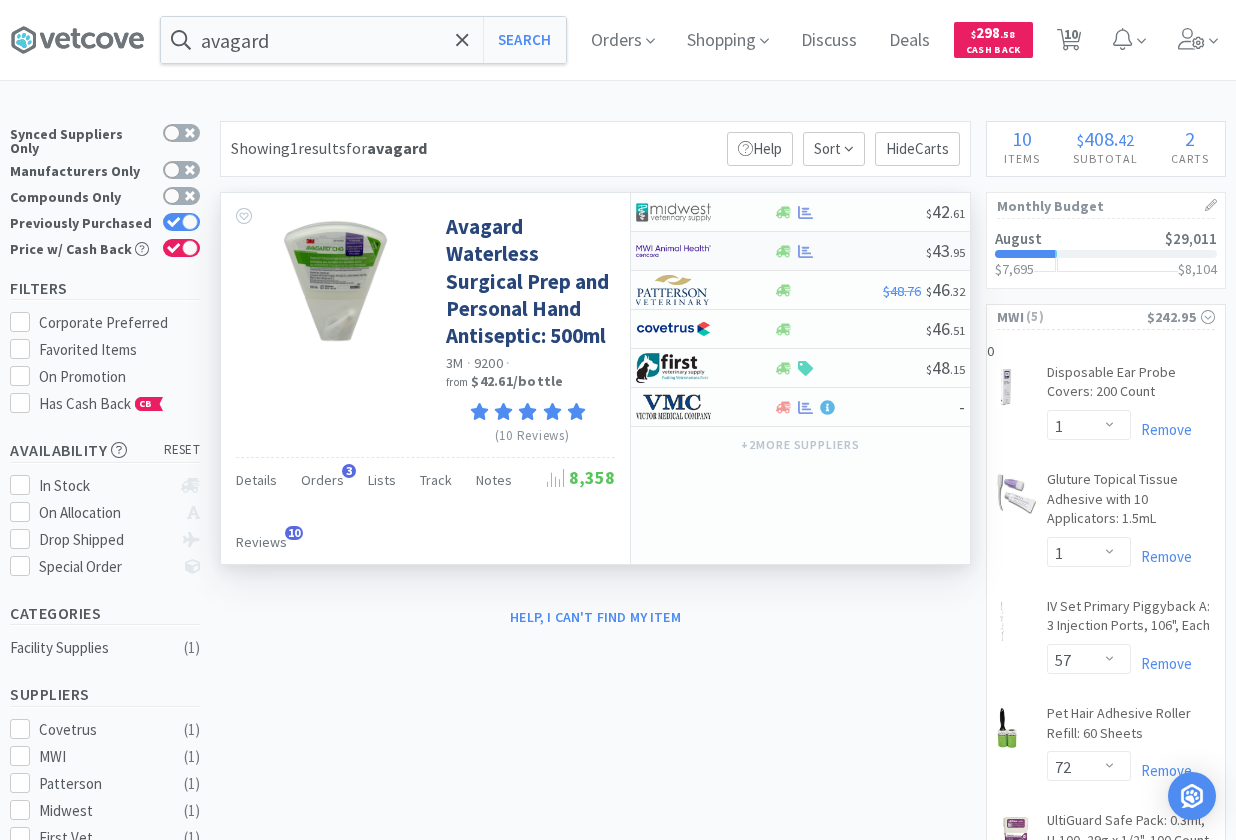 click at bounding box center [849, 251] 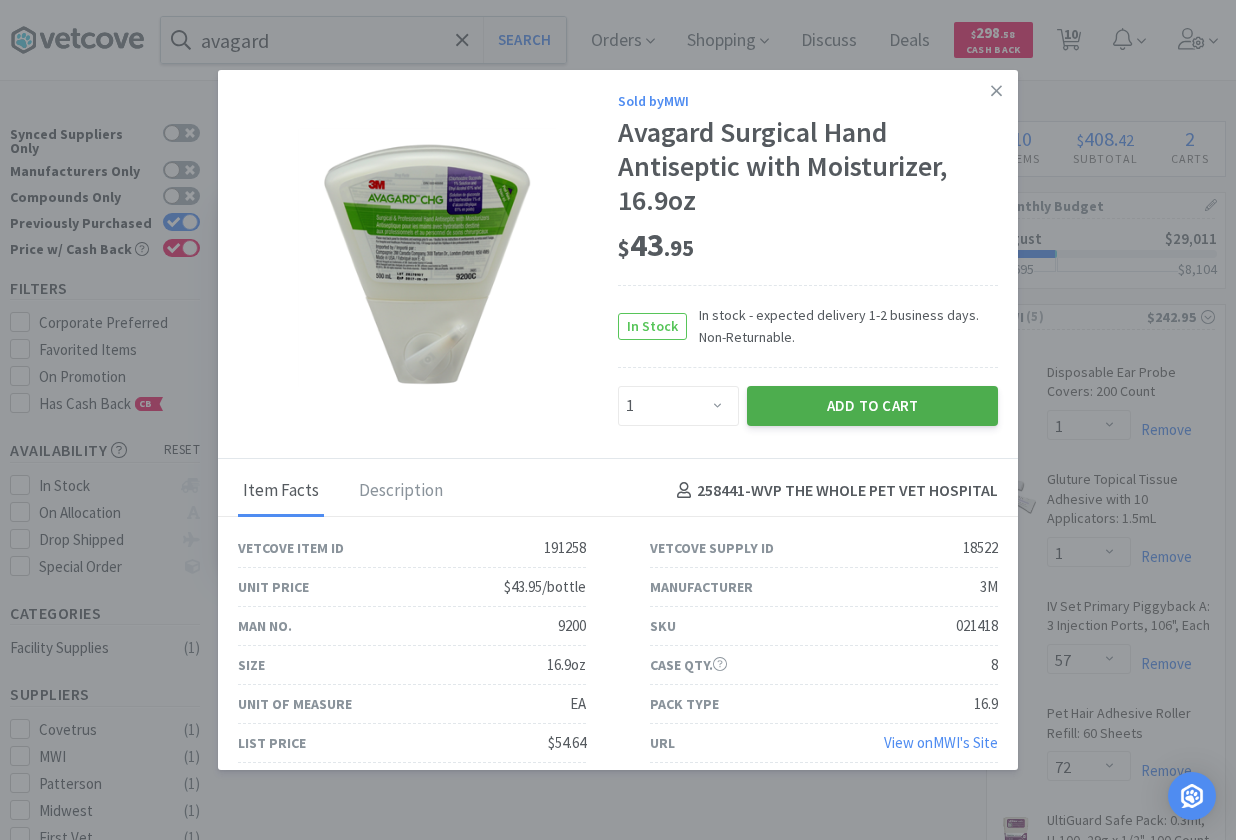 click on "Add to Cart" at bounding box center [872, 406] 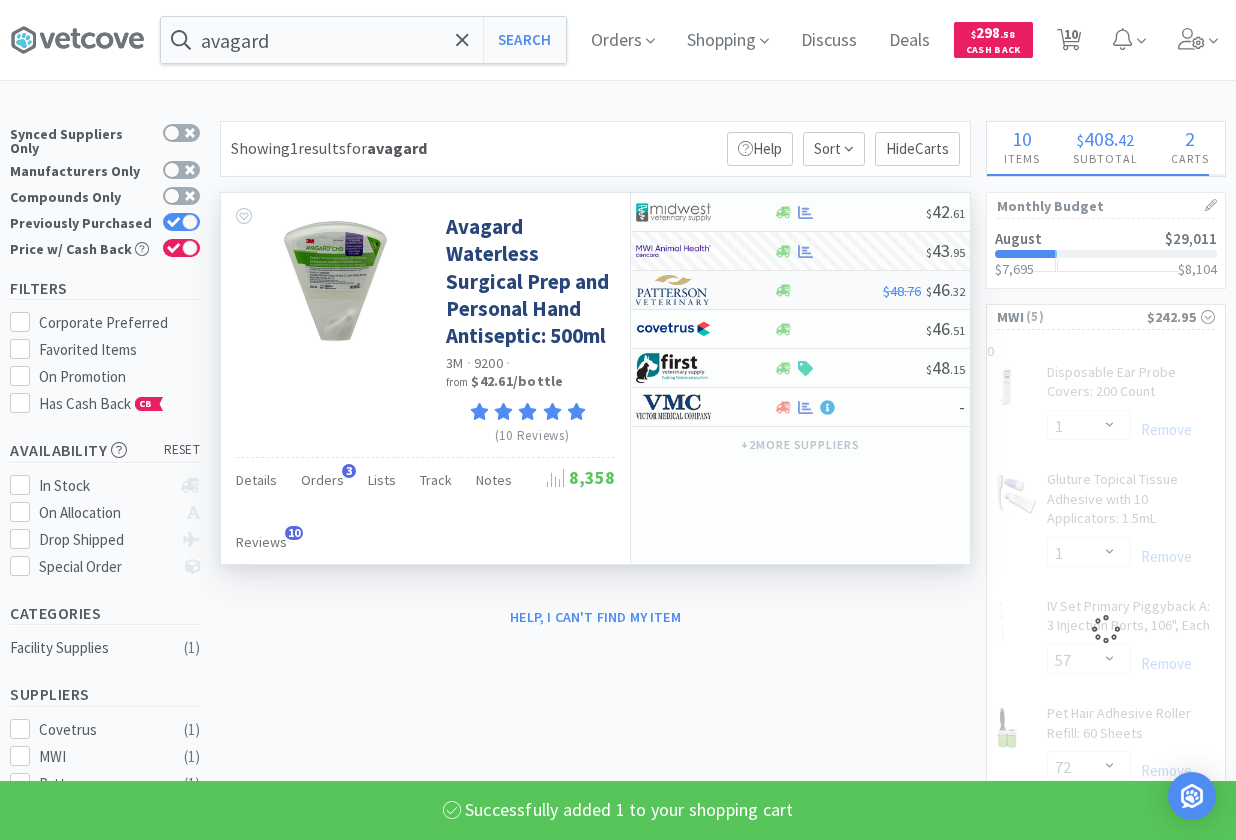 select on "1" 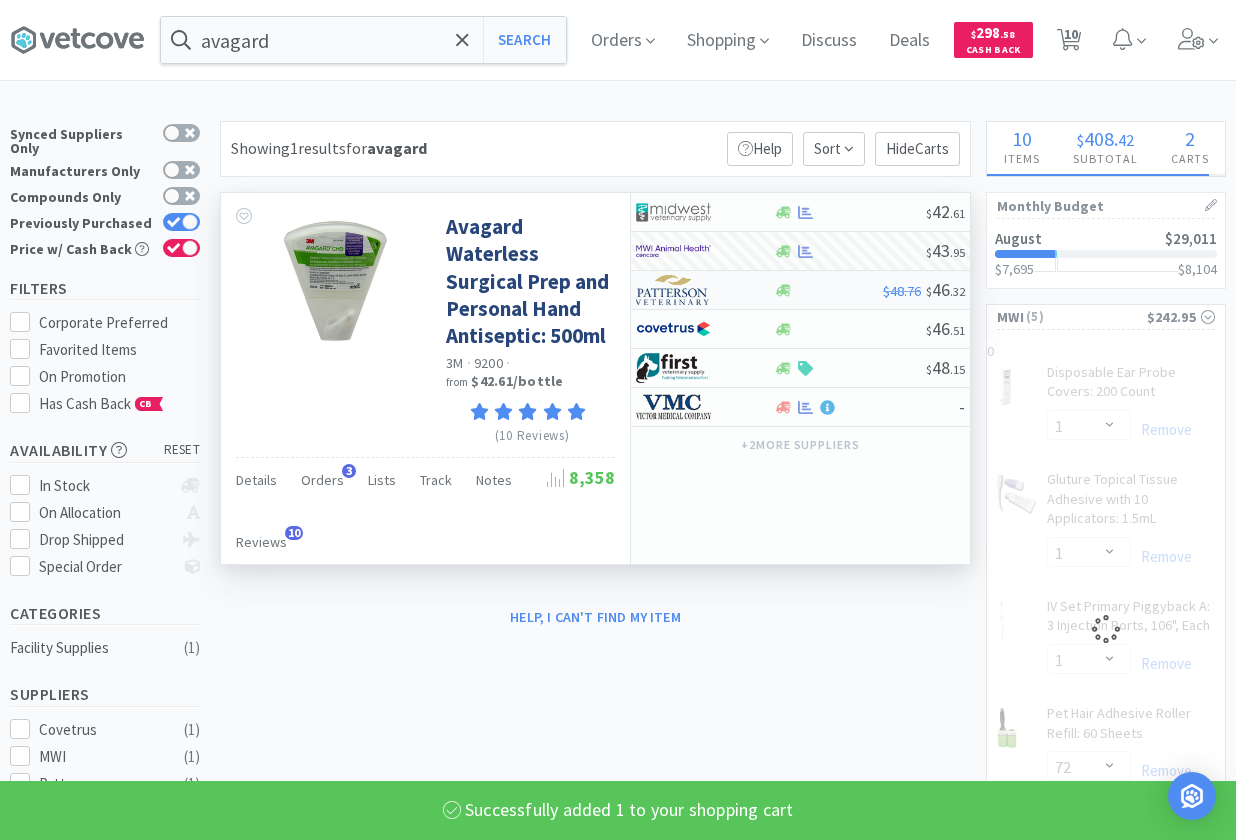 select on "57" 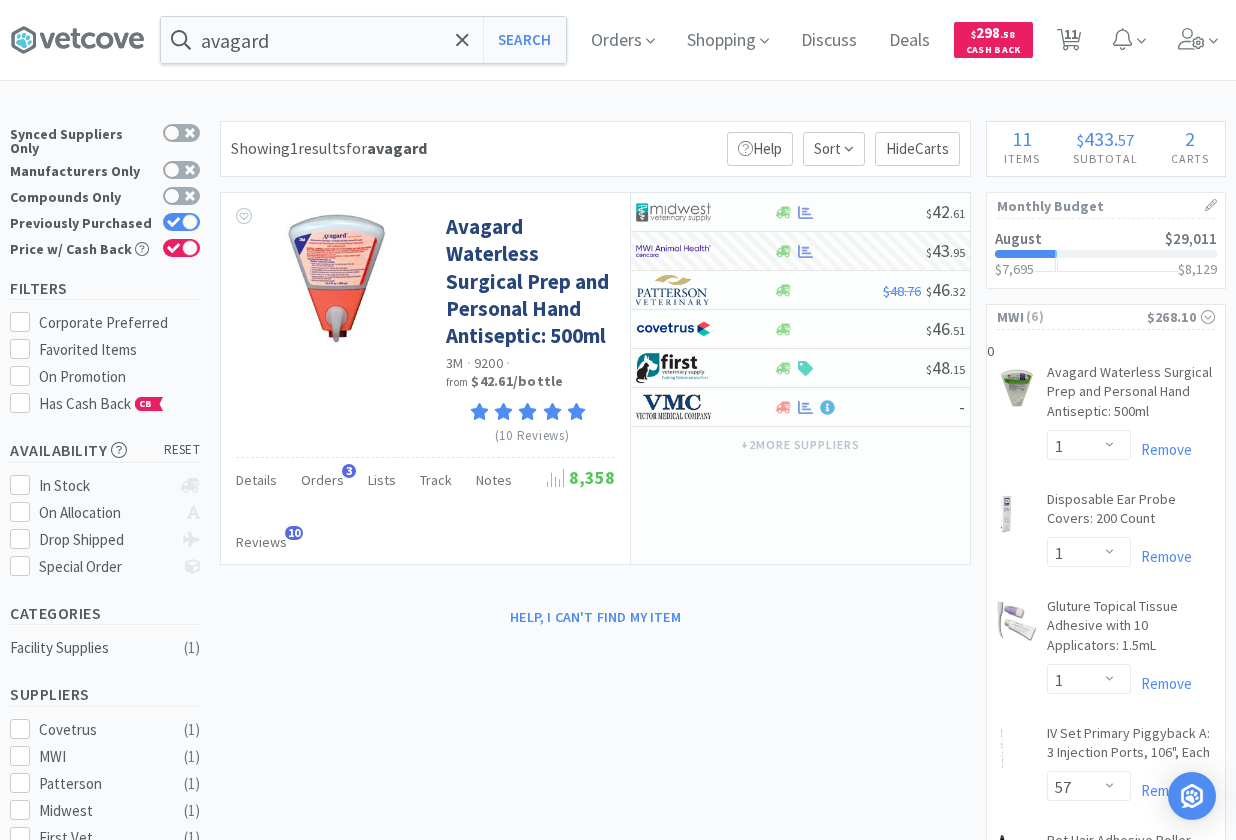 click on "× Filter Results Synced Suppliers Only     Manufacturers Only     Compounds Only     Previously Purchased     Price w/ Cash Back     Filters   Corporate Preferred   Favorited Items   On Promotion   Has Cash Back  CB Availability    reset In Stock     On Allocation     Drop Shipped     Special Order     Categories Facility Supplies ( 1 ) Suppliers   Covetrus ( 1 )   MWI ( 1 )   Patterson ( 1 )   Midwest ( 1 )   First Vet ( 1 )   Penn Vet ( 1 )   Victor ( 1 )   Medline ( 1 ) Manufacturers   3M ( 1 ) MSRP Price   $42 $60 Have any questions? Start a Live Chat Showing  1  results  for  avagard     Filters  Help Sort   Hide  Carts Avagard Waterless Surgical Prep and Personal Hand Antiseptic: 500ml 3M · 9200 · from     $42.61 / bottle   (10 Reviews)     Details     Orders 3     Lists     Track     Notes     Reviews 10     8,358 $ 42 . 61 $ 43 . 95 $48.76 $ 46 . 32 $ 46 . 51 $ 48 . 15 - +  2  more supplier s Help, I can't find my item 11 Items $ 433 . 57 Subtotal 2 Carts View Cart & Checkout Monthly Budget August" at bounding box center [618, 895] 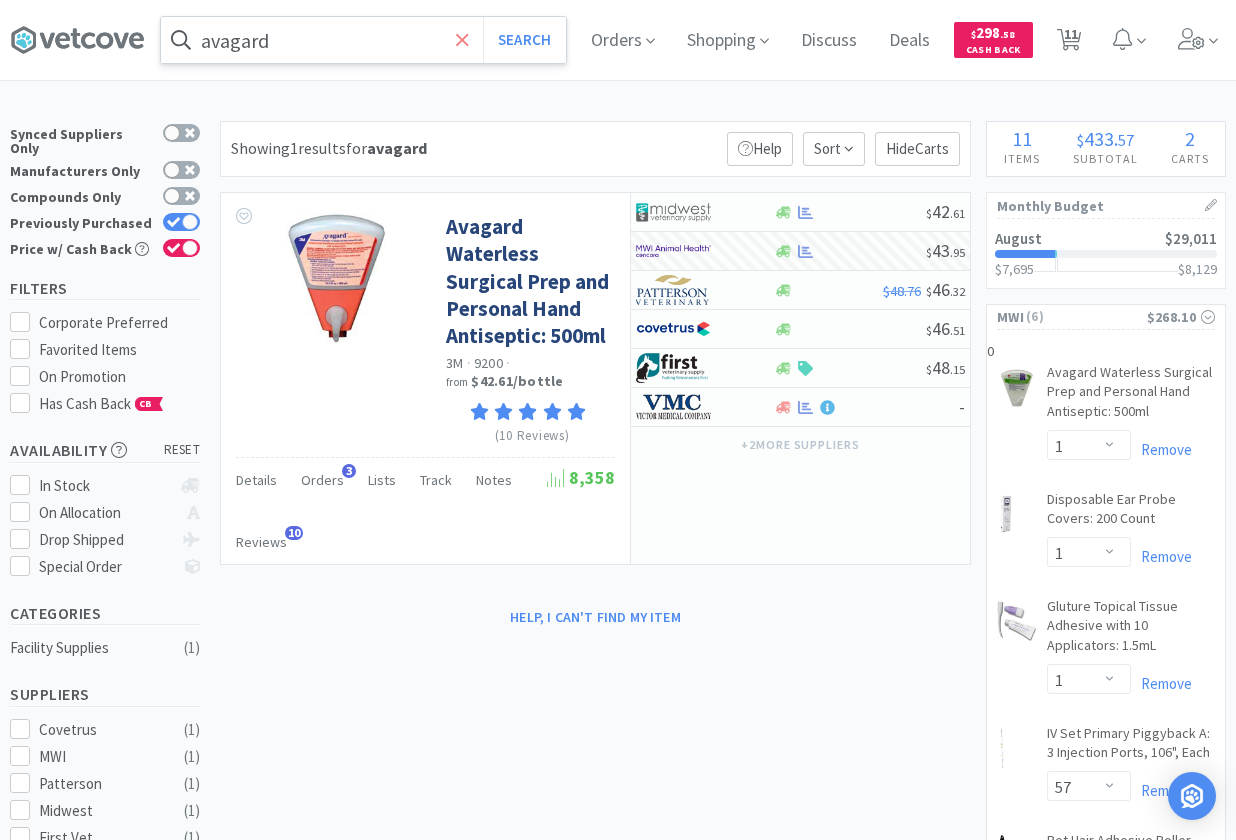 click 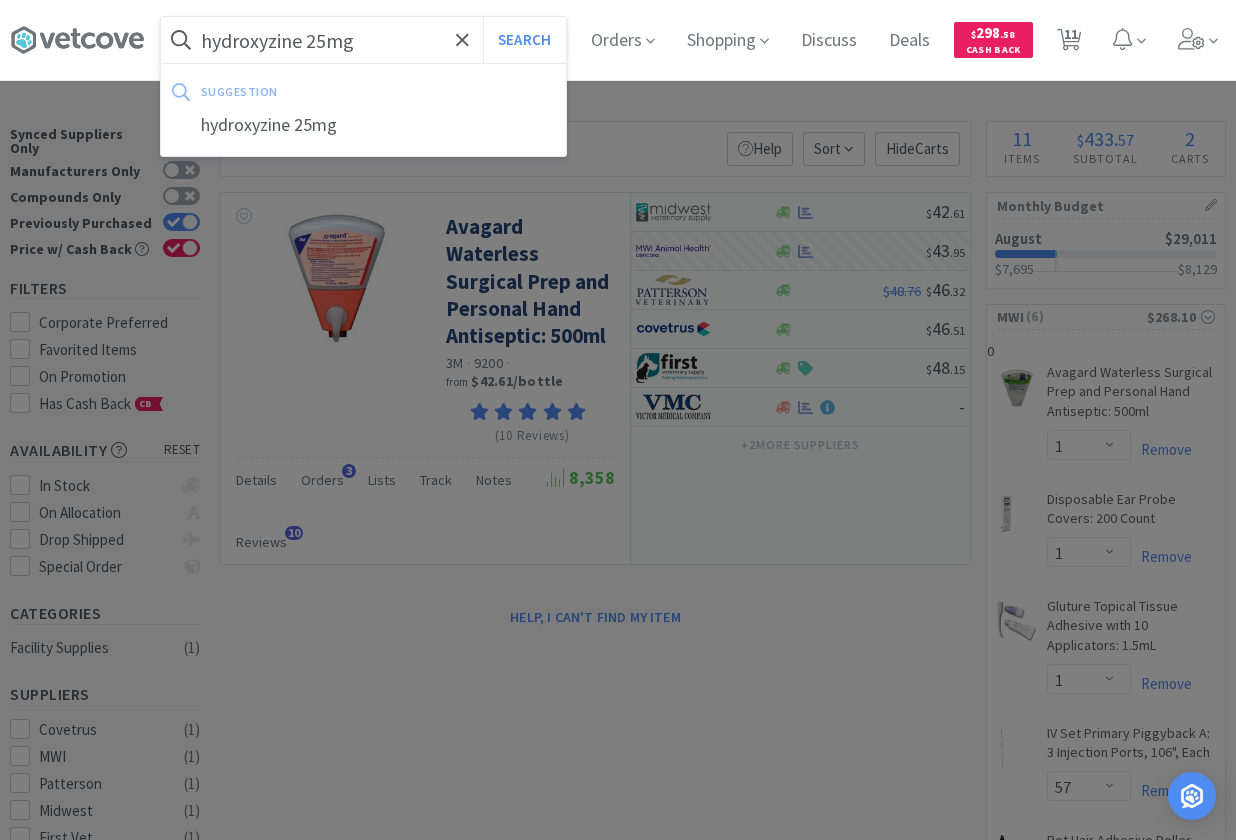 type on "hydroxyzine 25mg" 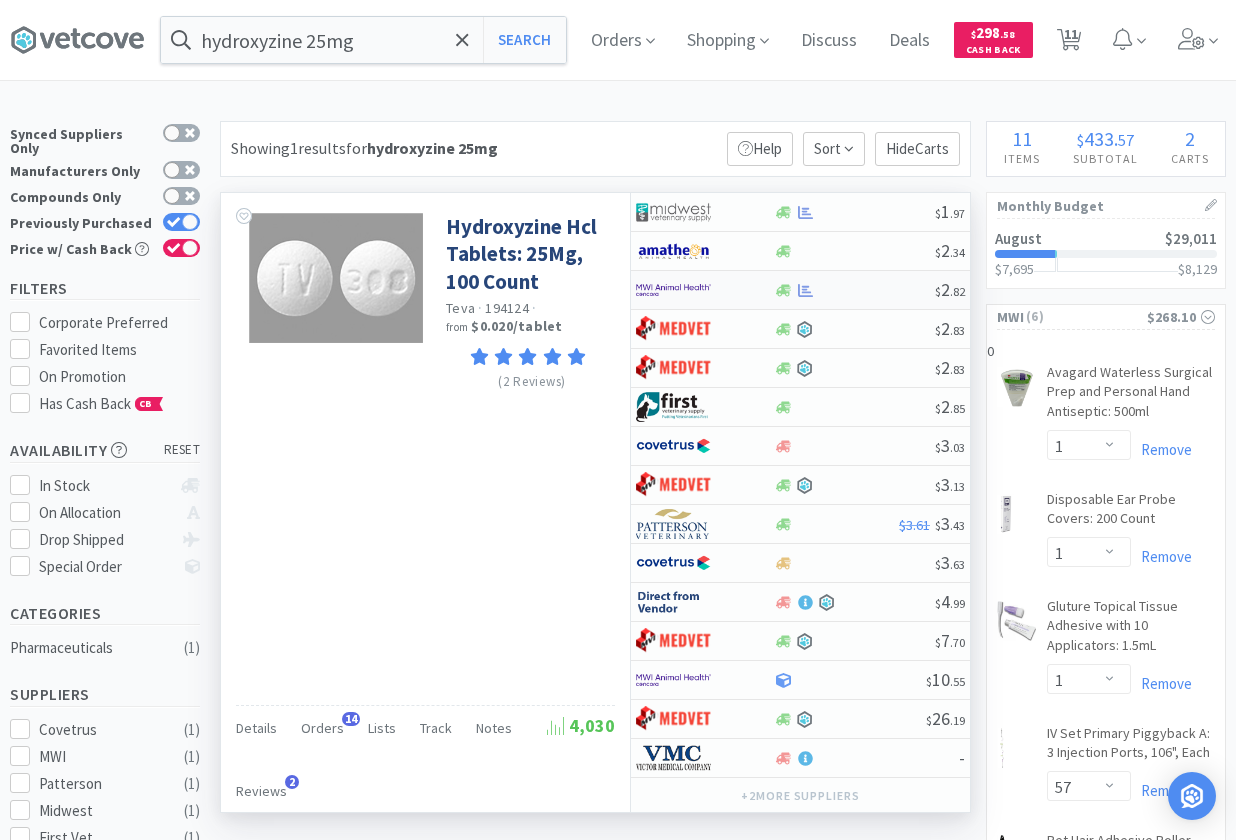 click at bounding box center (854, 290) 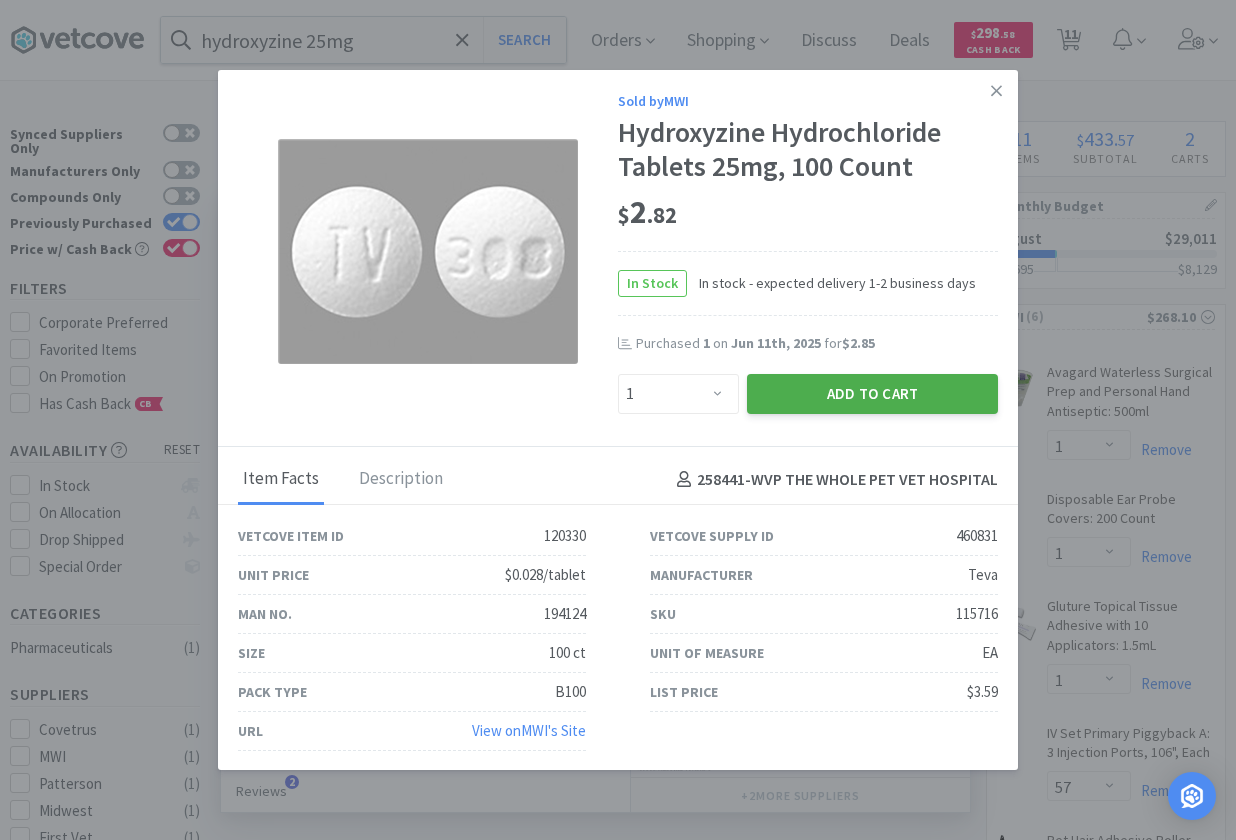 click on "Add to Cart" at bounding box center (872, 394) 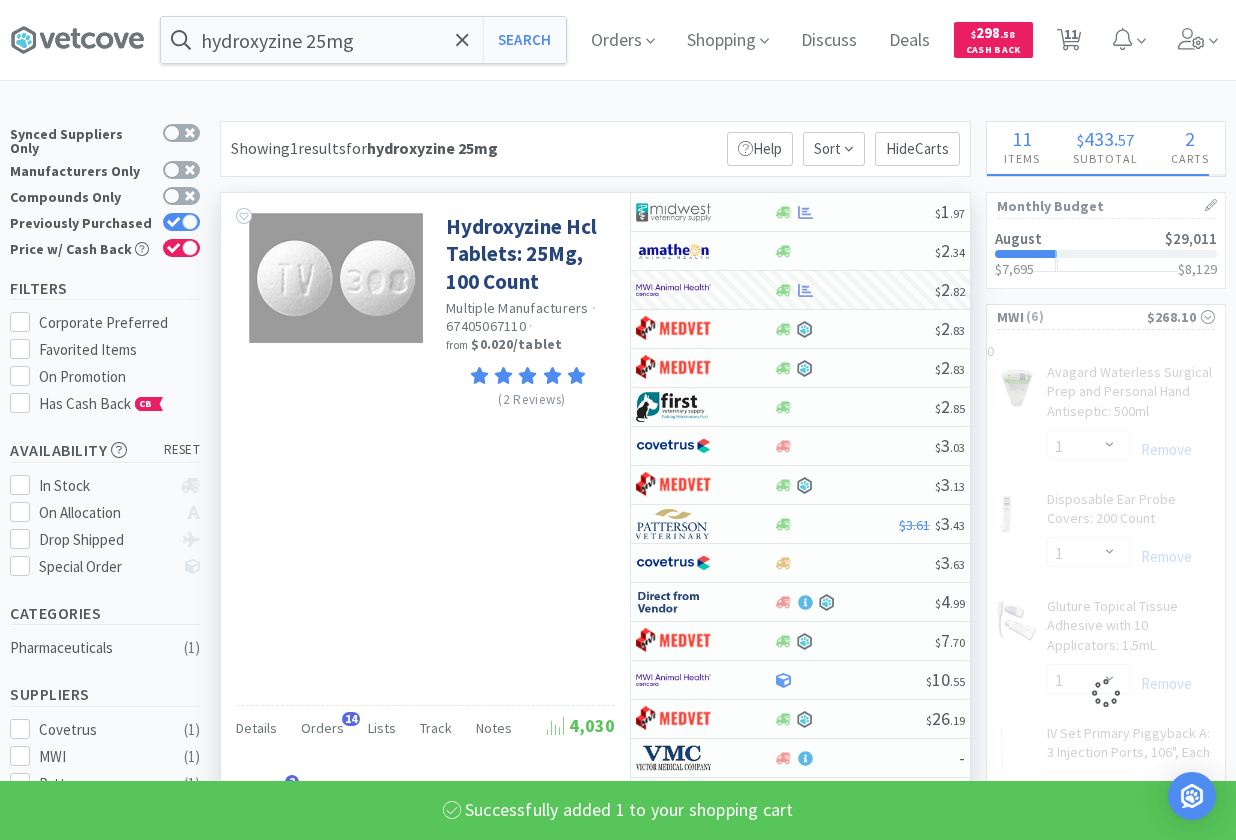 select on "1" 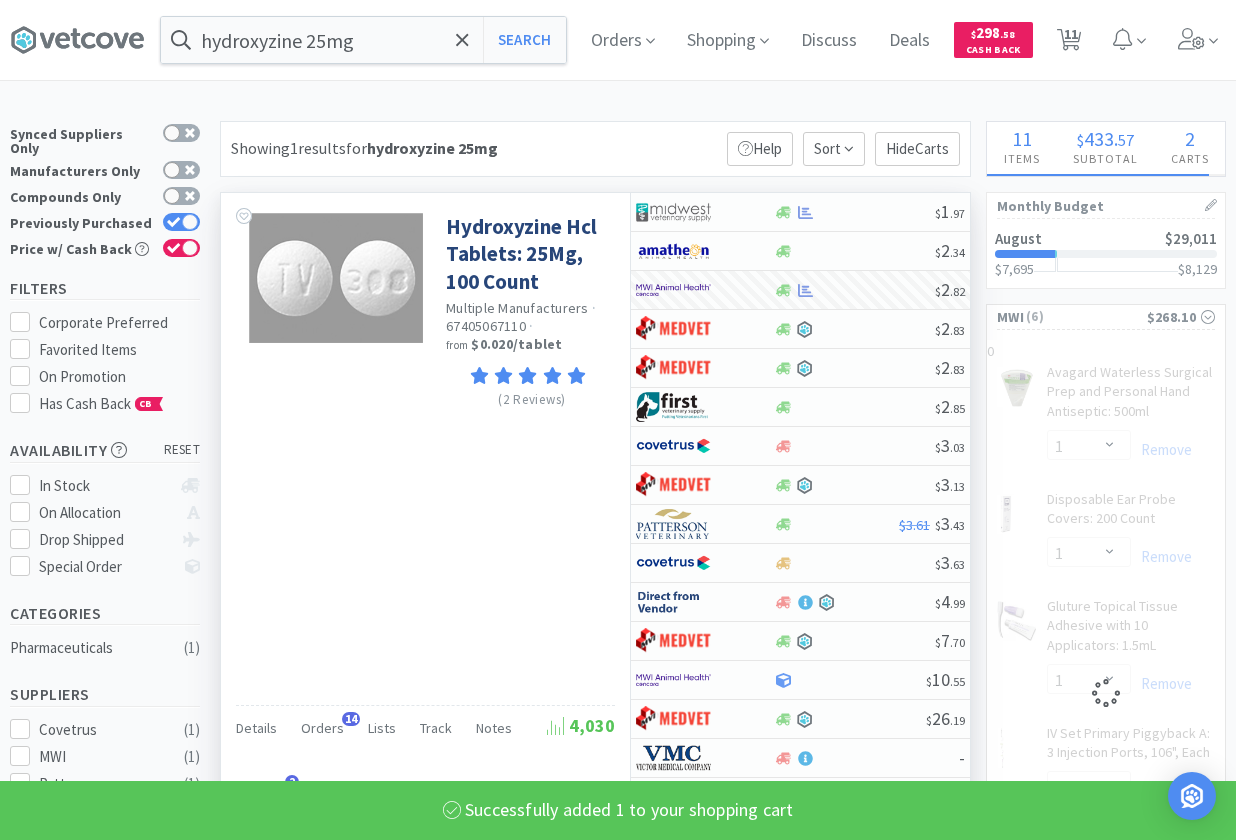 select on "57" 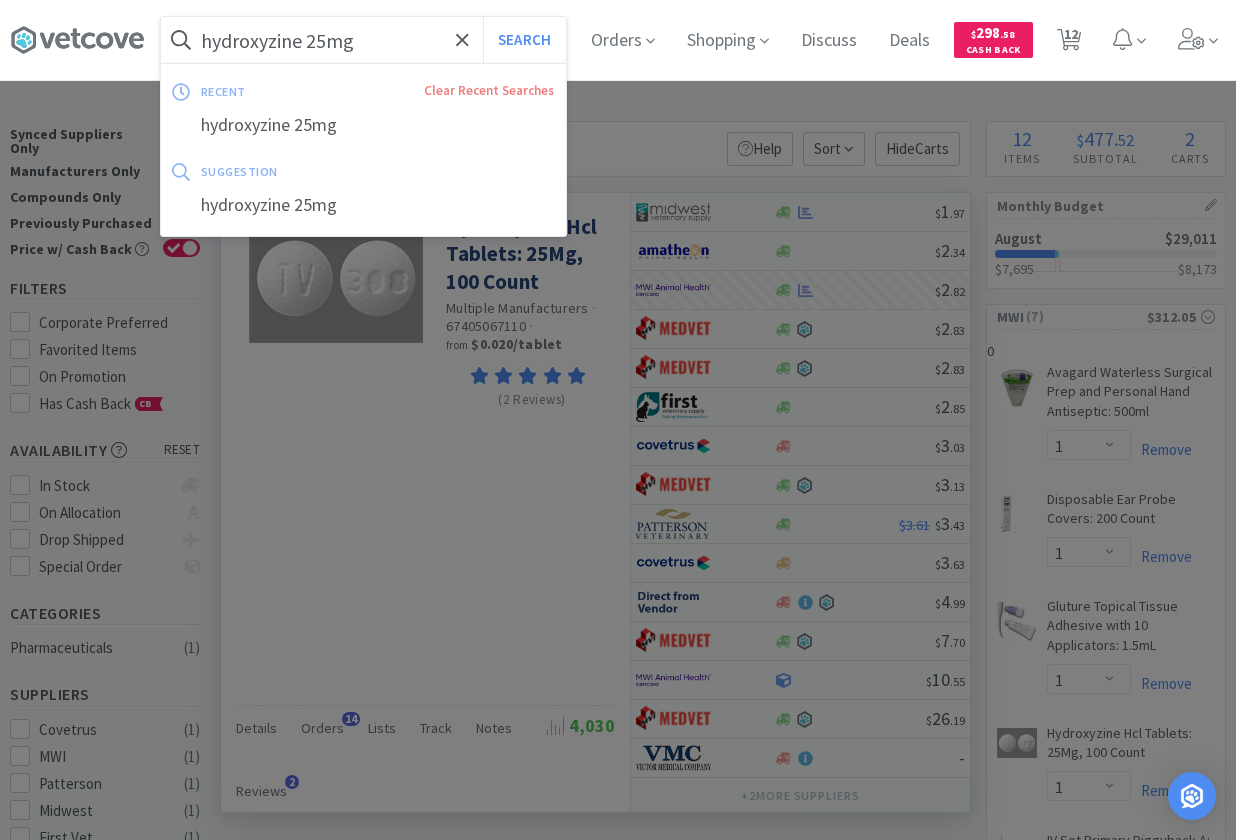 drag, startPoint x: 388, startPoint y: 43, endPoint x: 419, endPoint y: 37, distance: 31.575306 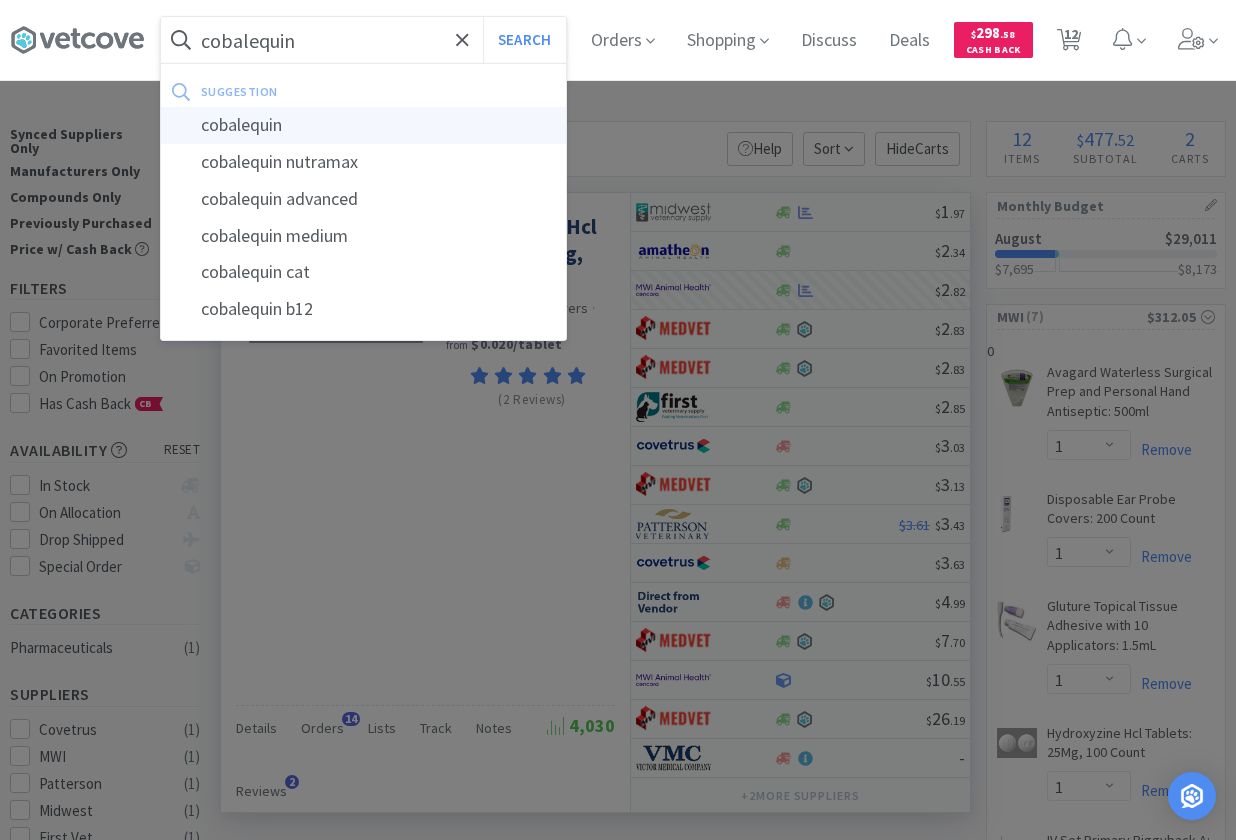 type on "cobalequin" 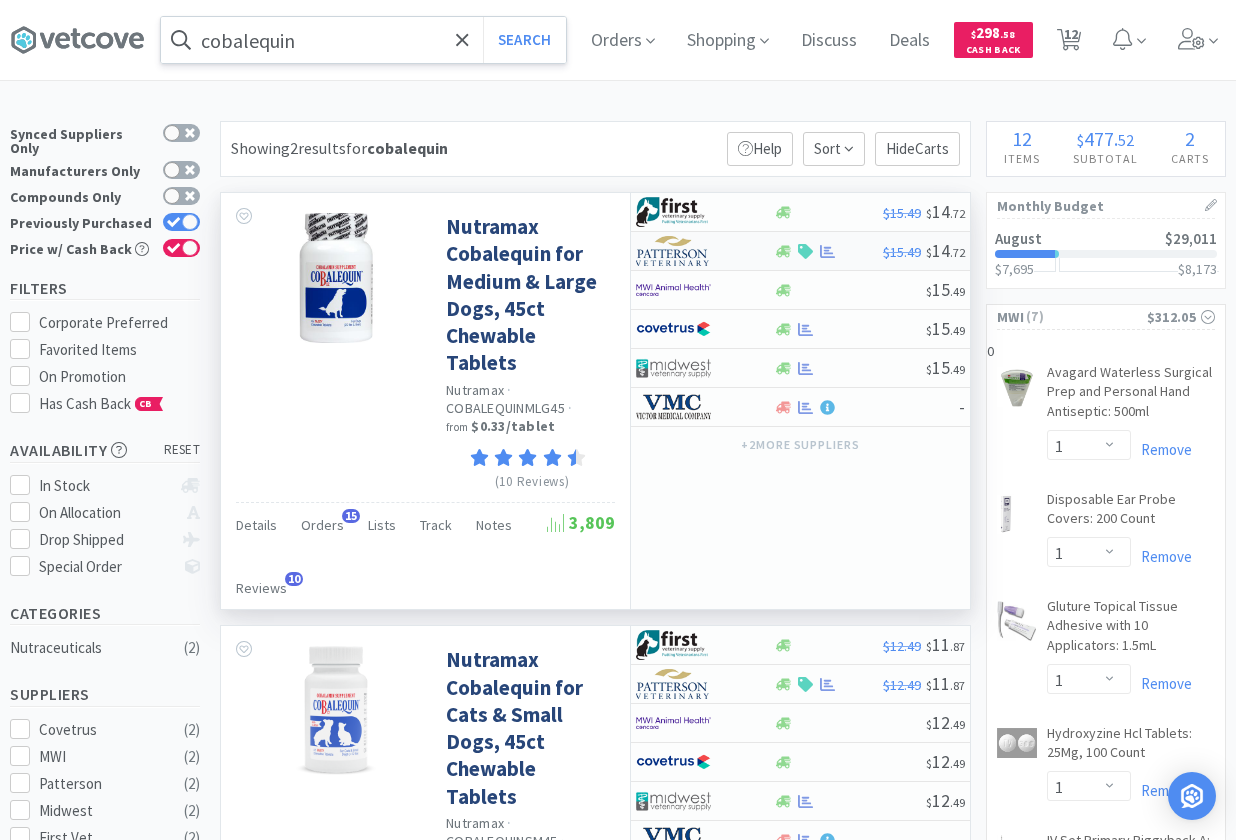 click at bounding box center (828, 251) 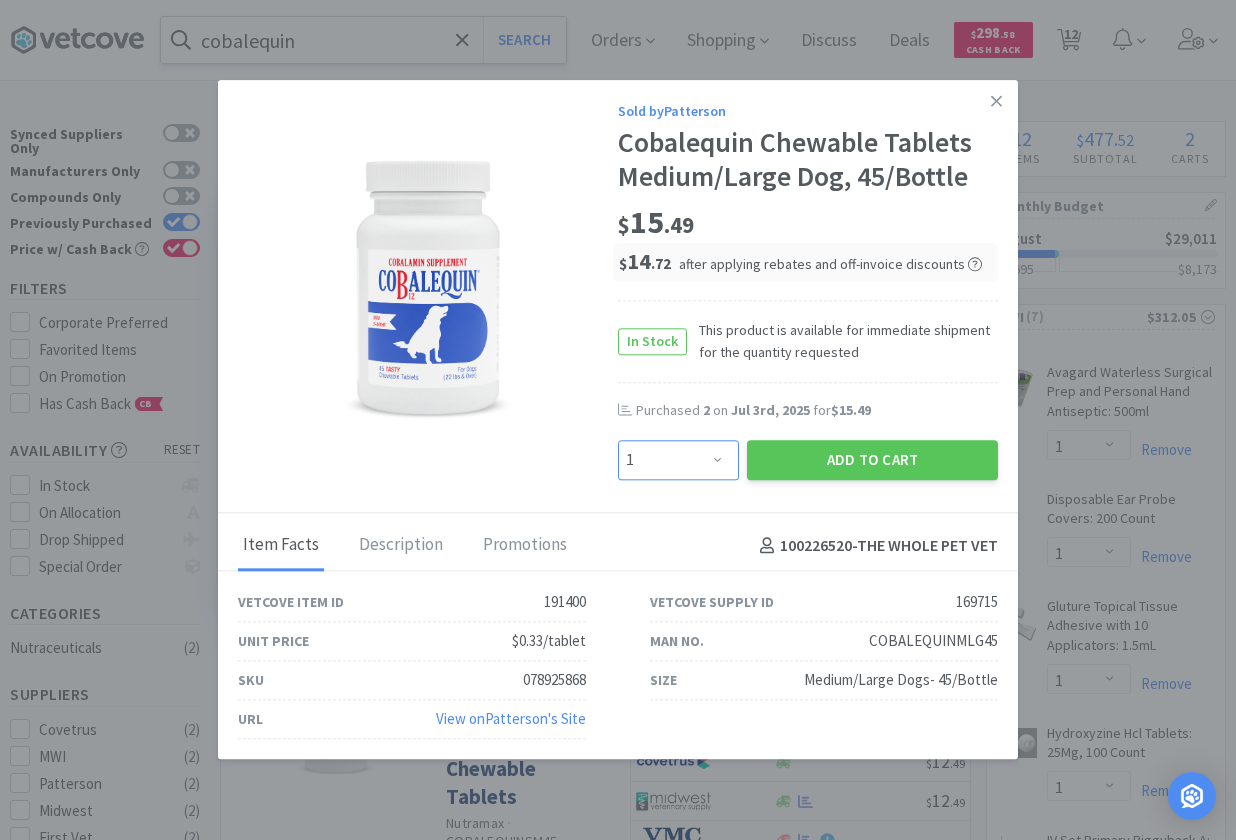 click on "Enter Quantity 1 2 3 4 5 6 7 8 9 10 11 12 13 14 15 16 17 18 19 20 Enter Quantity" at bounding box center [678, 460] 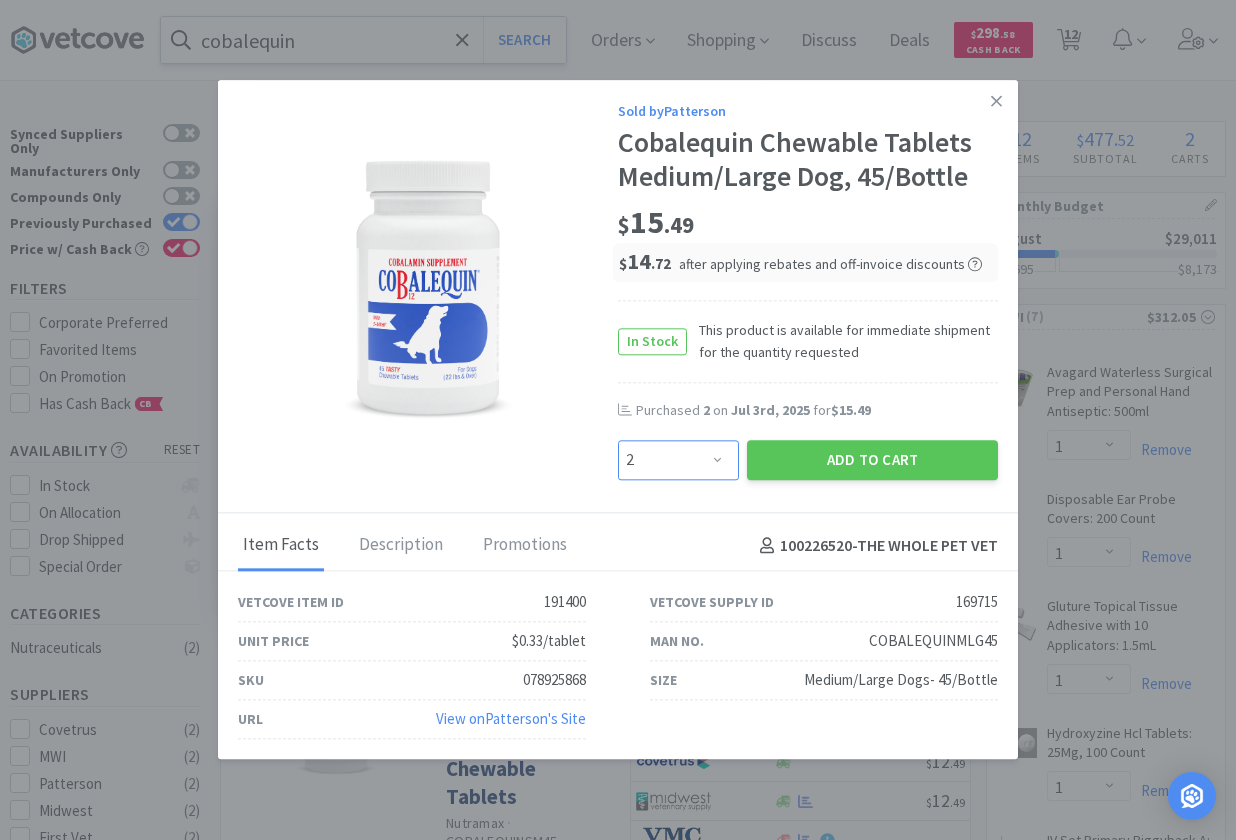 click on "2" at bounding box center (0, 0) 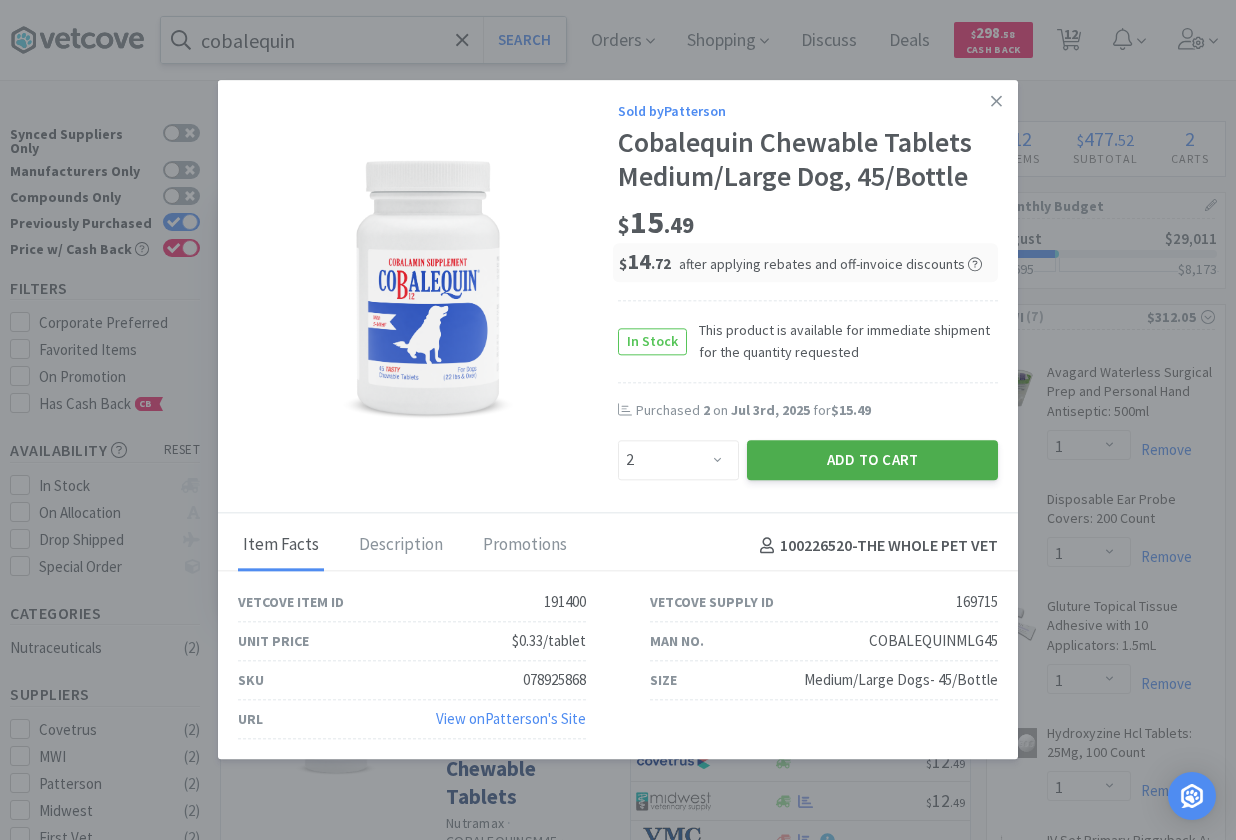 click on "Add to Cart" at bounding box center (872, 460) 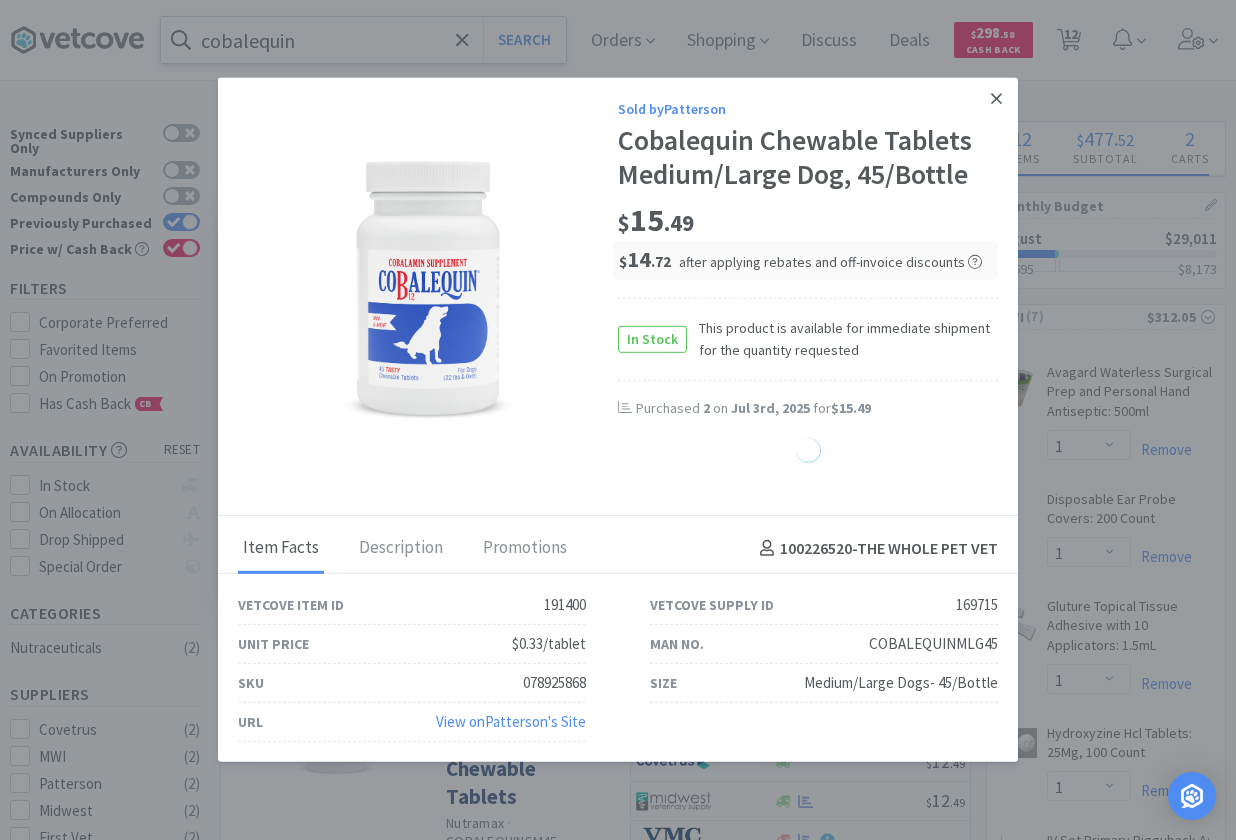 select on "2" 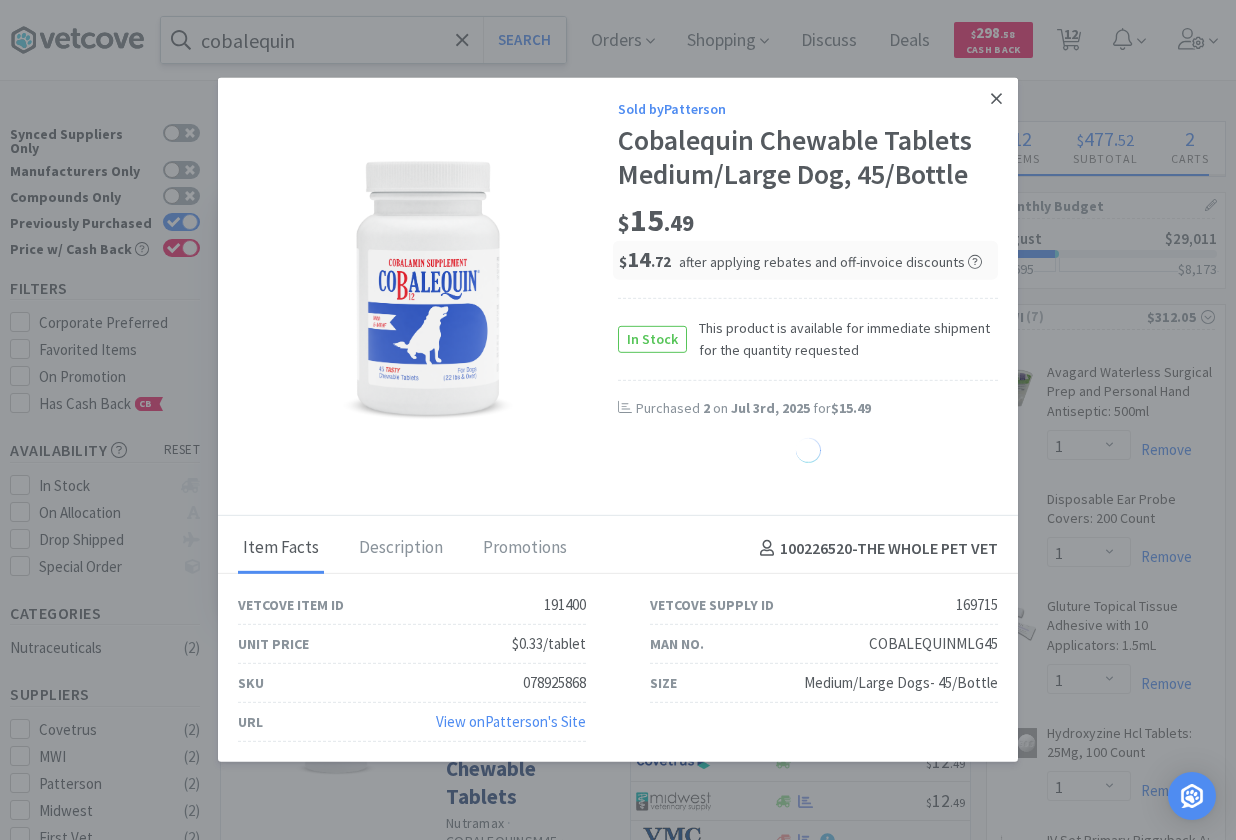 select on "1" 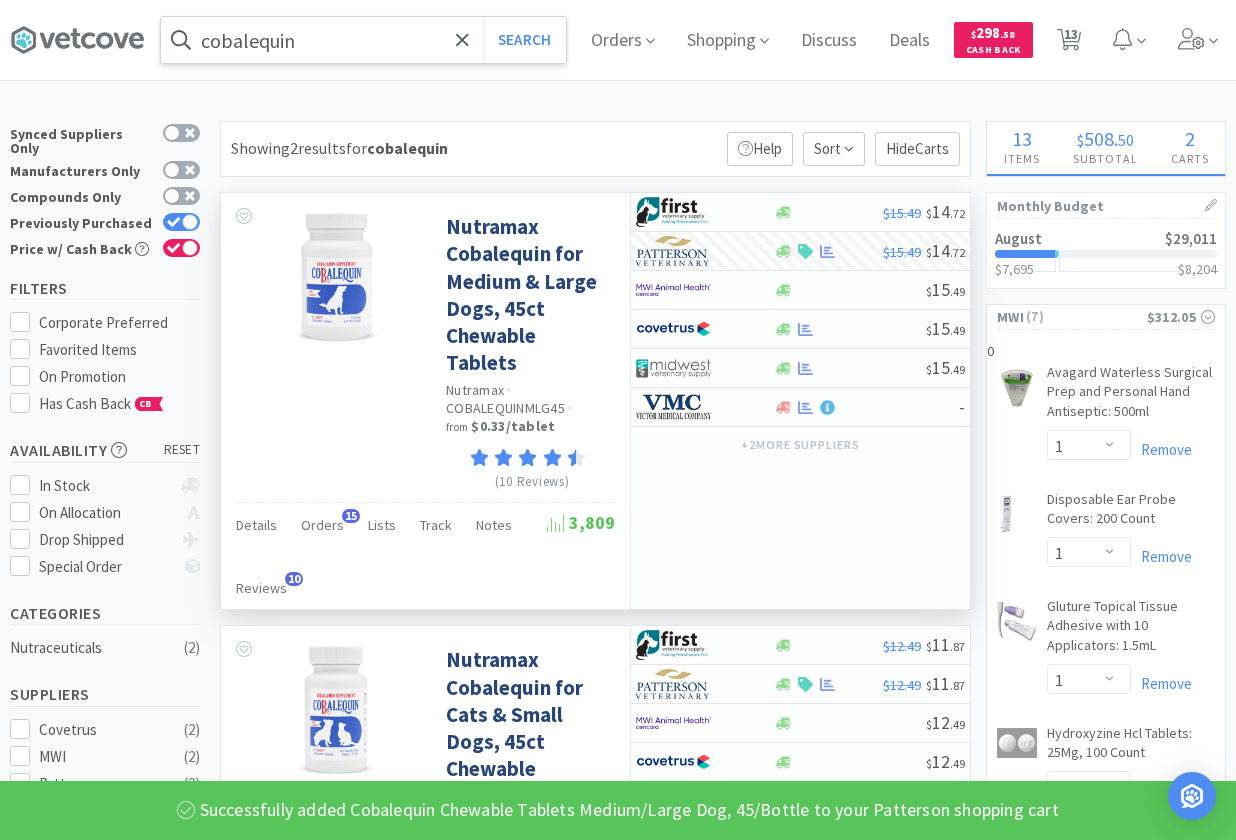 scroll, scrollTop: 102, scrollLeft: 0, axis: vertical 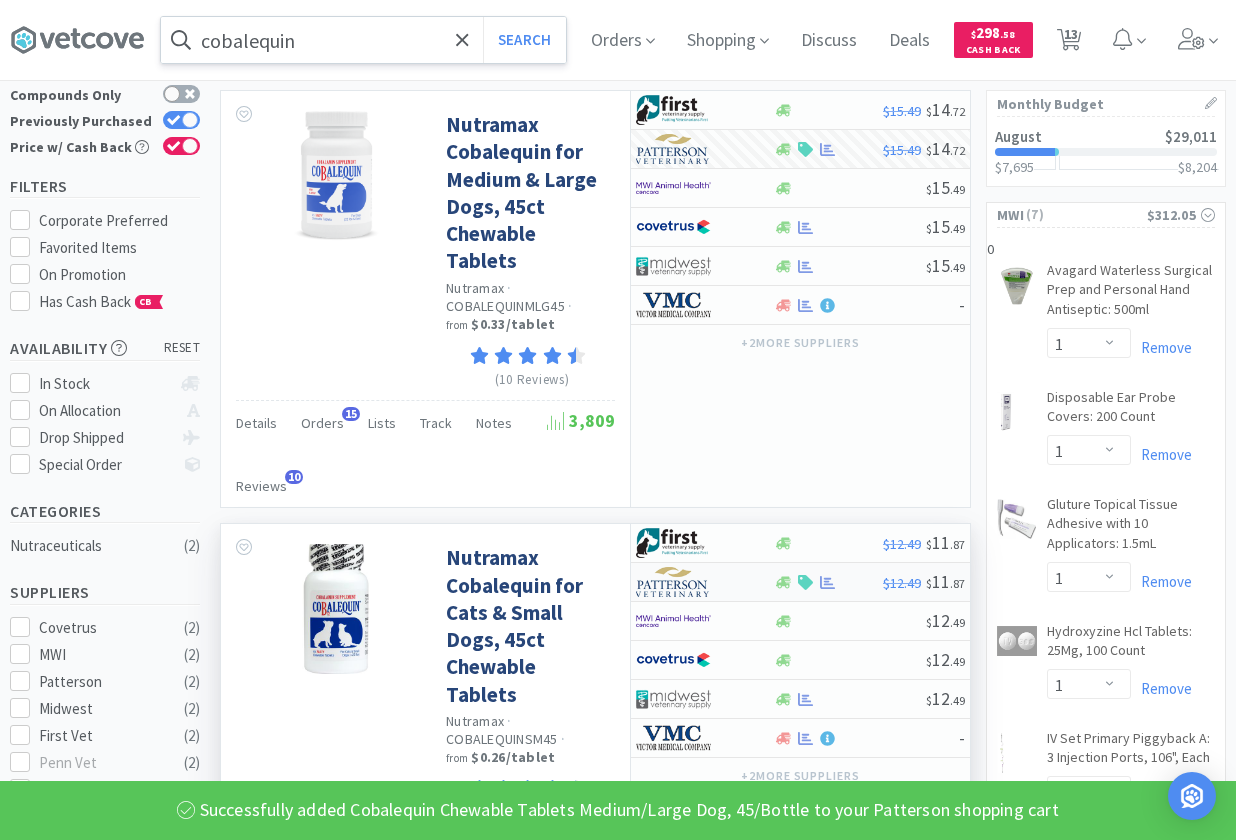 click at bounding box center [673, 582] 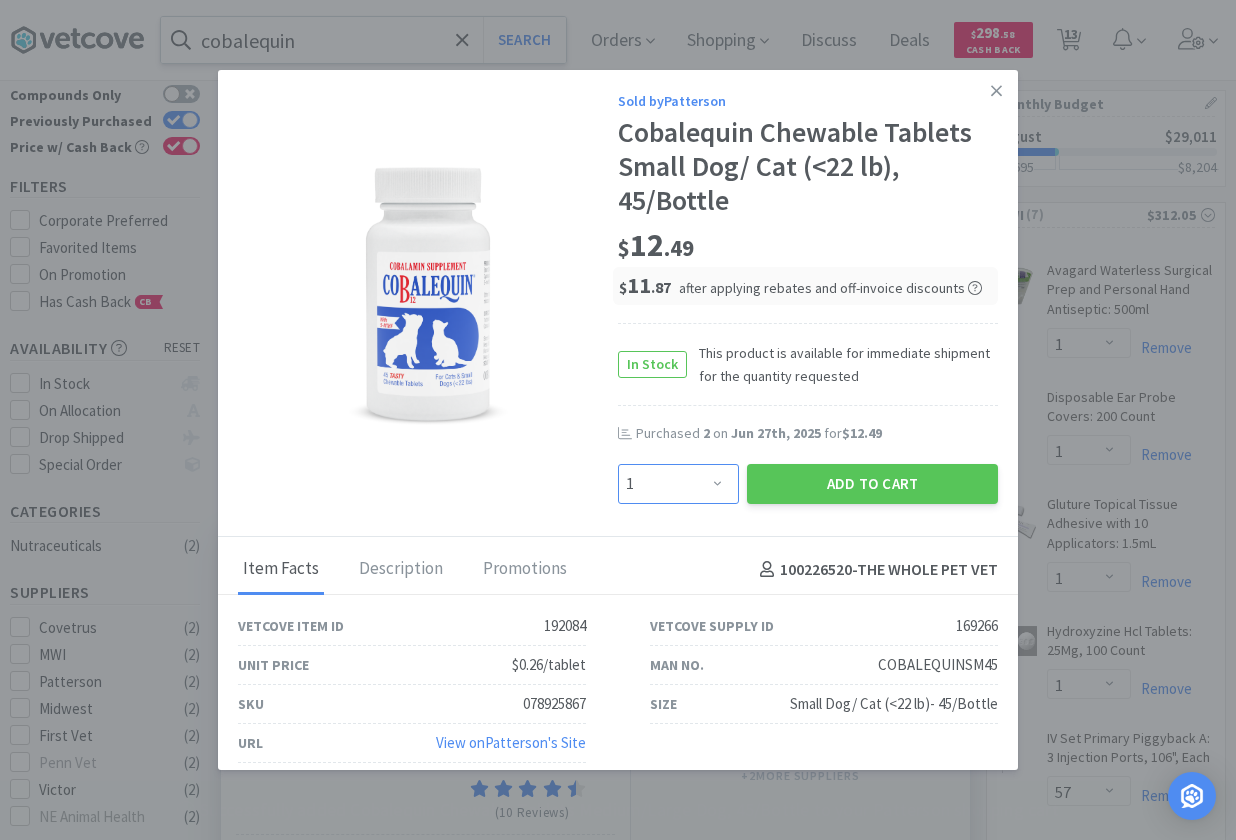 click on "Enter Quantity 1 2 3 4 5 6 7 8 9 10 11 12 13 14 15 16 17 18 19 20 Enter Quantity" at bounding box center [678, 484] 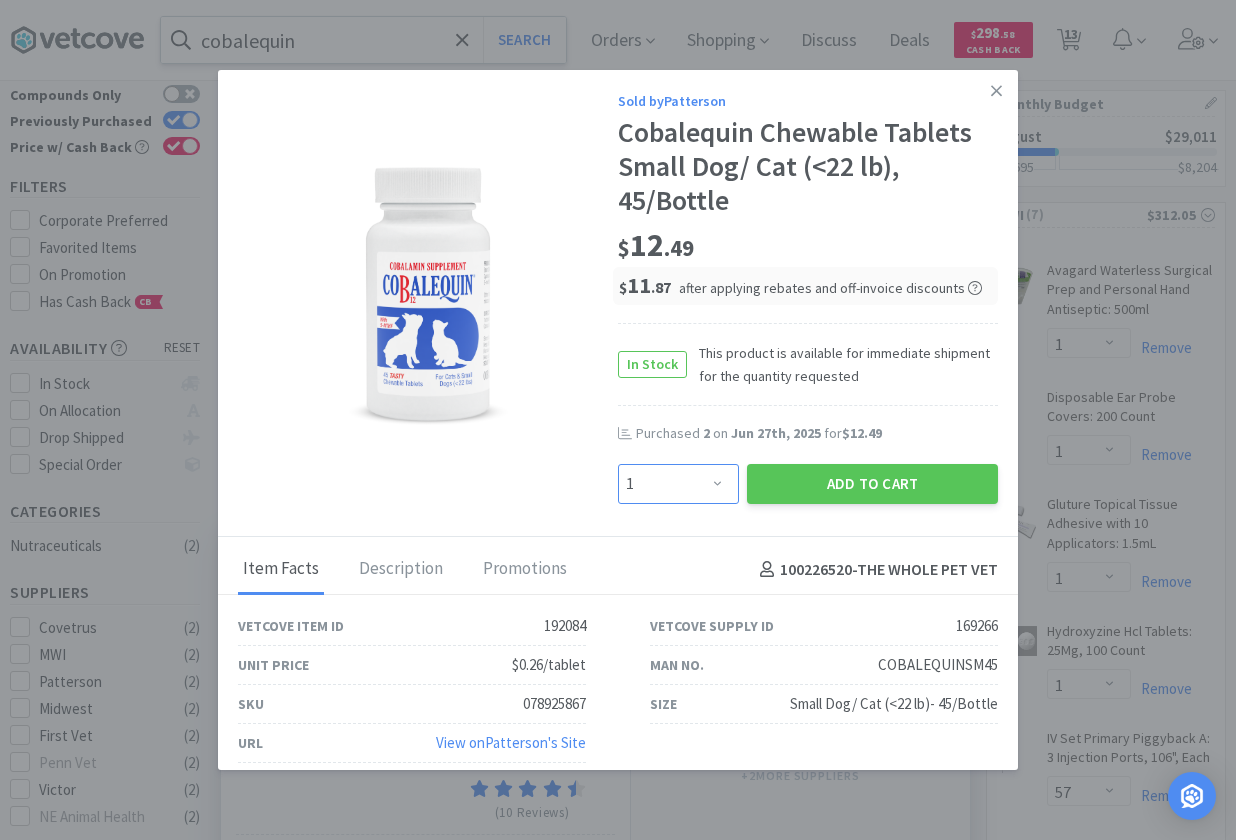 select on "2" 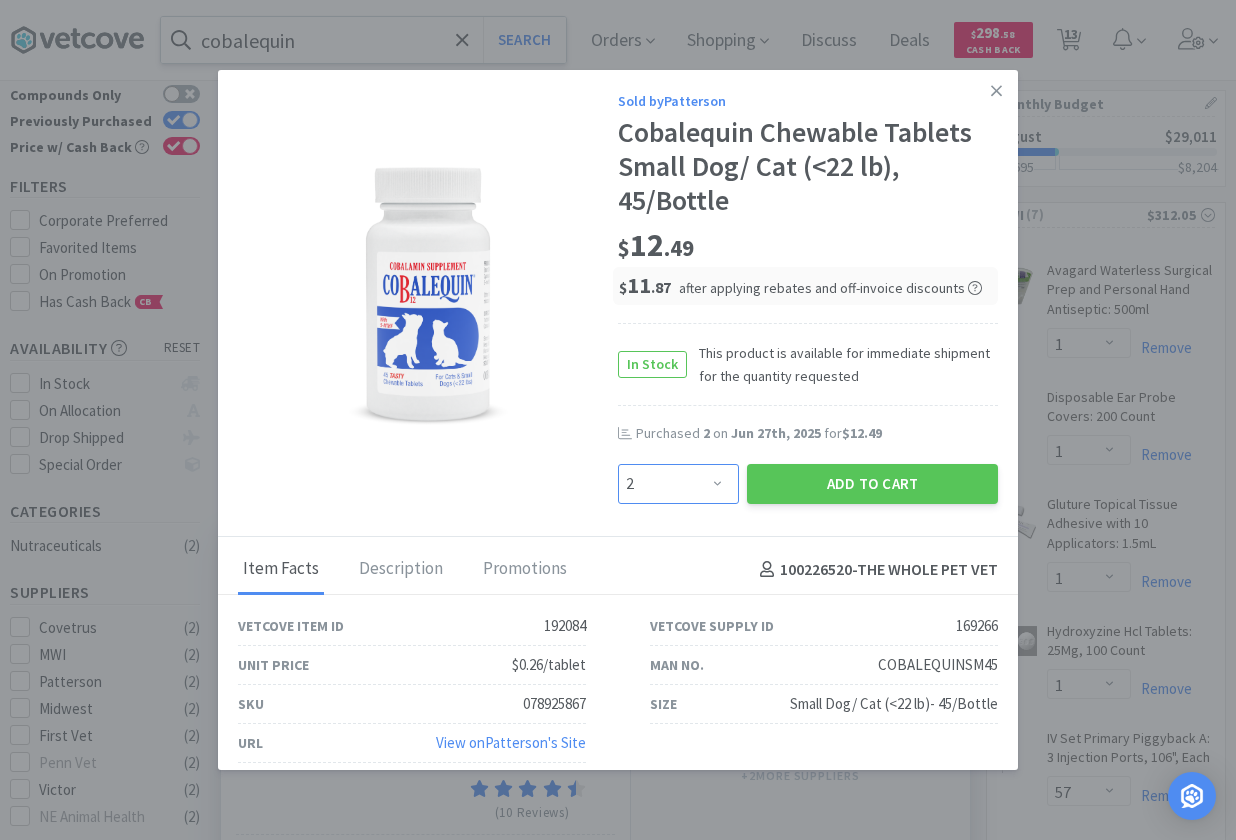 click on "2" at bounding box center [0, 0] 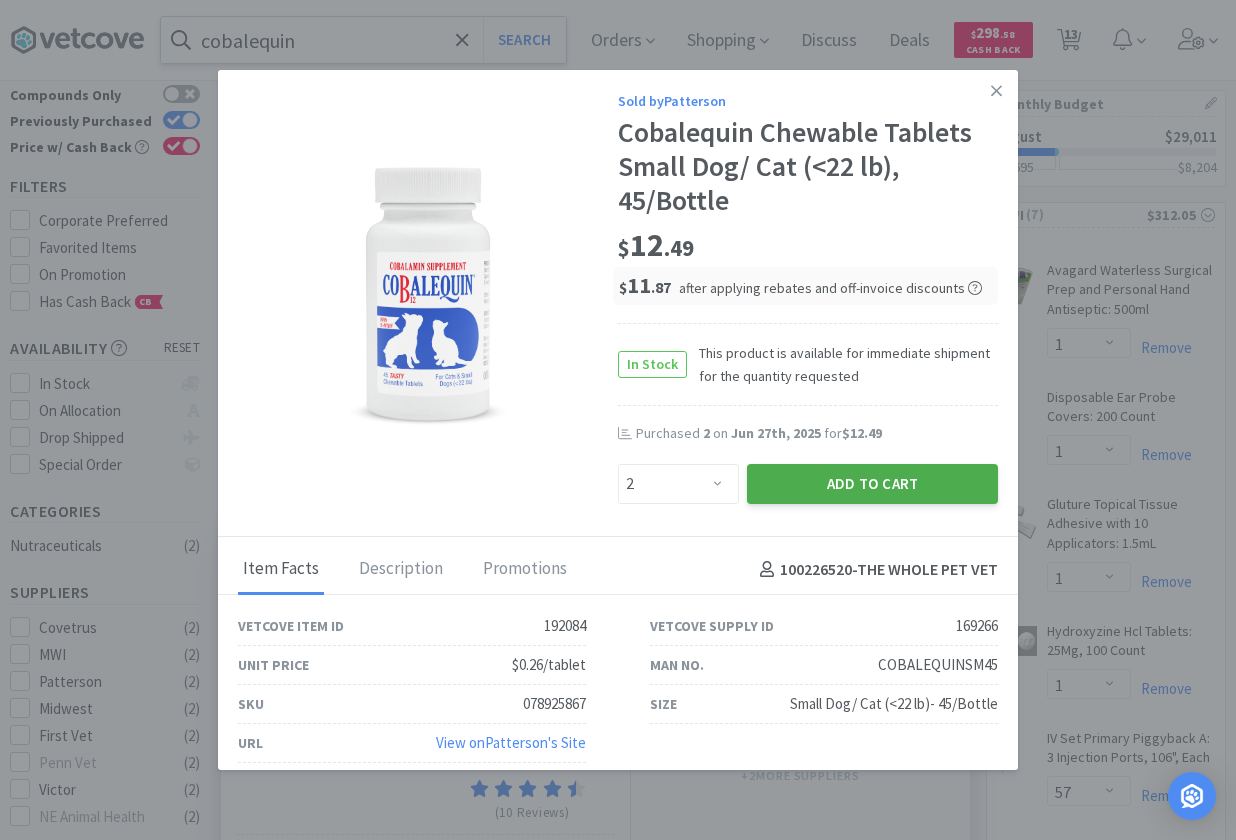 click on "Add to Cart" at bounding box center (872, 484) 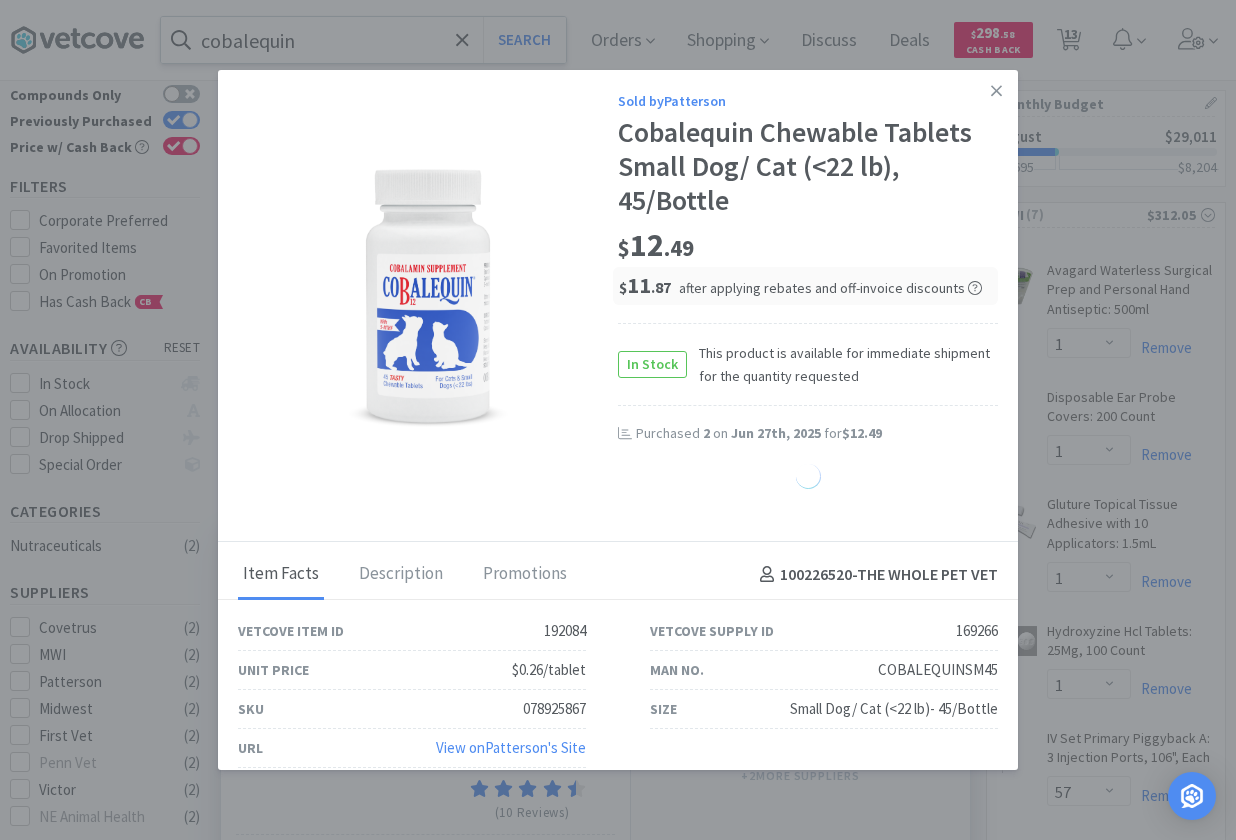 select on "1" 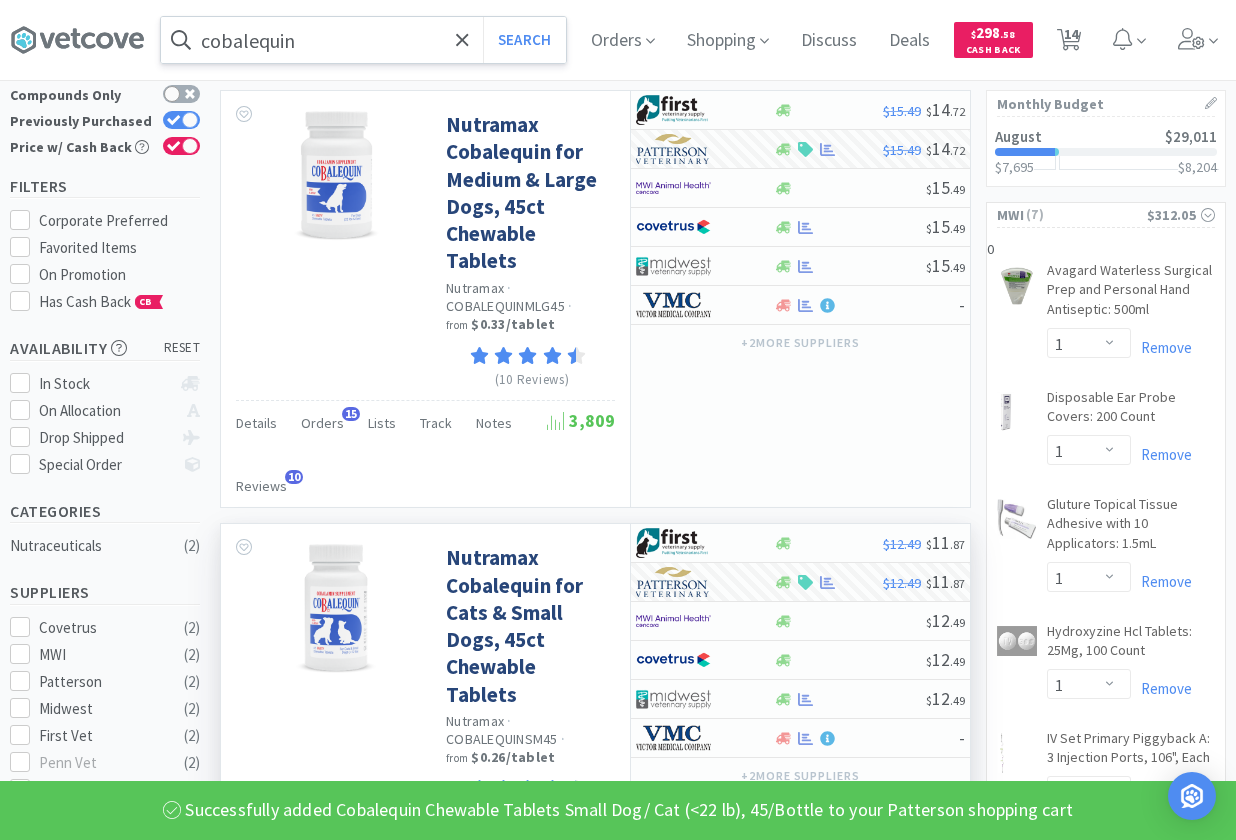 select on "2" 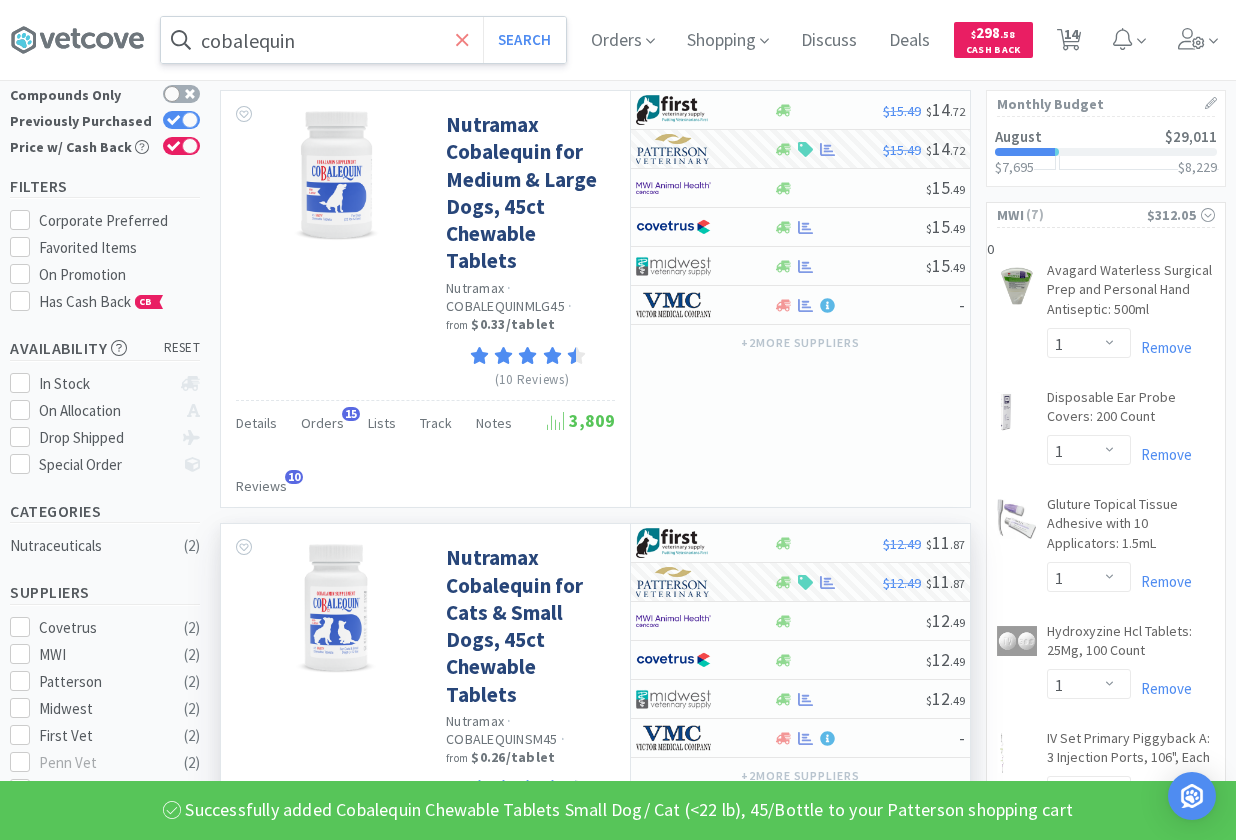 click 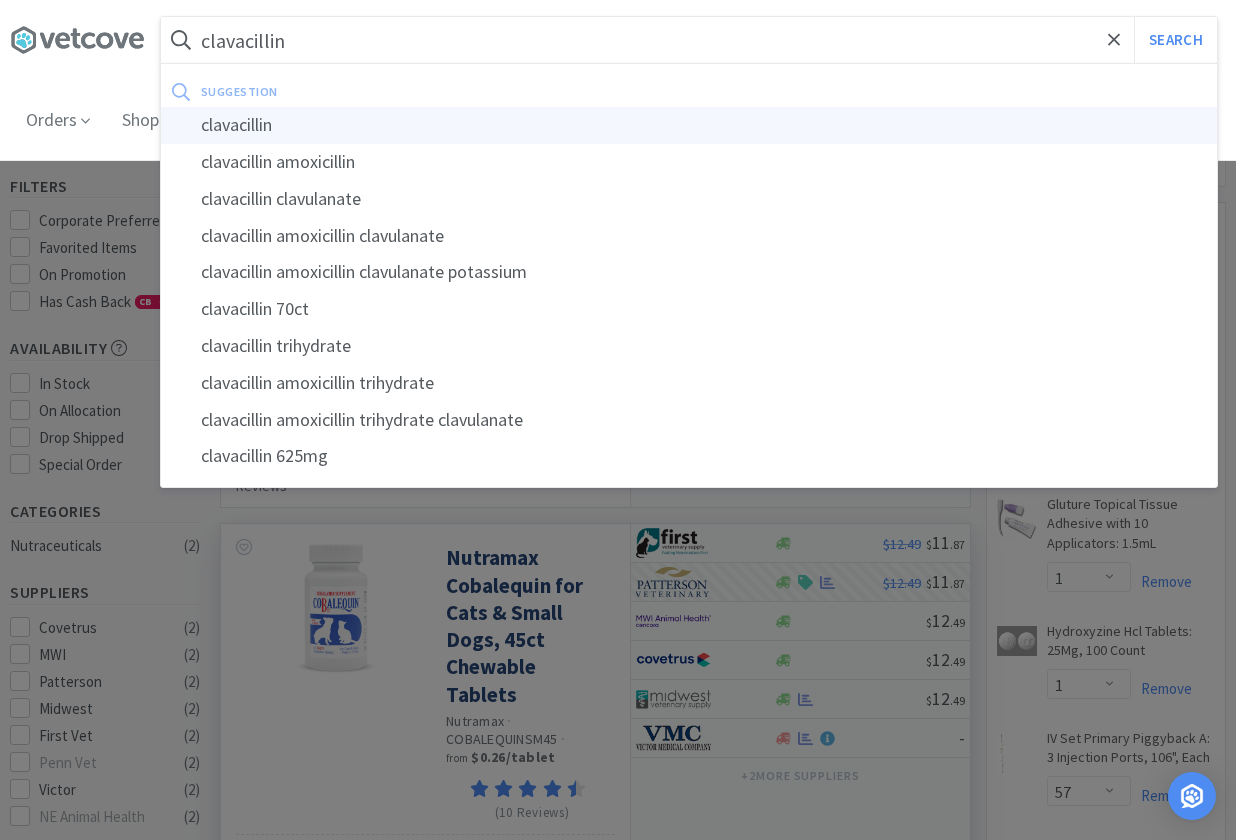 click on "clavacillin" at bounding box center [689, 125] 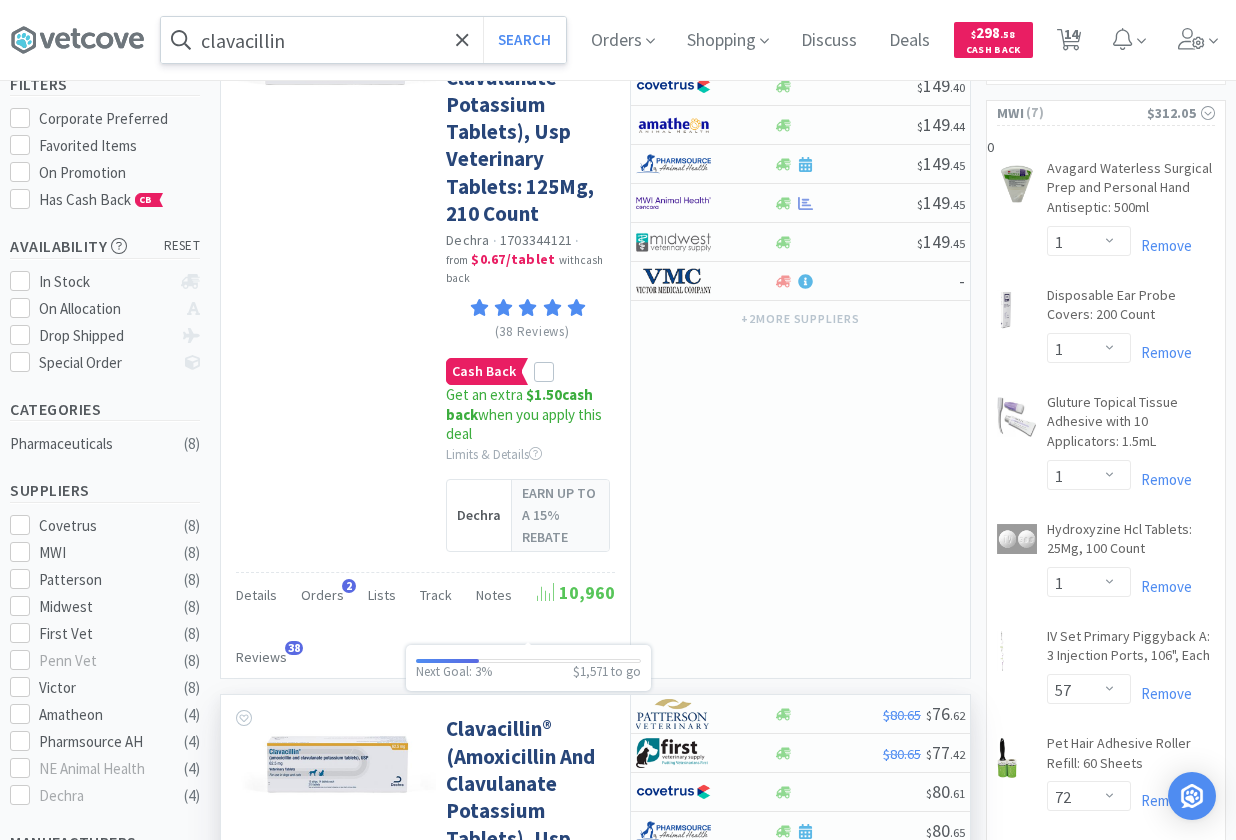 scroll, scrollTop: 0, scrollLeft: 0, axis: both 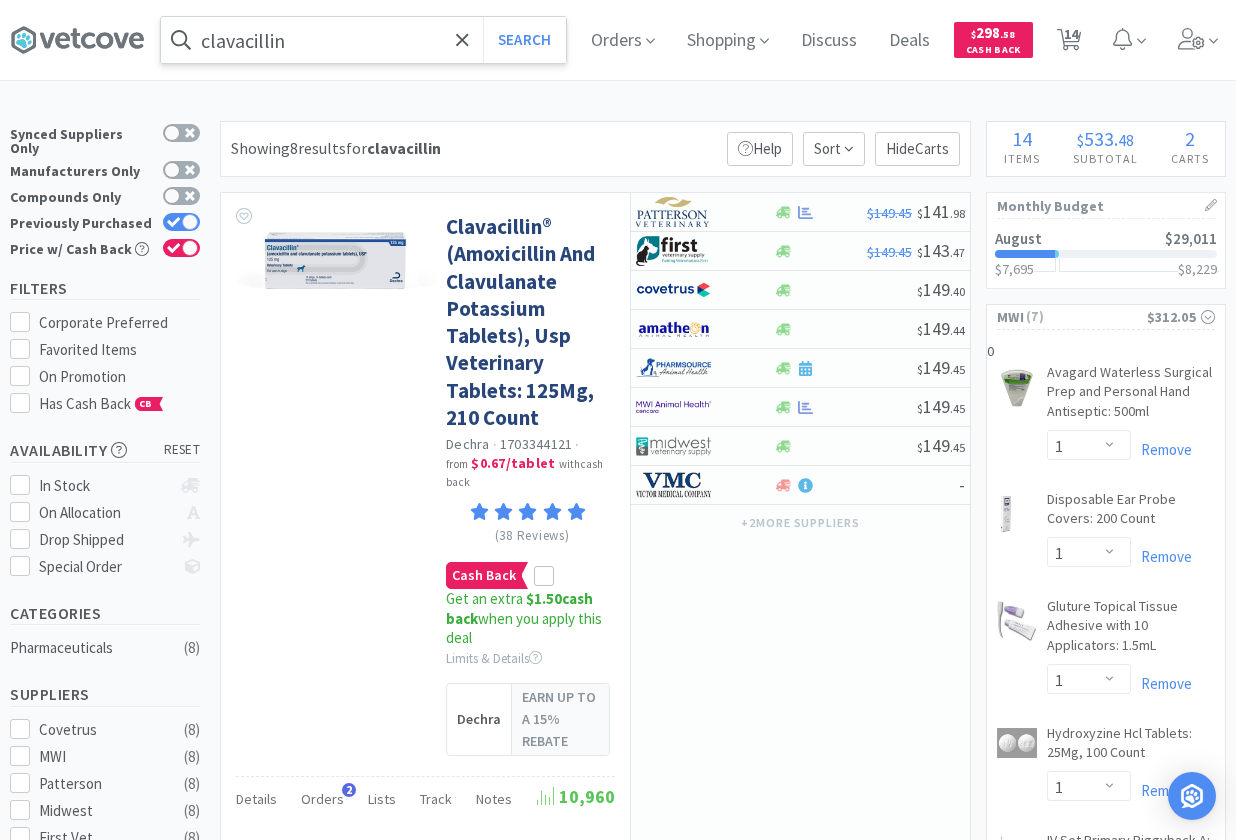 click on "clavacillin" at bounding box center [363, 40] 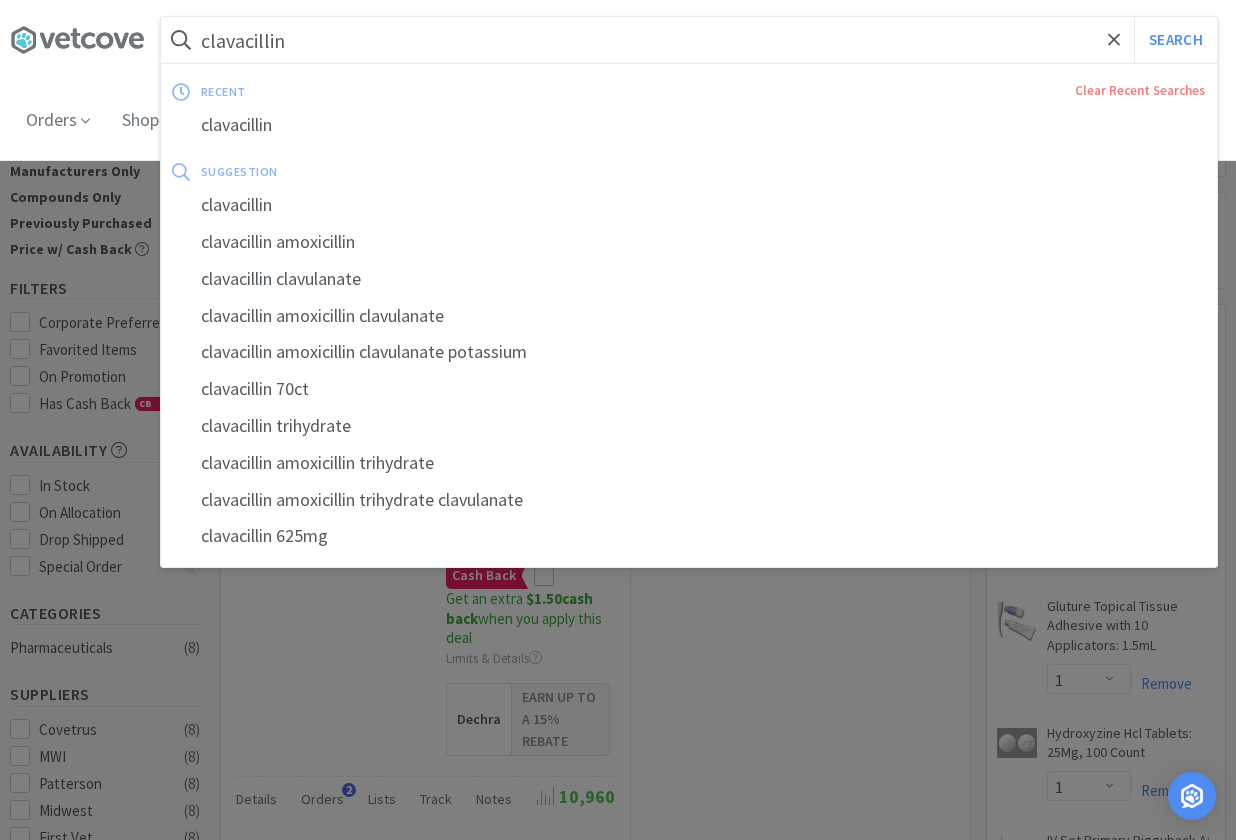 click on "clavacillin" at bounding box center (689, 40) 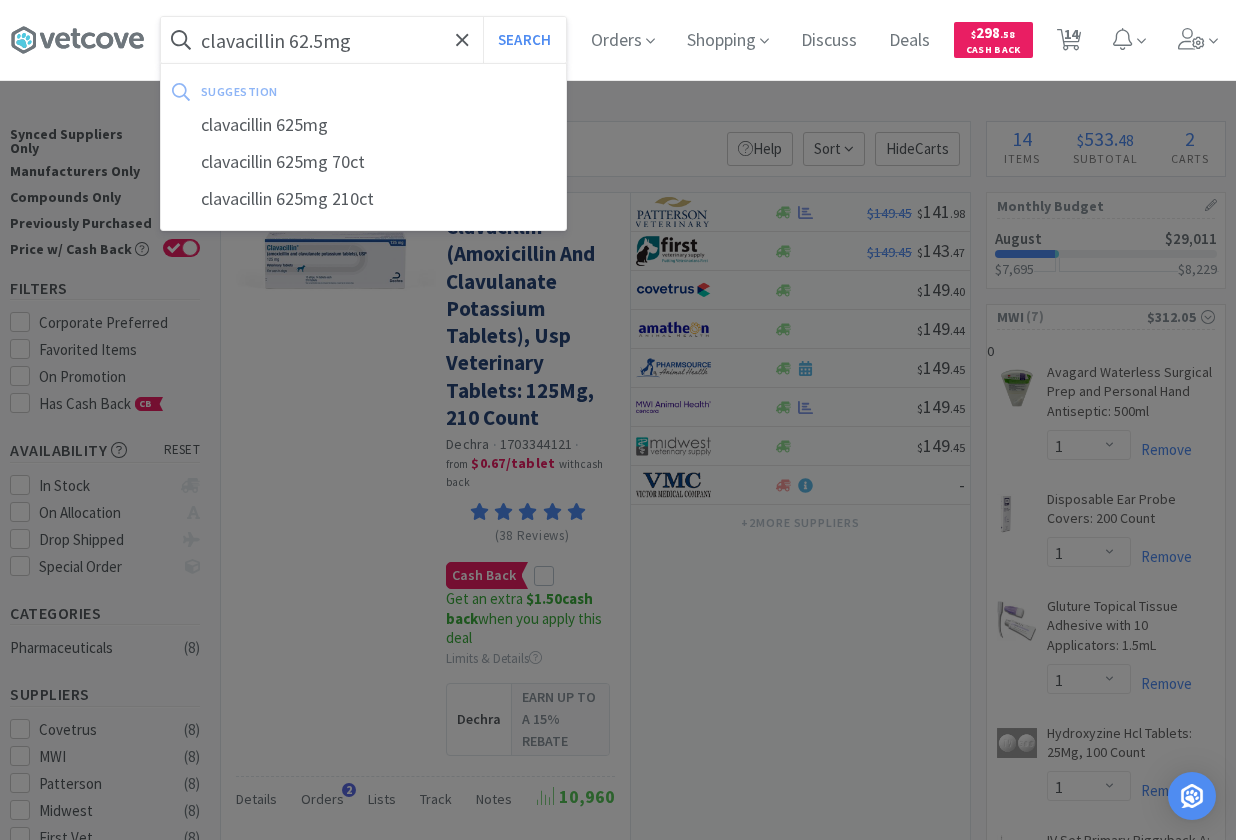 type on "clavacillin 62.5mg" 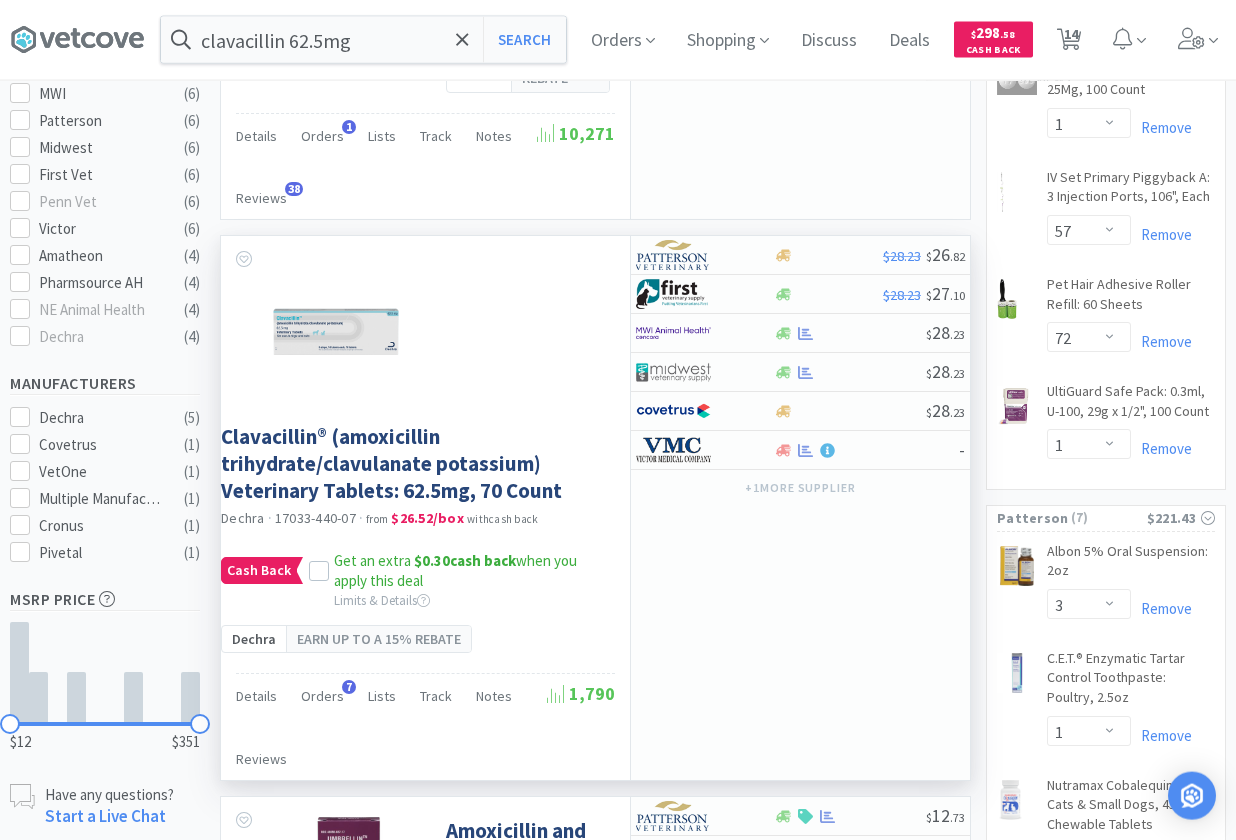 scroll, scrollTop: 714, scrollLeft: 0, axis: vertical 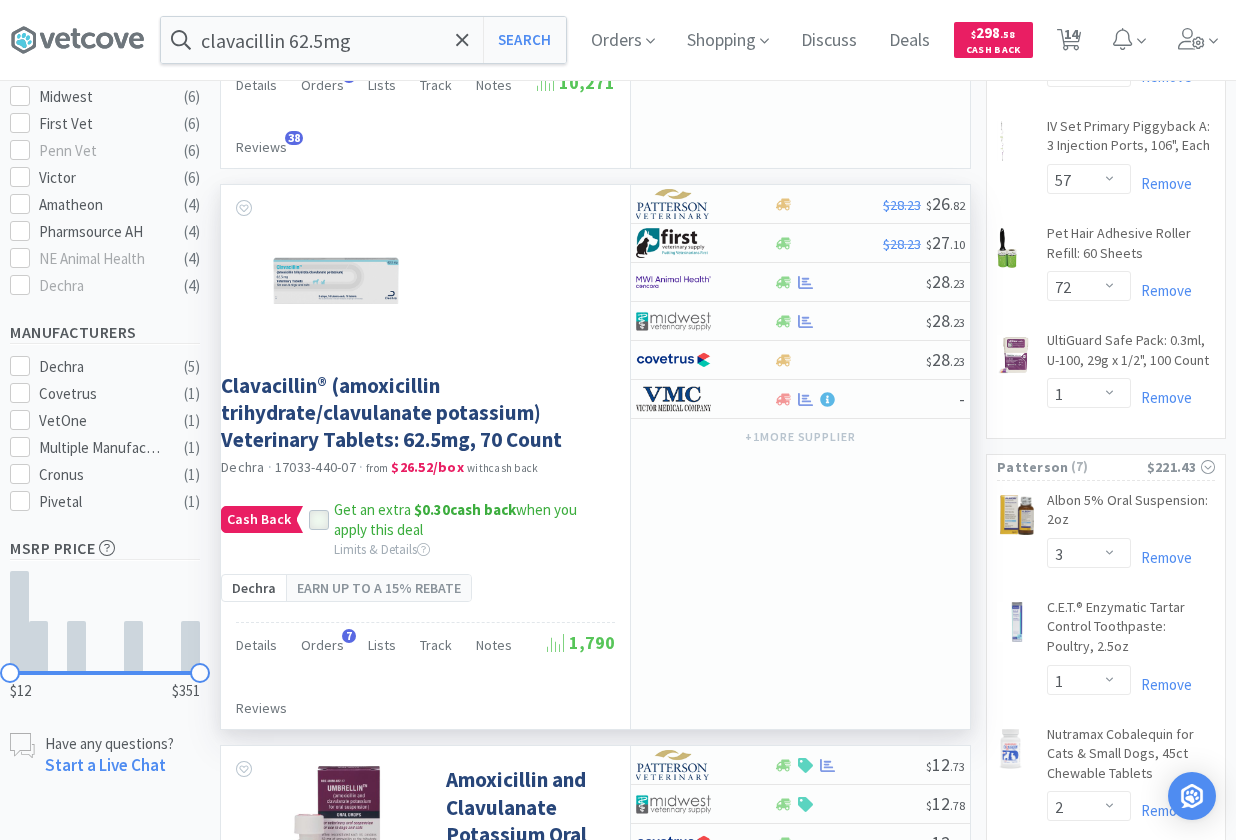 click 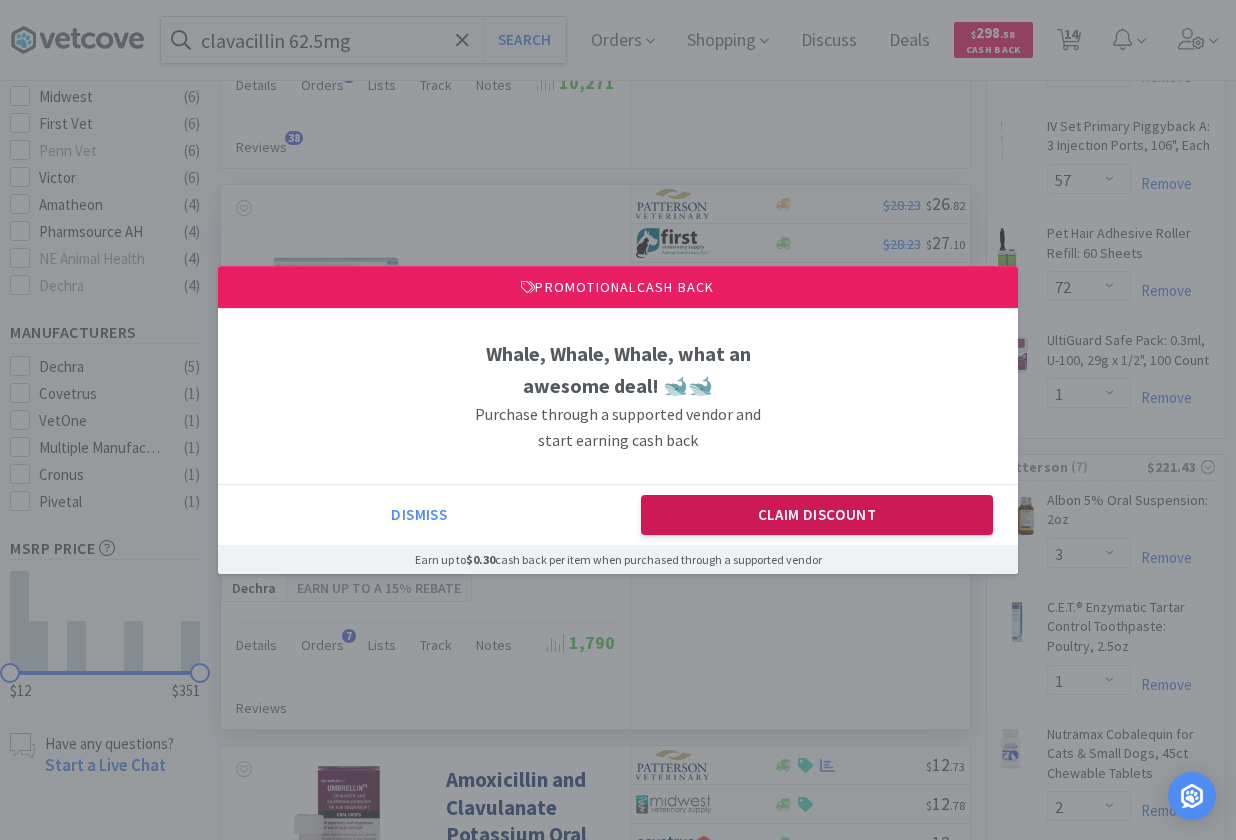 click on "Claim Discount" at bounding box center [817, 515] 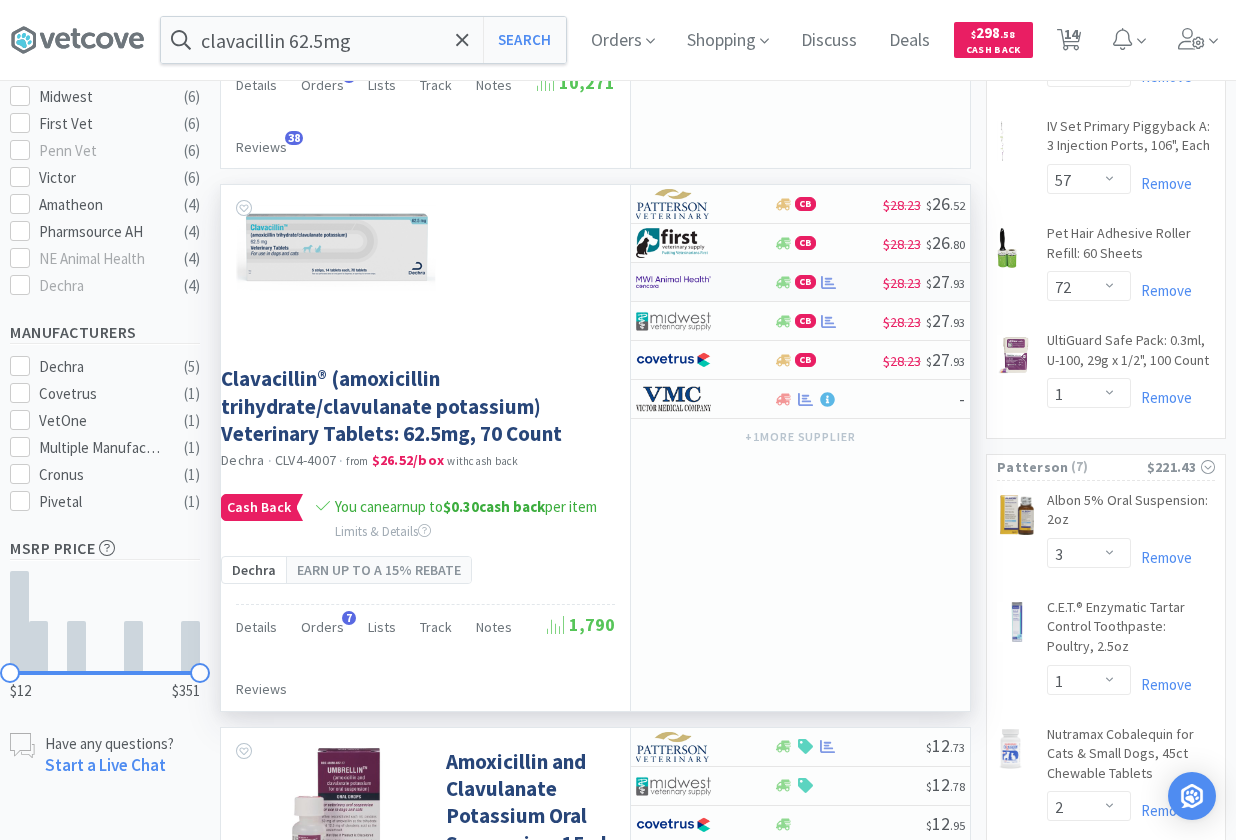 click at bounding box center (691, 282) 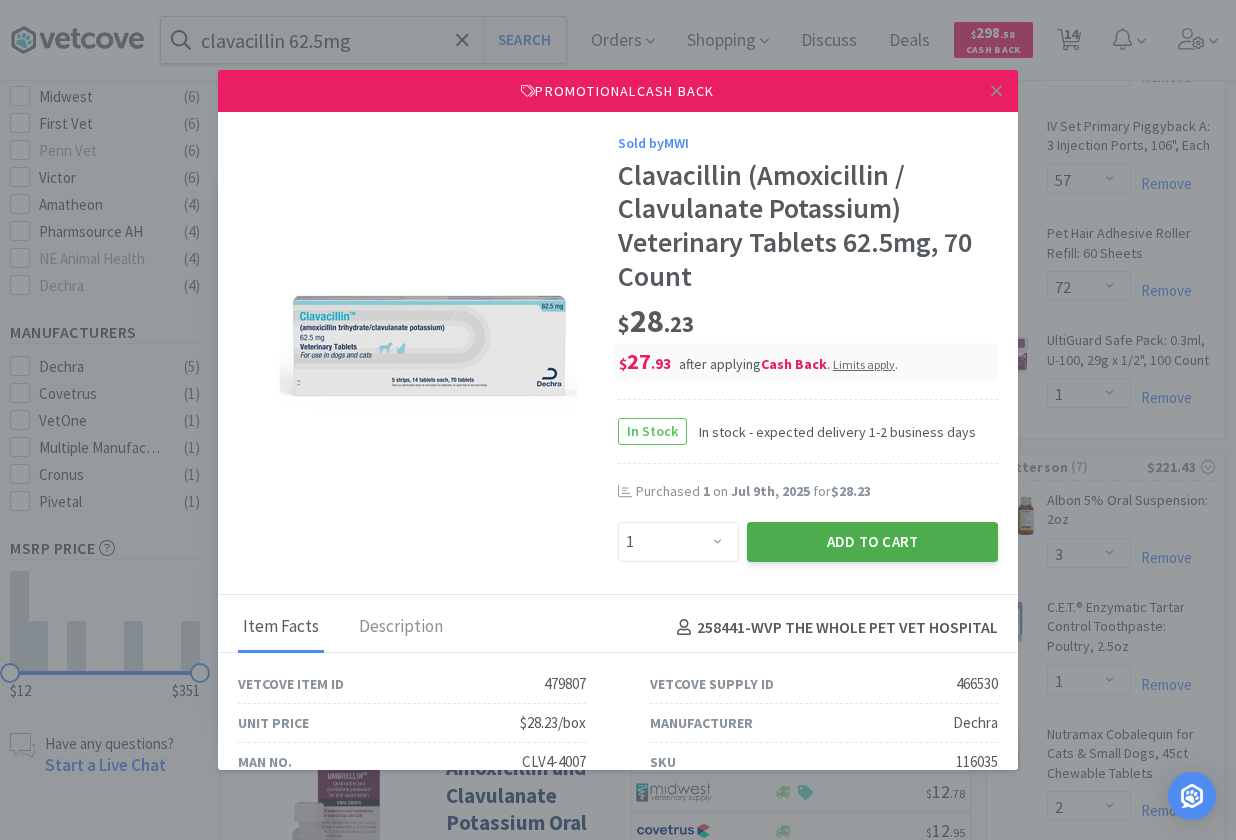 click on "Add to Cart" at bounding box center (872, 542) 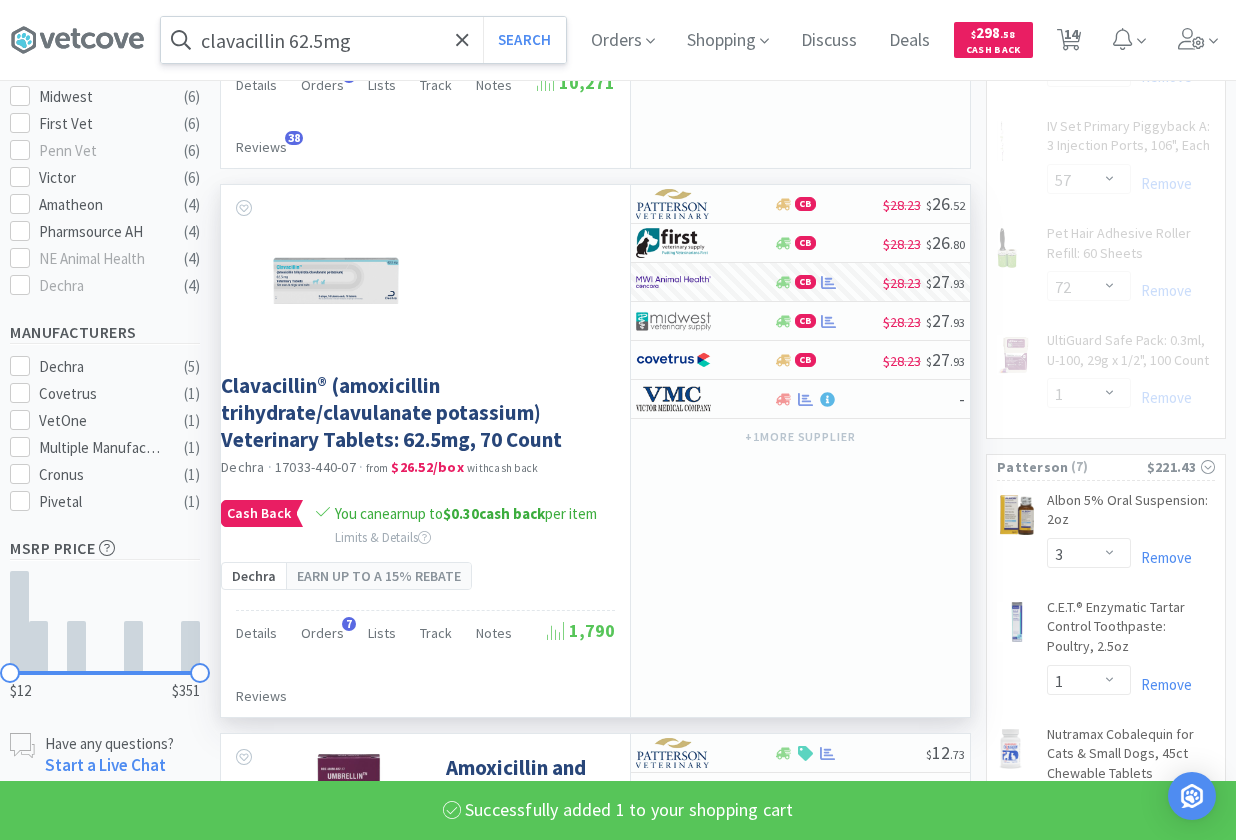 select on "1" 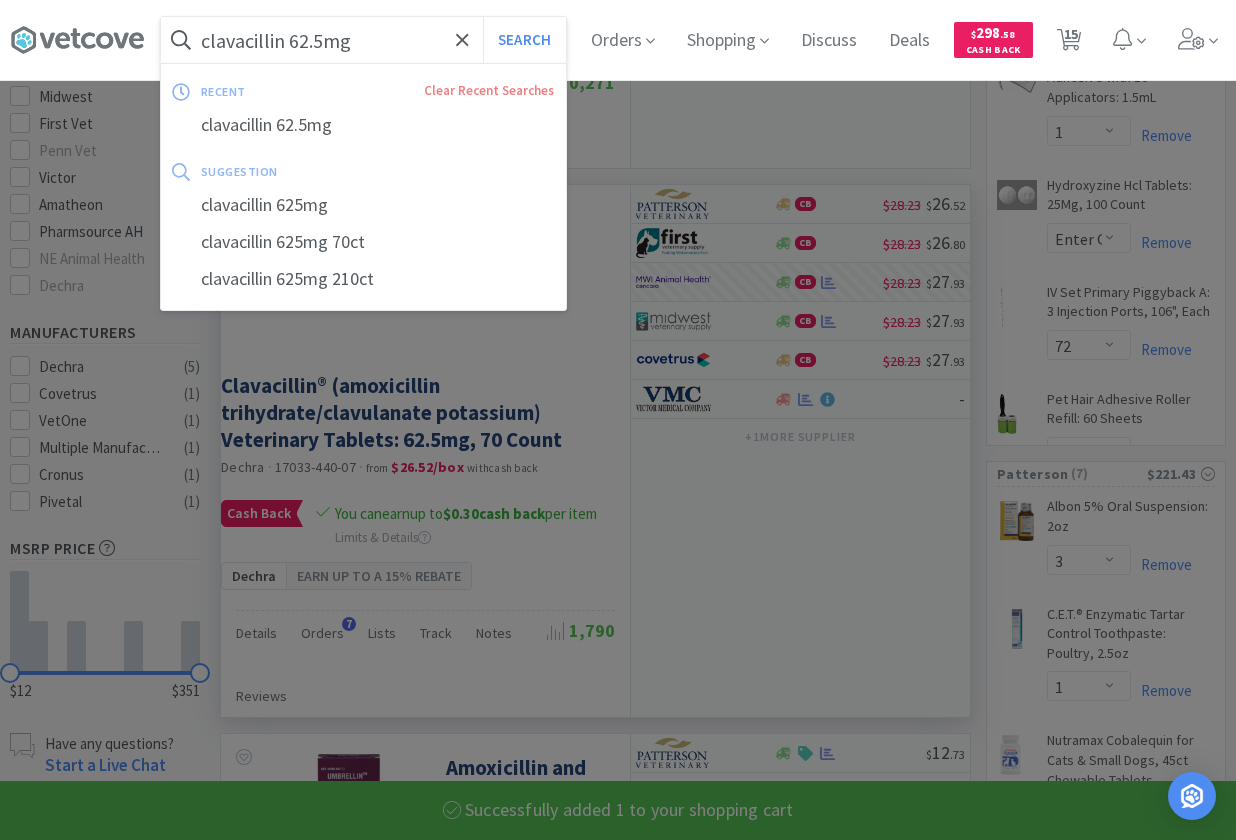 select on "1" 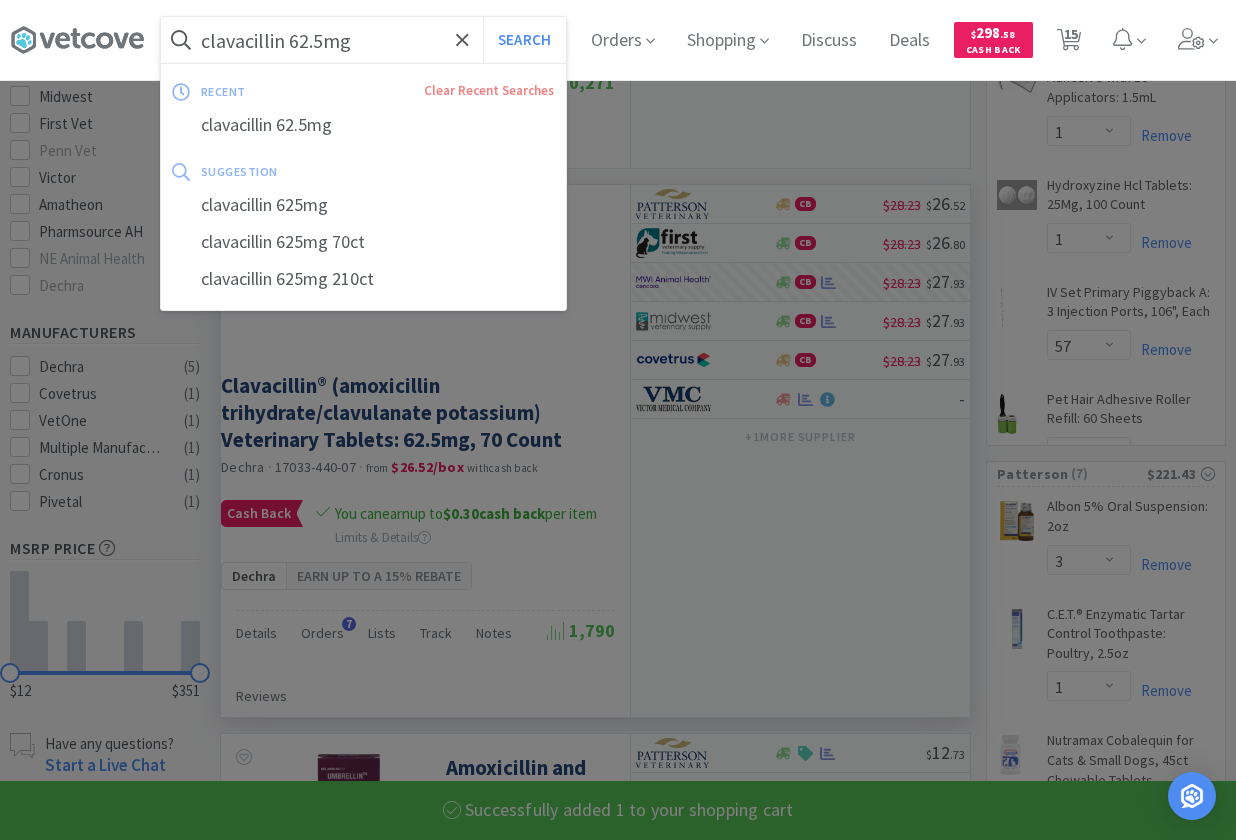 click on "clavacillin 62.5mg" at bounding box center [363, 40] 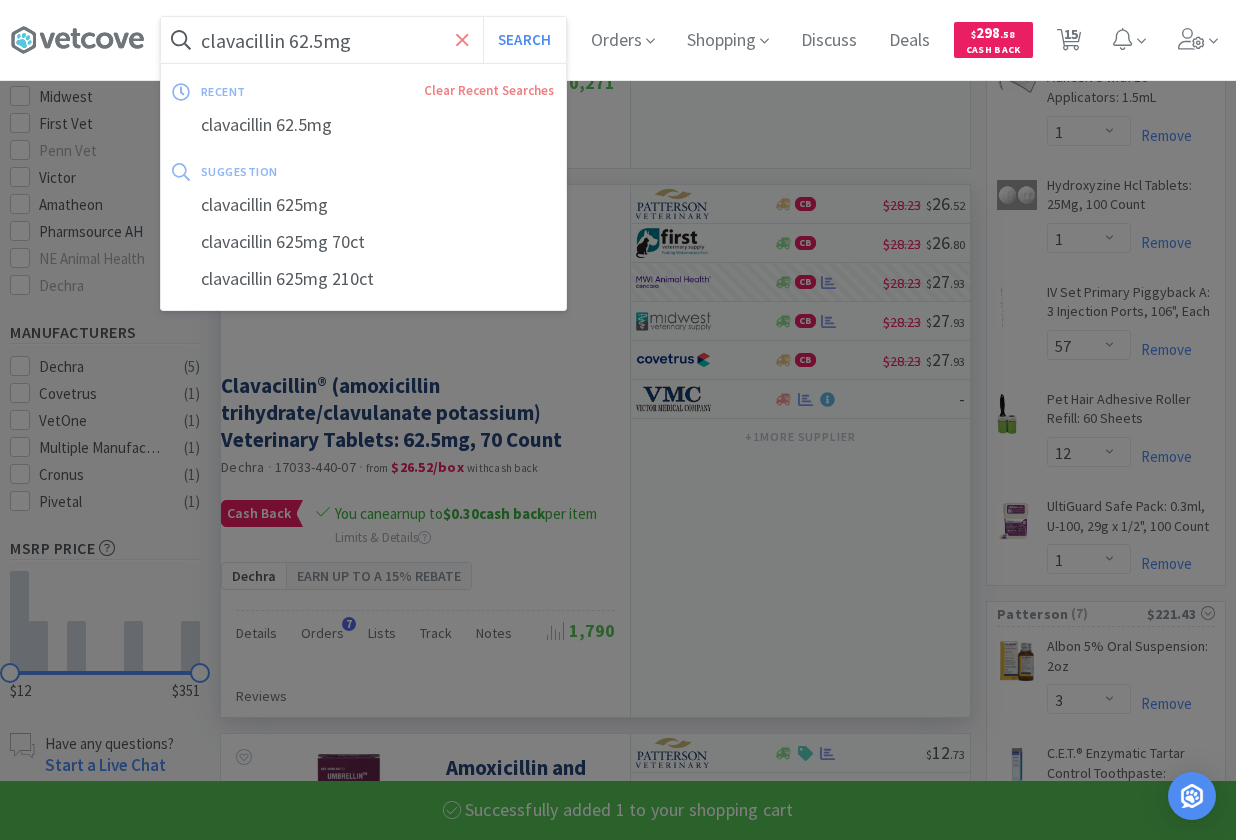 click at bounding box center (462, 40) 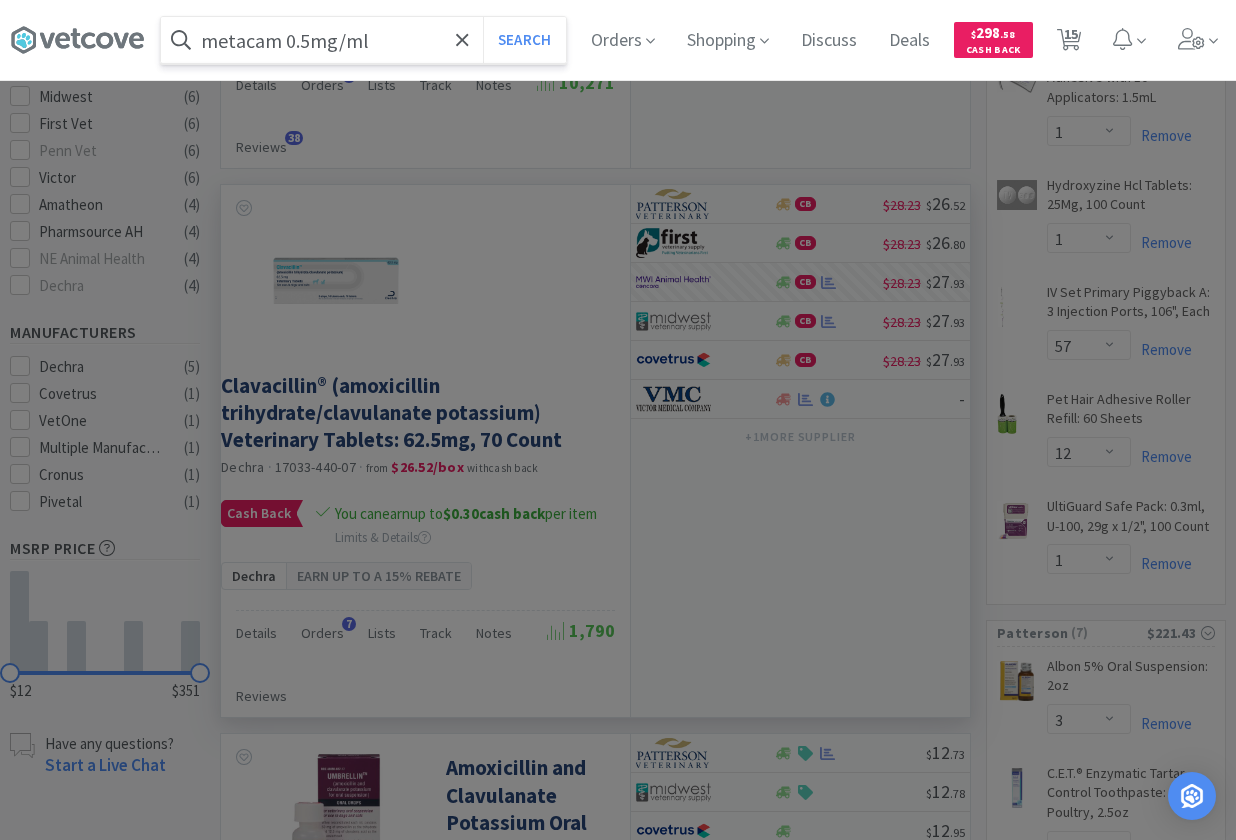 type on "metacam 0.5mg/ml" 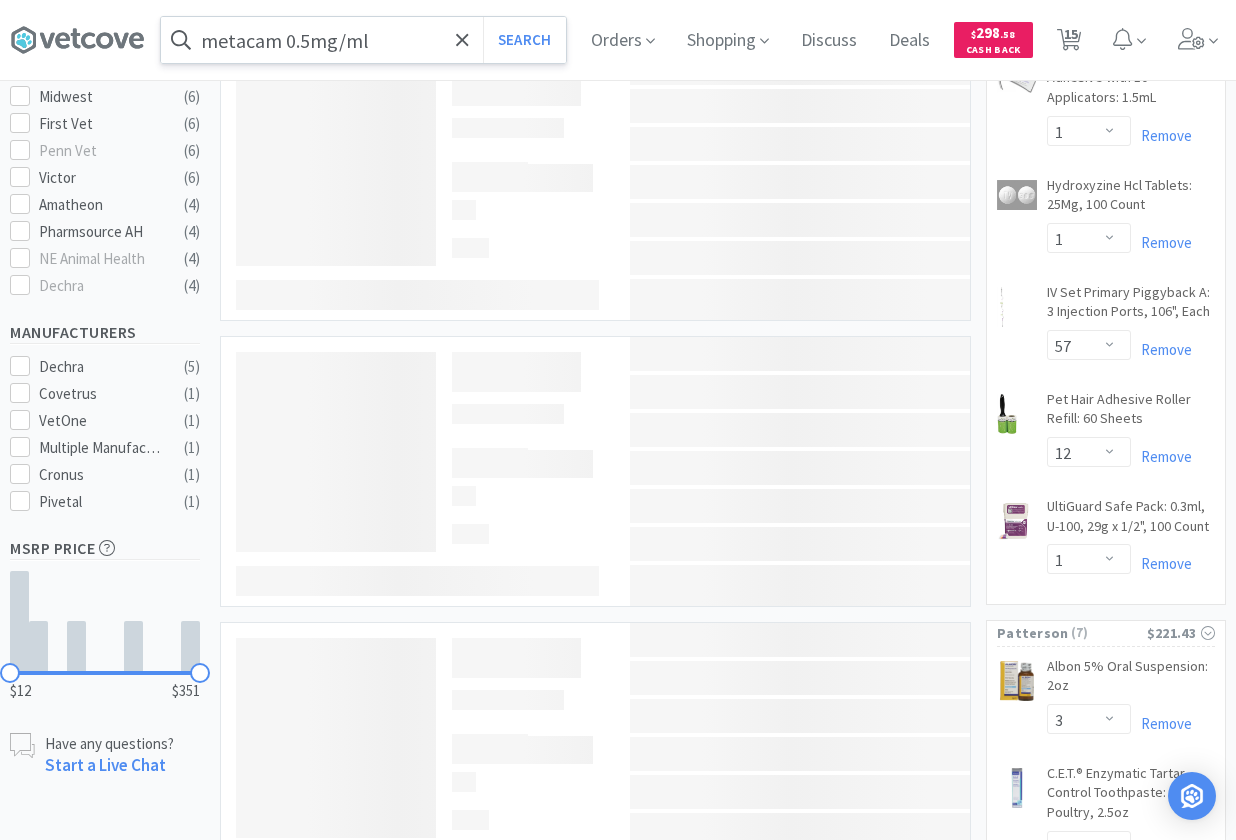 scroll, scrollTop: 0, scrollLeft: 0, axis: both 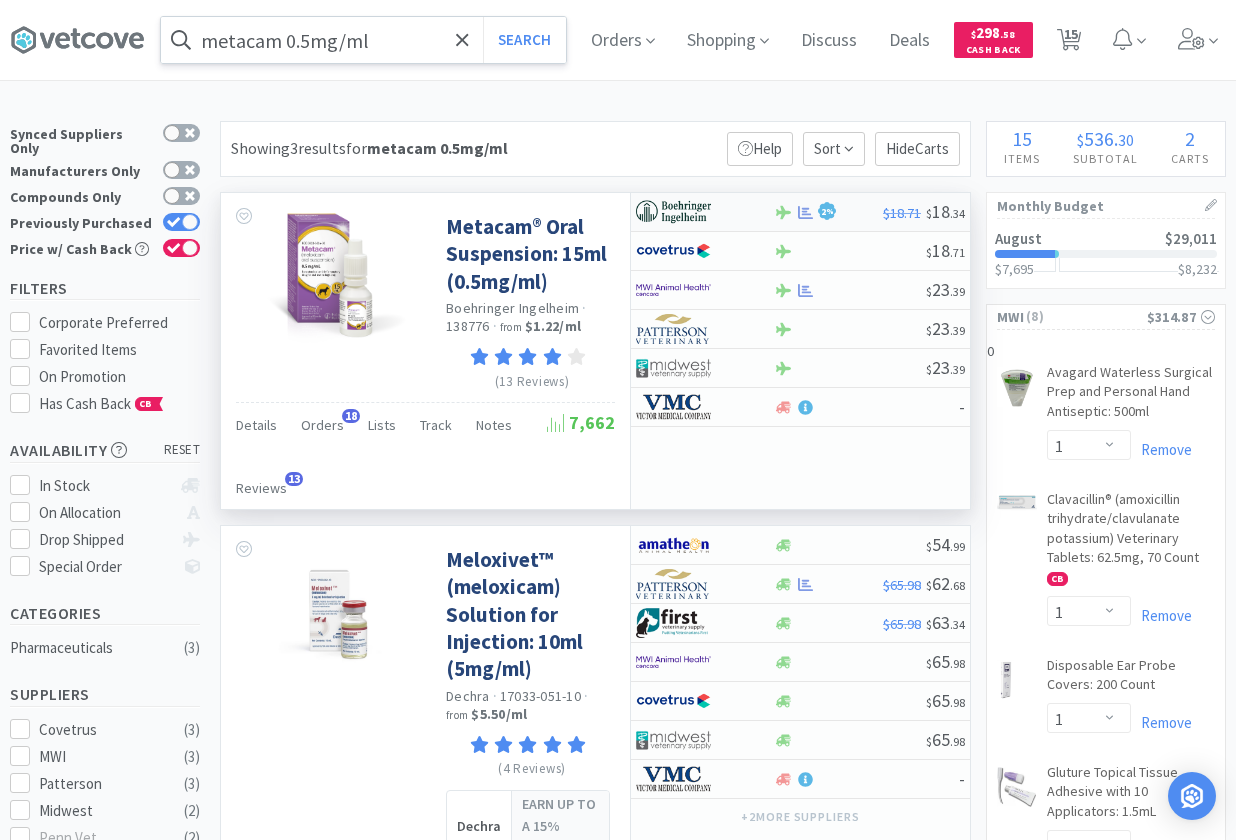 click at bounding box center [691, 212] 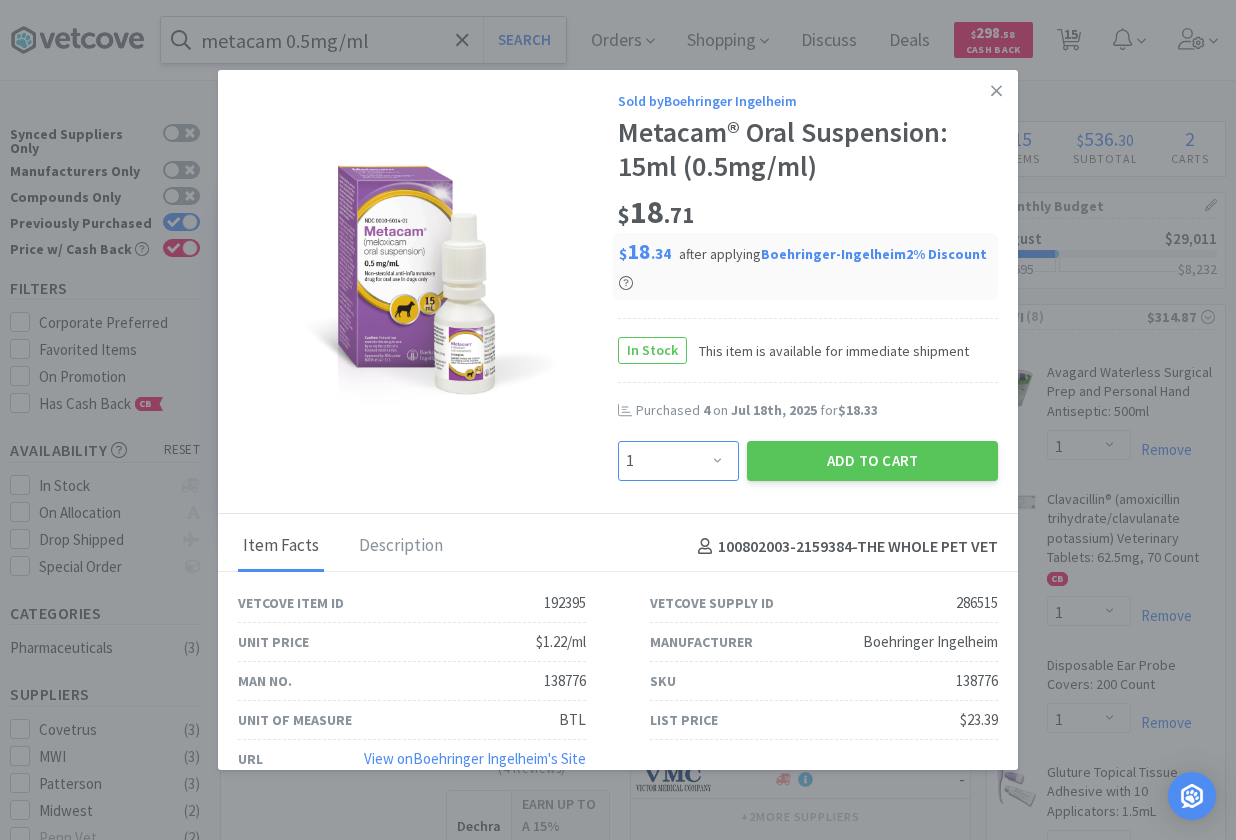 click on "Enter Quantity 1 2 3 4 5 6 7 8 9 10 11 12 13 14 15 16 17 18 19 20 Enter Quantity" at bounding box center [678, 461] 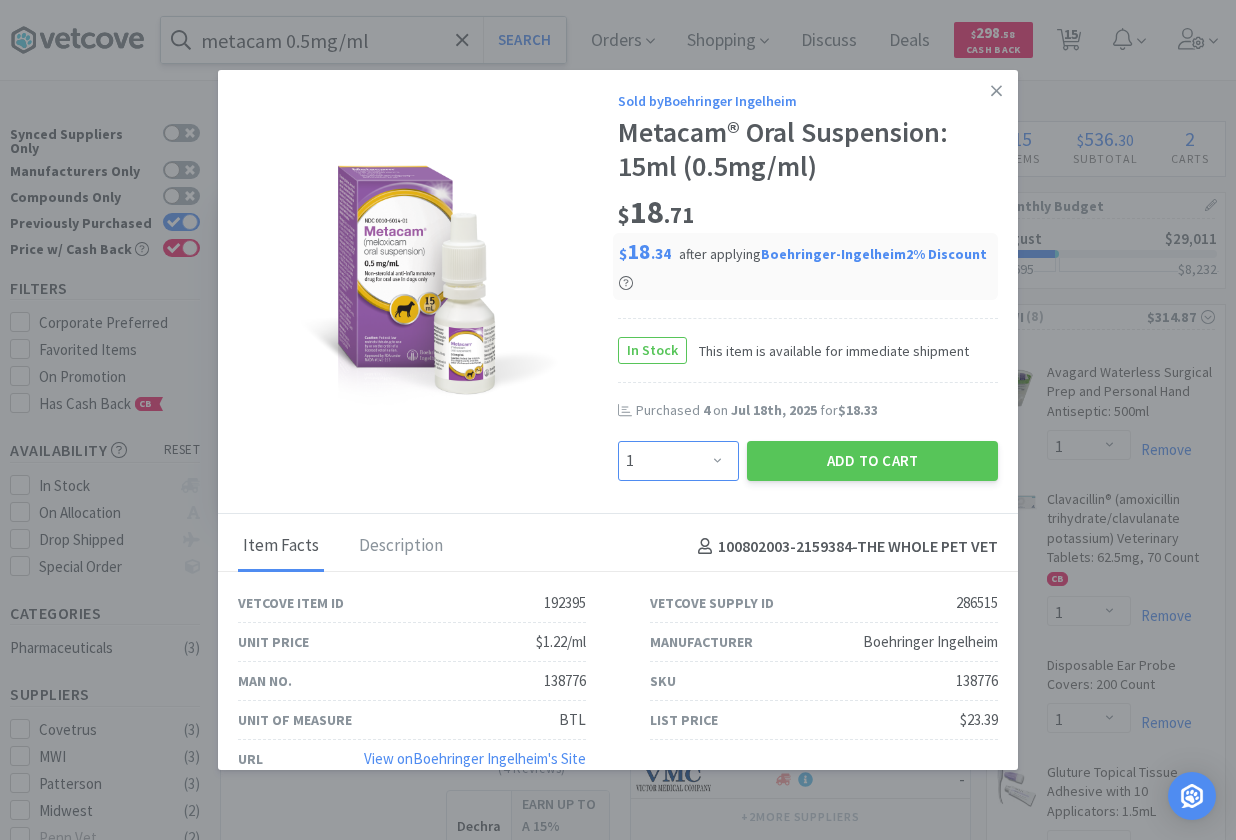select on "3" 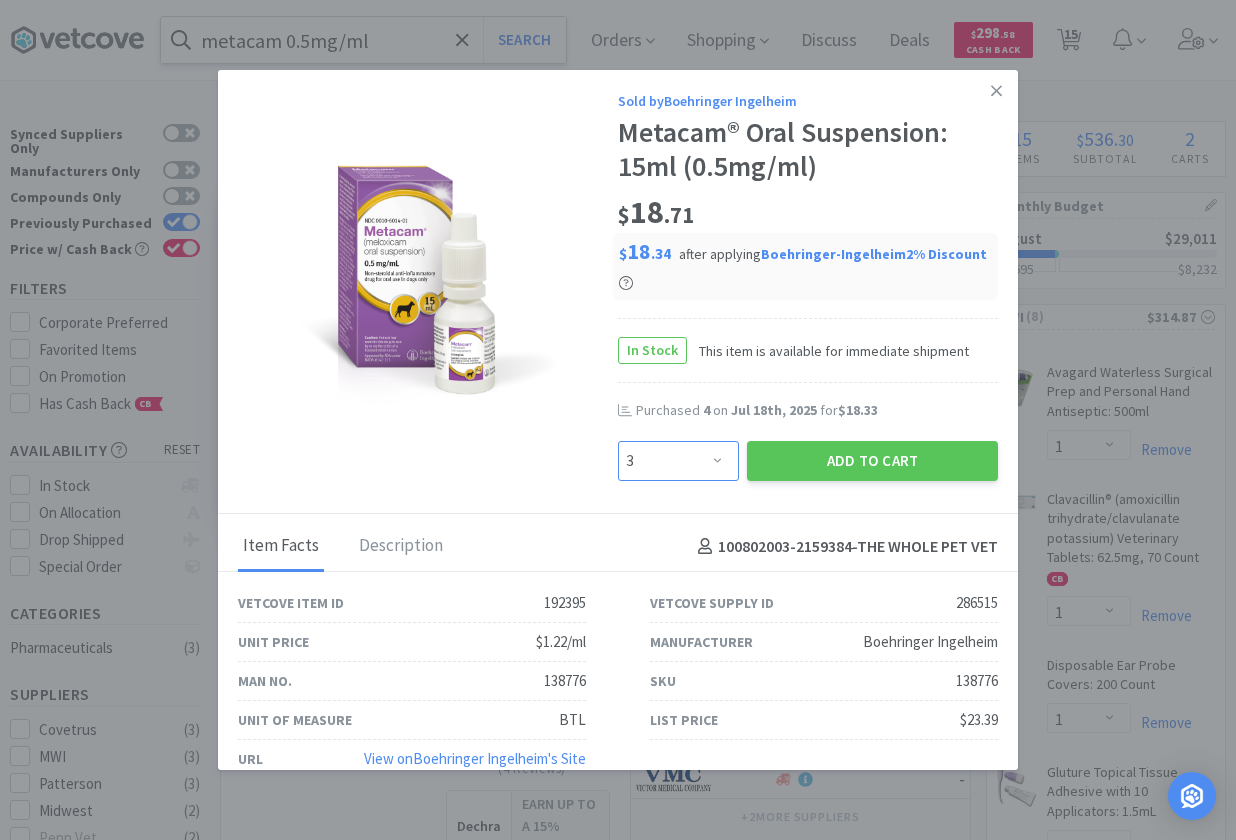 click on "3" at bounding box center [0, 0] 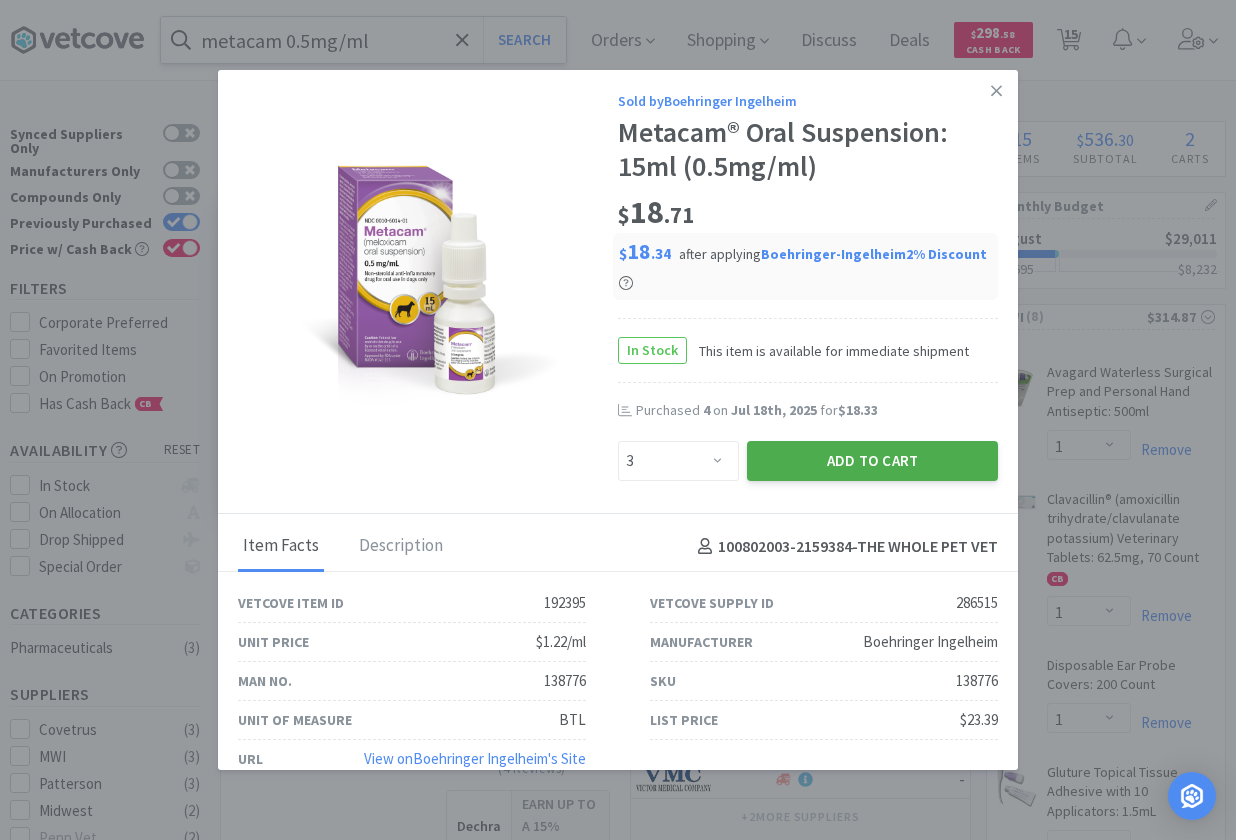 click on "Add to Cart" at bounding box center [872, 461] 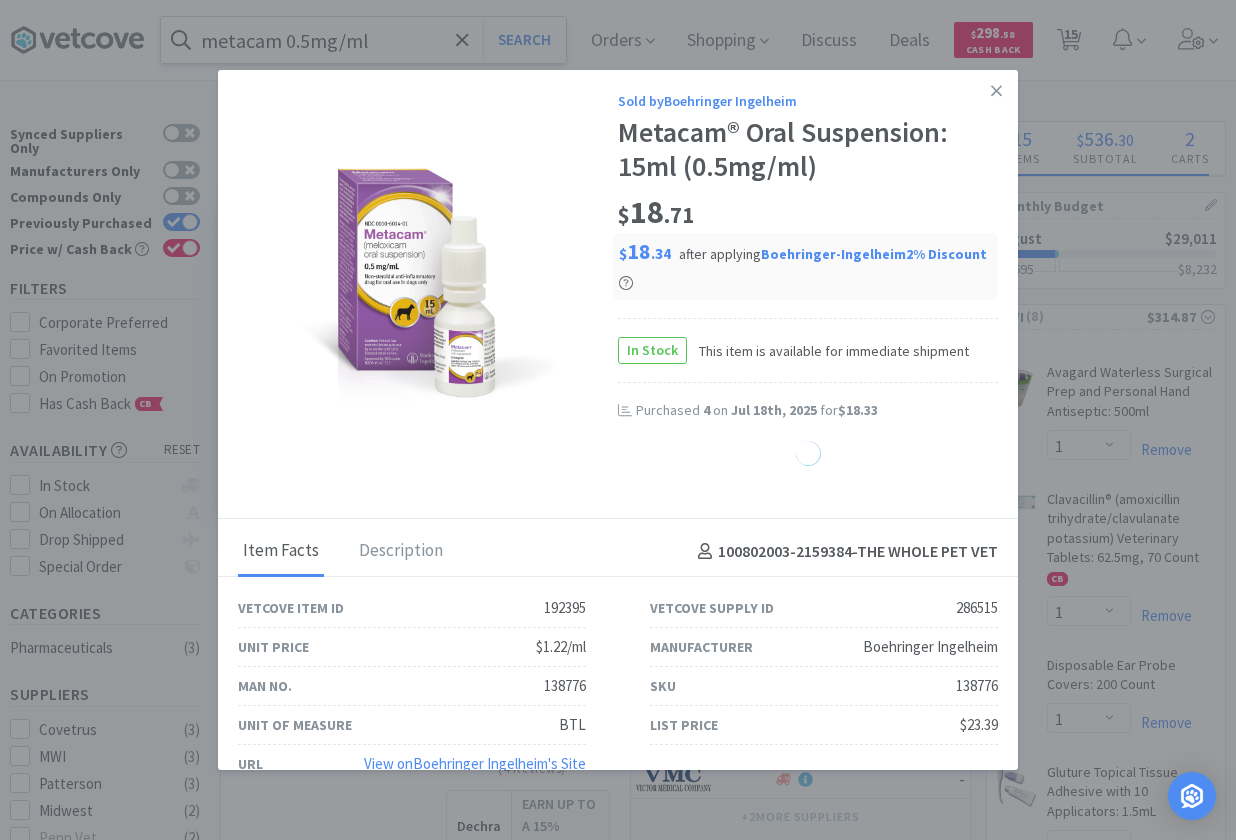select on "3" 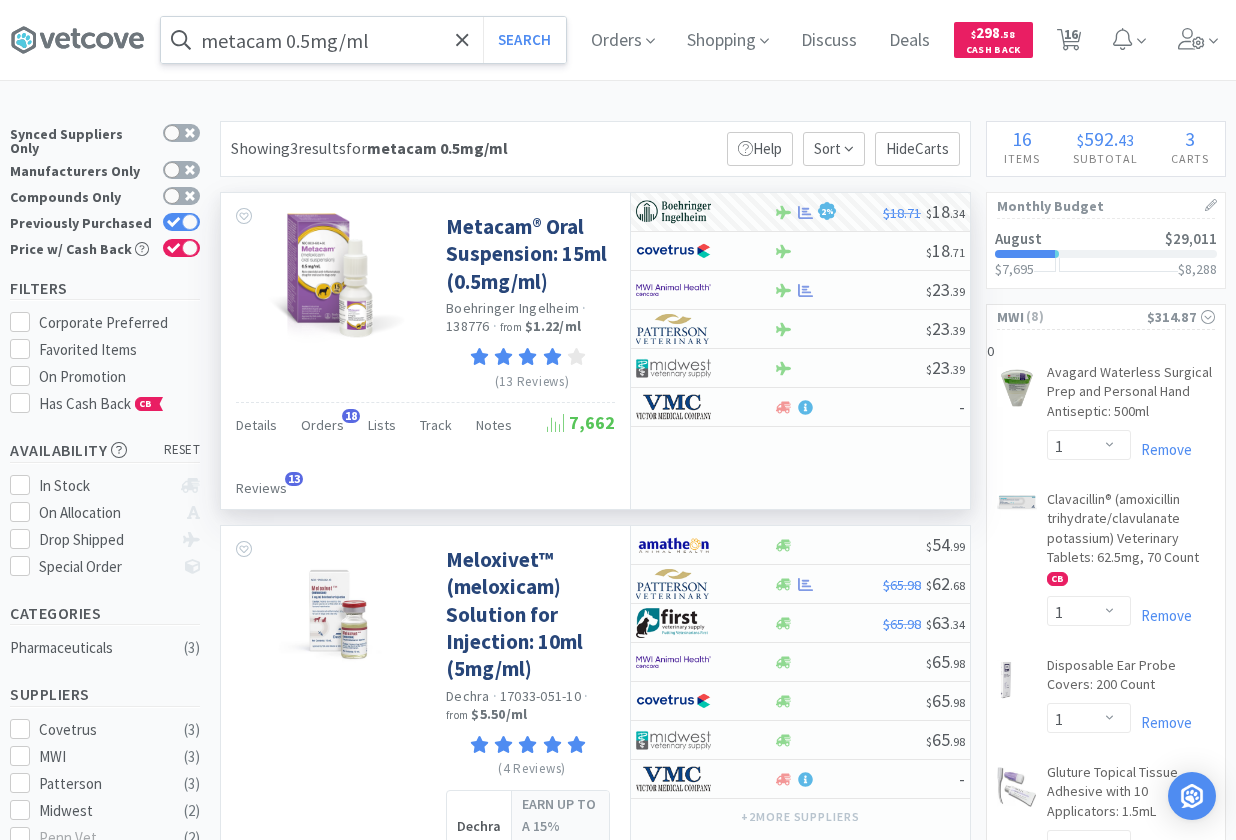 click on "metacam 0.5mg/ml" at bounding box center [363, 40] 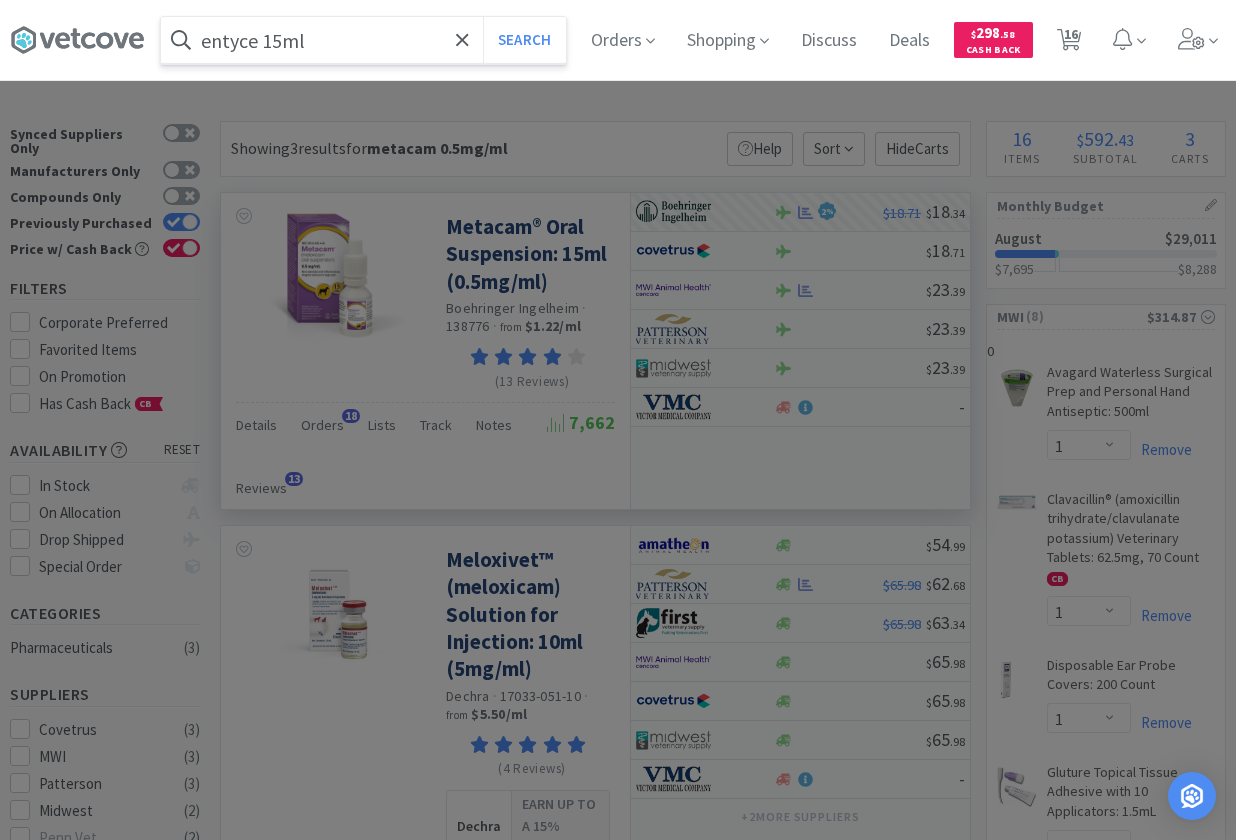 type on "entyce 15ml" 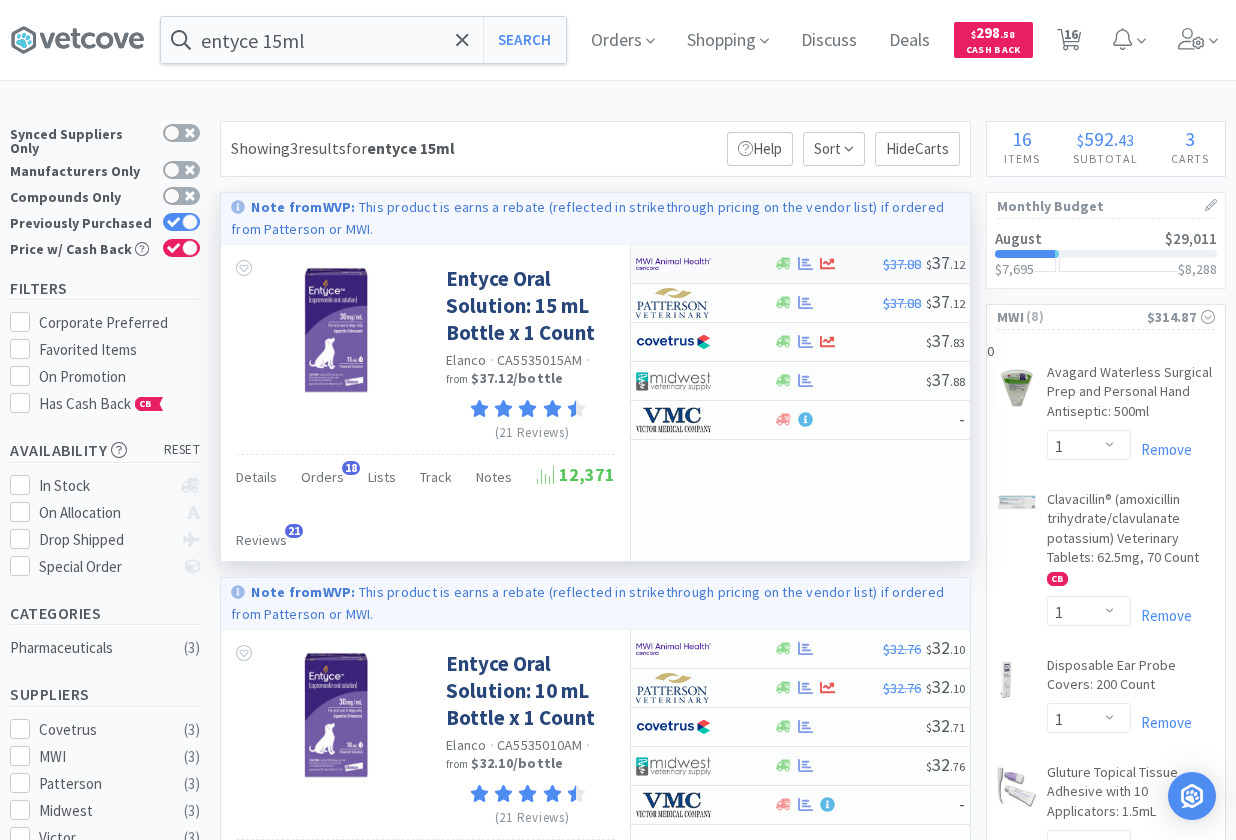 click at bounding box center [691, 264] 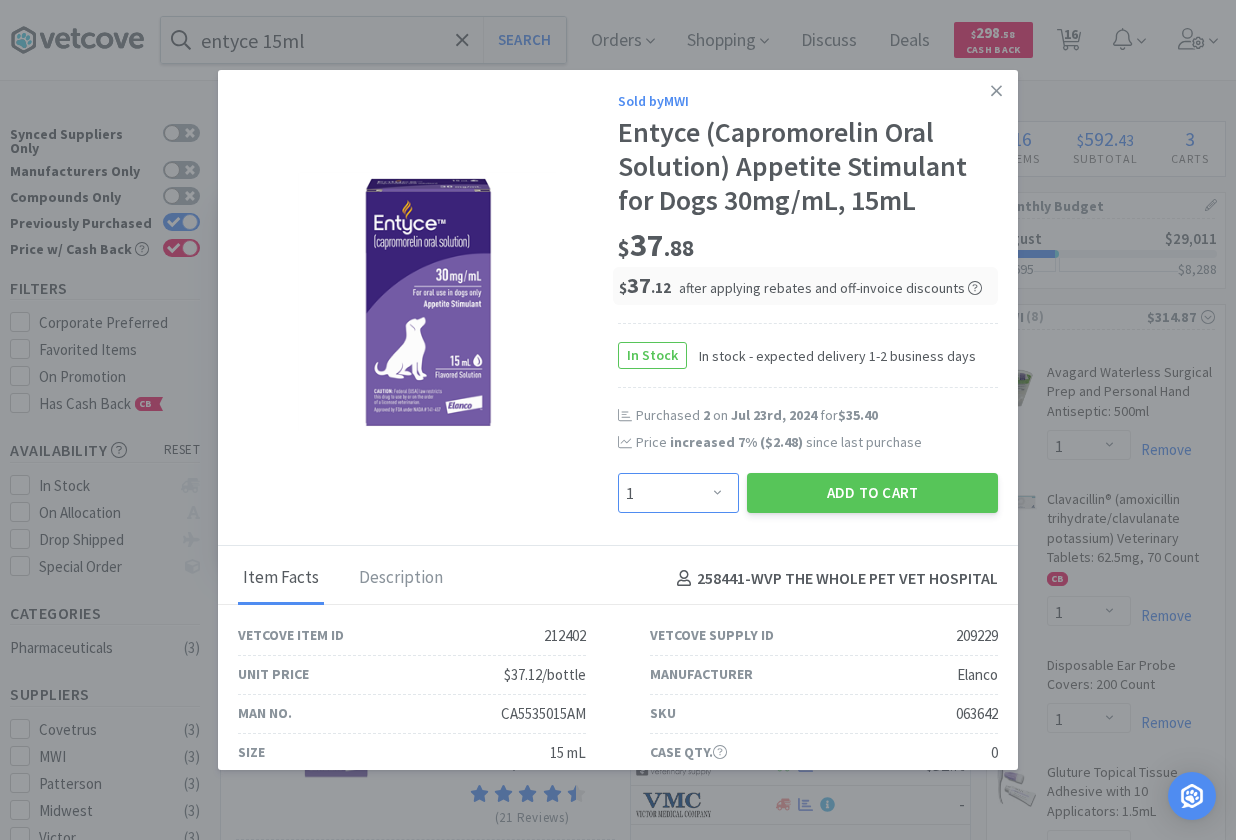 click on "Enter Quantity 1 2 3 4 5 6 7 8 9 10 11 12 13 14 15 16 17 18 19 20 Enter Quantity" at bounding box center (678, 493) 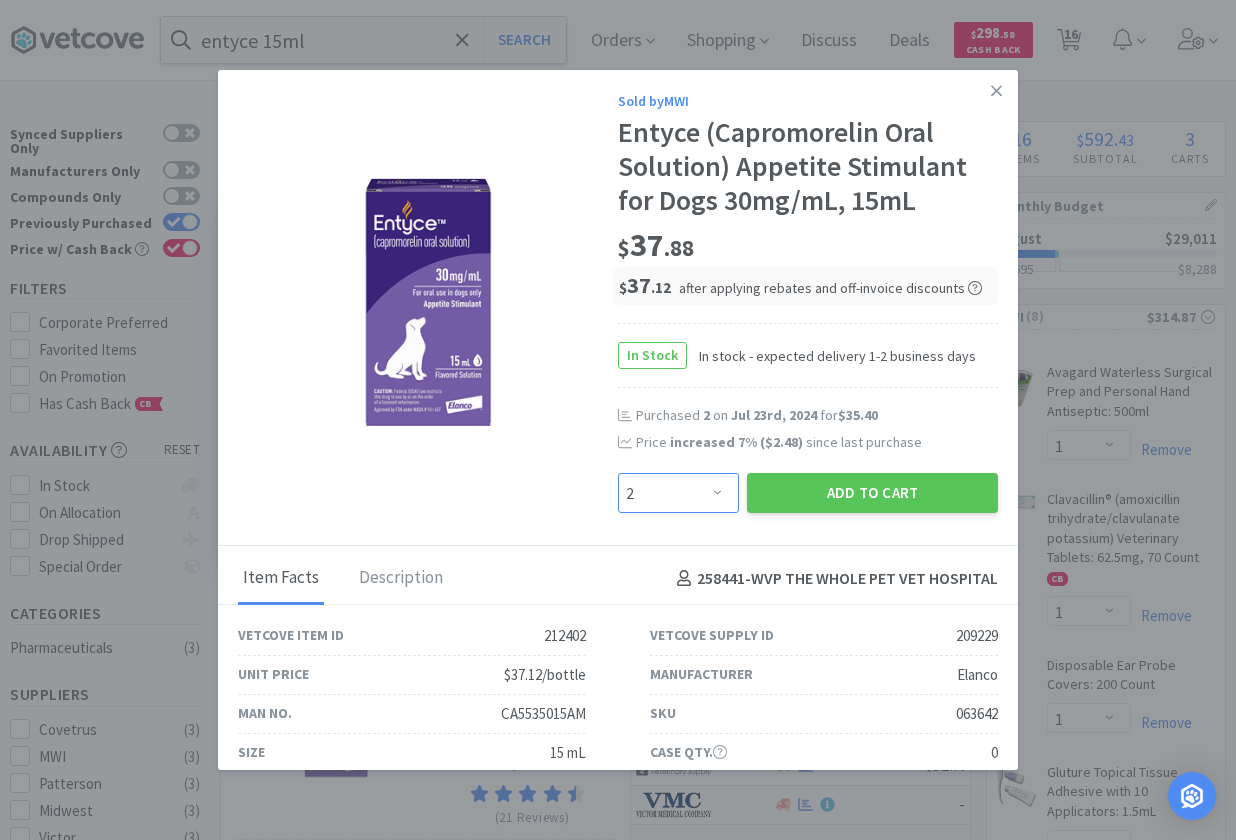 click on "2" at bounding box center (0, 0) 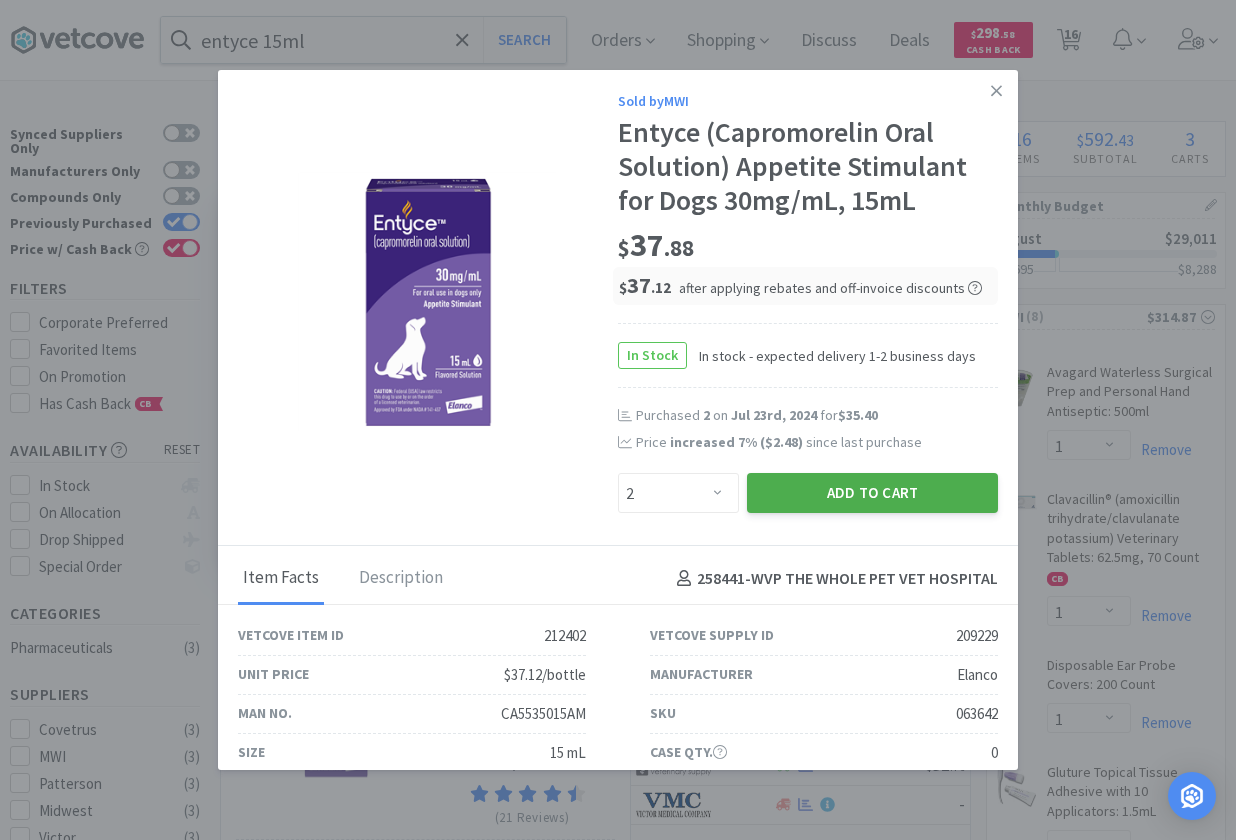 click on "Add to Cart" at bounding box center (872, 493) 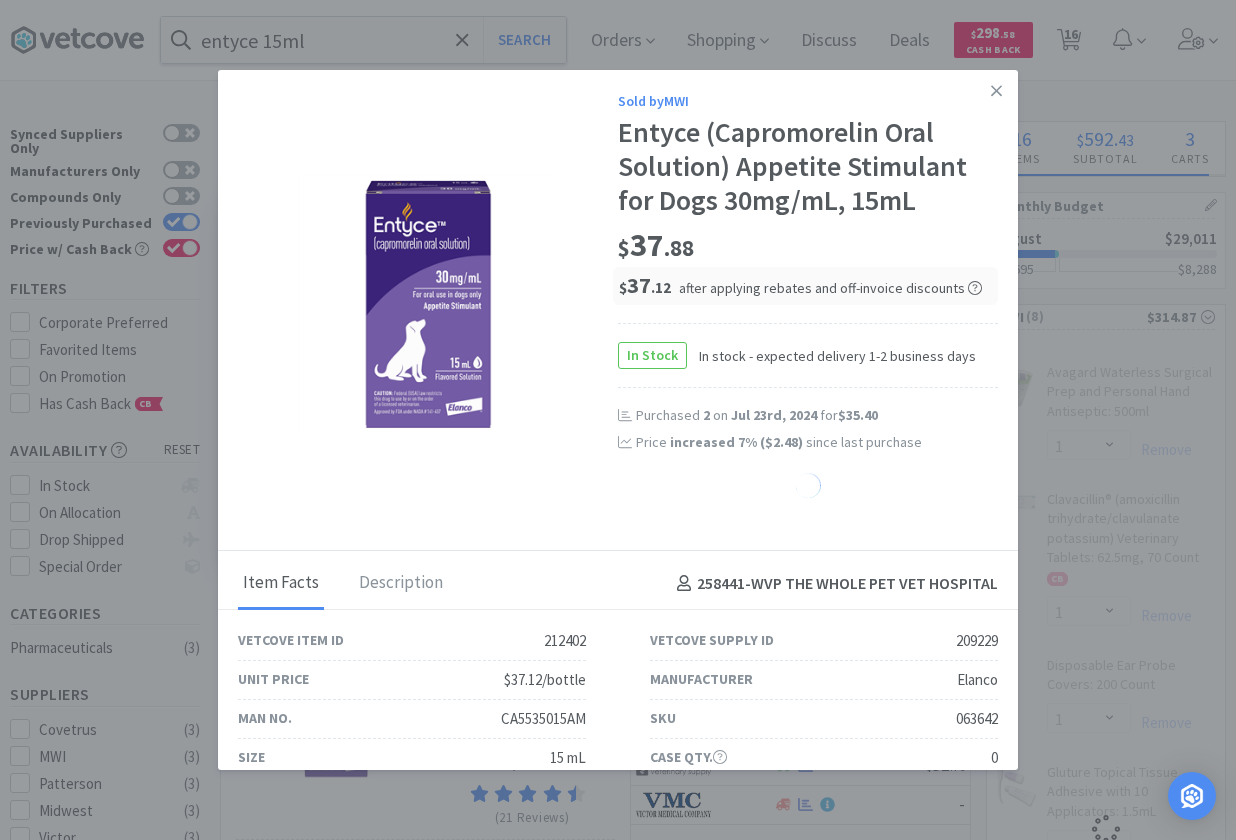 select on "1" 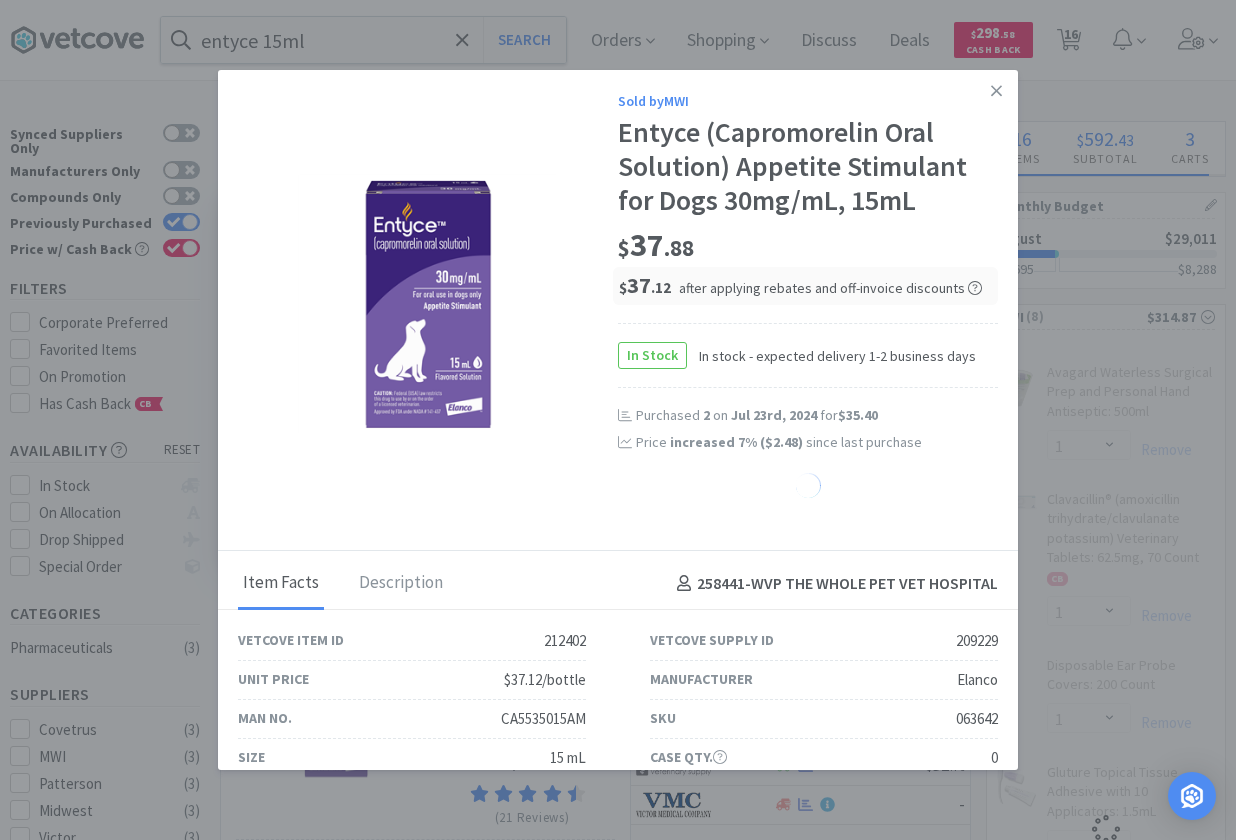 select on "1" 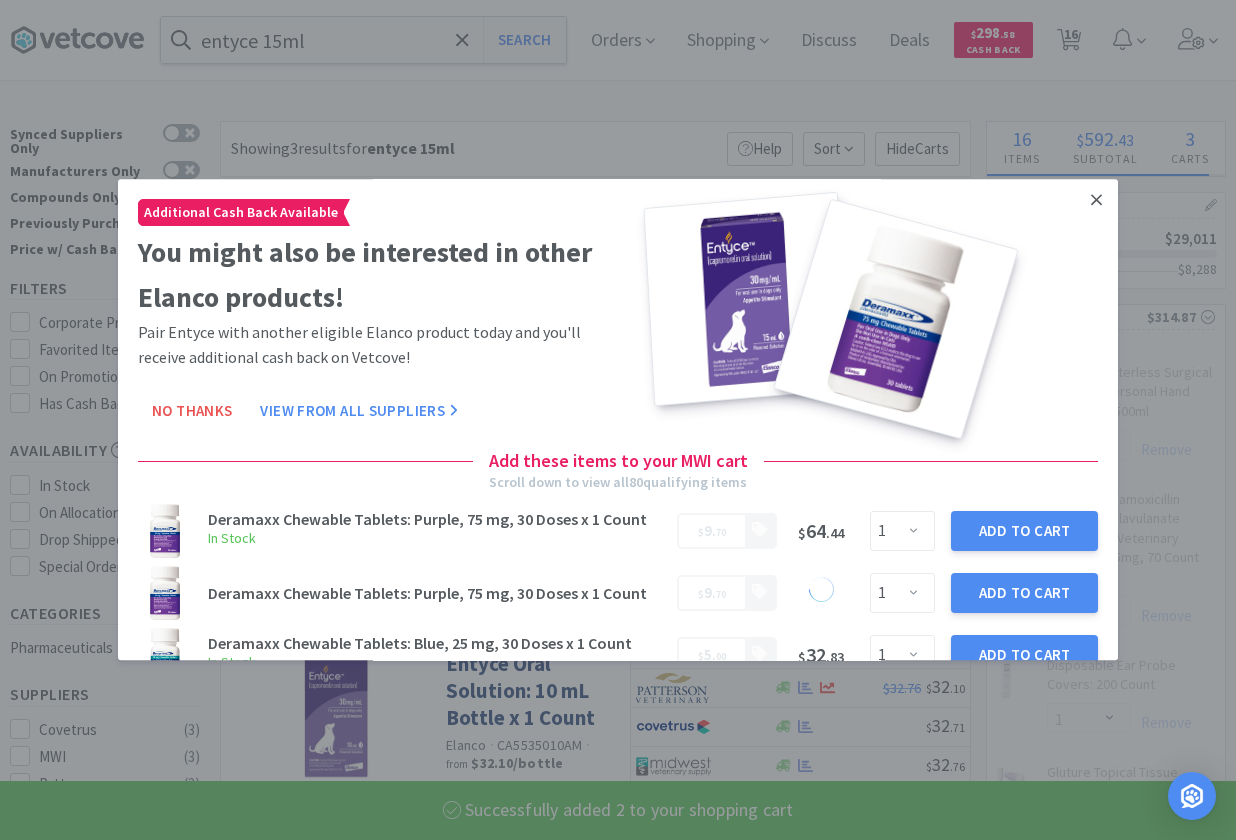 select on "1" 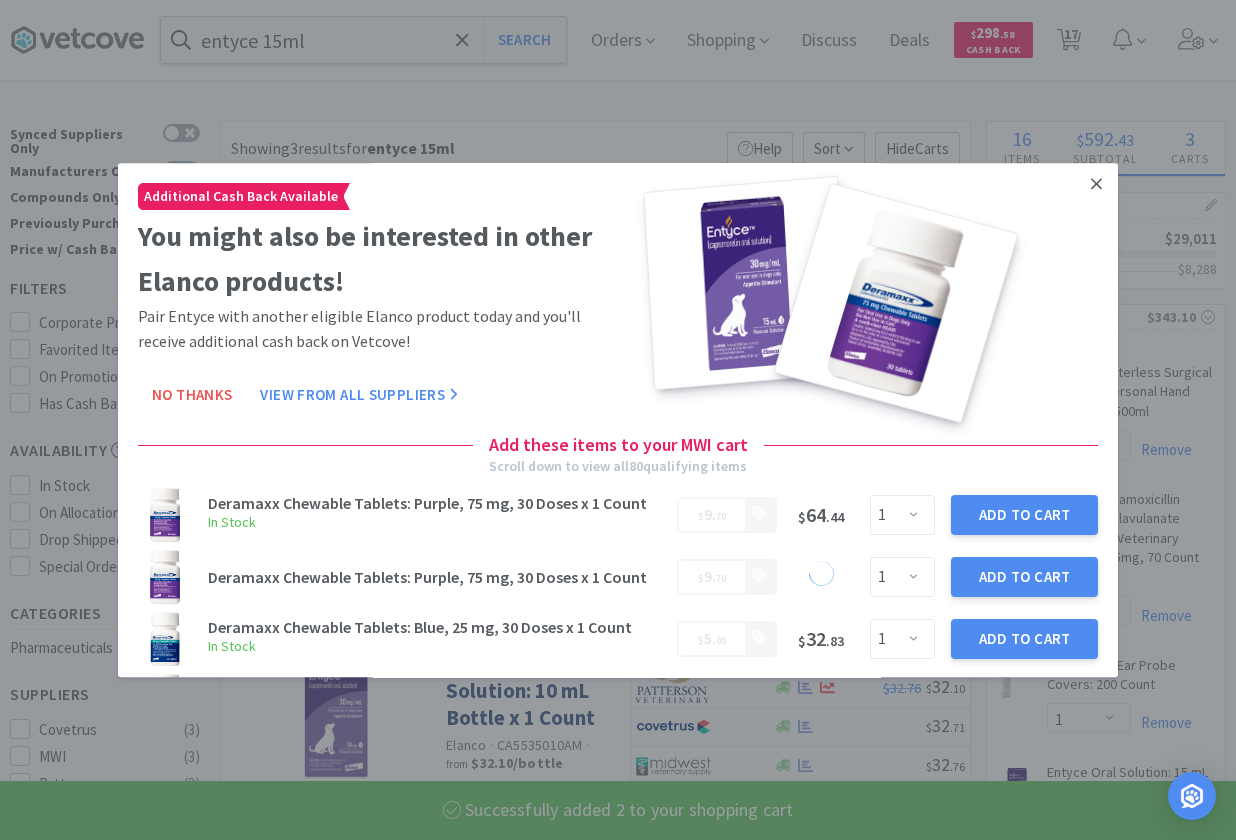 select on "2" 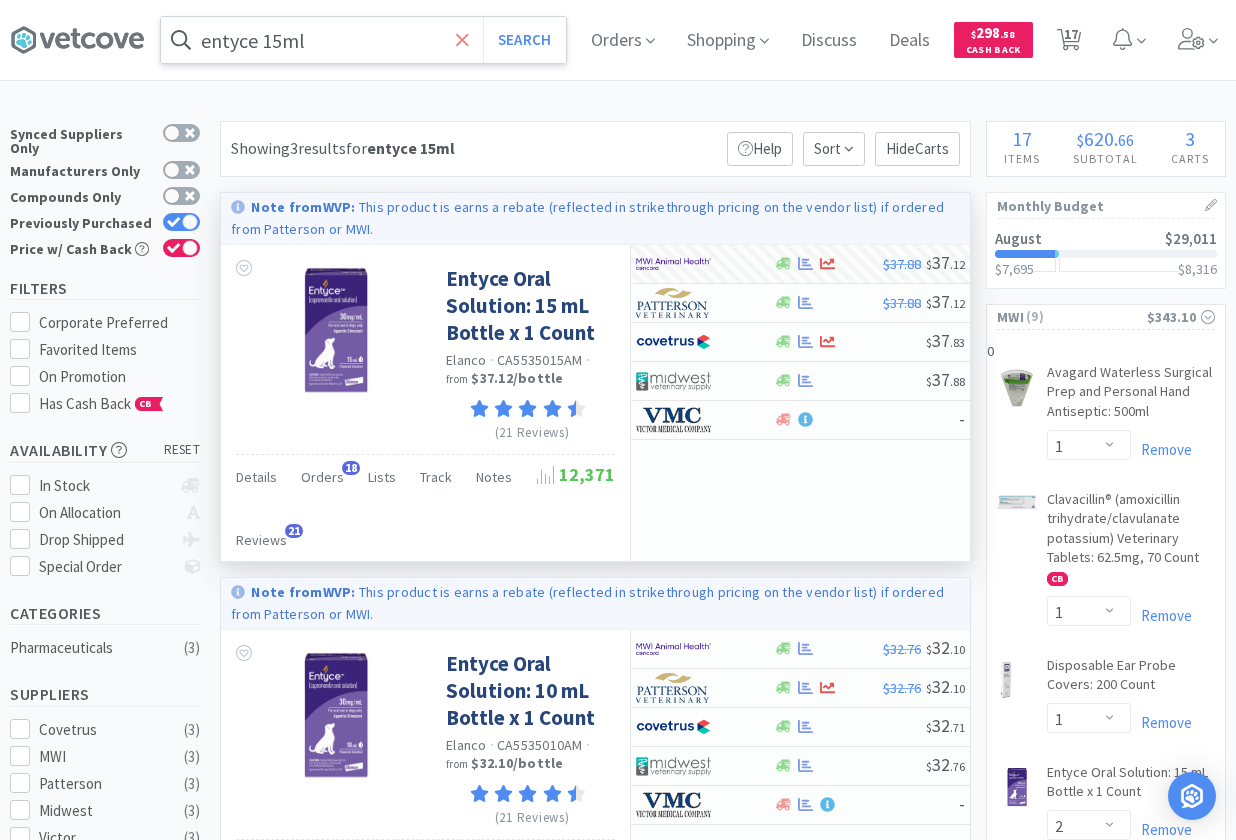 click 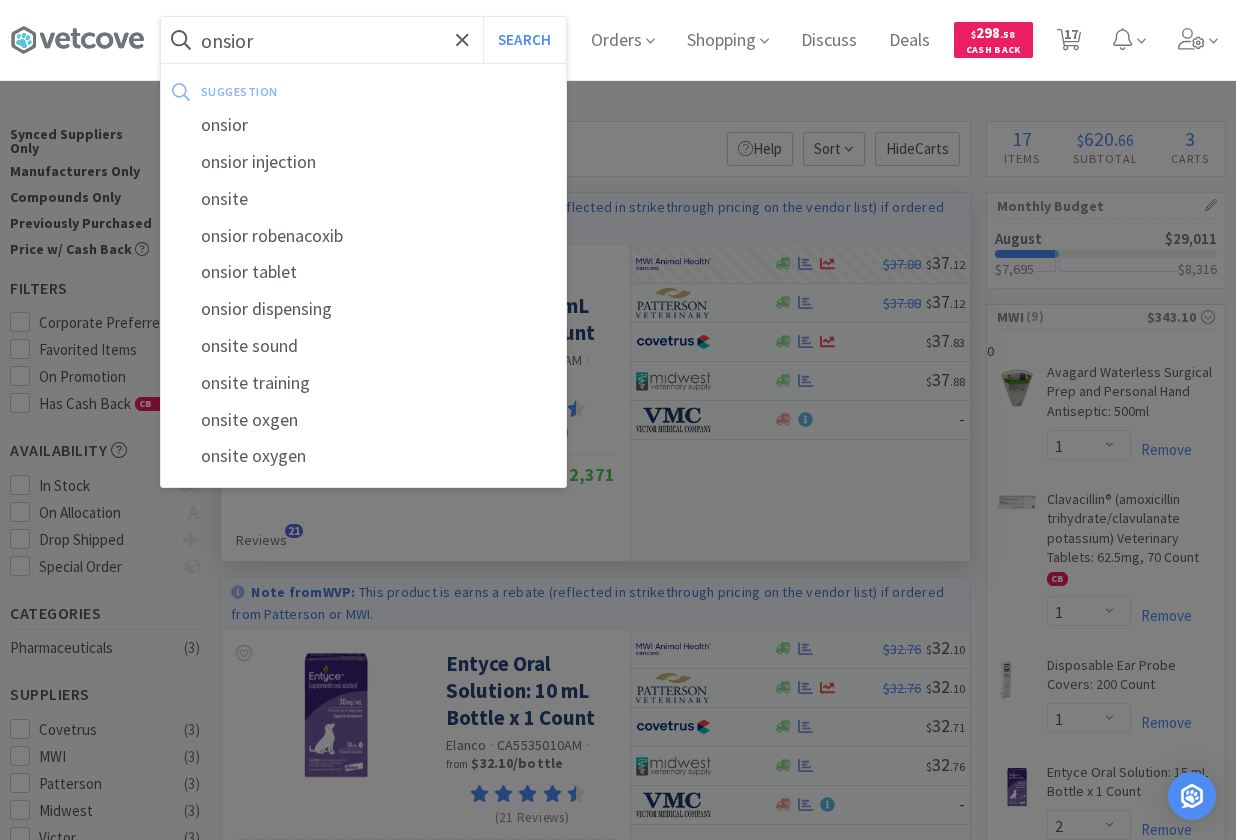type on "onsior" 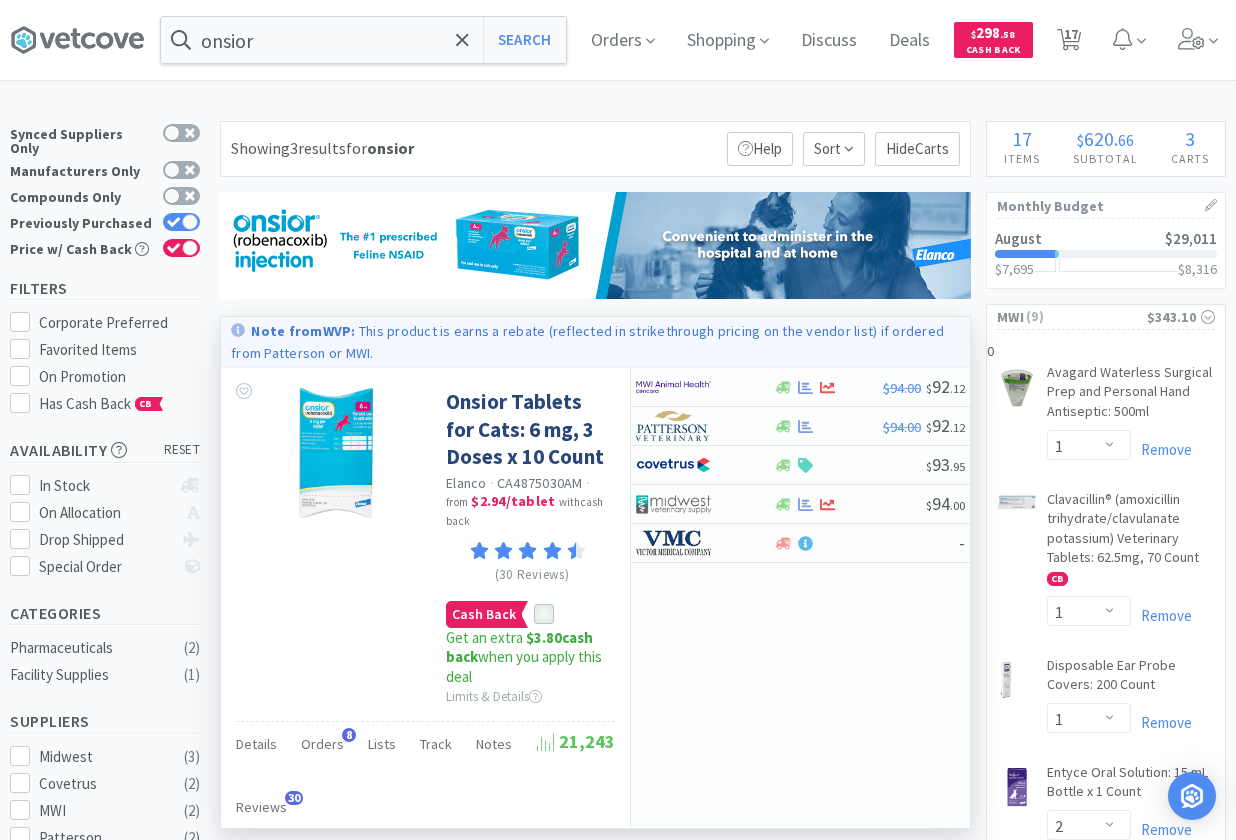 click 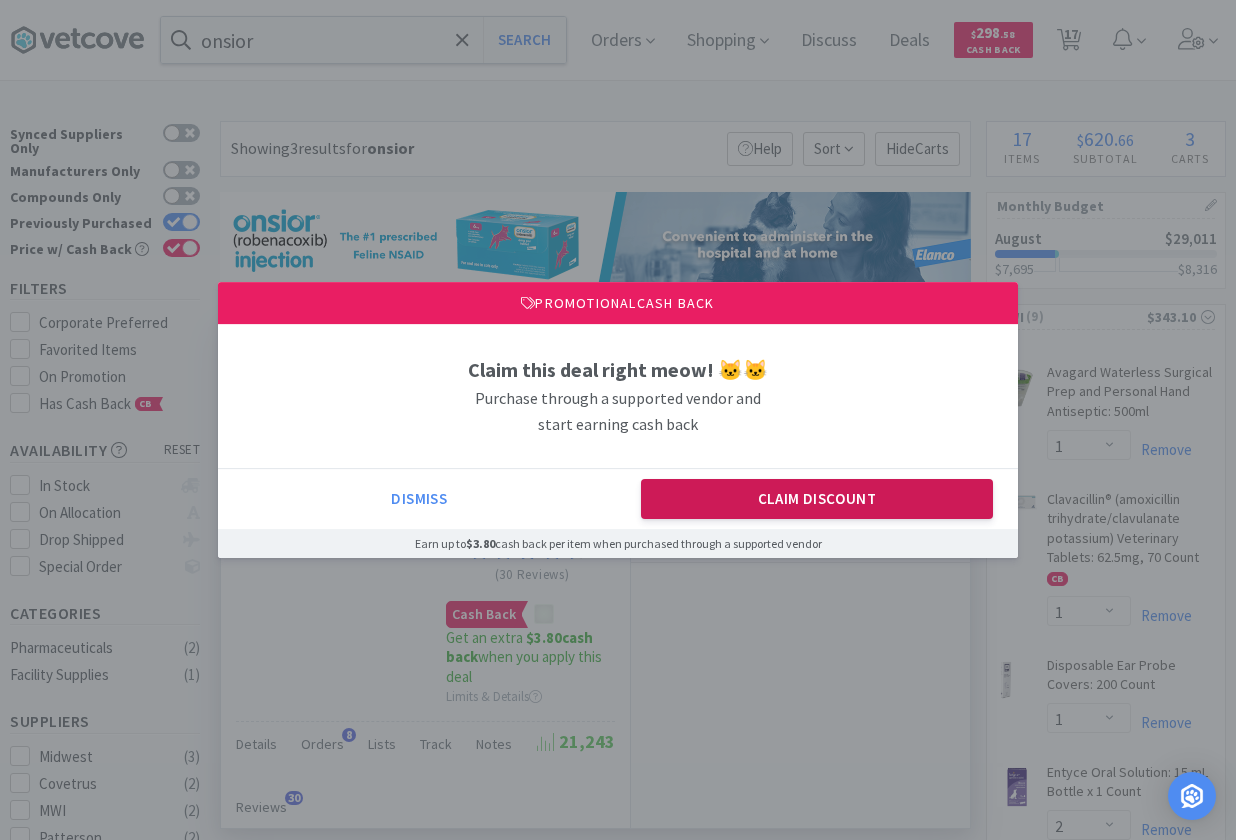 click on "Claim Discount" at bounding box center [817, 499] 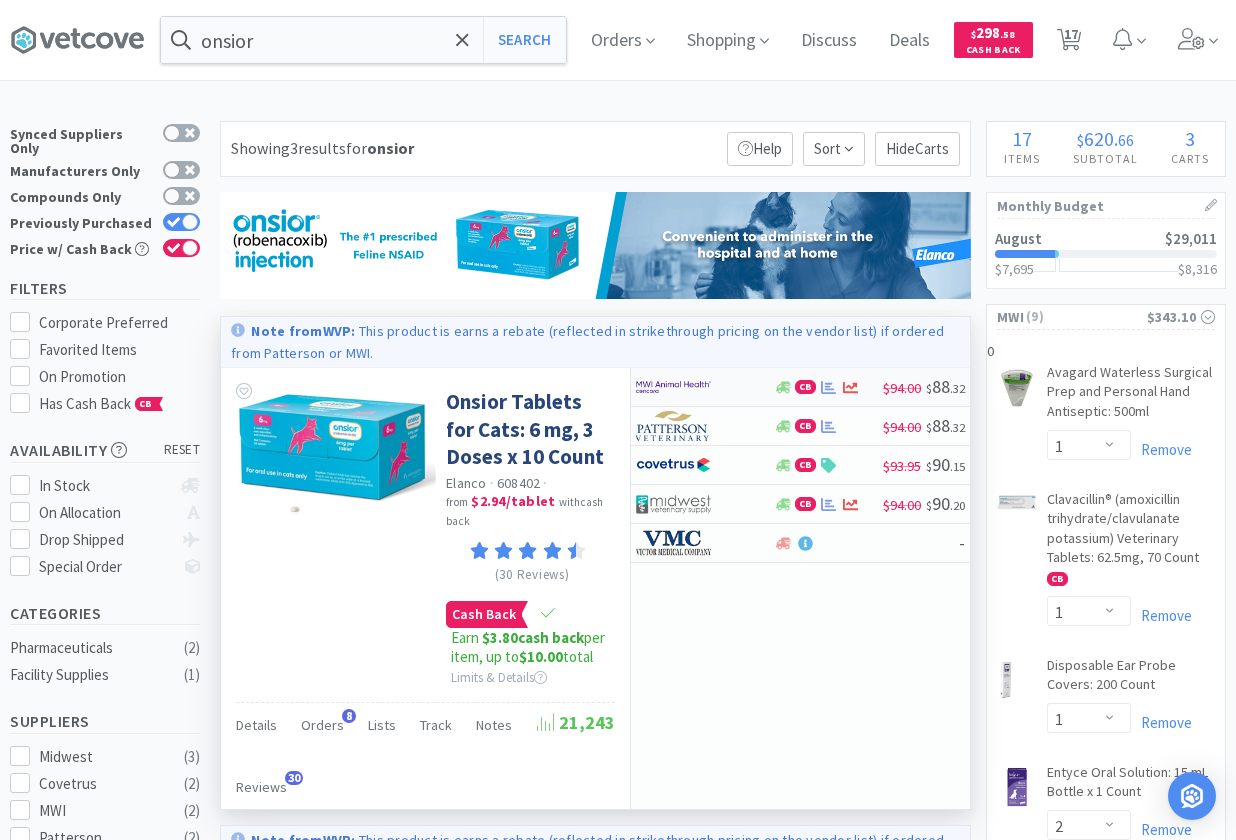 click at bounding box center [704, 387] 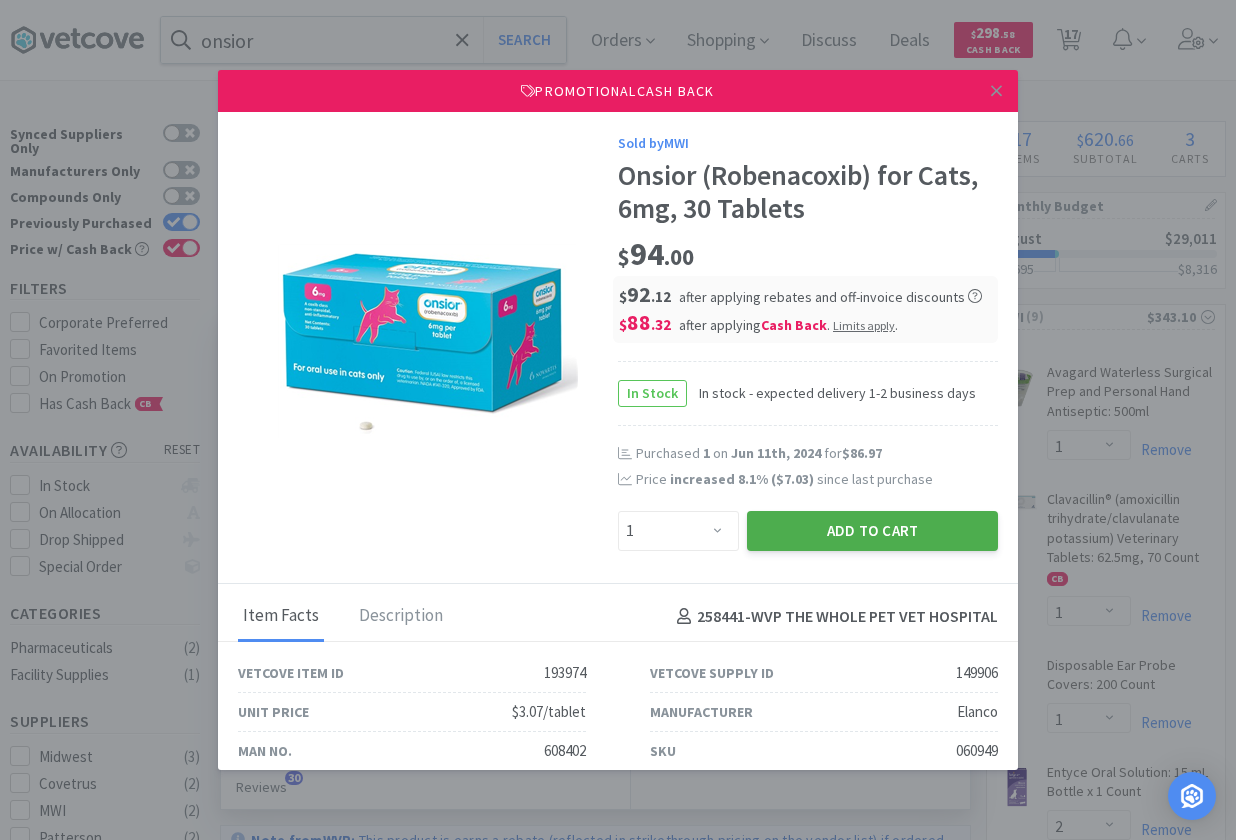 click on "Add to Cart" at bounding box center [872, 531] 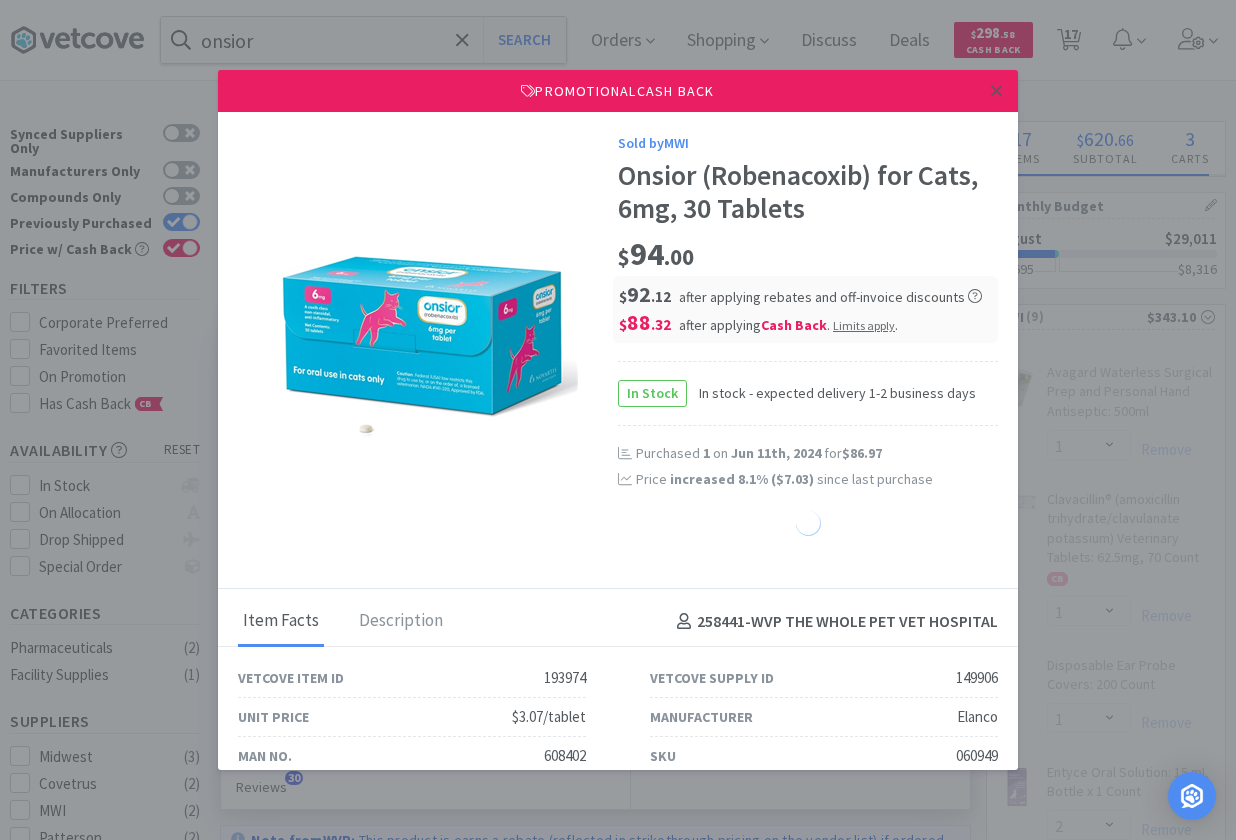 select on "1" 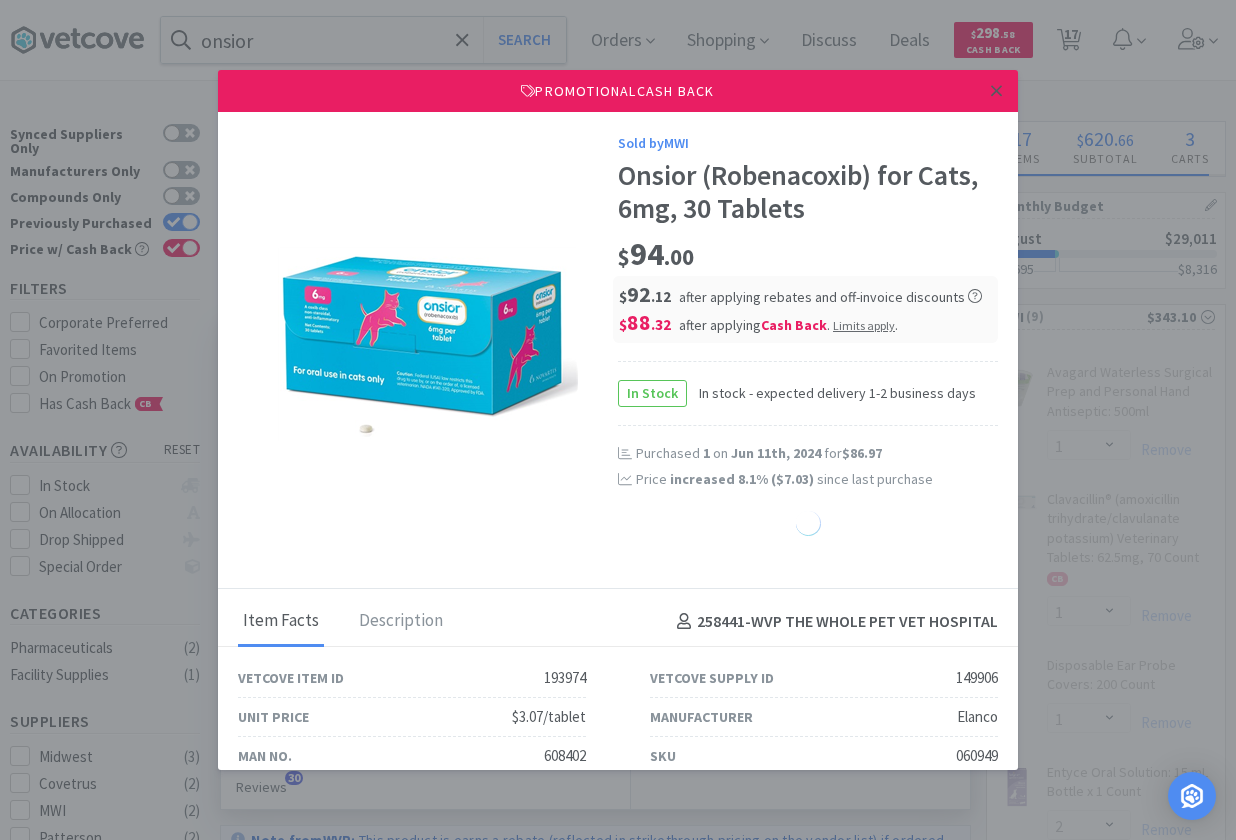 select on "1" 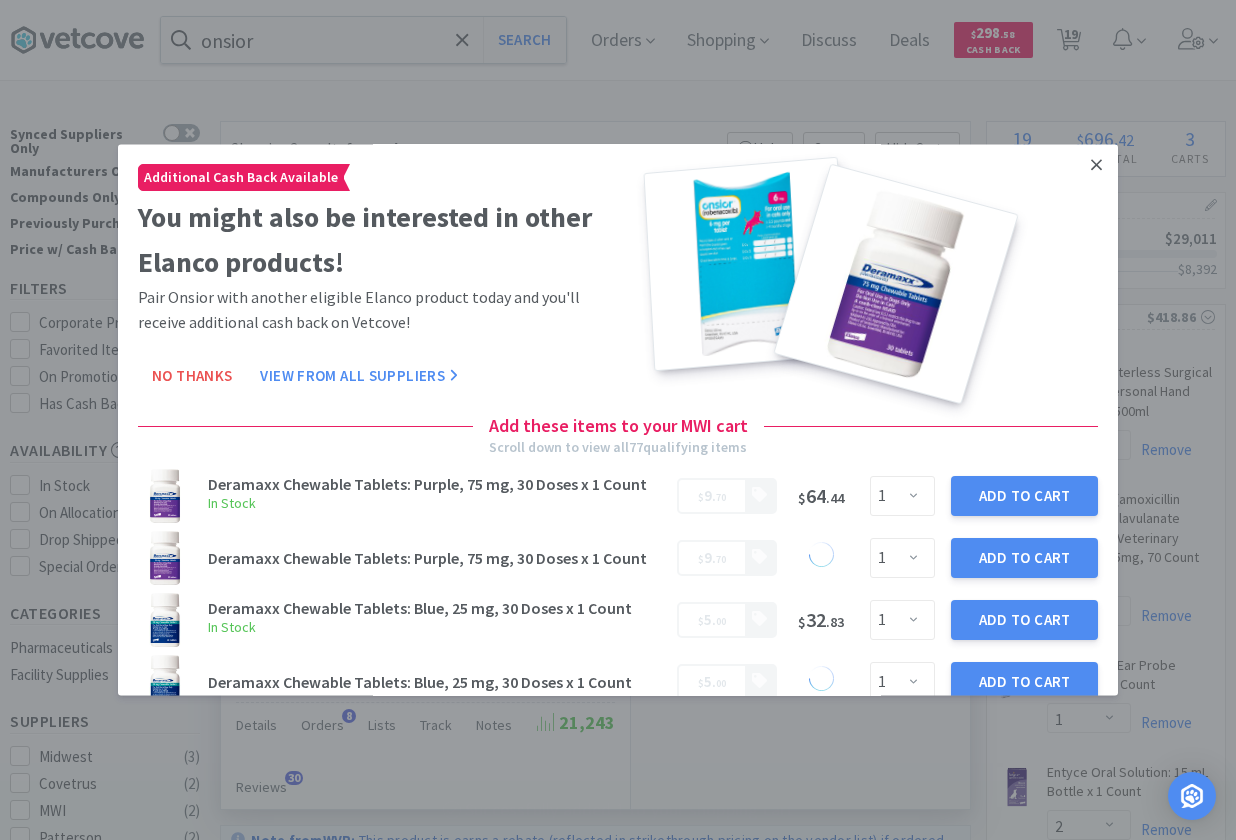click at bounding box center (1096, 165) 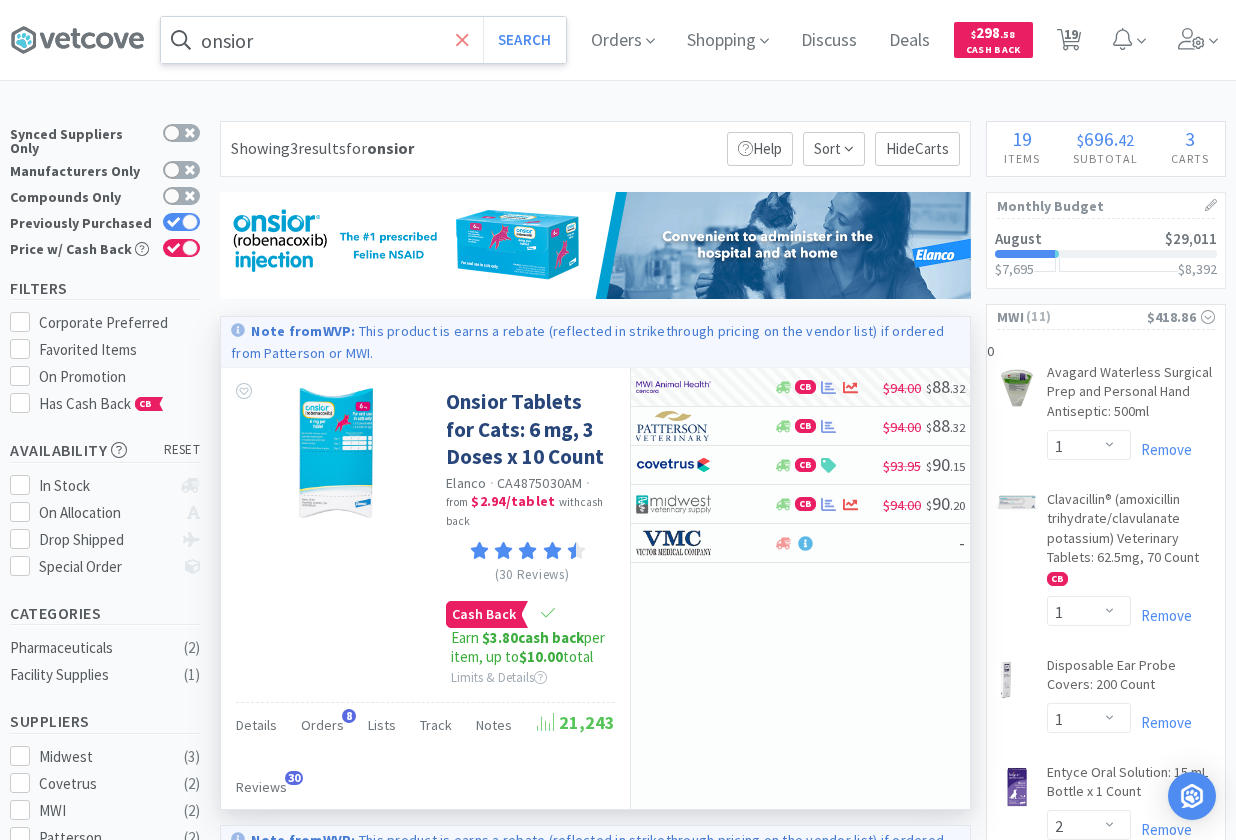 click 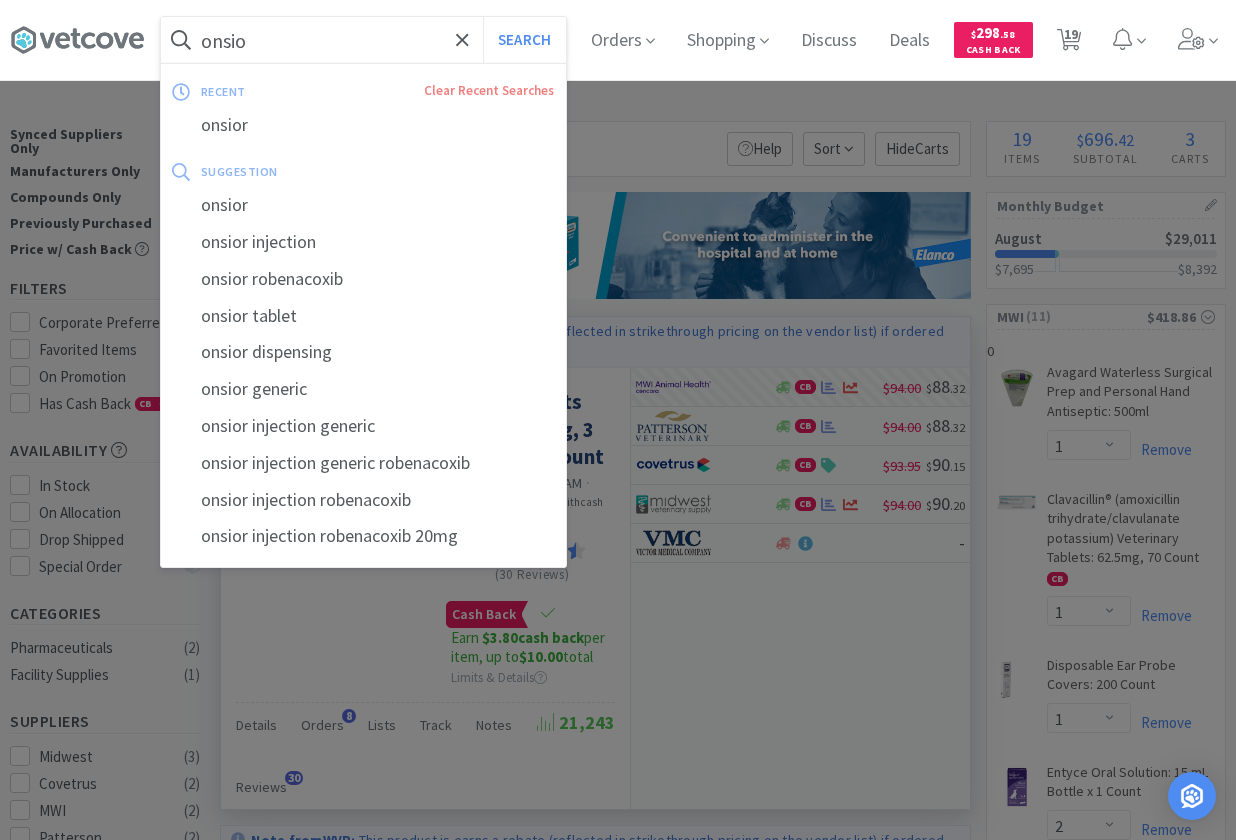 click at bounding box center [618, 420] 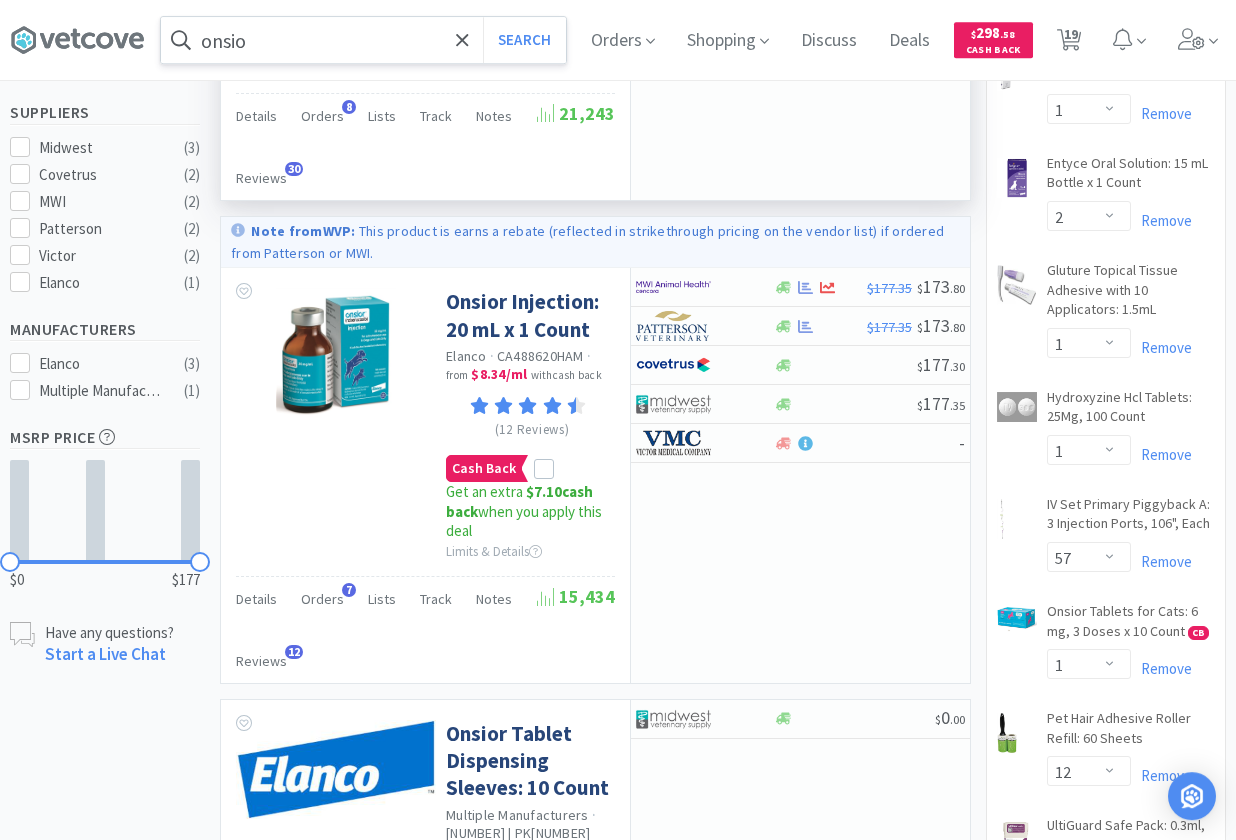 scroll, scrollTop: 612, scrollLeft: 0, axis: vertical 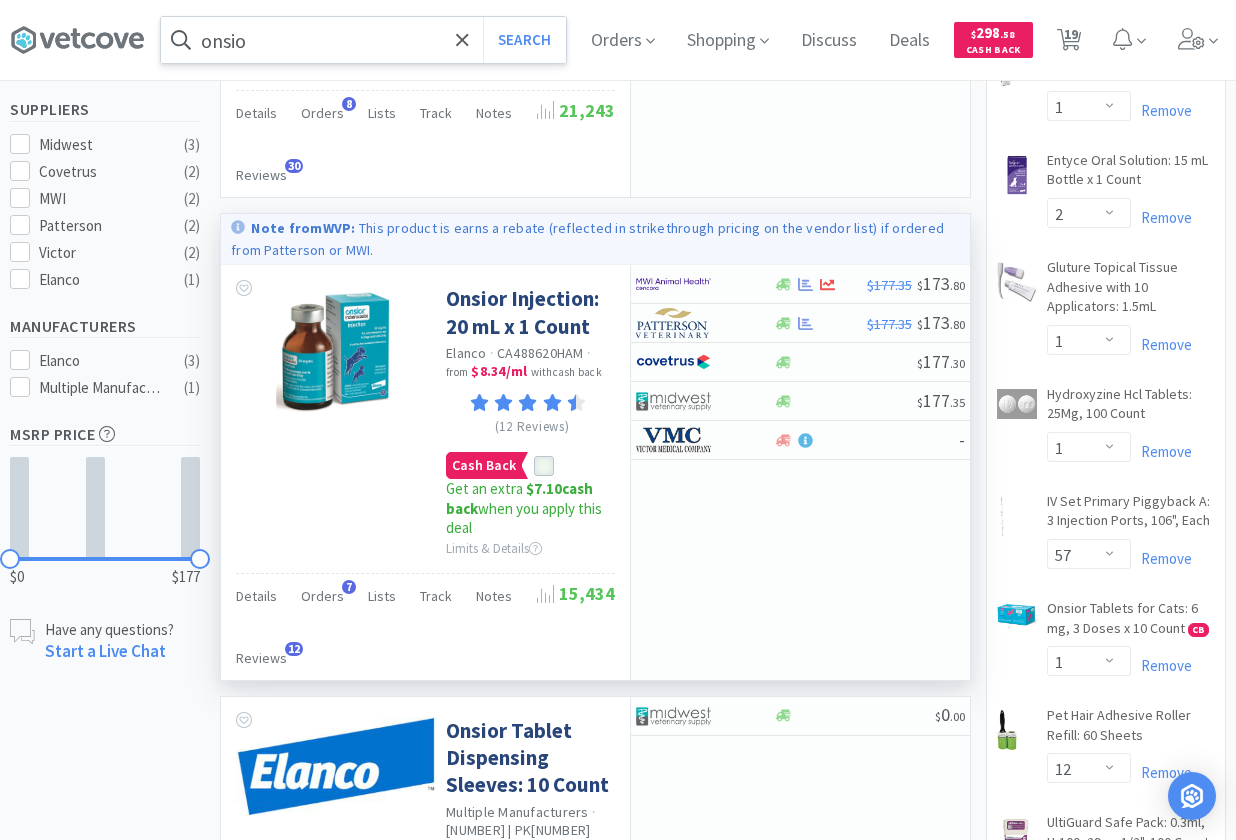 click at bounding box center [544, 467] 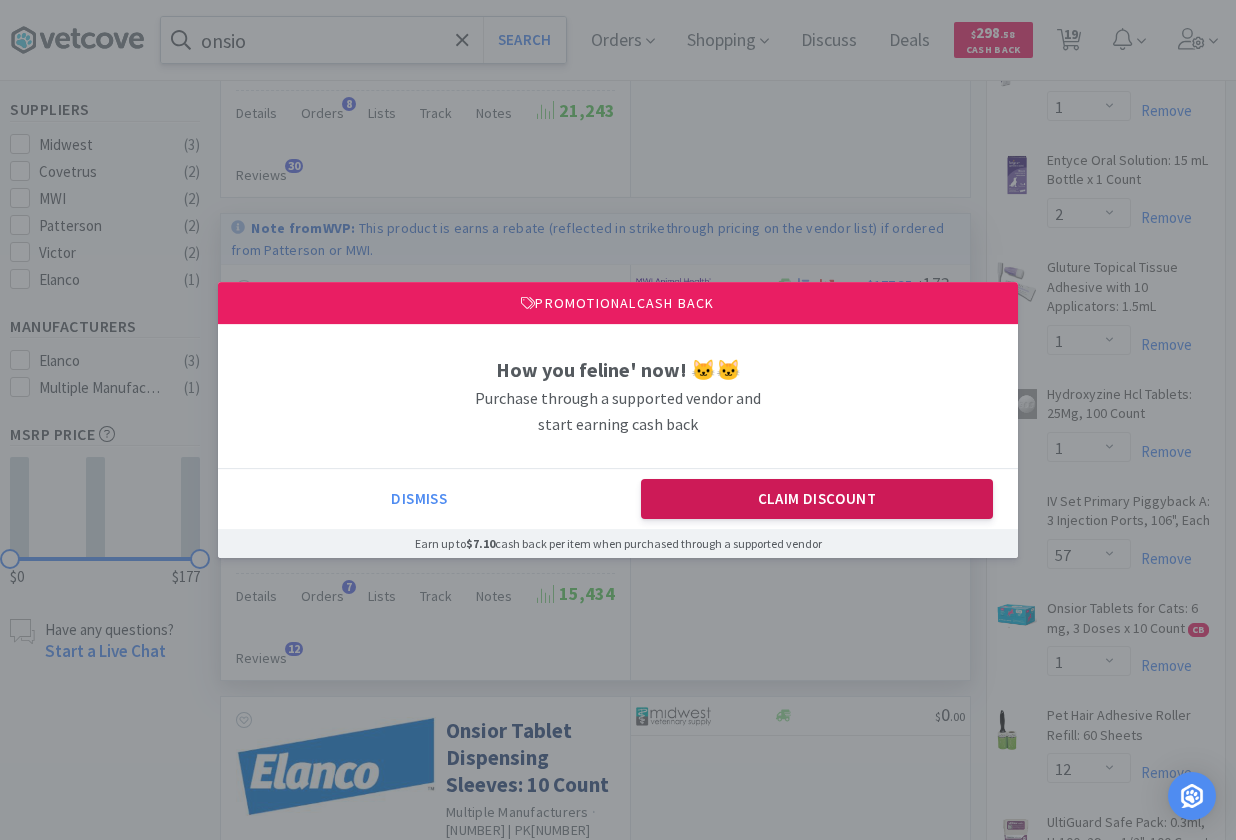 click on "Claim Discount" at bounding box center [817, 499] 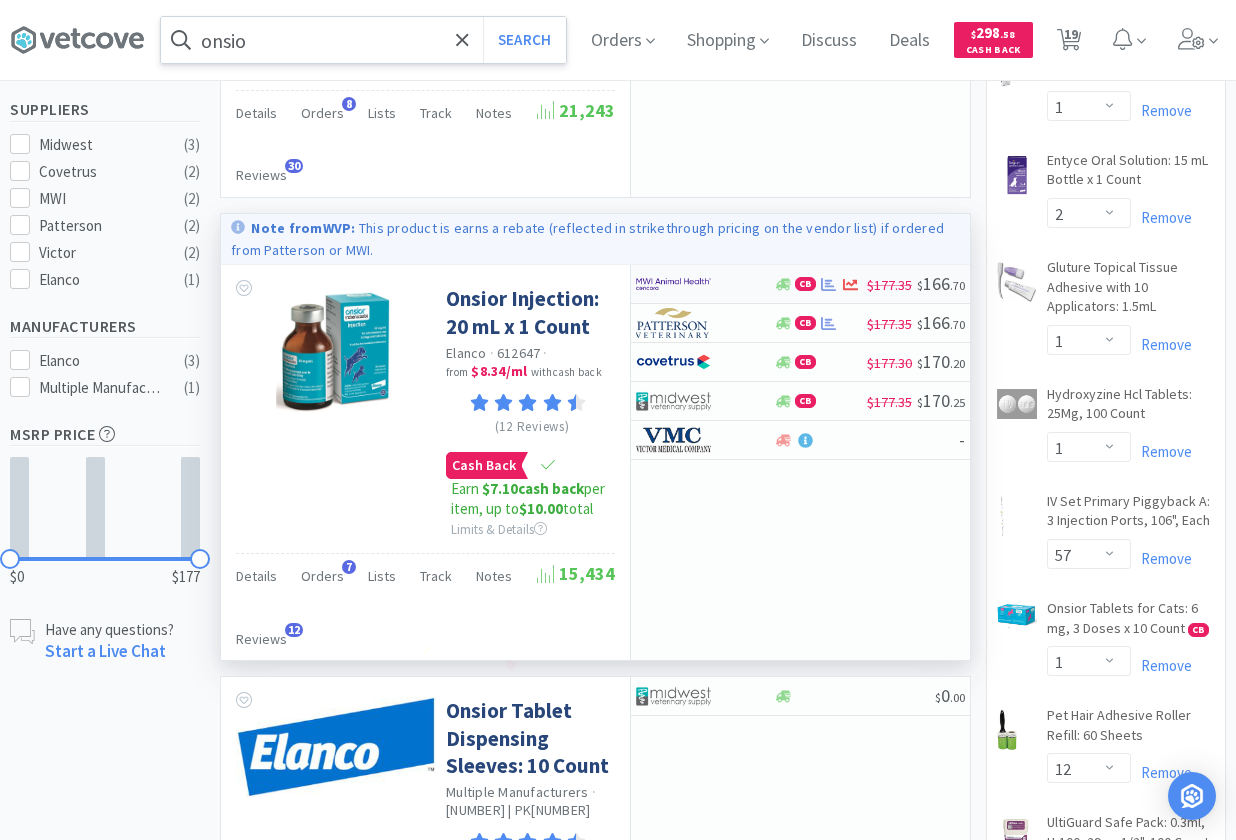 click at bounding box center [691, 284] 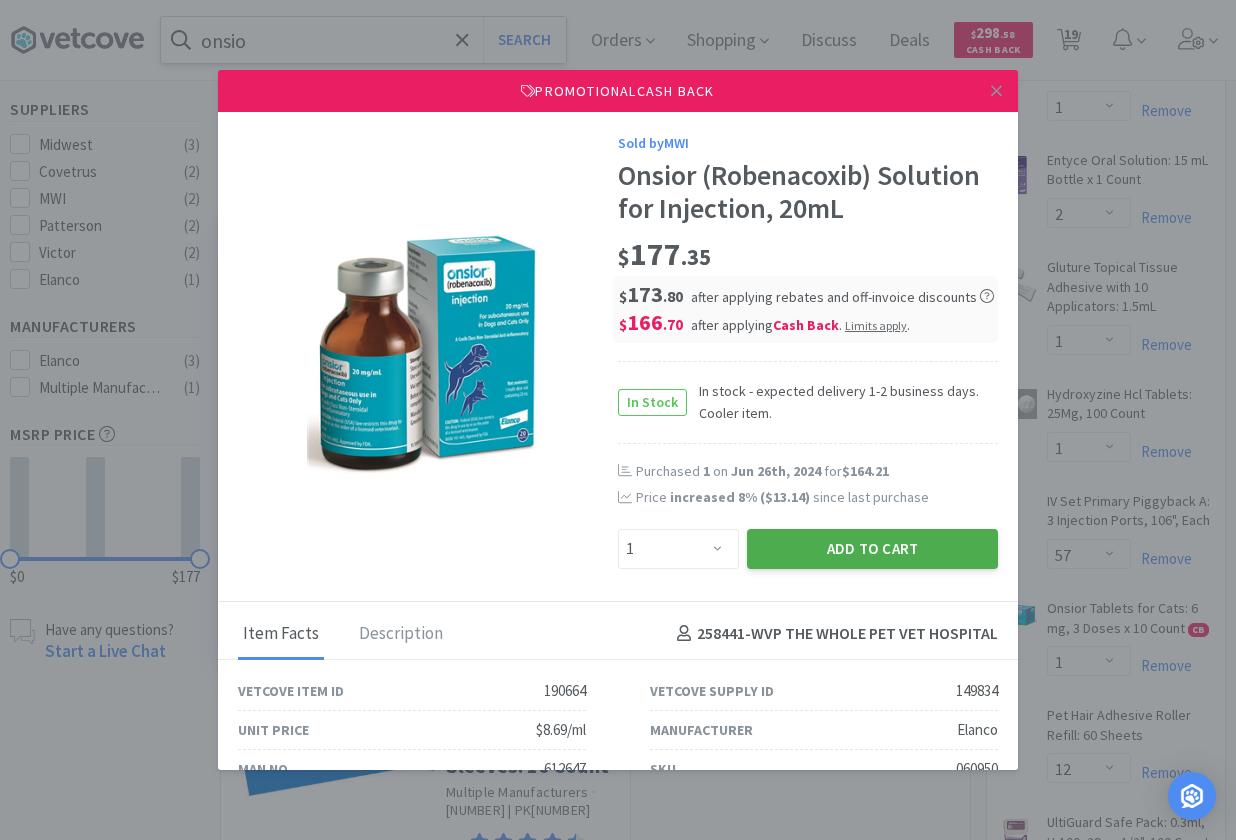 click on "Add to Cart" at bounding box center [872, 549] 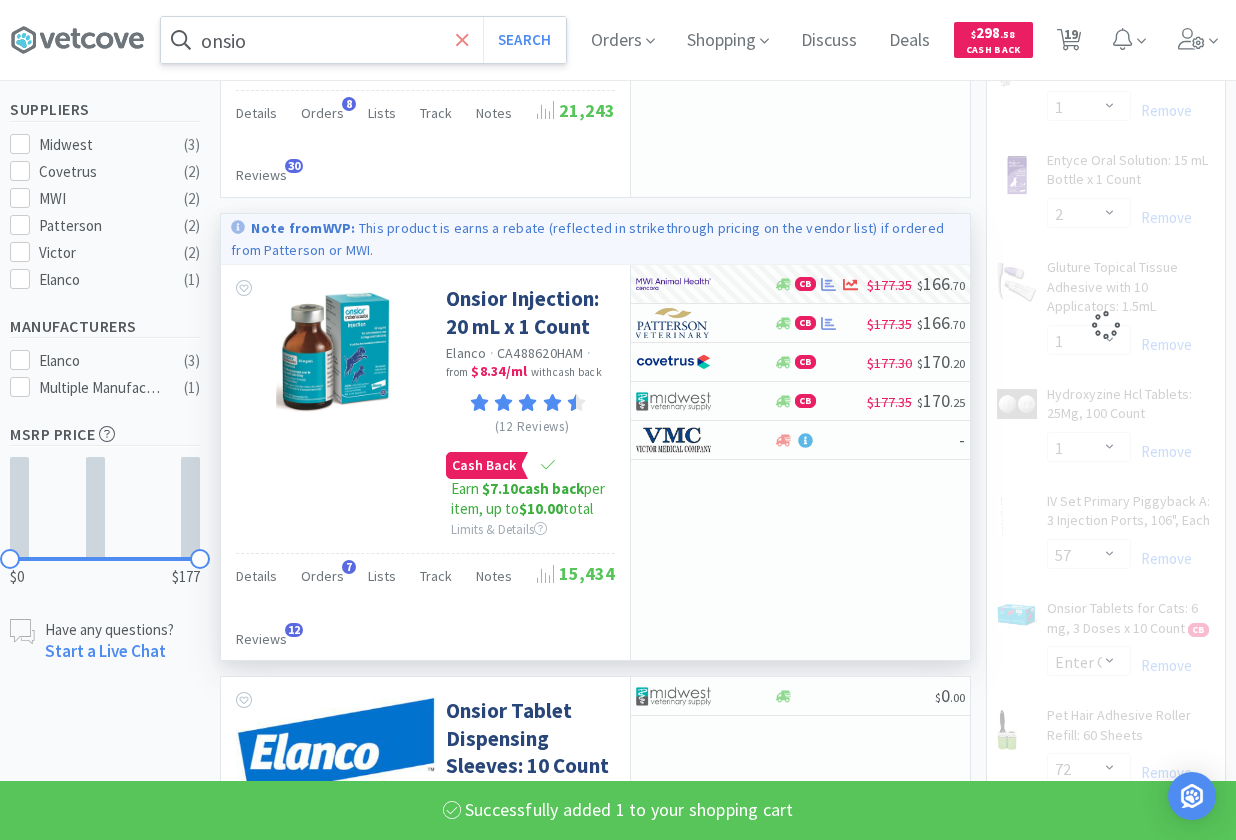 click 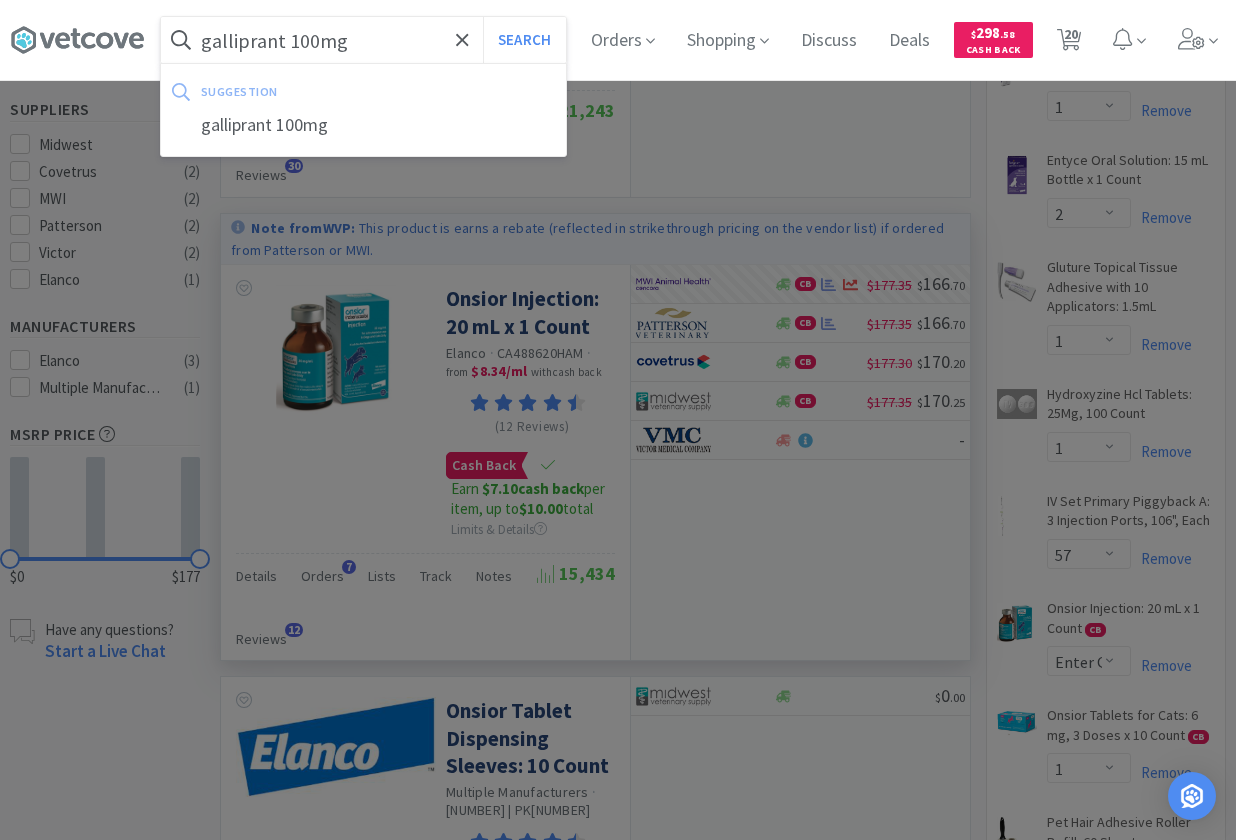 click on "Search" at bounding box center (524, 40) 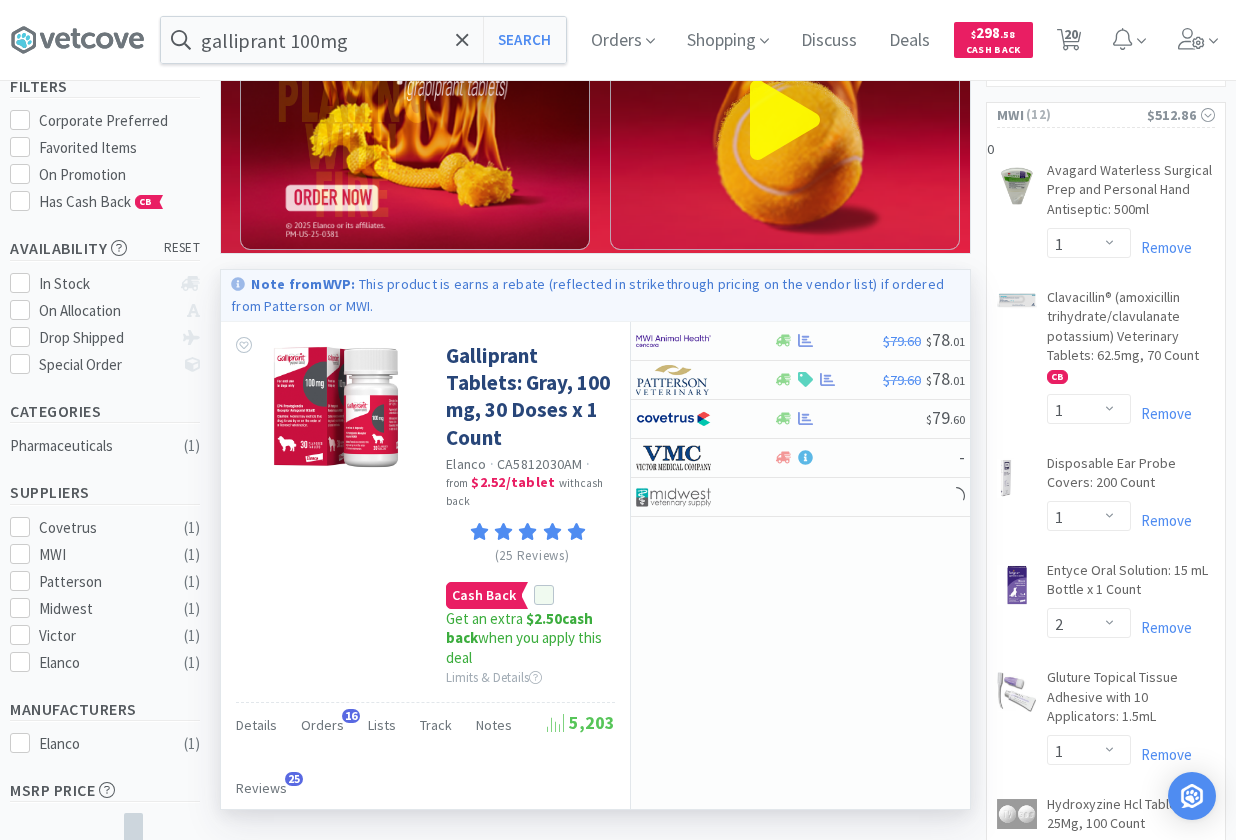 scroll, scrollTop: 204, scrollLeft: 0, axis: vertical 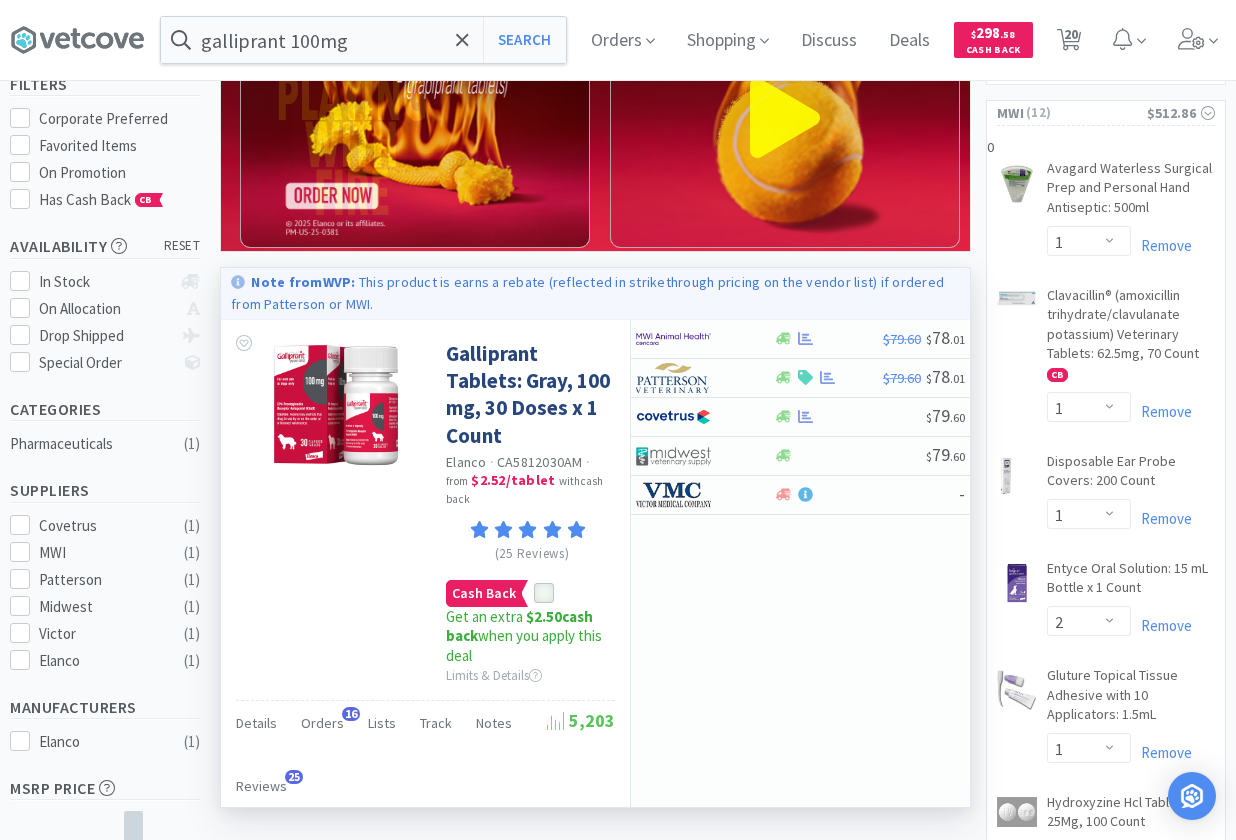click 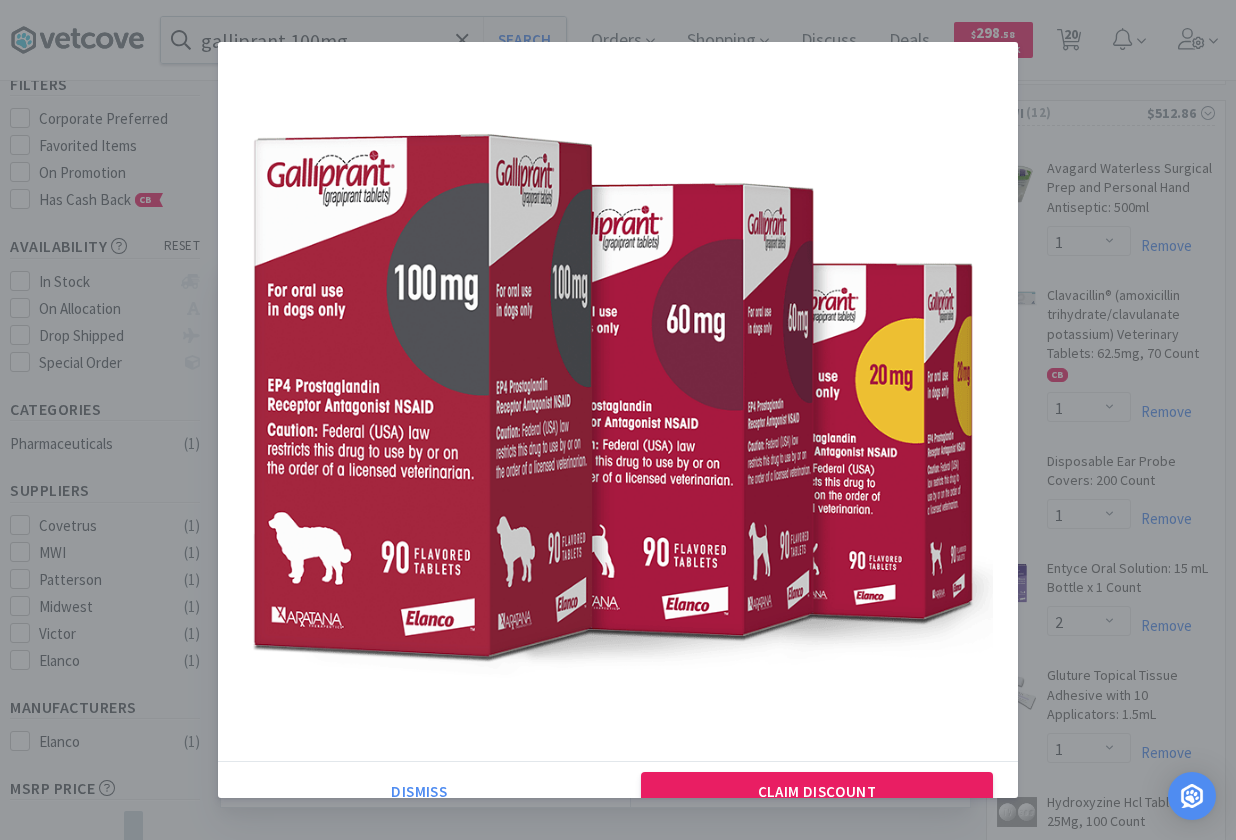 scroll, scrollTop: 127, scrollLeft: 0, axis: vertical 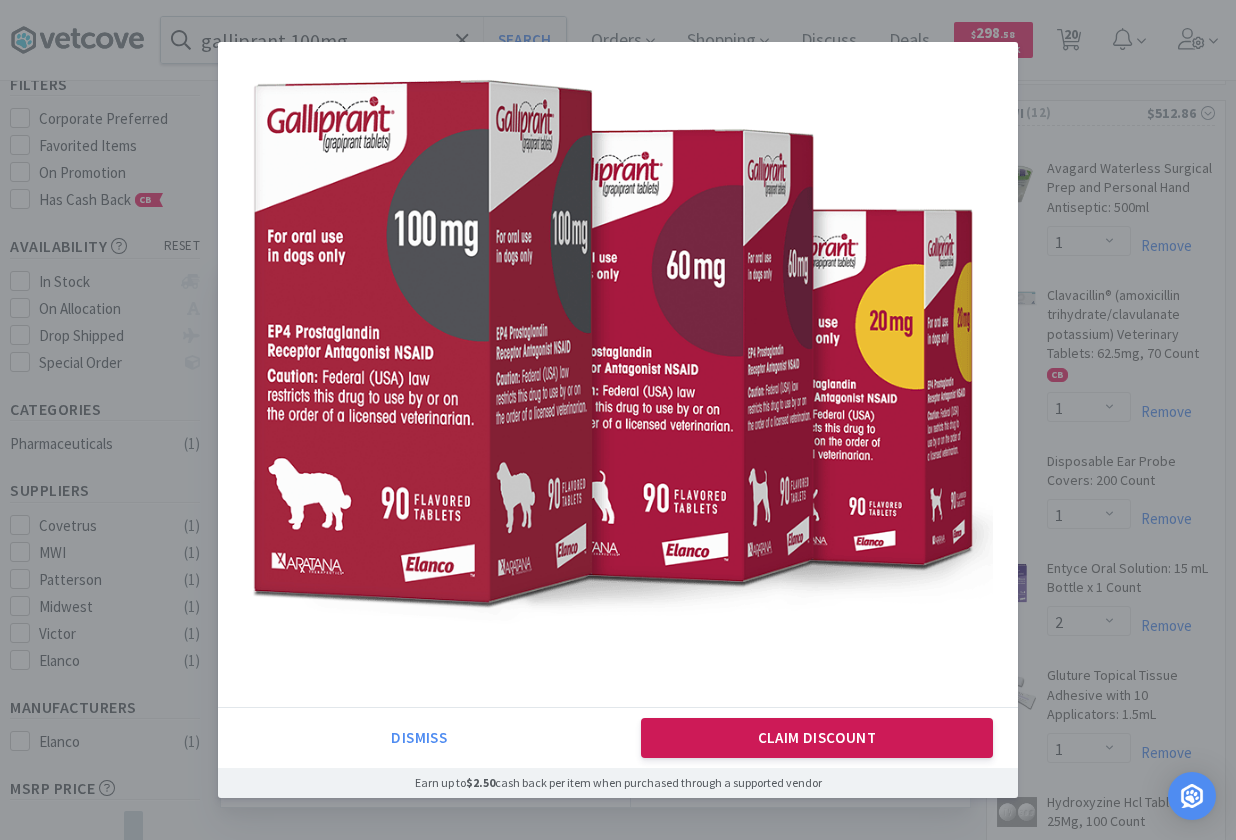 click on "Claim Discount" at bounding box center [817, 738] 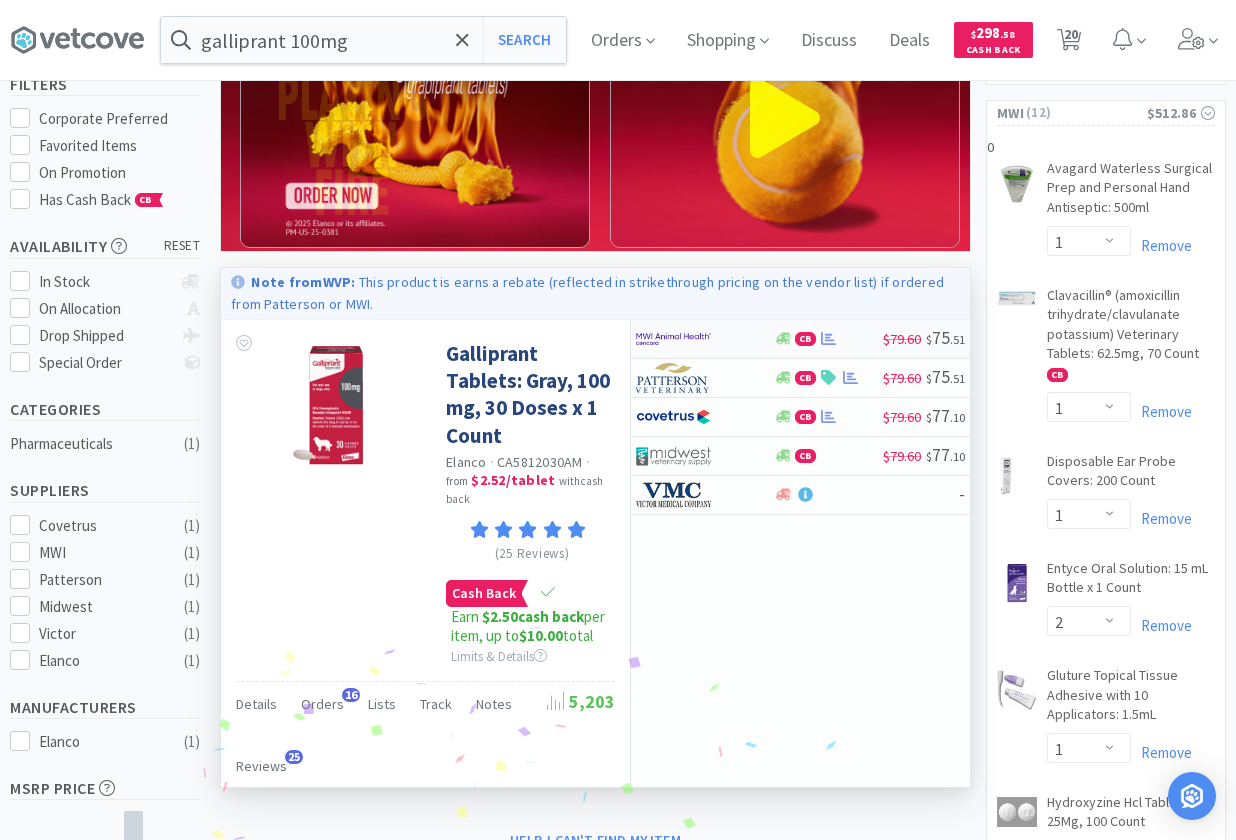click at bounding box center (691, 339) 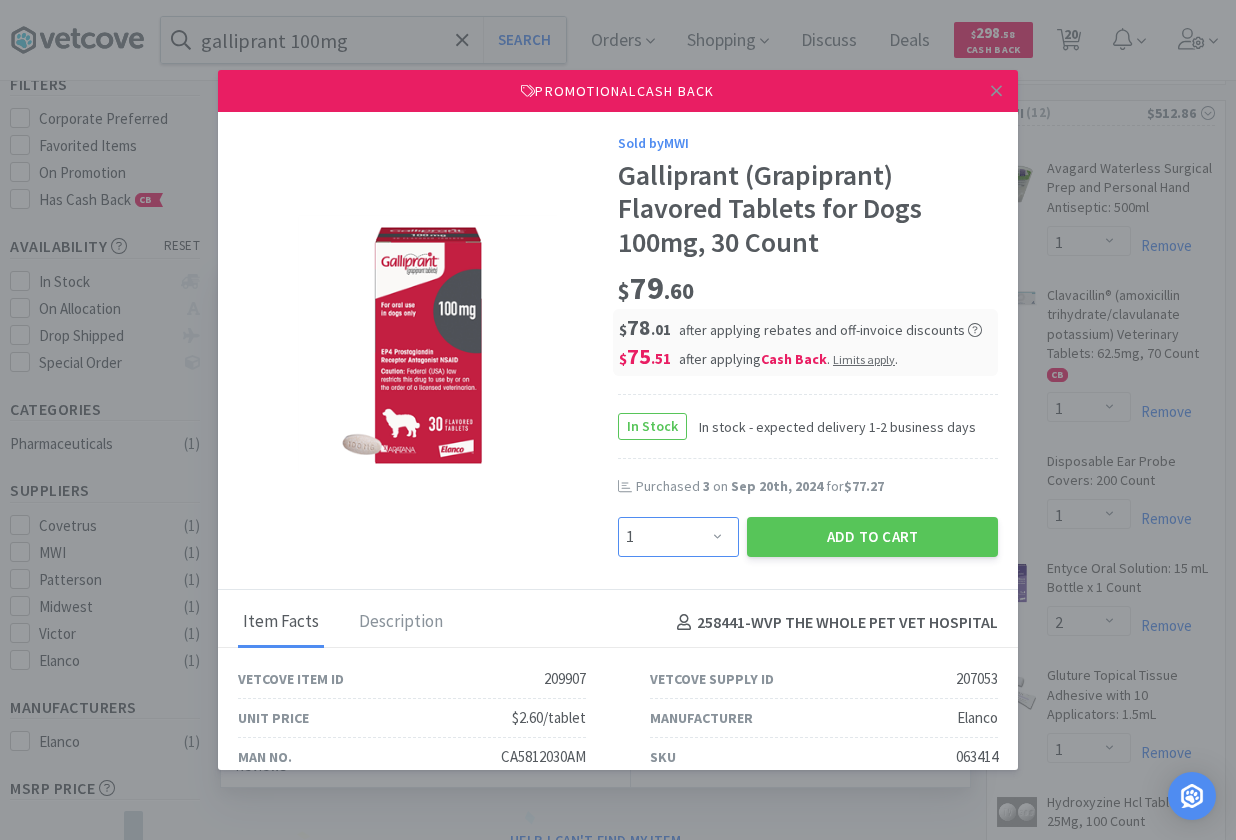 click on "Enter Quantity 1 2 3 4 5 6 7 8 9 10 11 12 13 14 15 16 17 18 19 20 Enter Quantity" at bounding box center [678, 537] 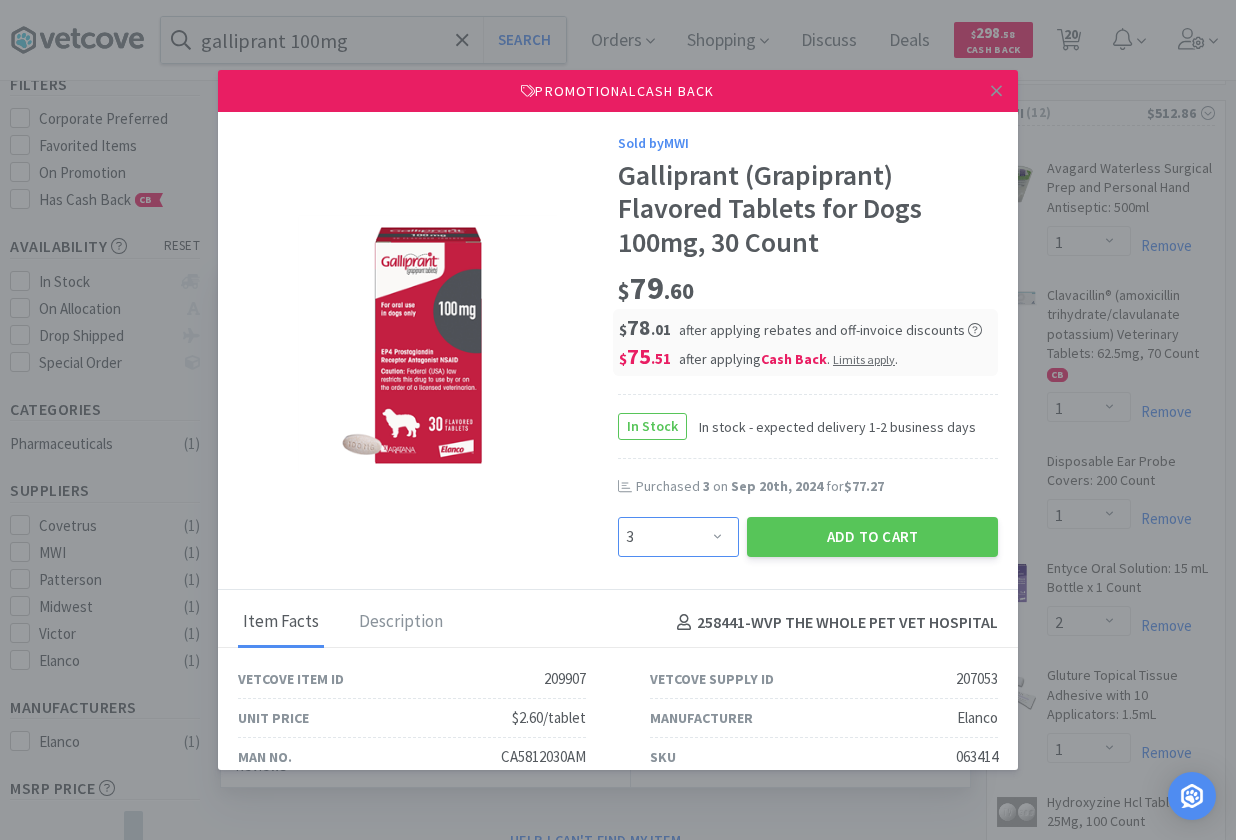 click on "3" at bounding box center (0, 0) 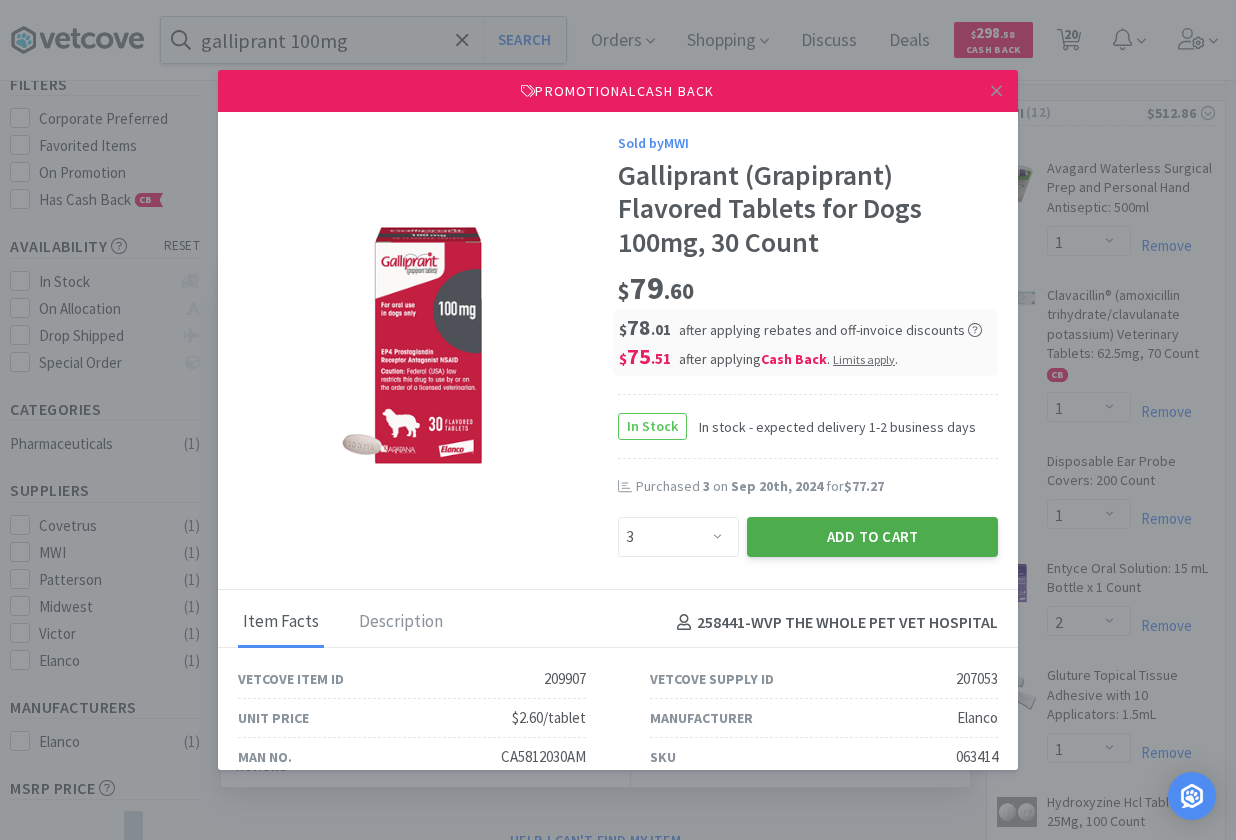 click on "Add to Cart" at bounding box center (872, 537) 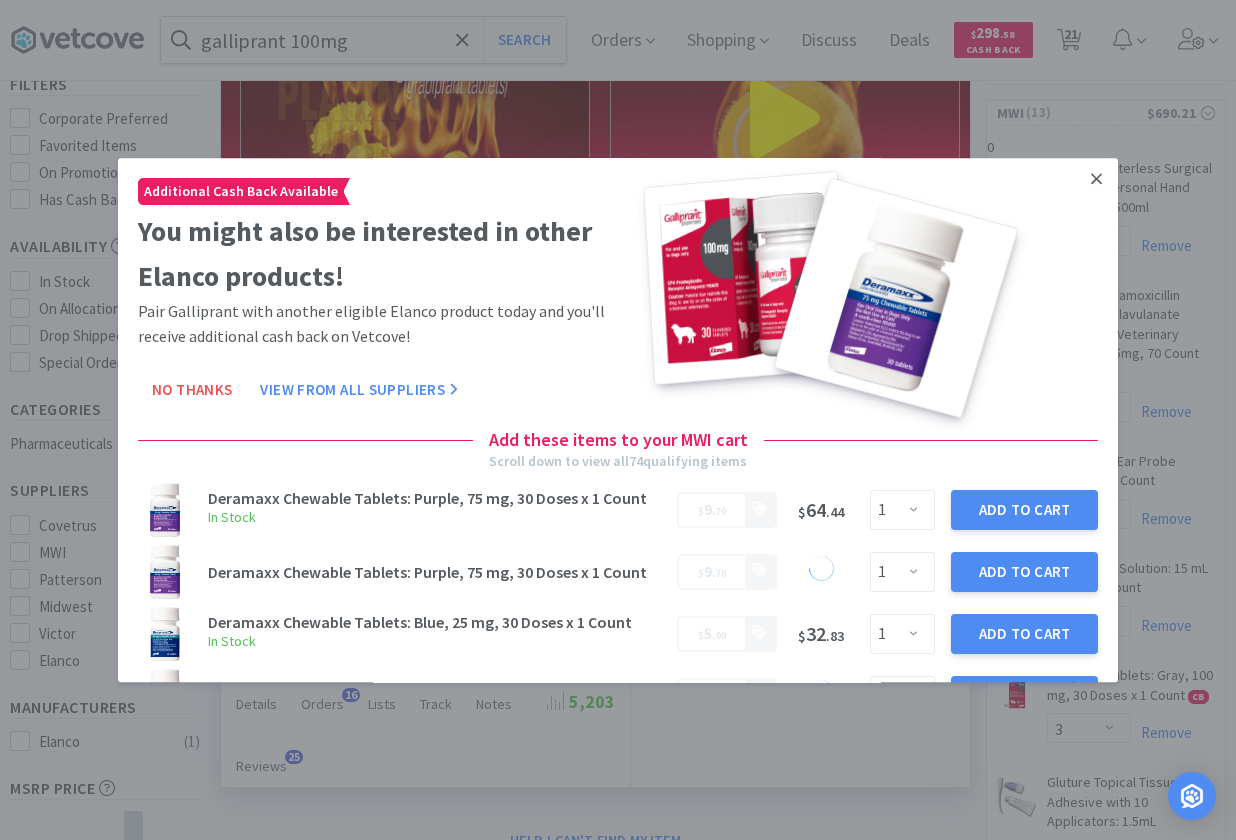 click 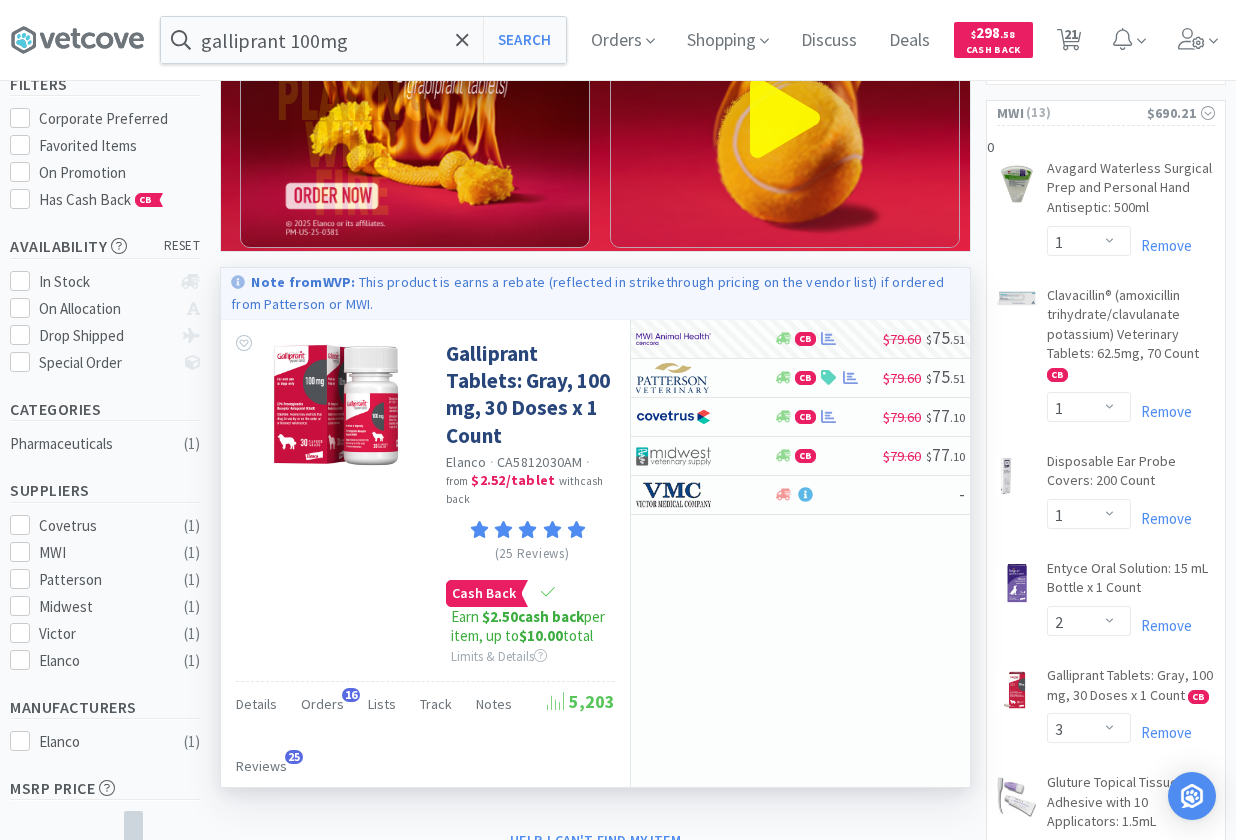 scroll, scrollTop: 0, scrollLeft: 0, axis: both 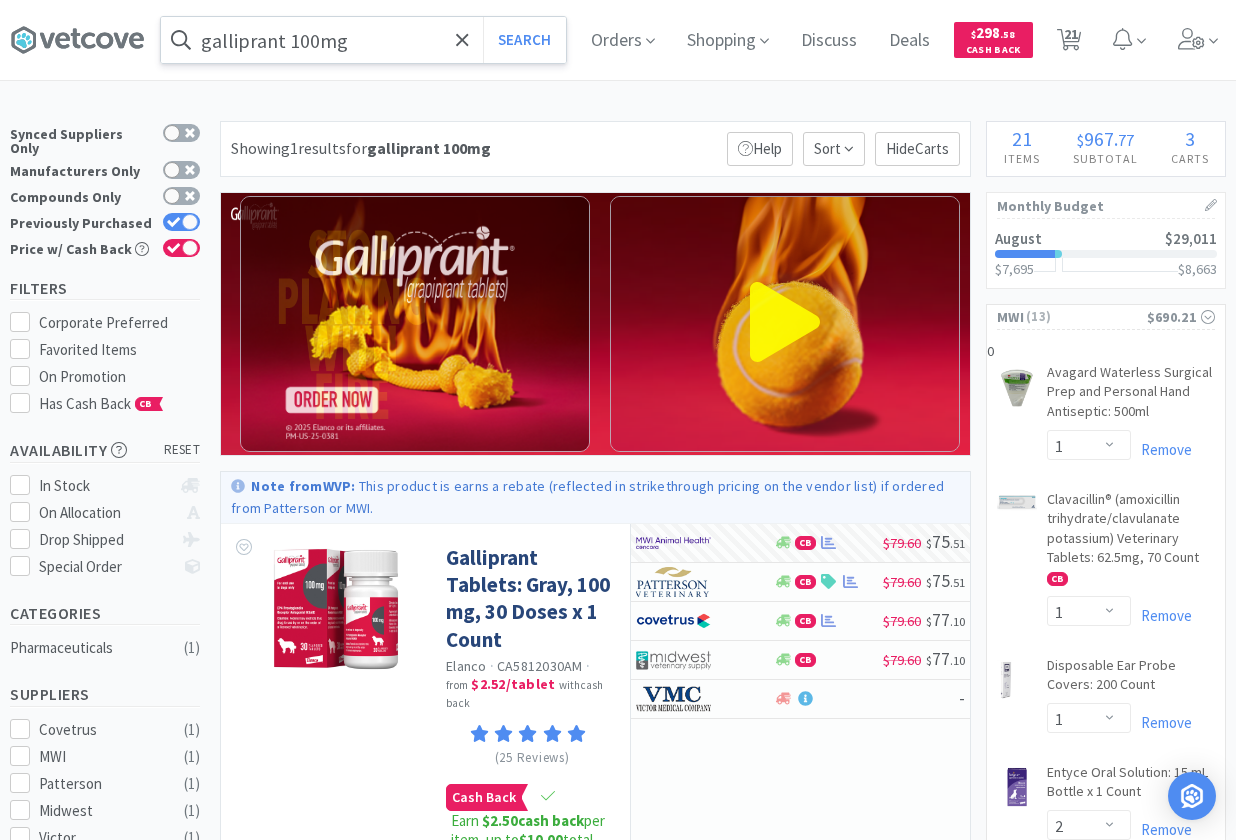 click on "galliprant 100mg" at bounding box center [363, 40] 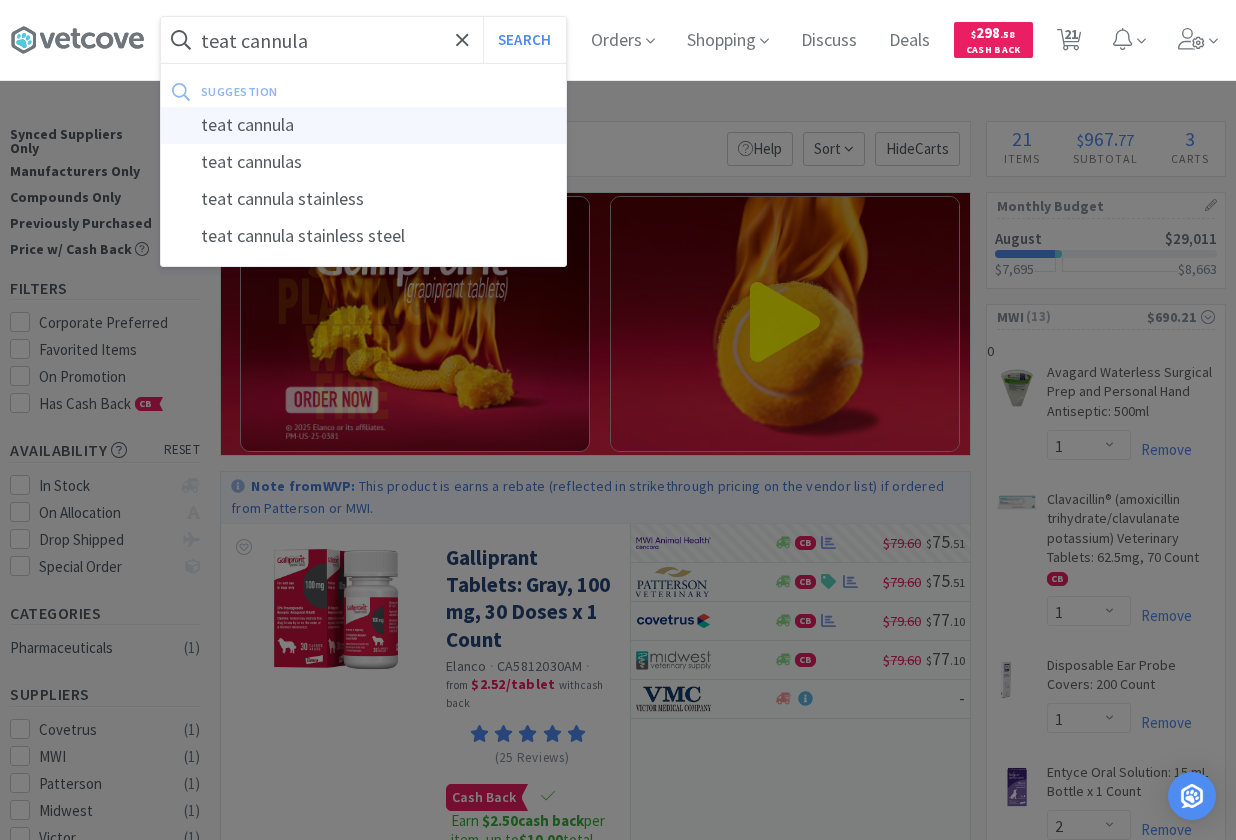 click on "teat cannula" at bounding box center (363, 125) 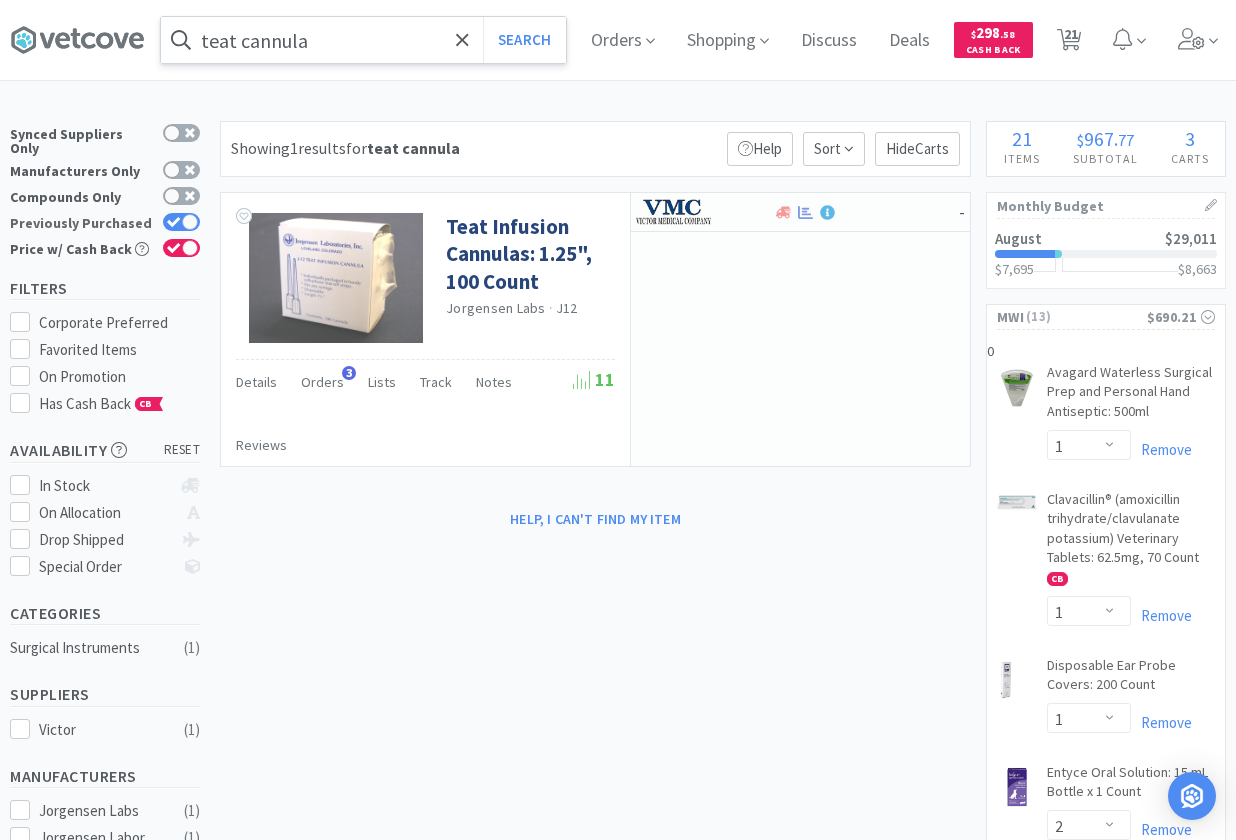 click on "Previously Purchased" at bounding box center (105, 223) 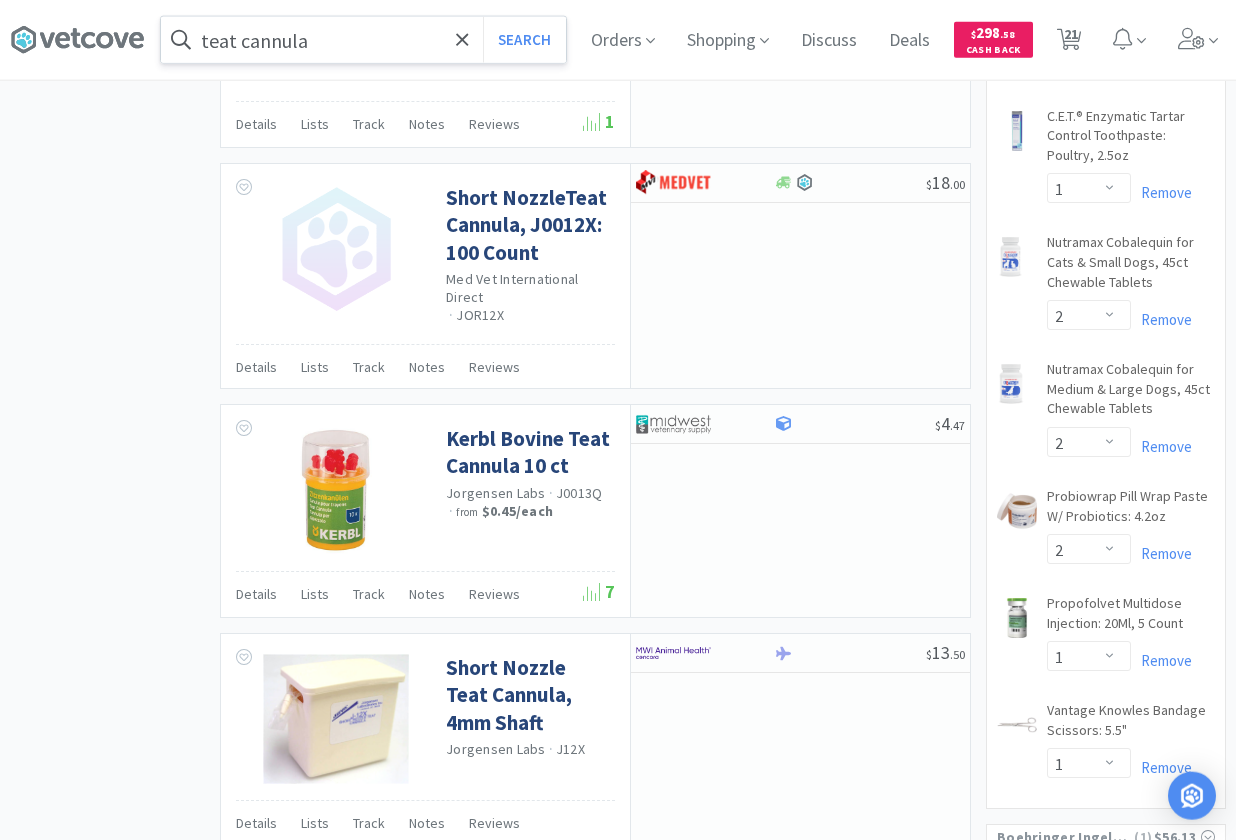 scroll, scrollTop: 1836, scrollLeft: 0, axis: vertical 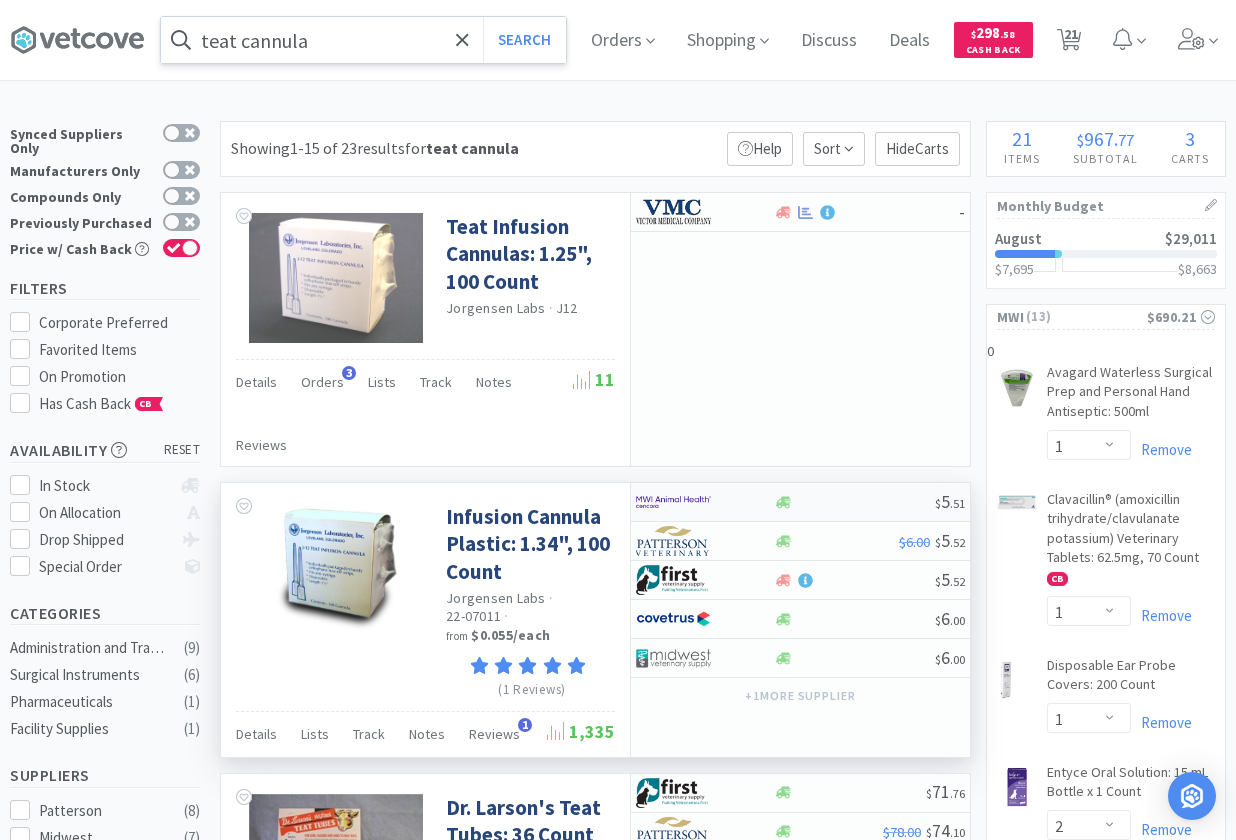 click at bounding box center (854, 502) 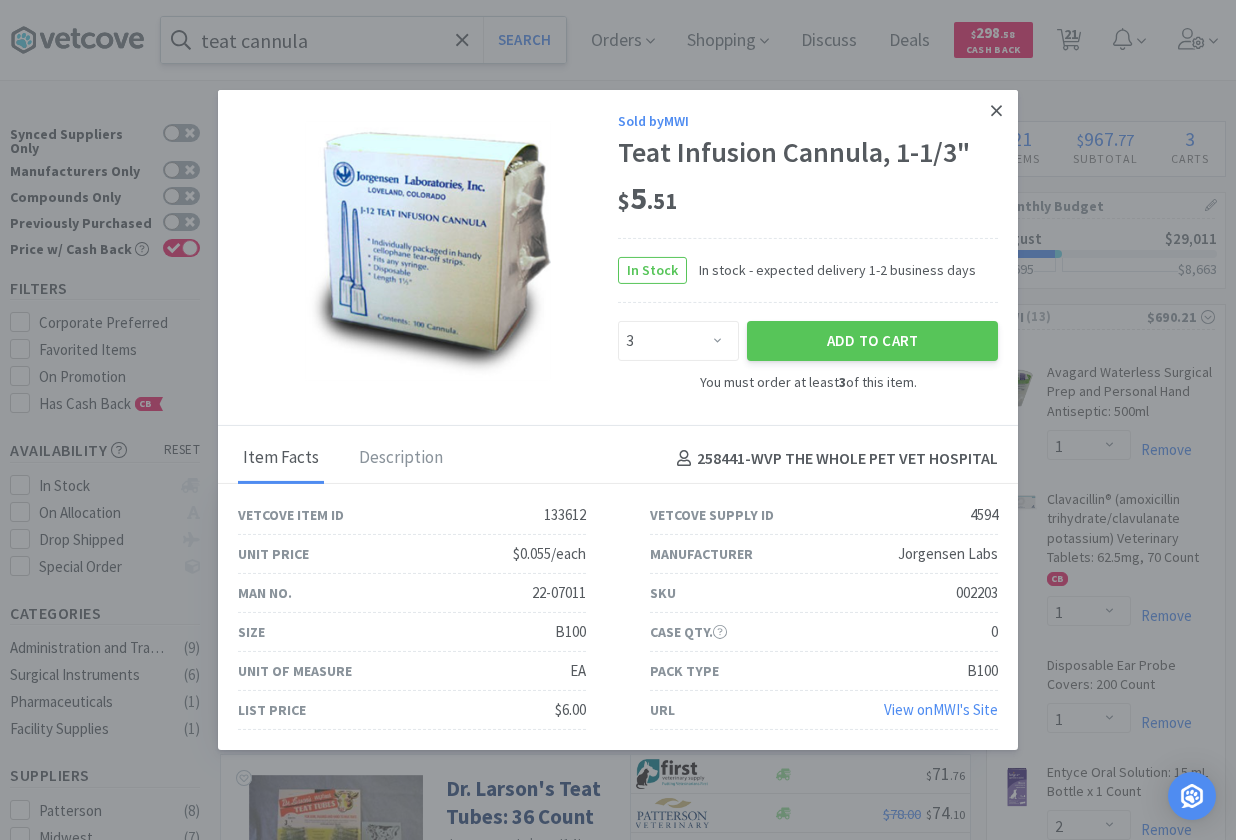 click 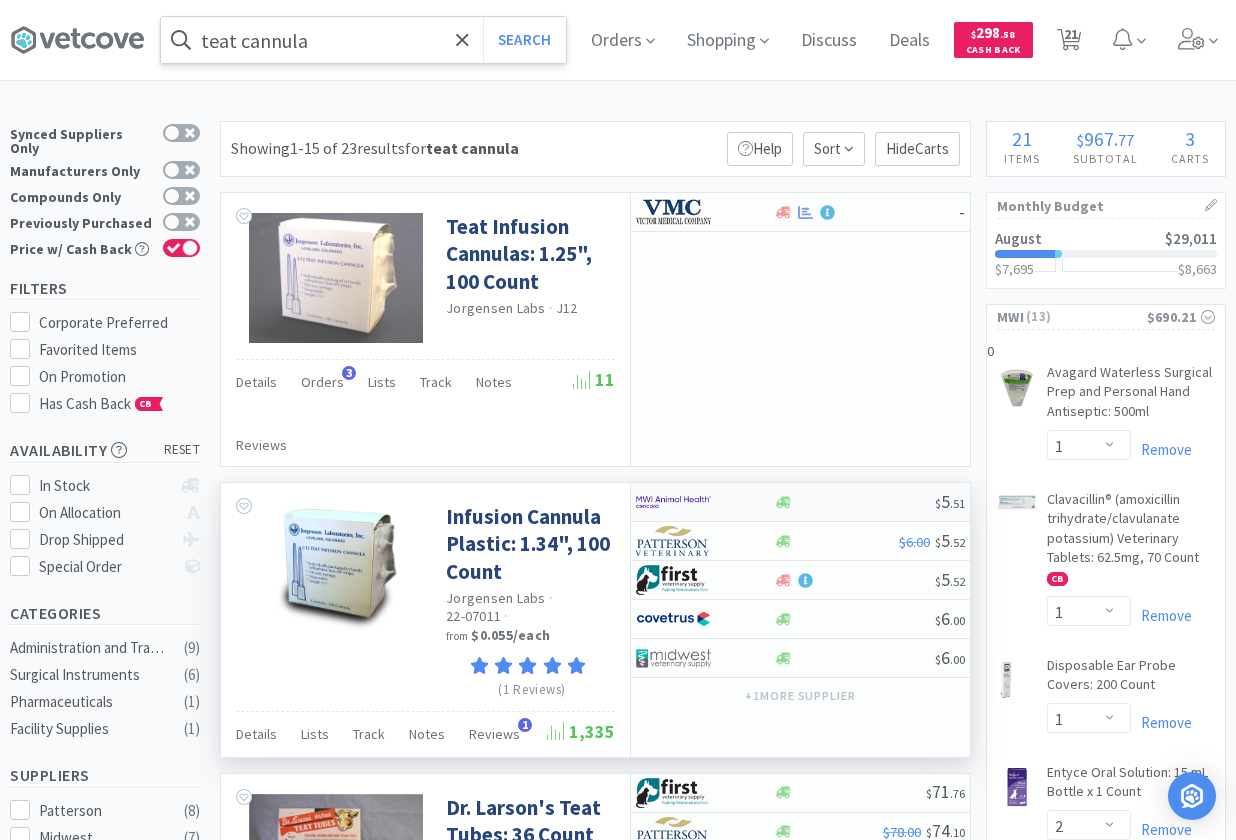 click at bounding box center [854, 502] 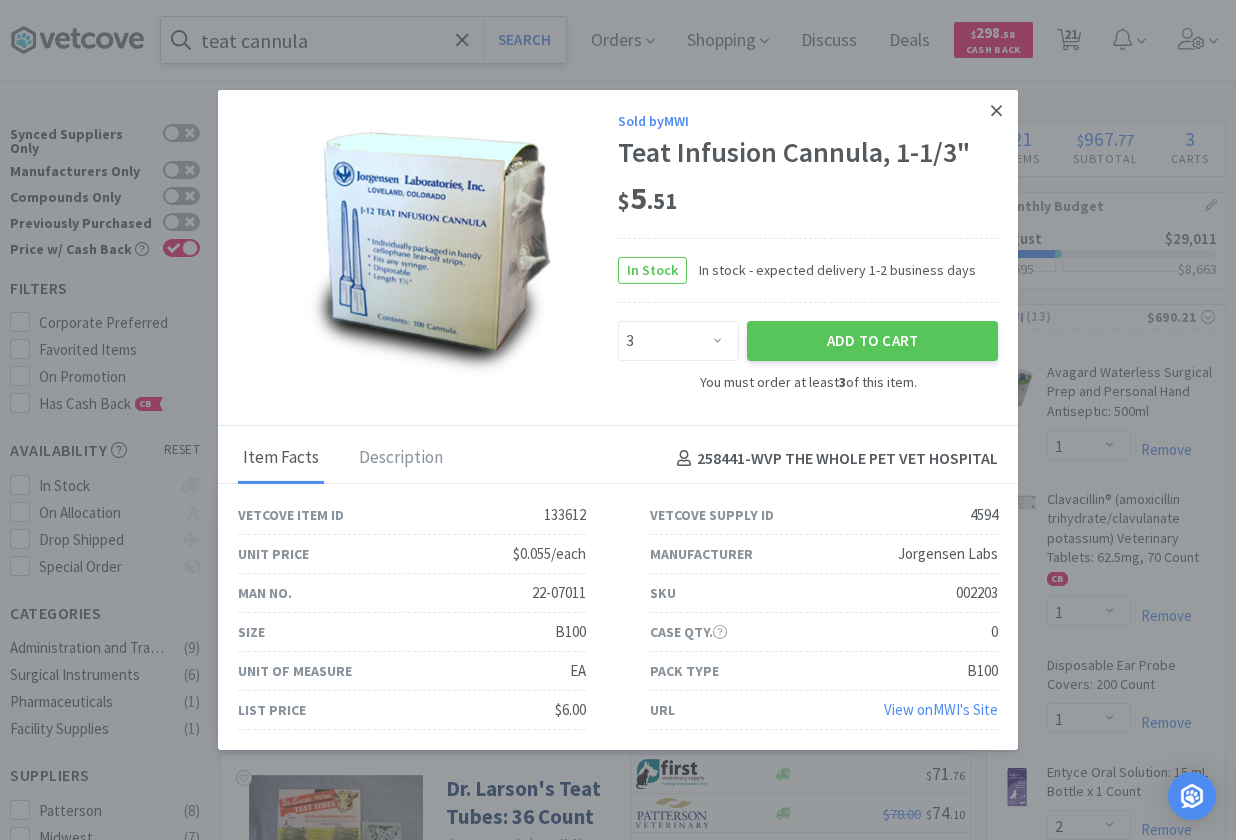 click 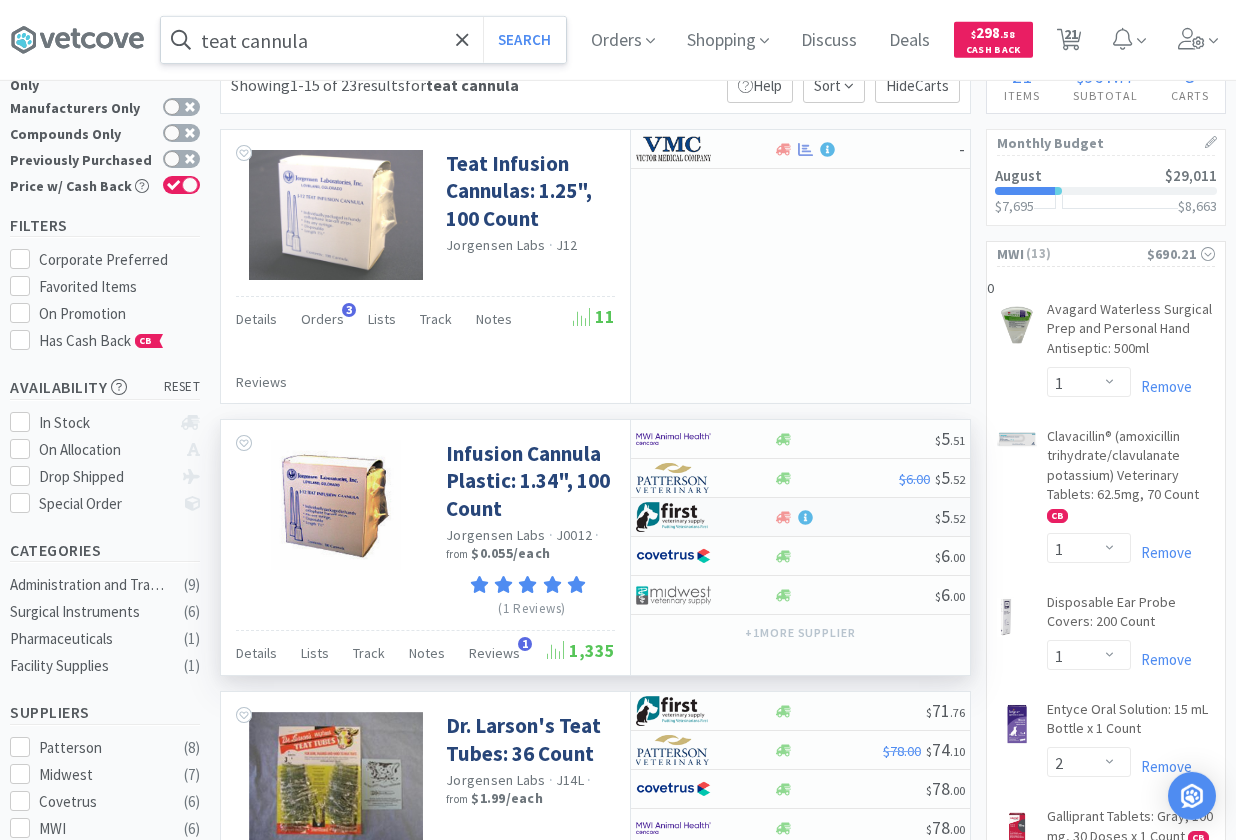 scroll, scrollTop: 102, scrollLeft: 0, axis: vertical 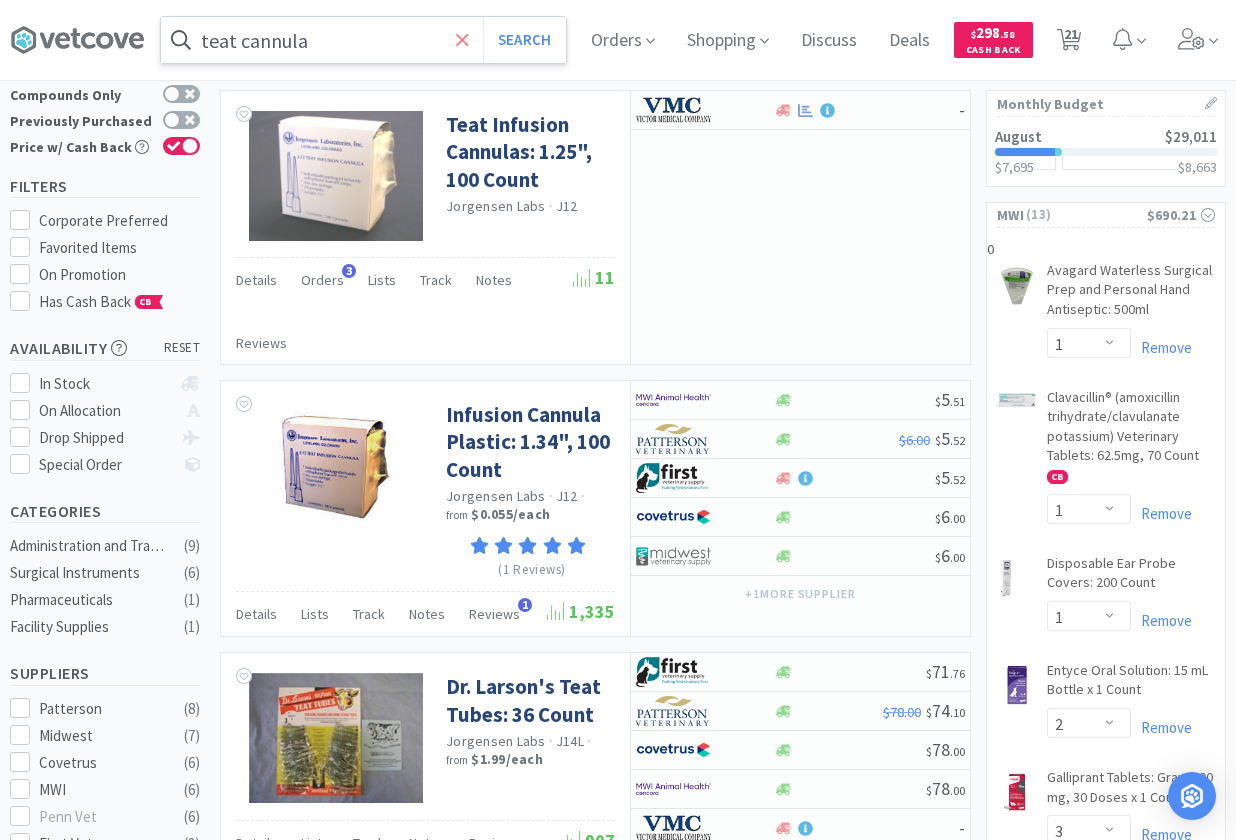 click 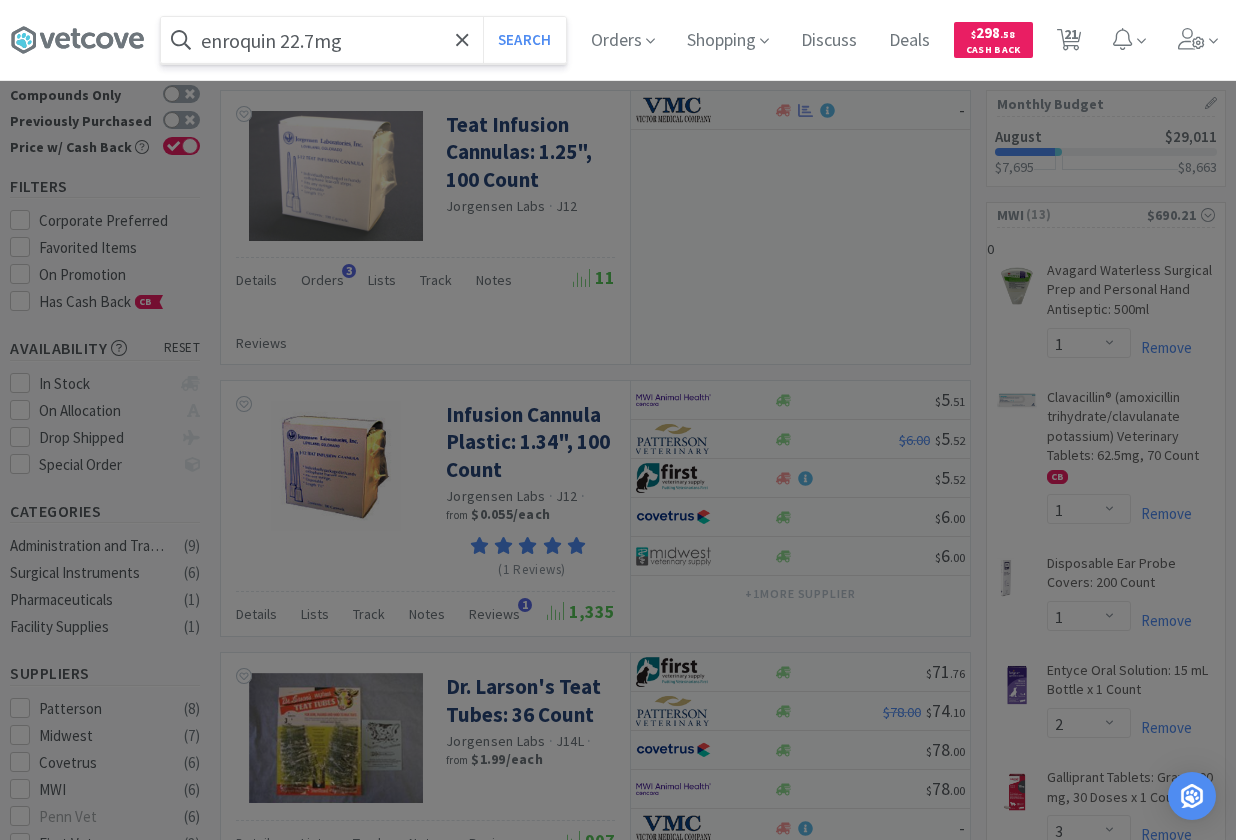 click on "Search" at bounding box center [524, 40] 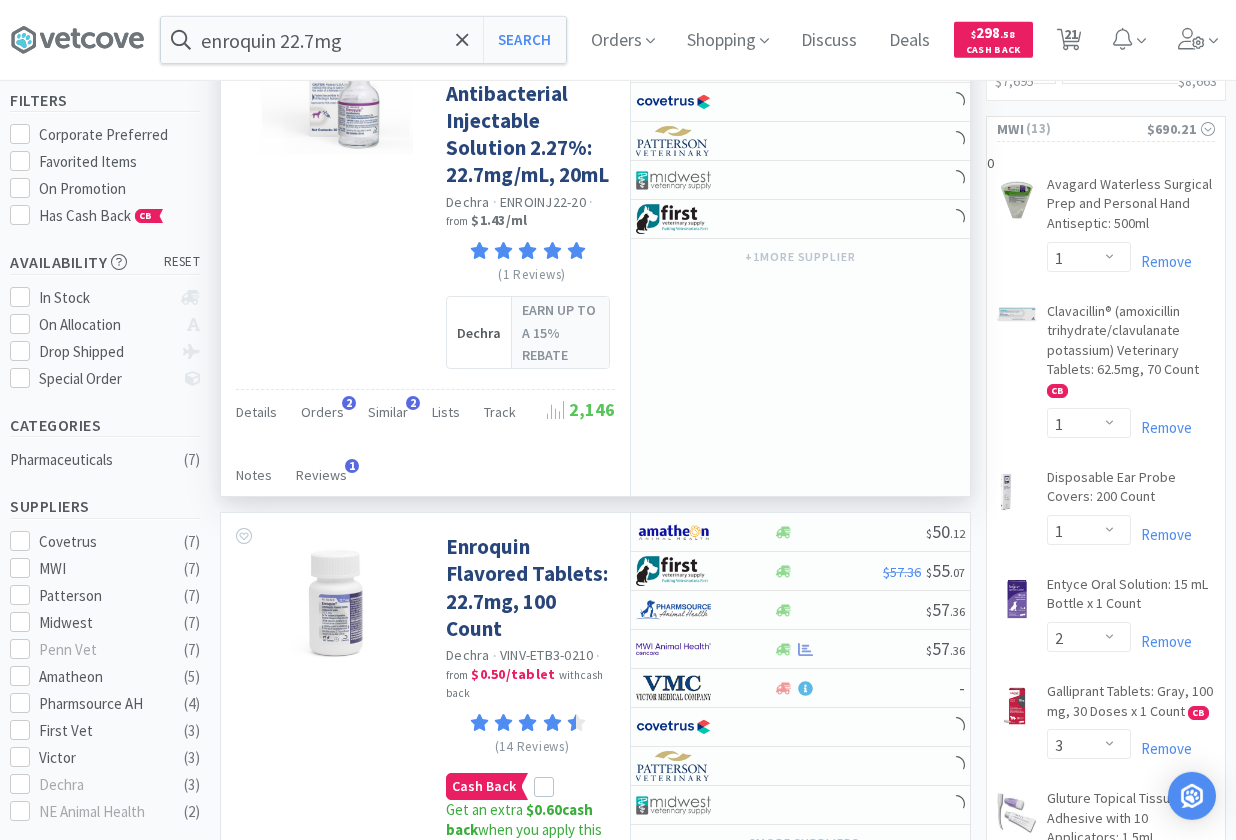 scroll, scrollTop: 408, scrollLeft: 0, axis: vertical 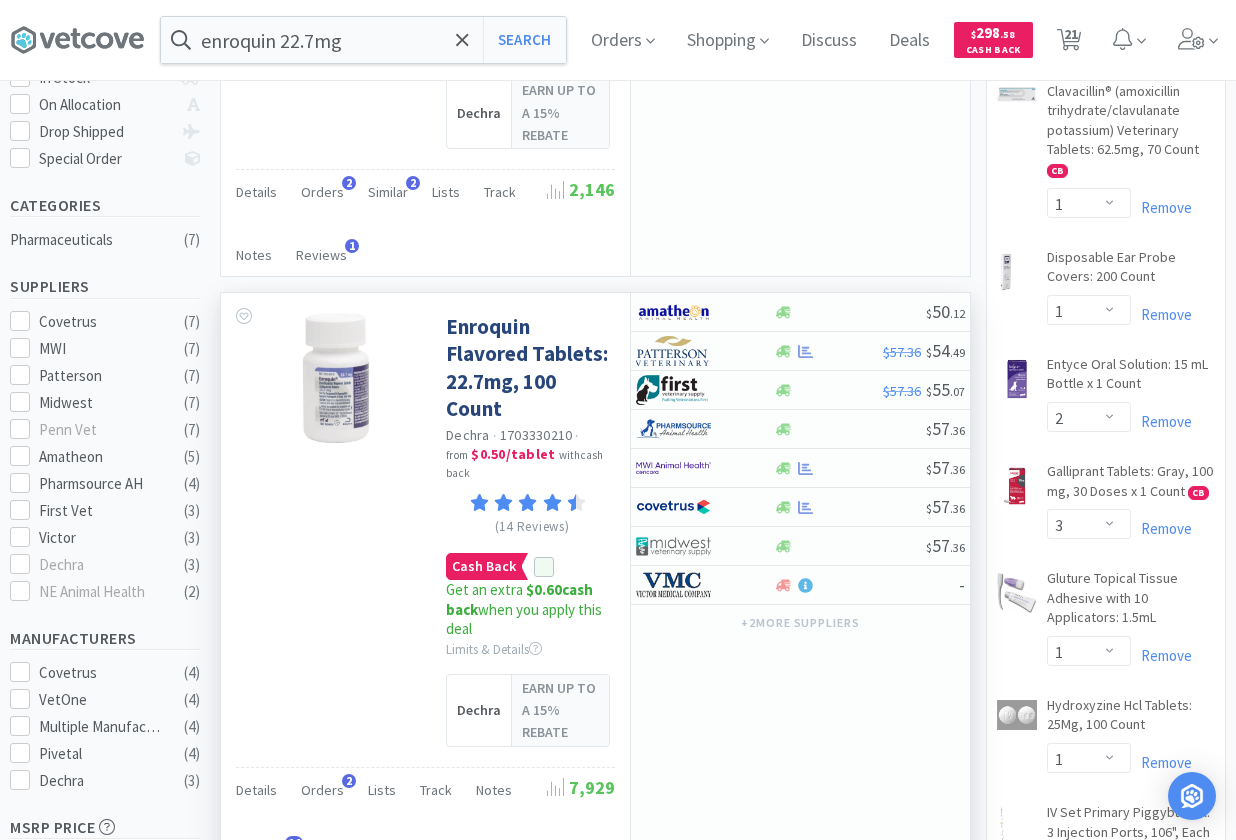 drag, startPoint x: 544, startPoint y: 670, endPoint x: 549, endPoint y: 623, distance: 47.26521 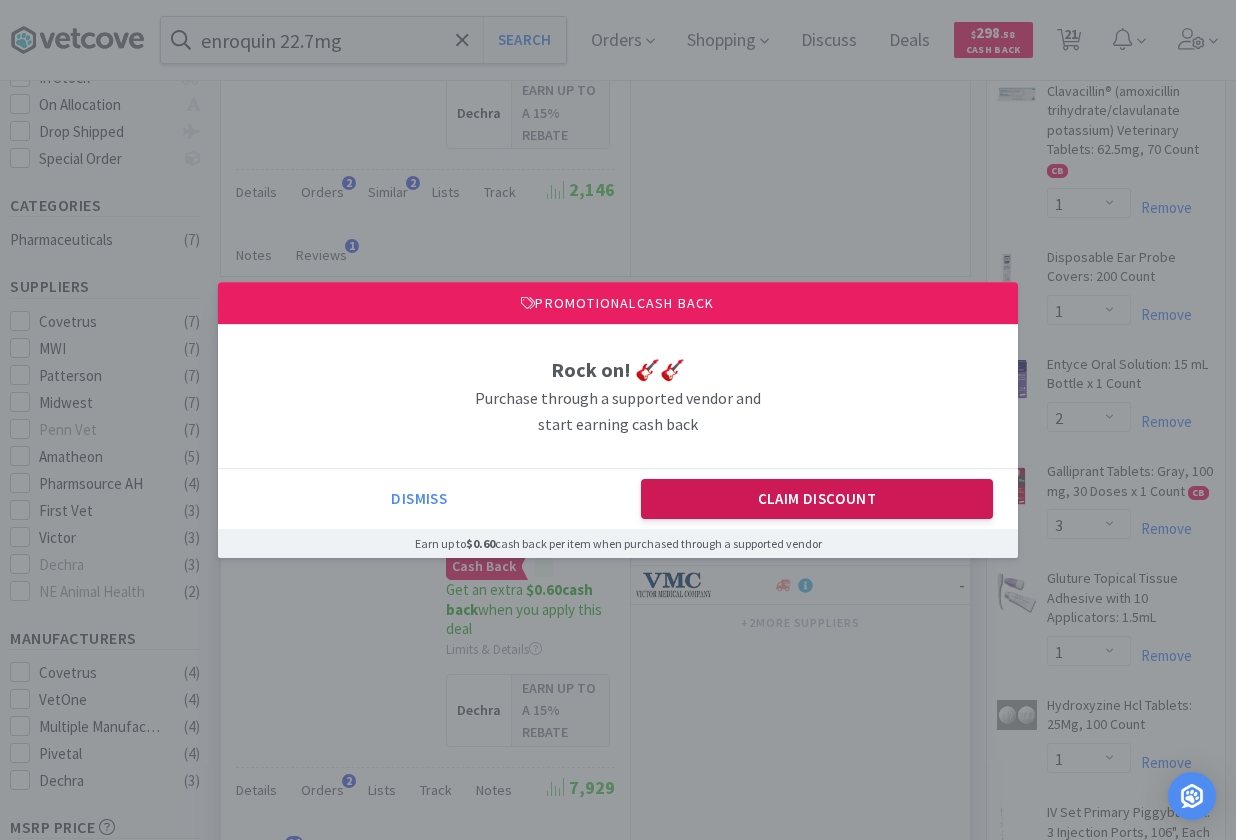 click on "Claim Discount" at bounding box center [817, 499] 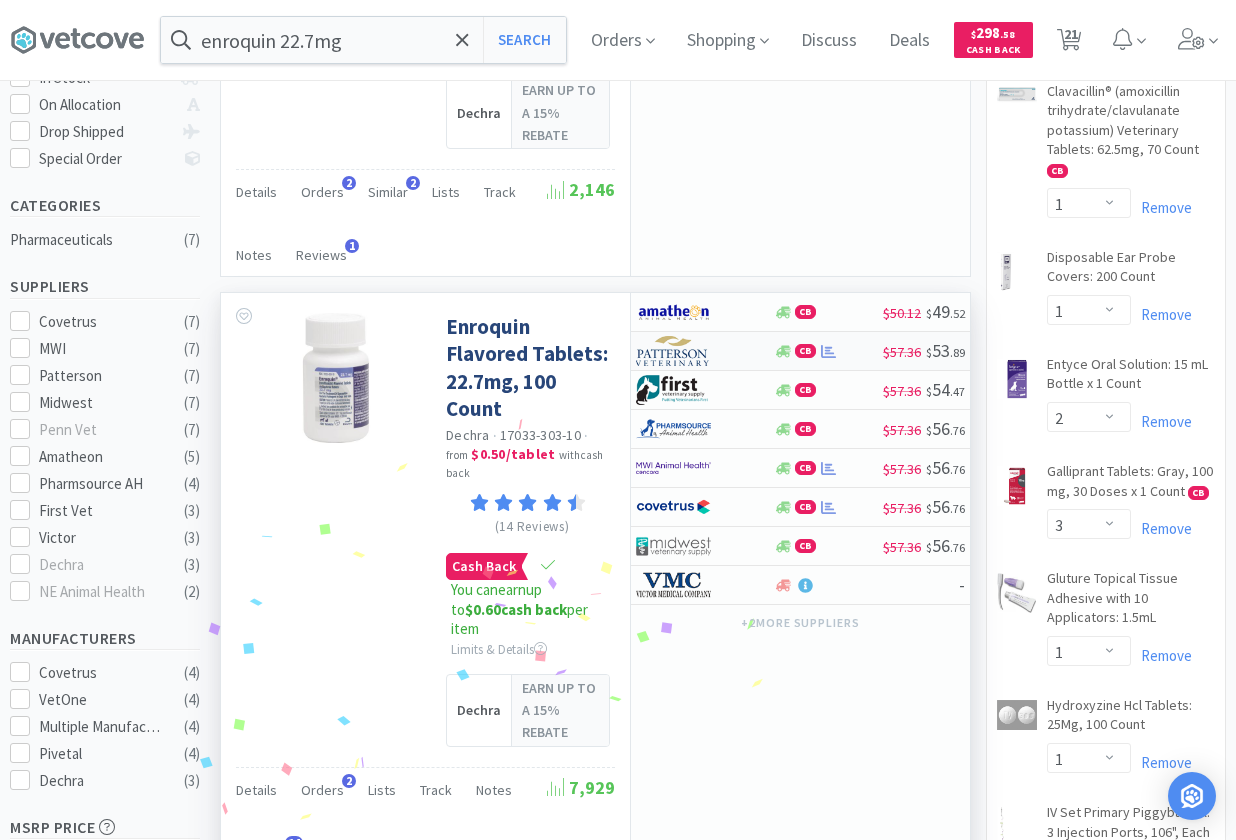 click at bounding box center [691, 351] 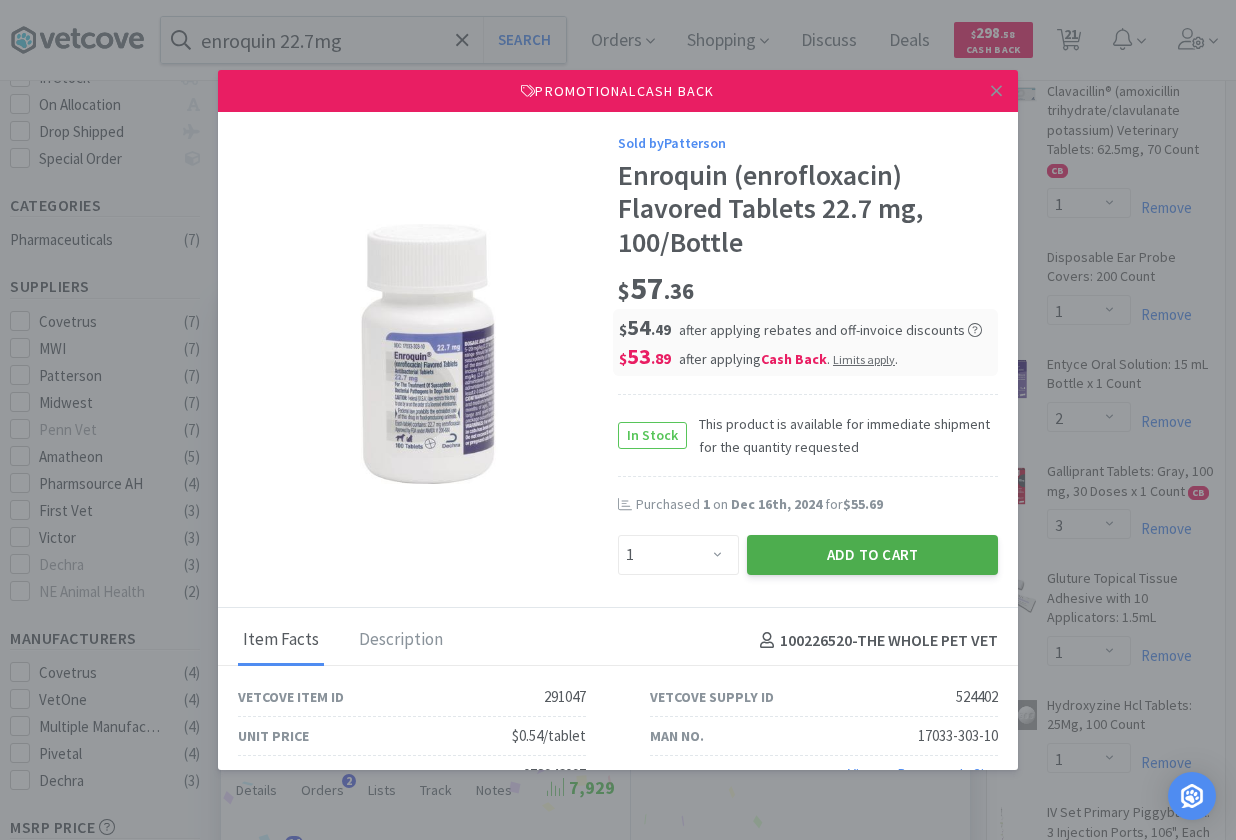 click on "Add to Cart" at bounding box center [872, 555] 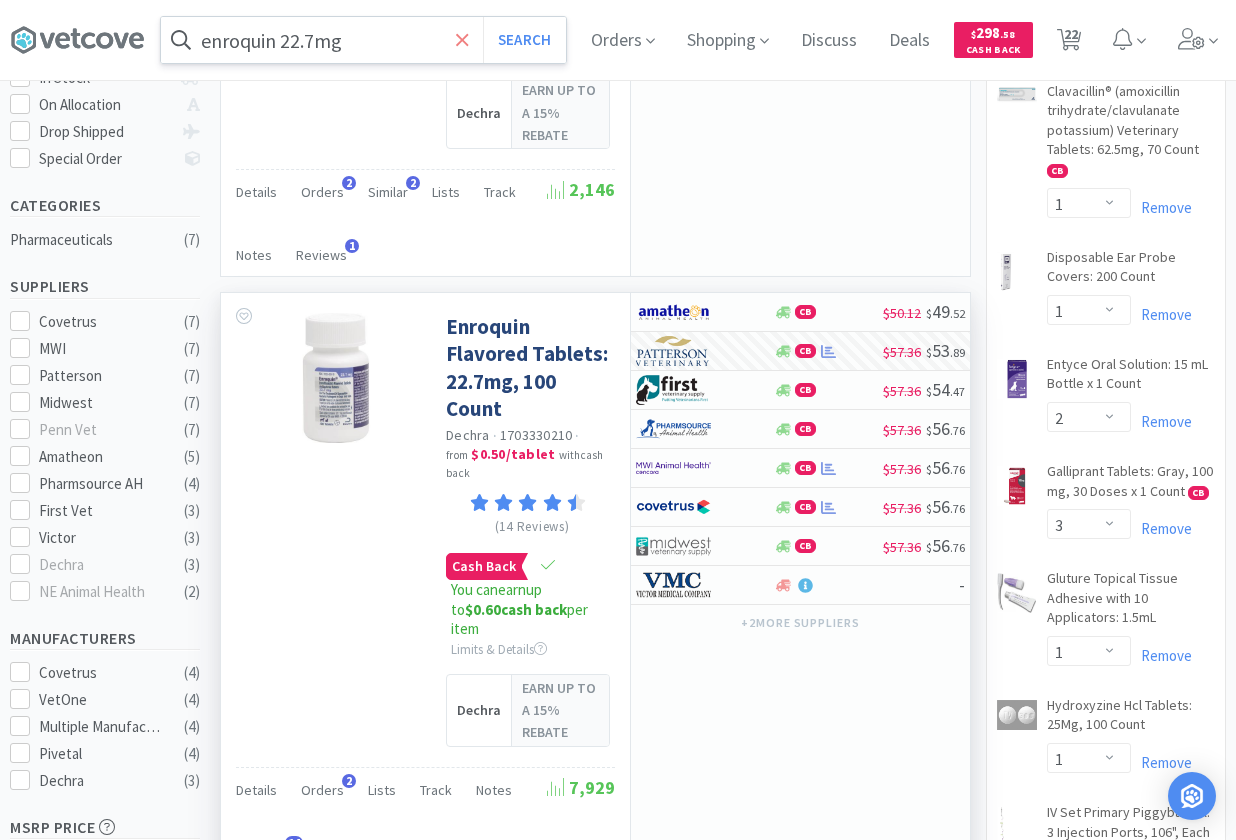 click 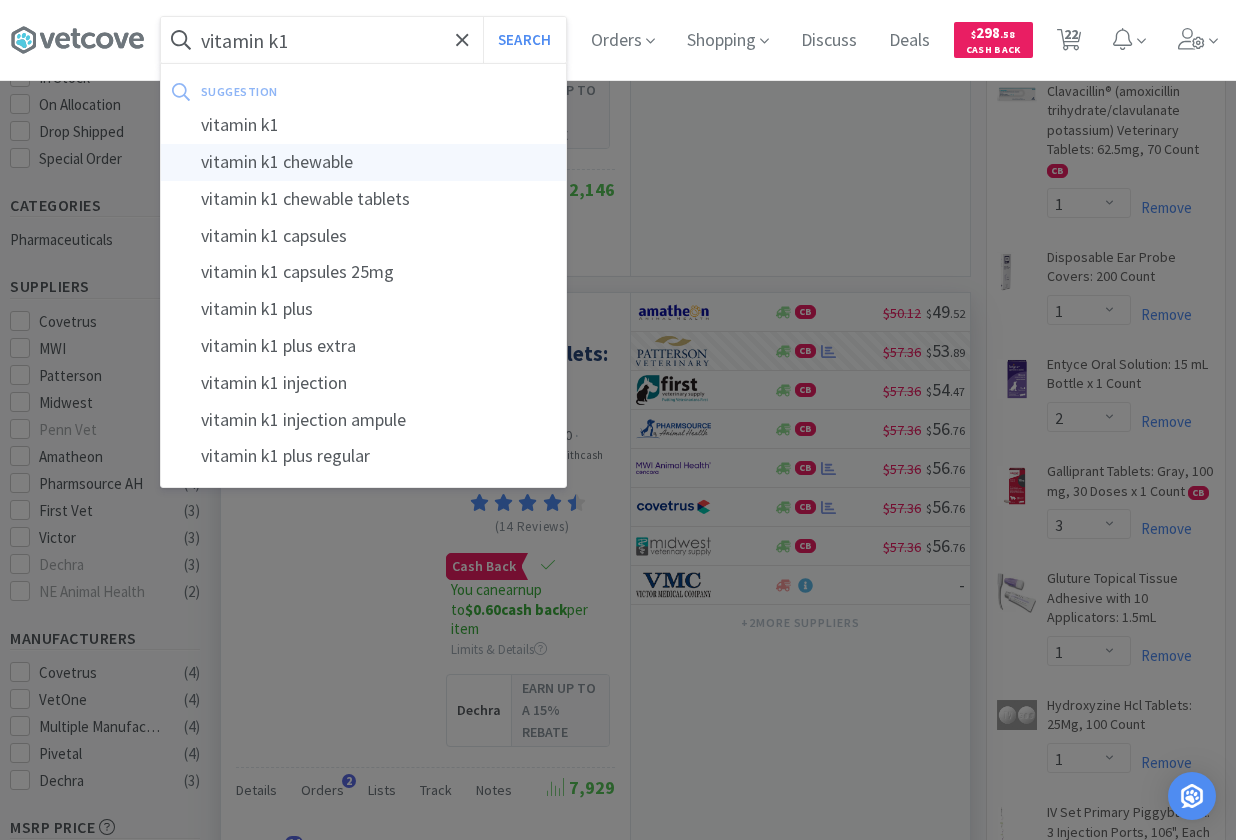 click on "vitamin k1 chewable" at bounding box center (363, 162) 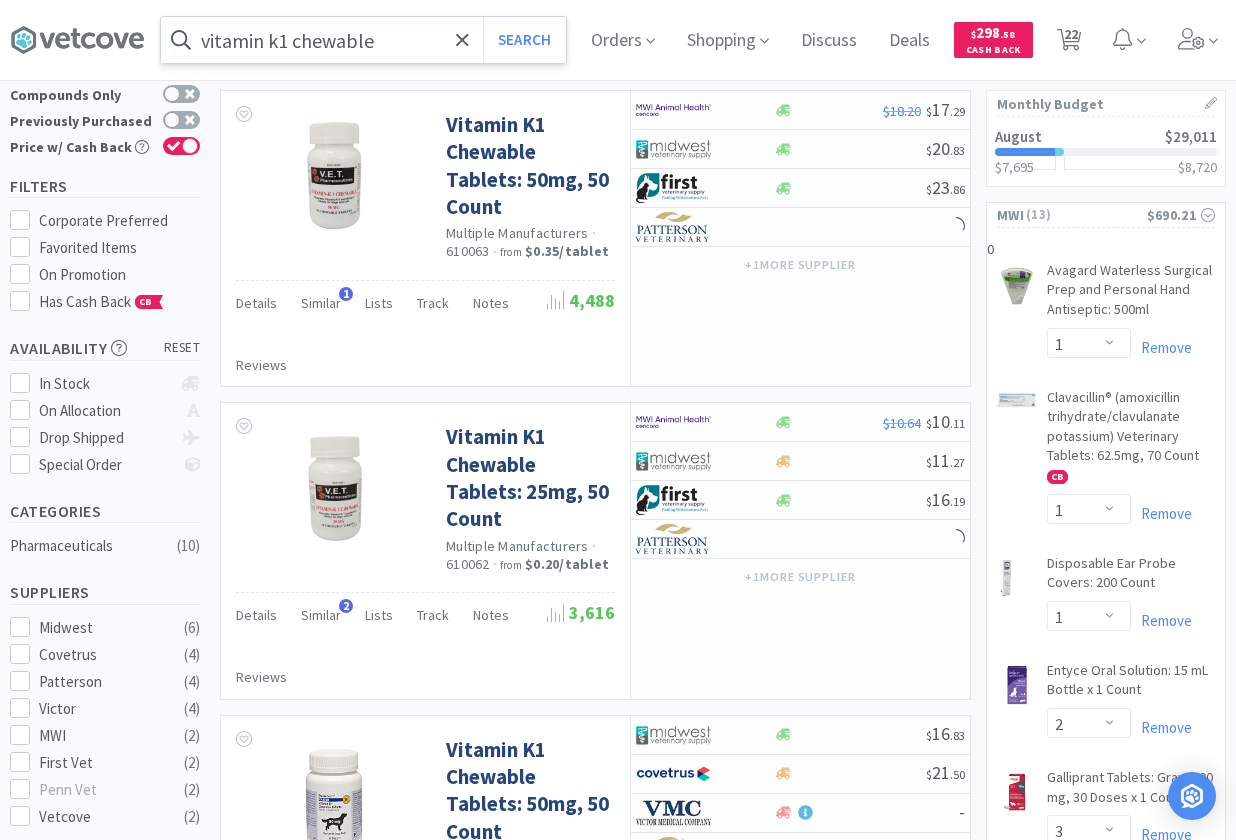 scroll, scrollTop: 0, scrollLeft: 0, axis: both 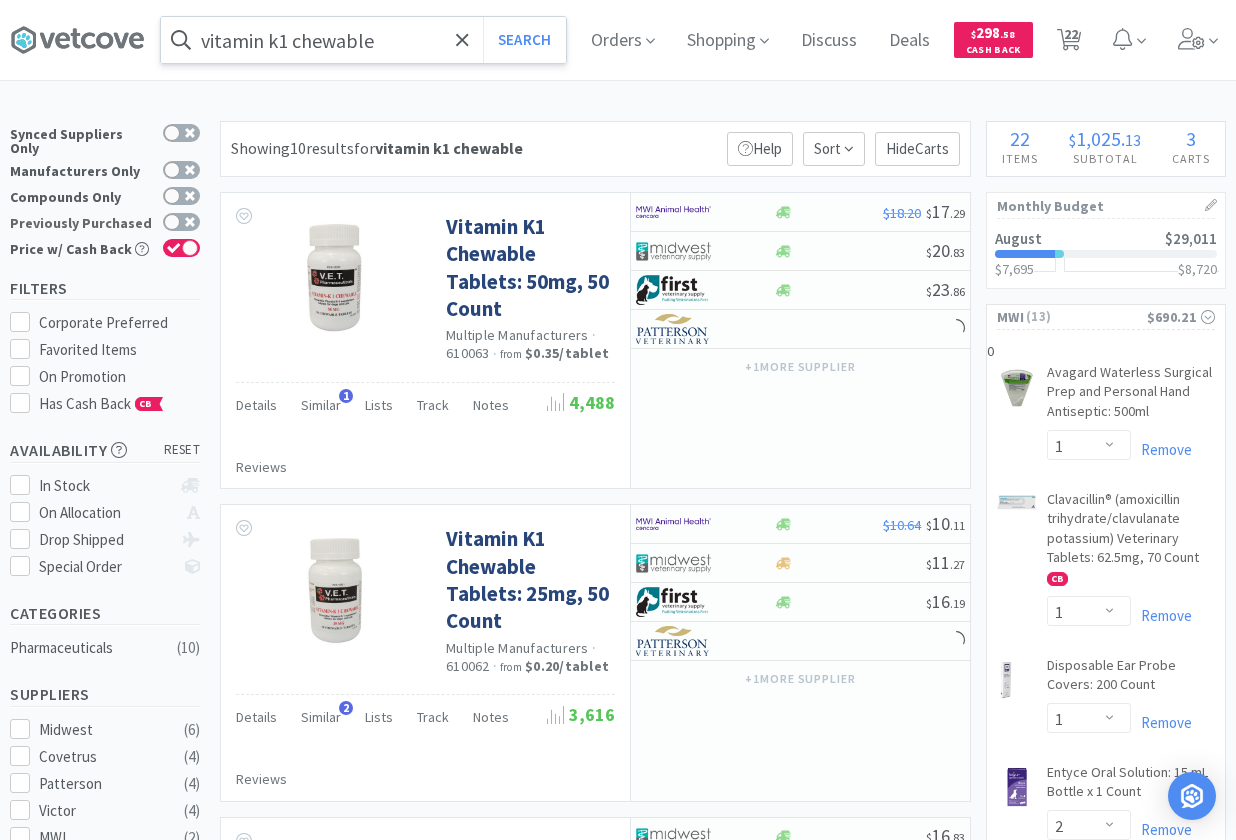 click on "Previously Purchased" at bounding box center (105, 223) 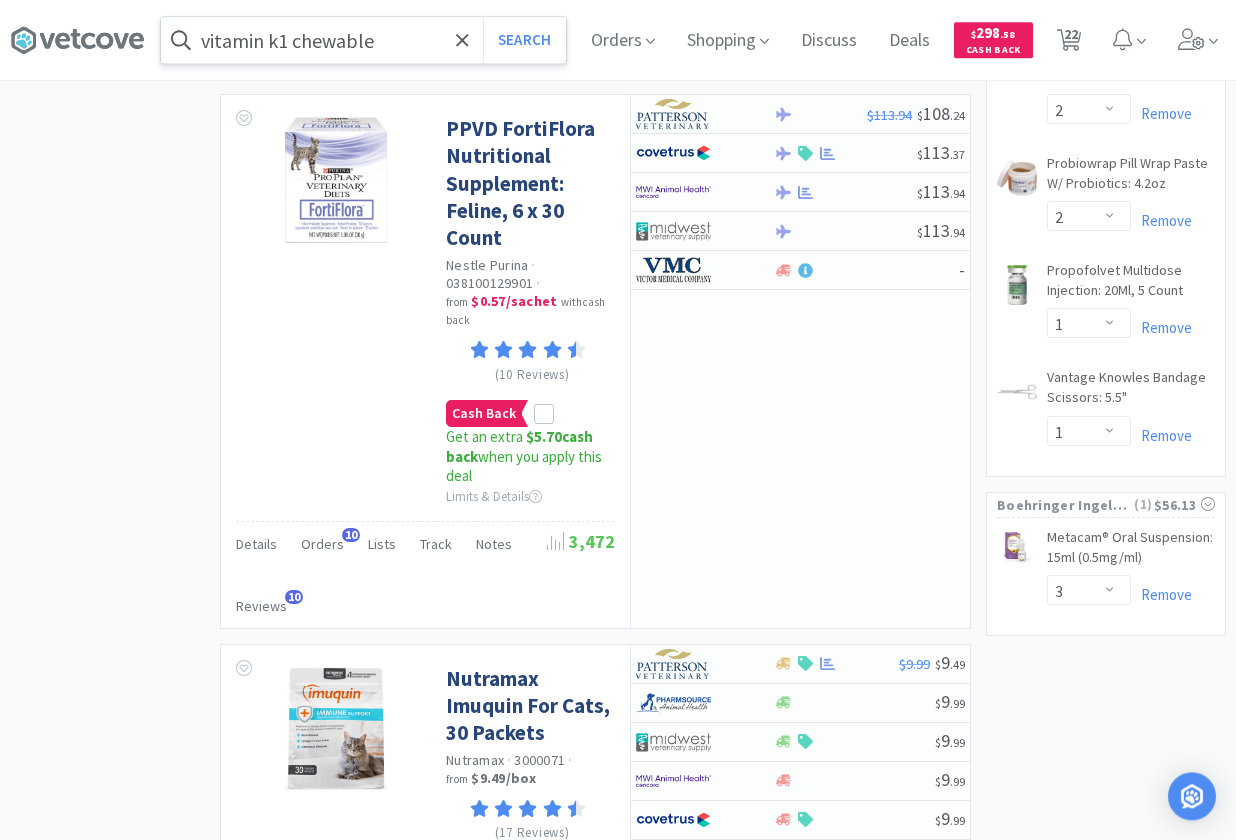 scroll, scrollTop: 0, scrollLeft: 0, axis: both 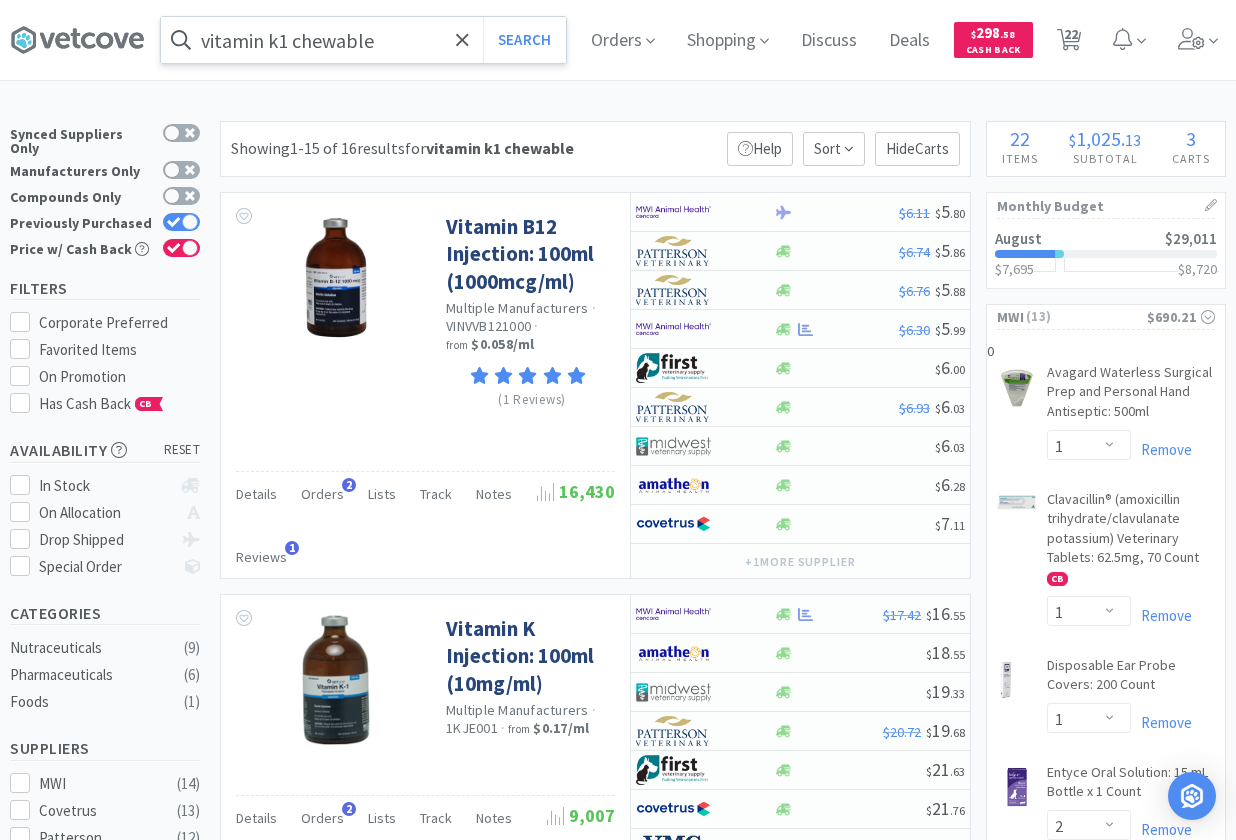 drag, startPoint x: 75, startPoint y: 692, endPoint x: 117, endPoint y: 149, distance: 544.6219 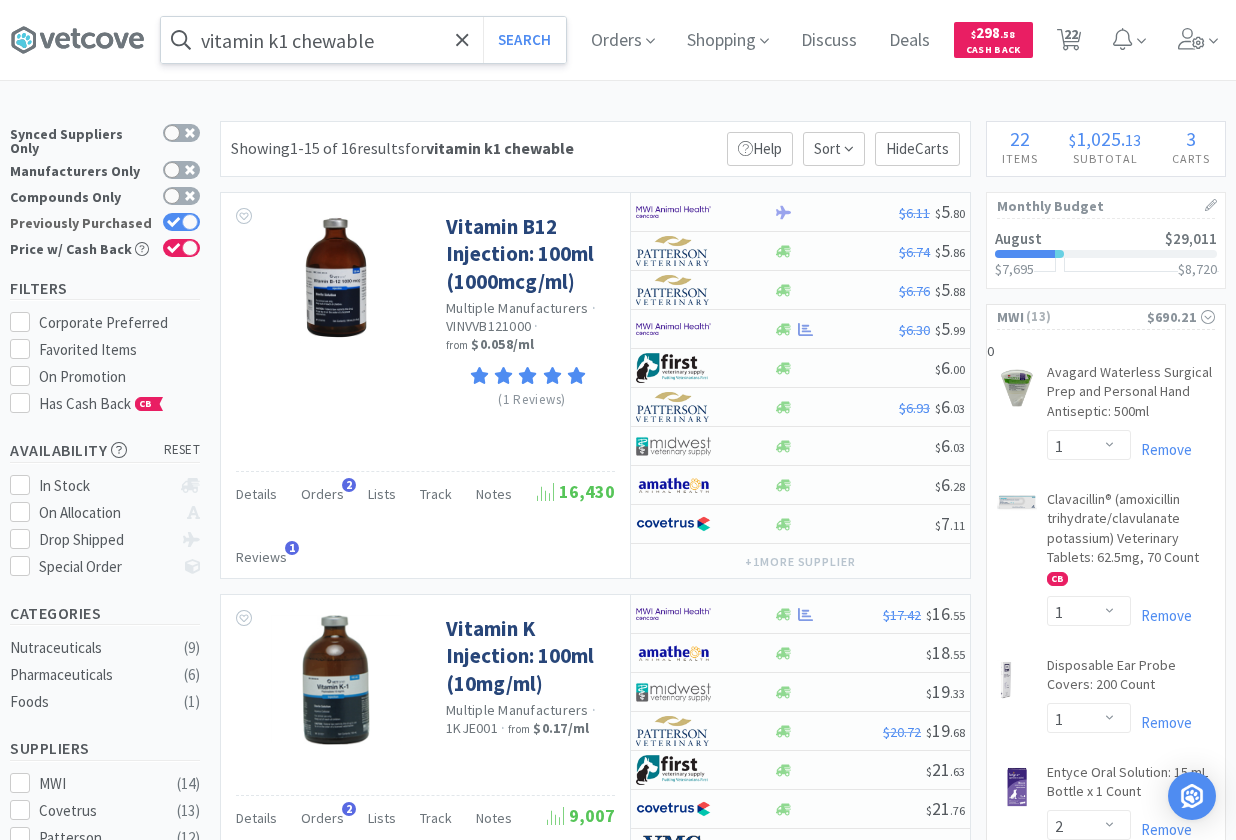click on "Previously Purchased" at bounding box center (105, 223) 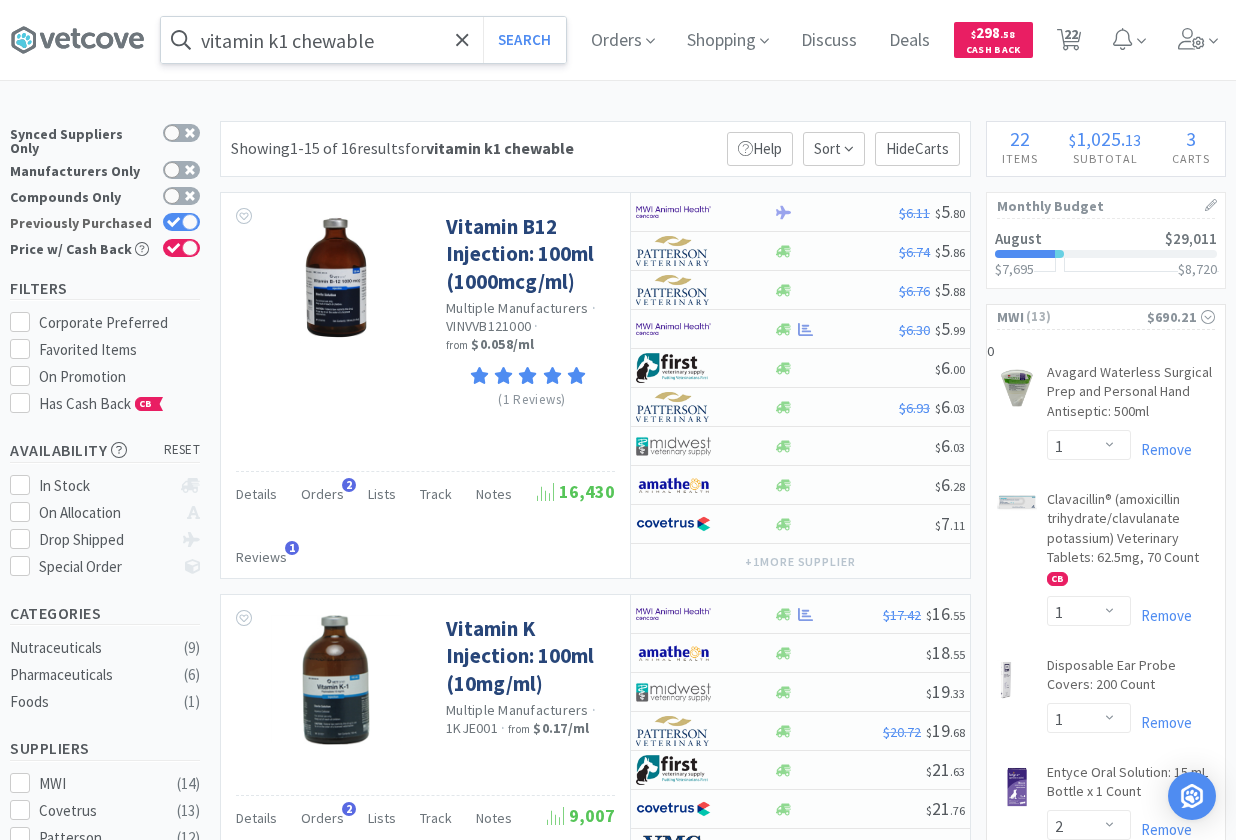 click on "Previously Purchased" at bounding box center (200, 235) 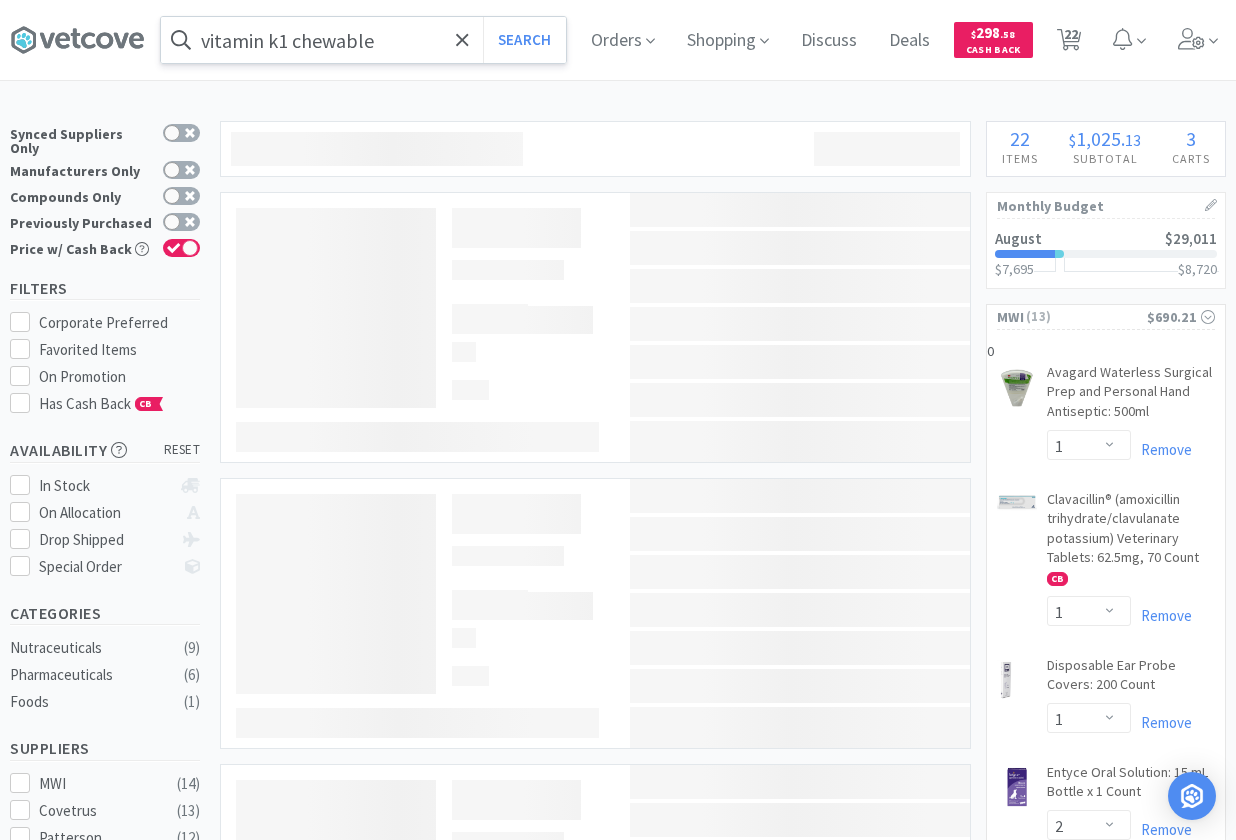 click on "vitamin k1 chewable" at bounding box center [363, 40] 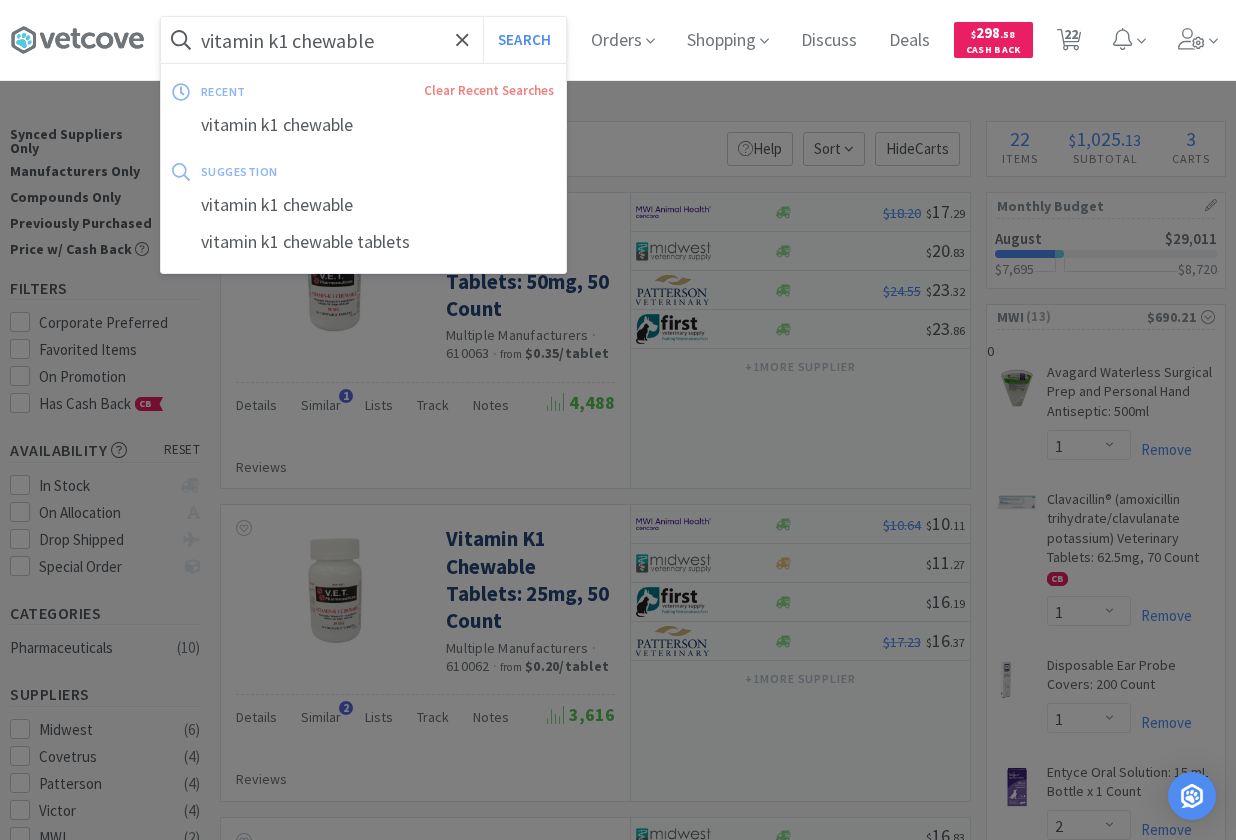 click on "vitamin k1 chewable" at bounding box center (363, 40) 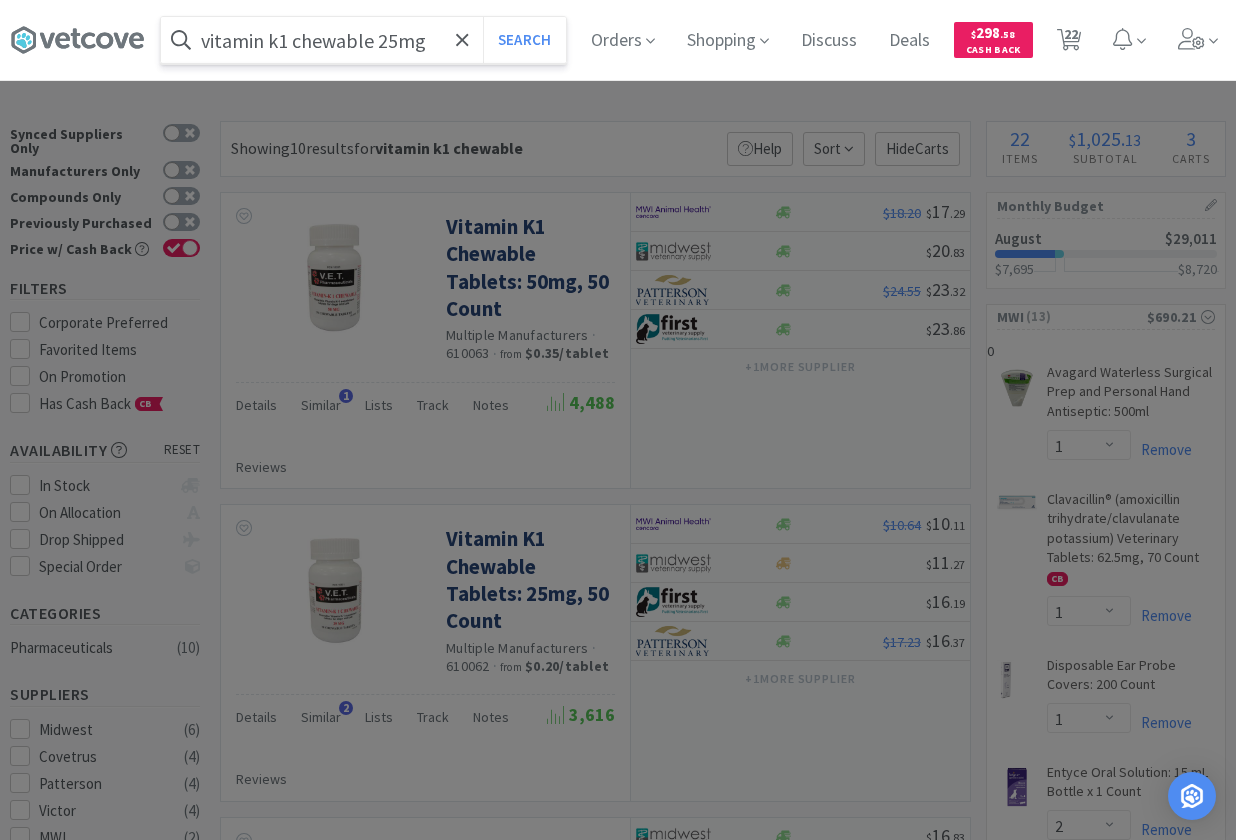 click on "Search" at bounding box center [524, 40] 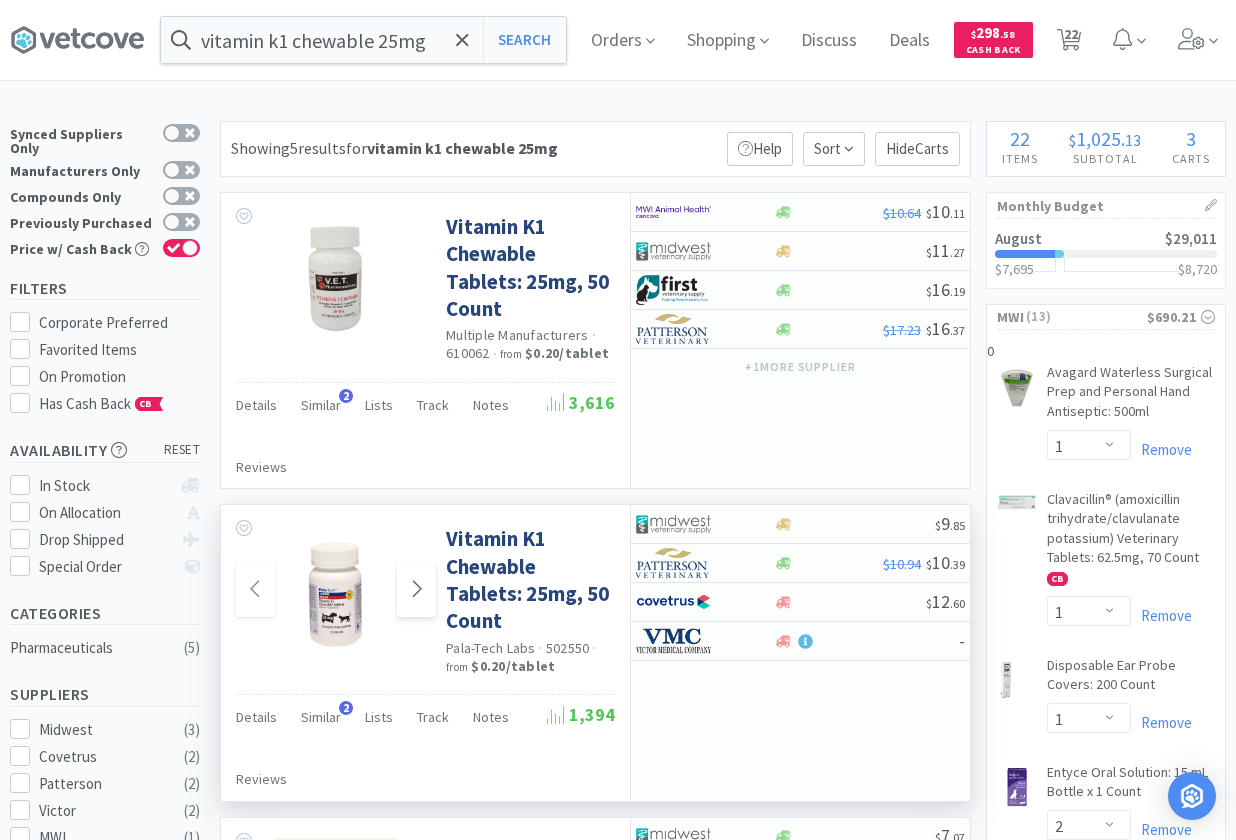 click at bounding box center (416, 589) 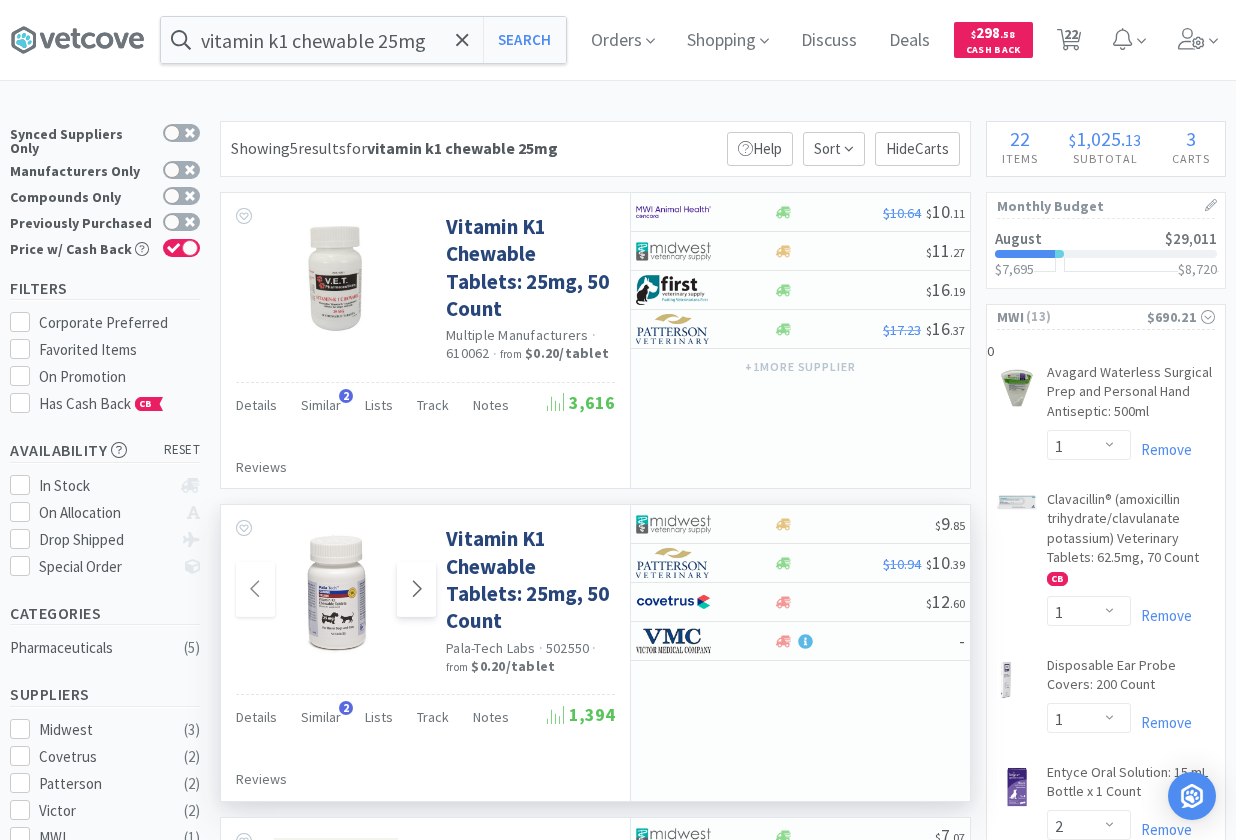 click at bounding box center (416, 589) 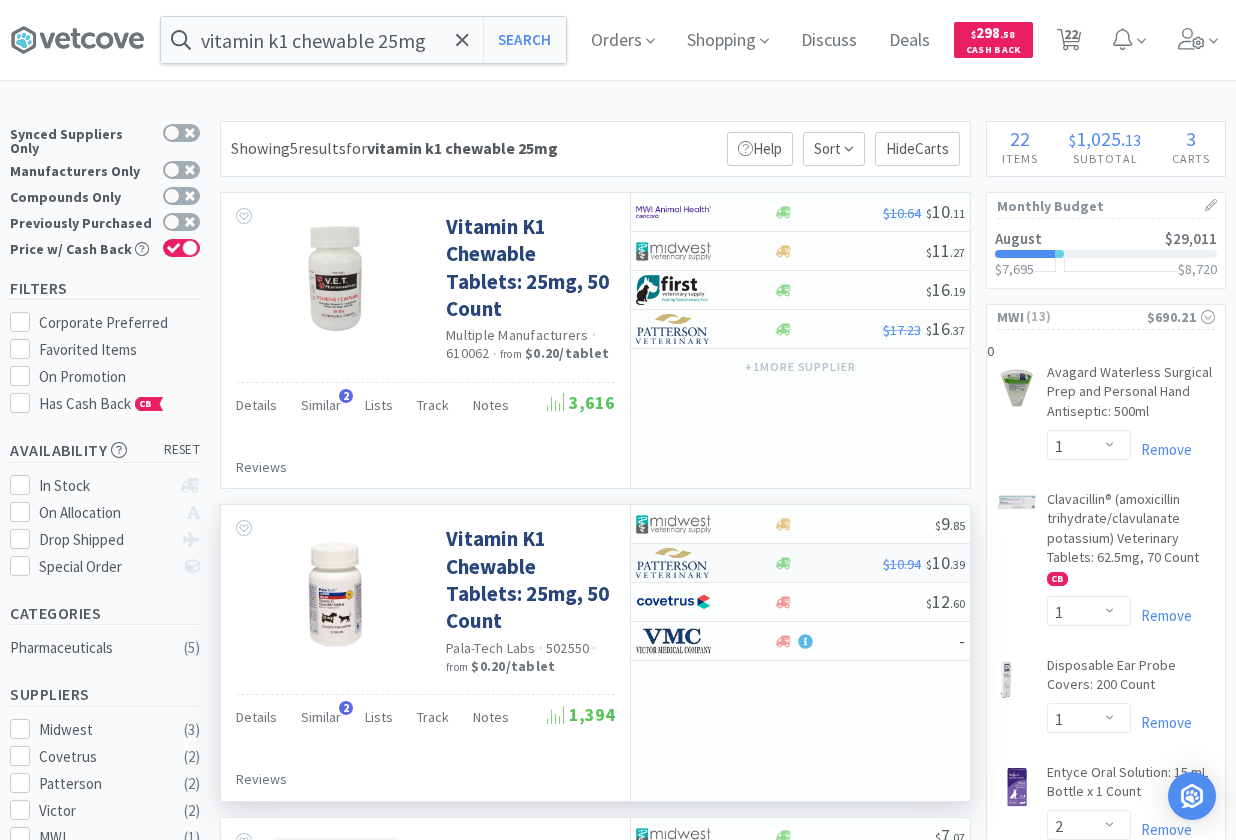 click at bounding box center (673, 563) 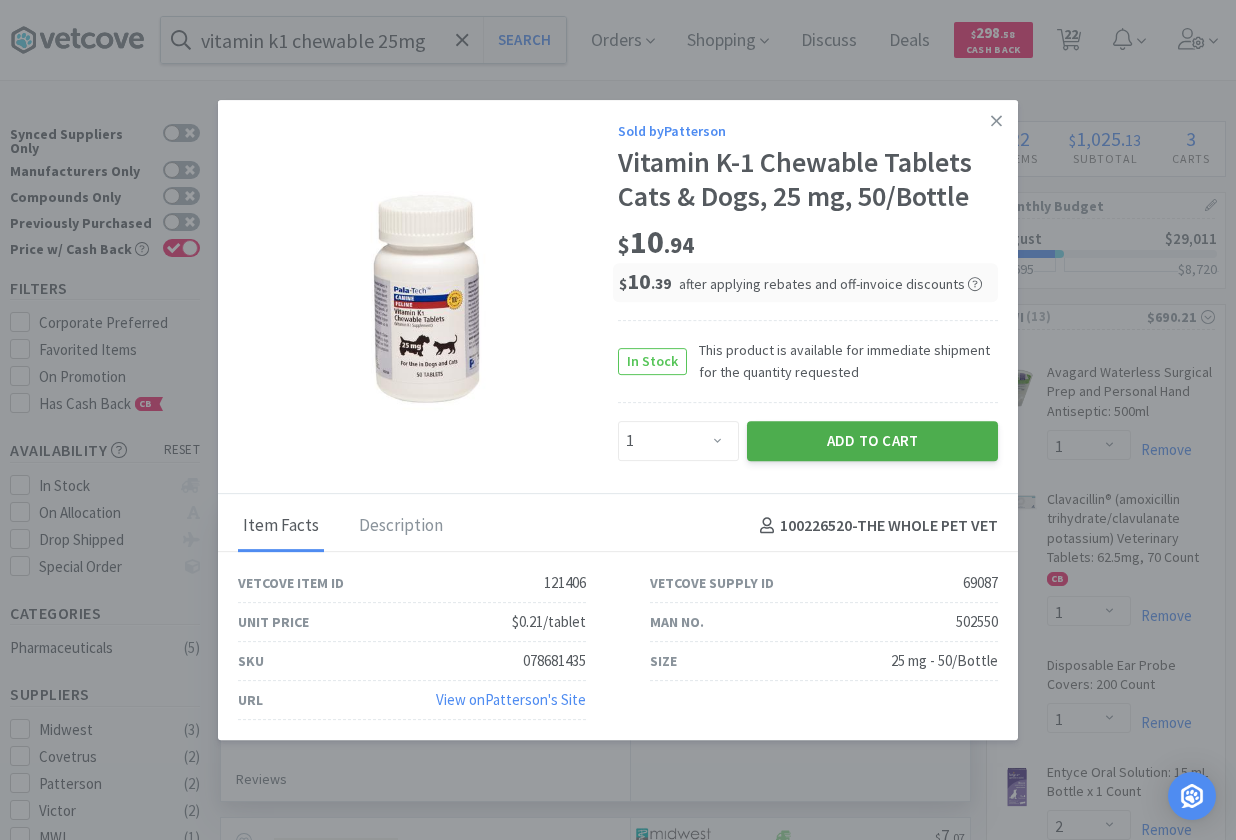 click on "Add to Cart" at bounding box center (872, 441) 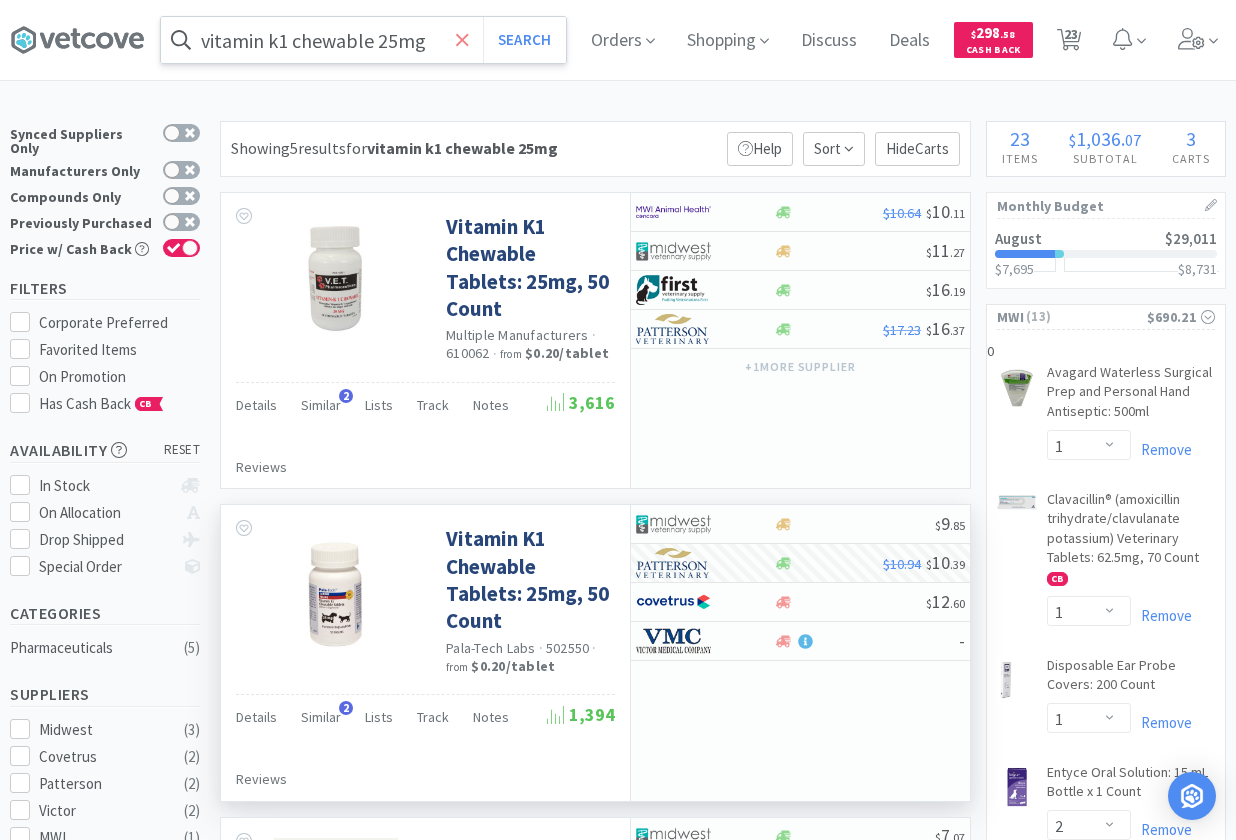 click at bounding box center (462, 40) 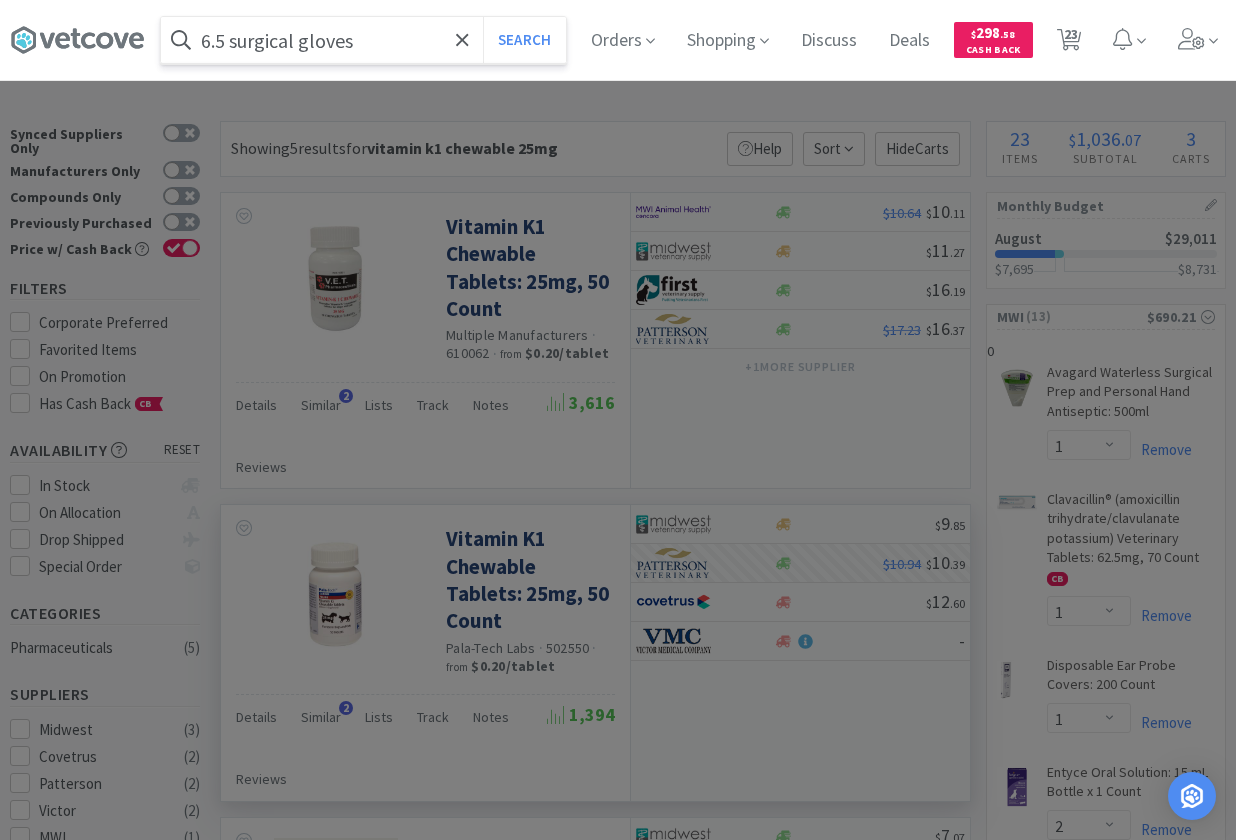 click on "Search" at bounding box center [524, 40] 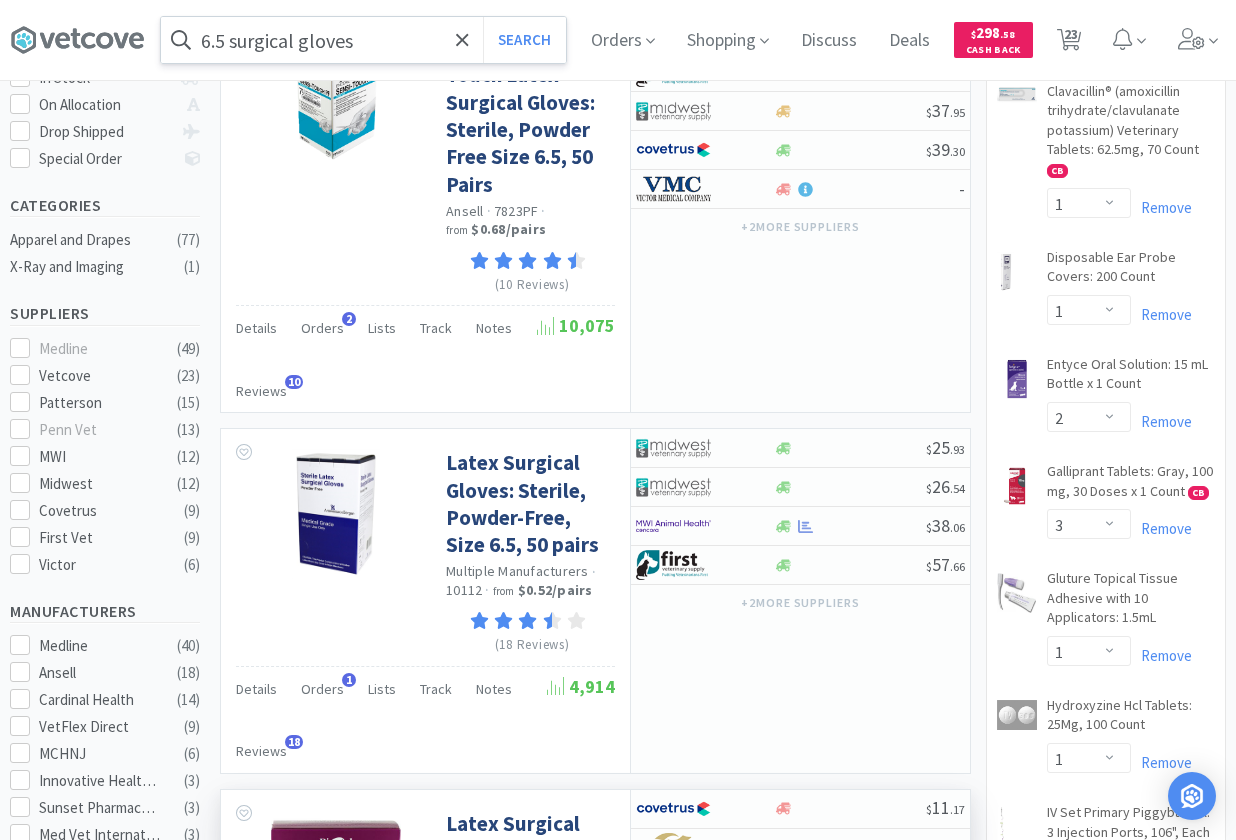 scroll, scrollTop: 0, scrollLeft: 0, axis: both 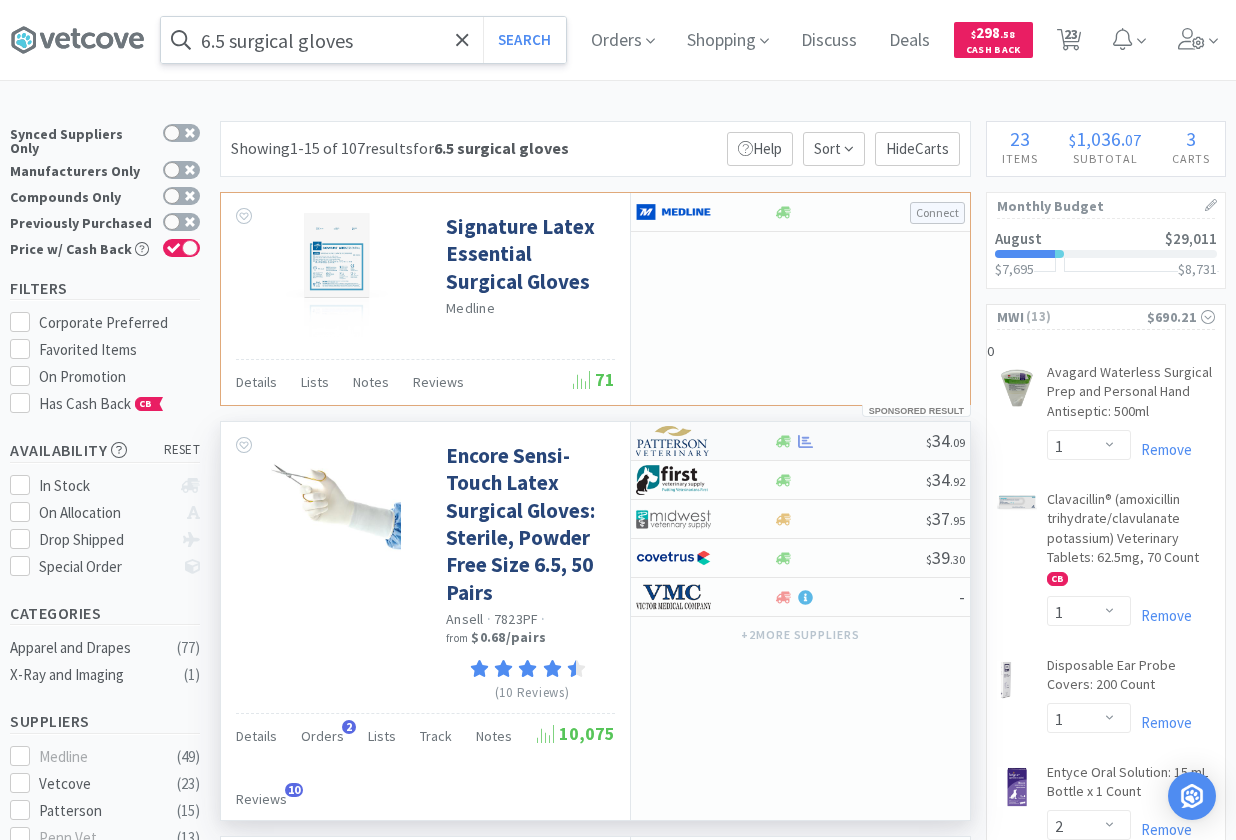 click at bounding box center [849, 441] 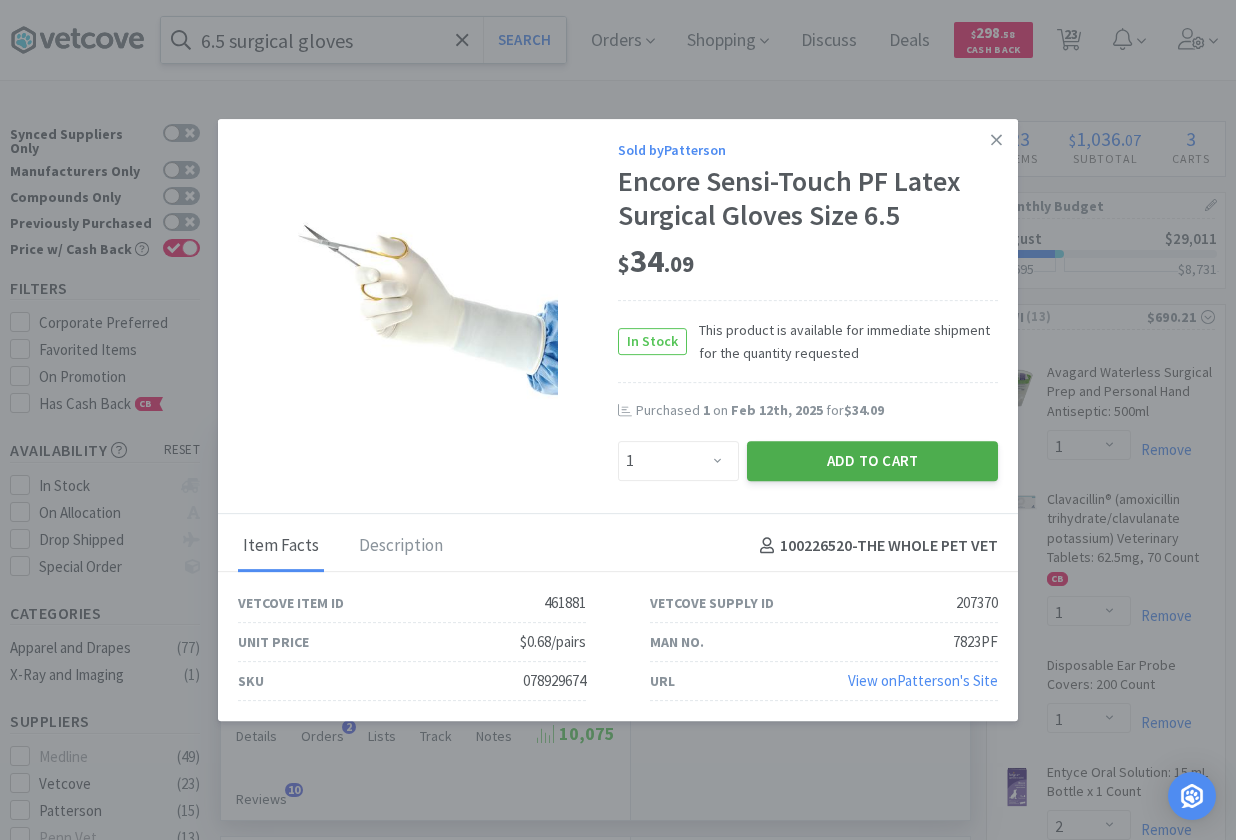 click on "Add to Cart" at bounding box center (872, 461) 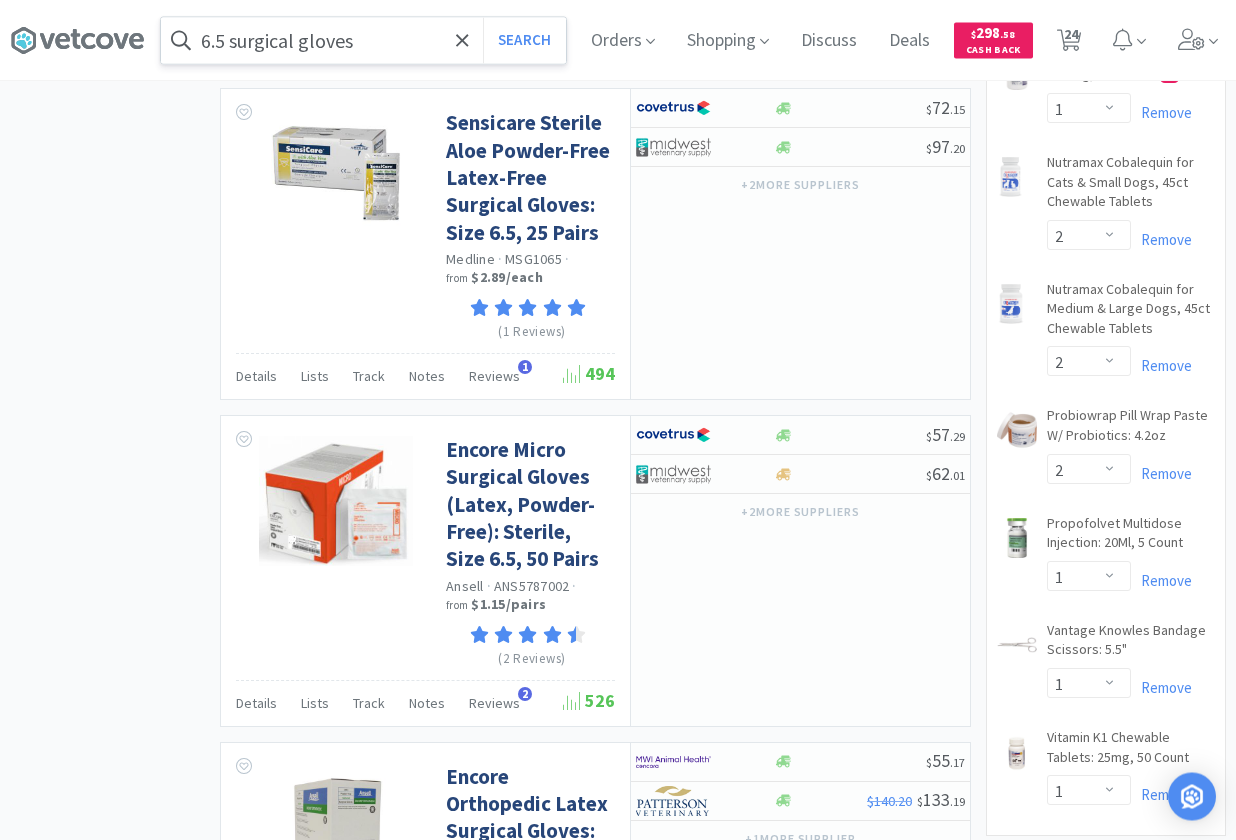 scroll, scrollTop: 2040, scrollLeft: 0, axis: vertical 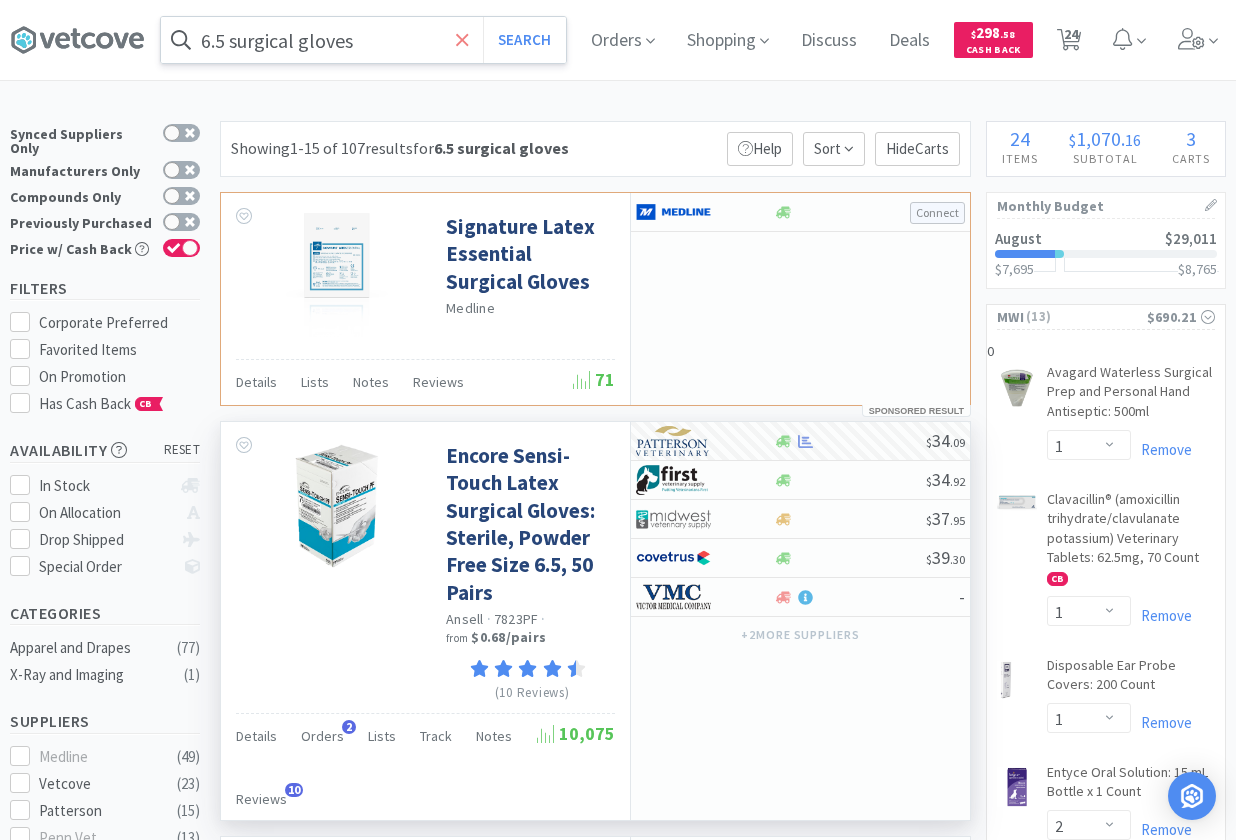 click 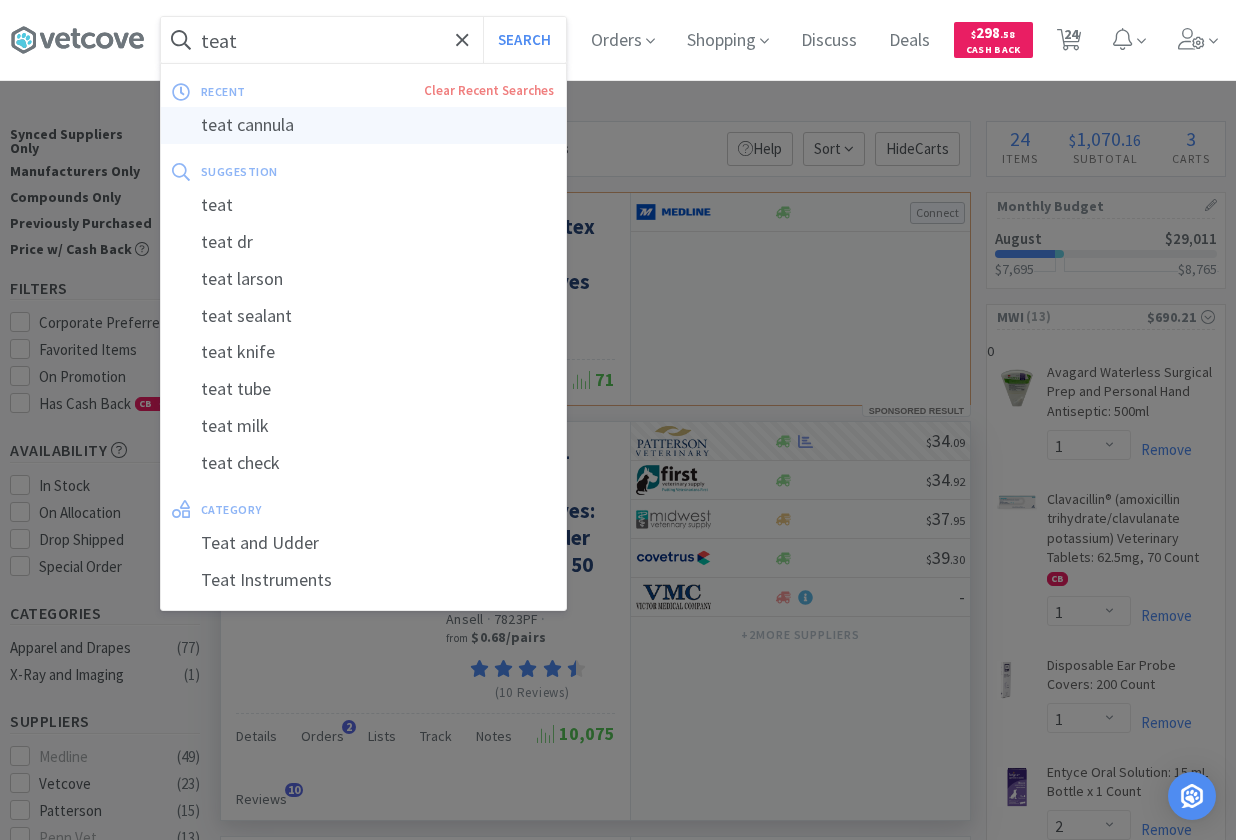 click on "teat cannula" at bounding box center [363, 125] 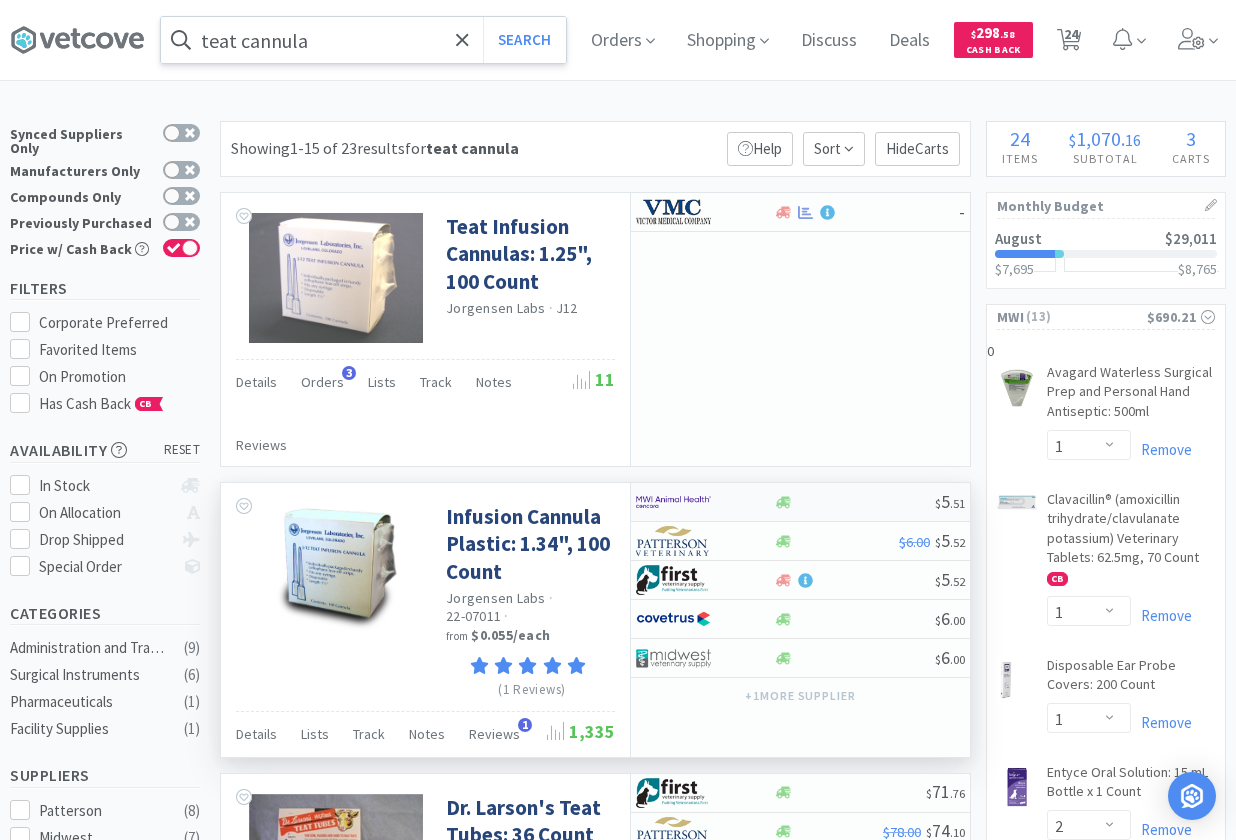 click at bounding box center [704, 502] 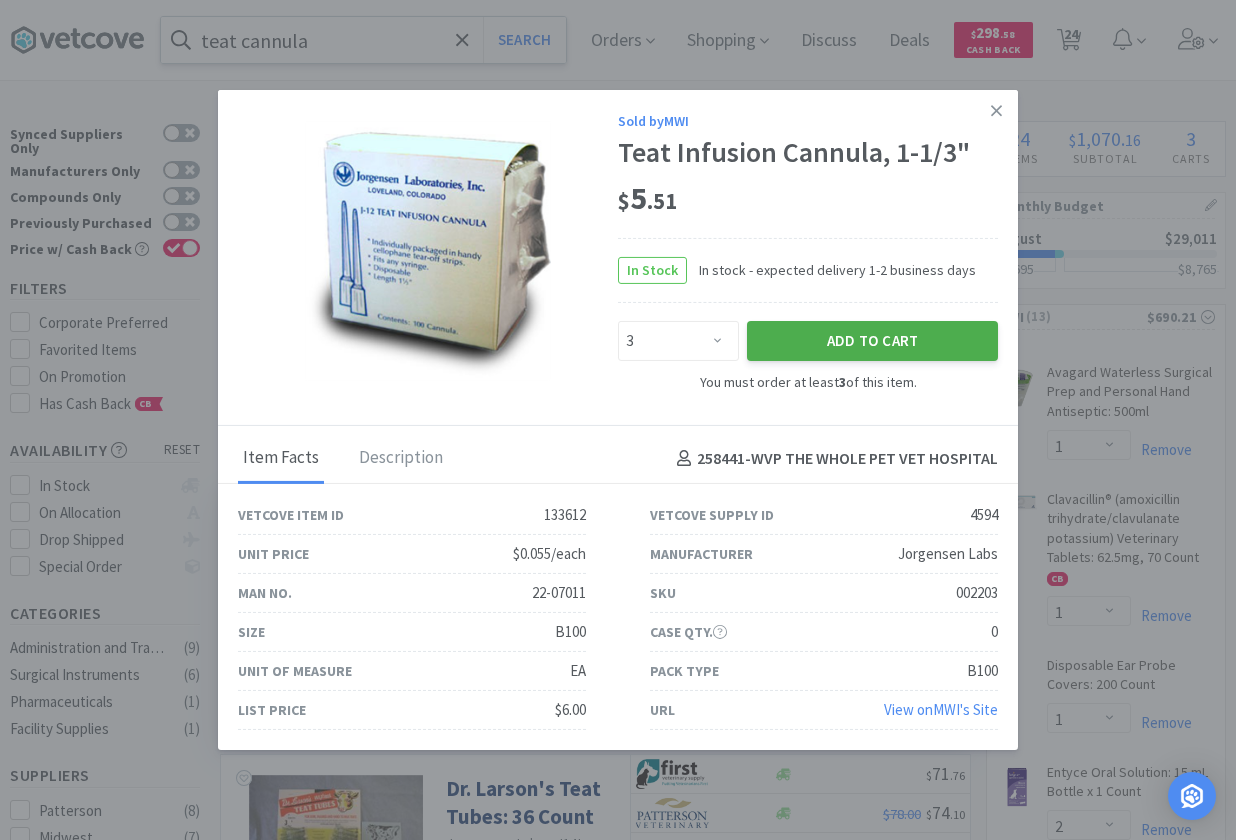 click on "Add to Cart" at bounding box center (872, 341) 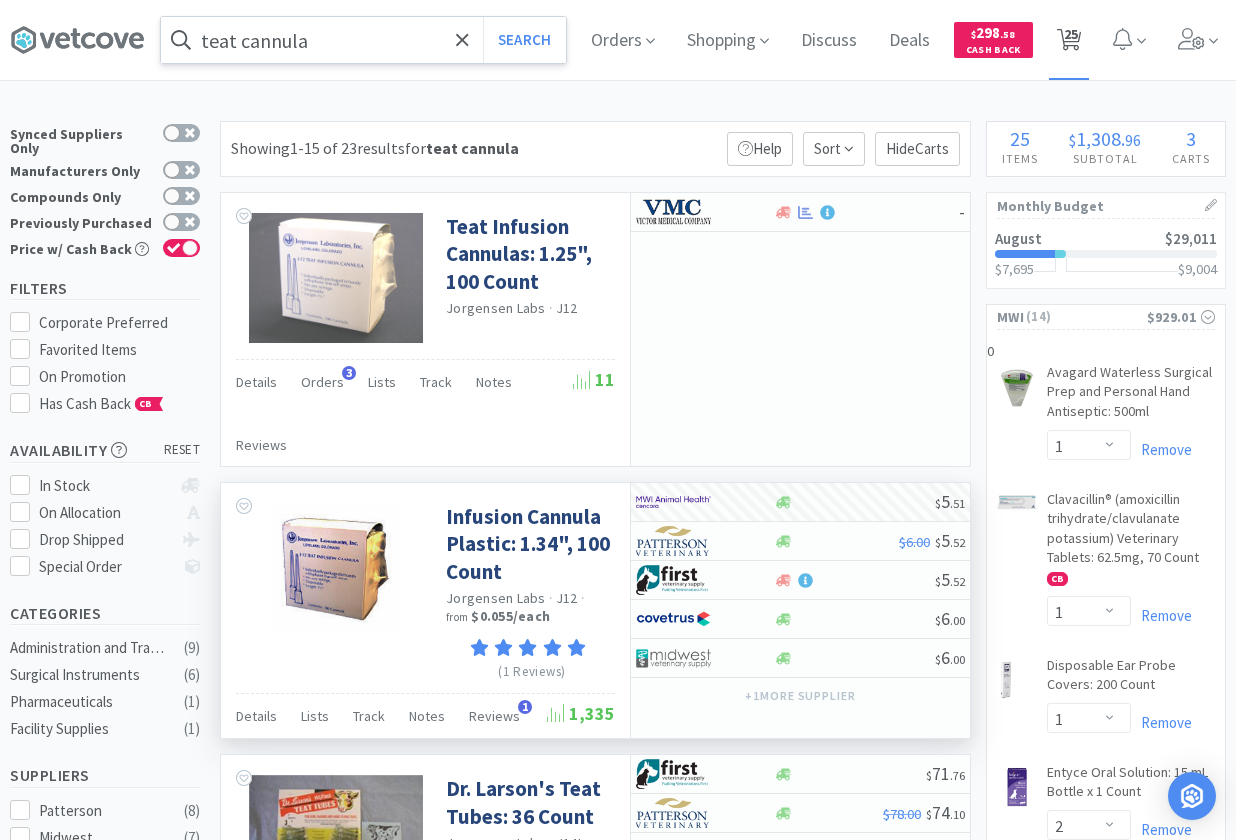 click on "25" at bounding box center (1071, 34) 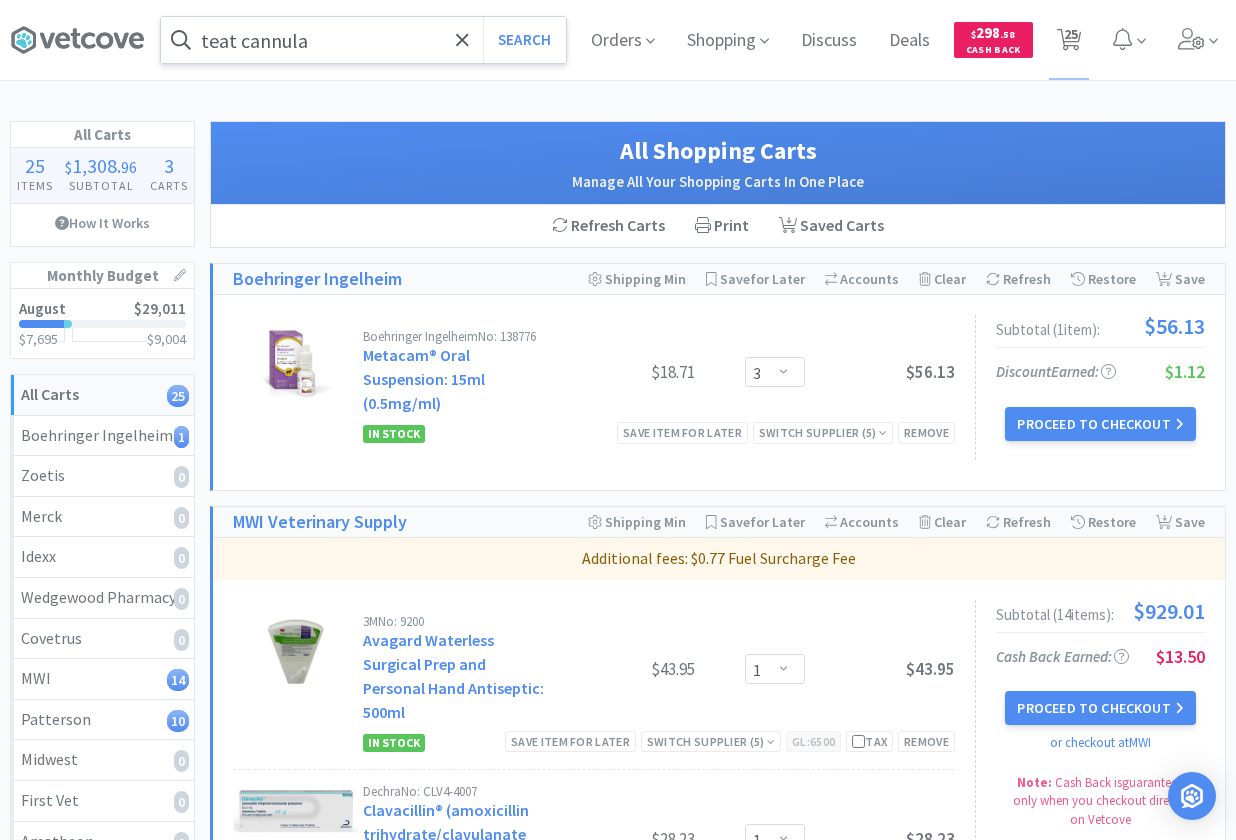 click on "Boehringer Ingelheim     Set  Shipping Min     Save  All  for Later     Switch  Accounts   ( 100802003-2159384 )       Clear  Cart     Refresh  Cart     Restore  Cart     Save  Cart" at bounding box center [719, 279] 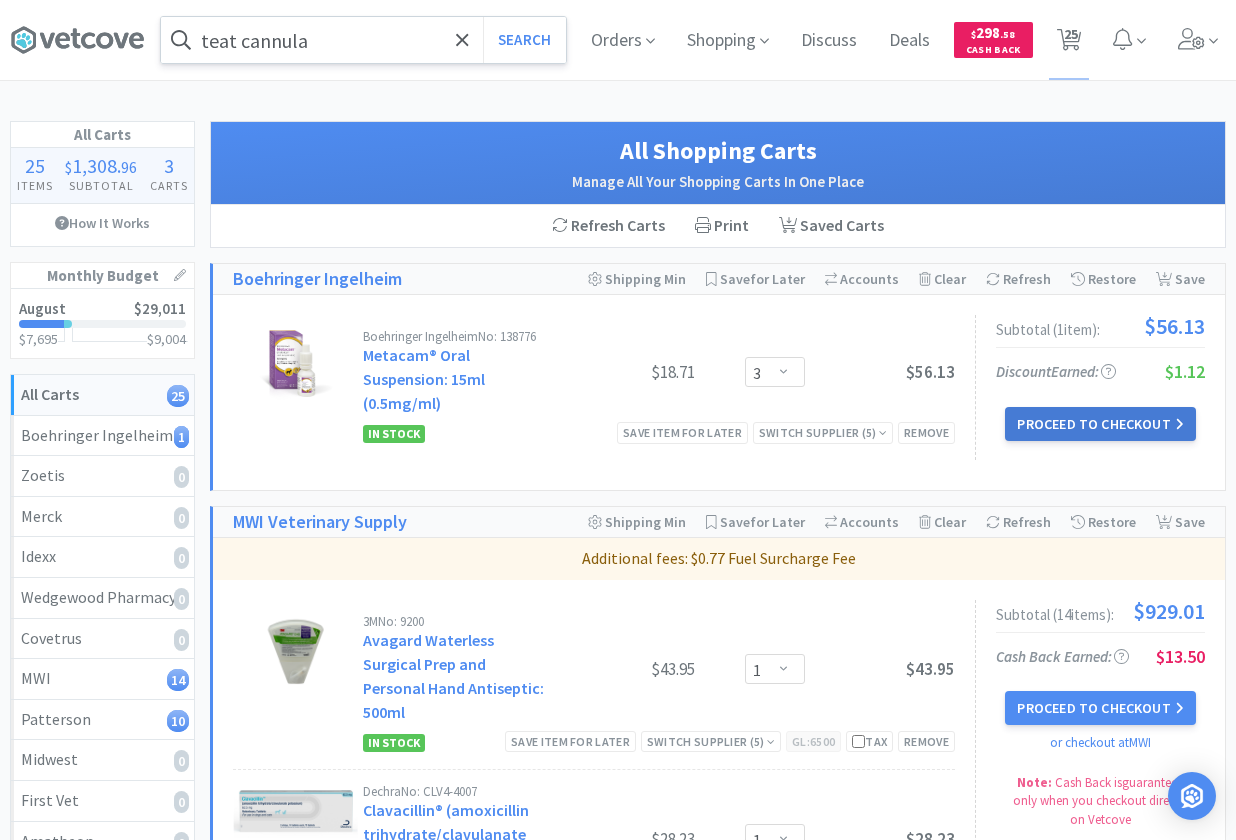 click on "Proceed to Checkout" at bounding box center (1100, 424) 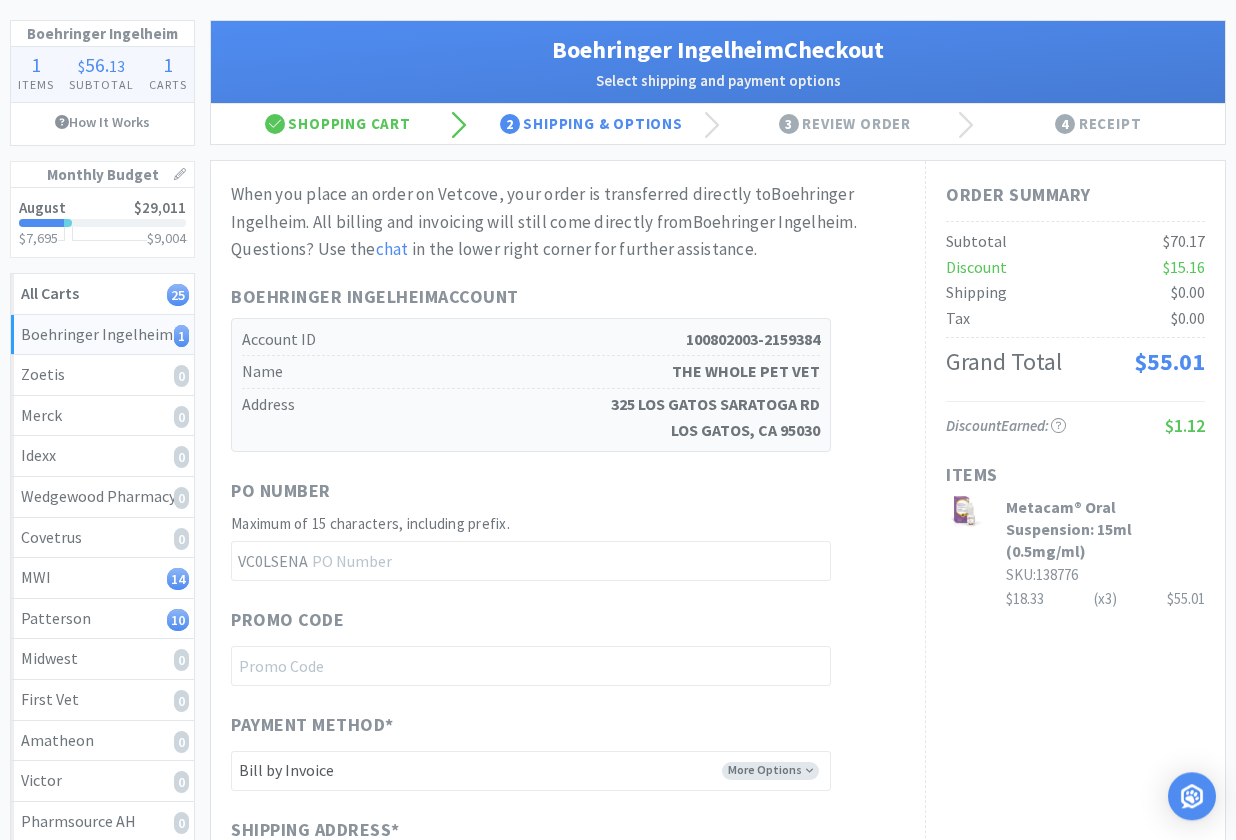 scroll, scrollTop: 102, scrollLeft: 0, axis: vertical 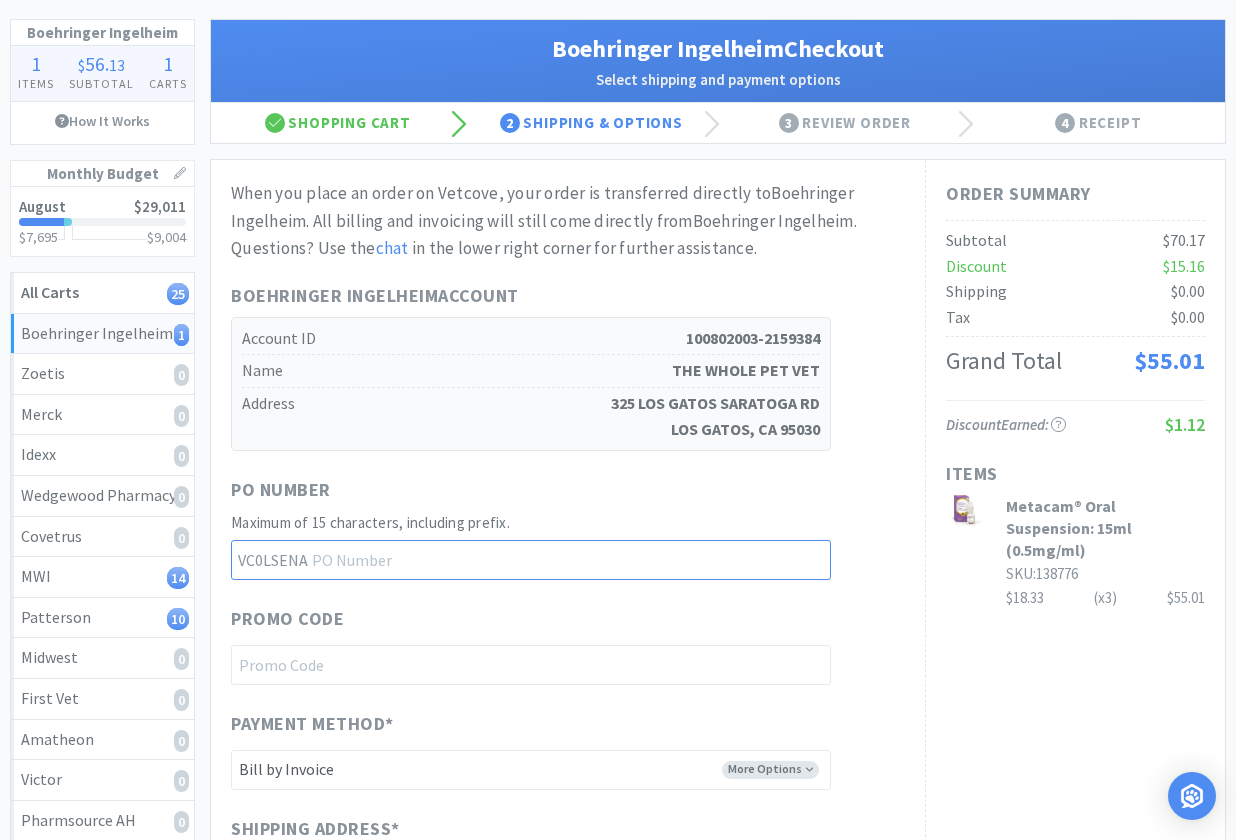 click at bounding box center (531, 560) 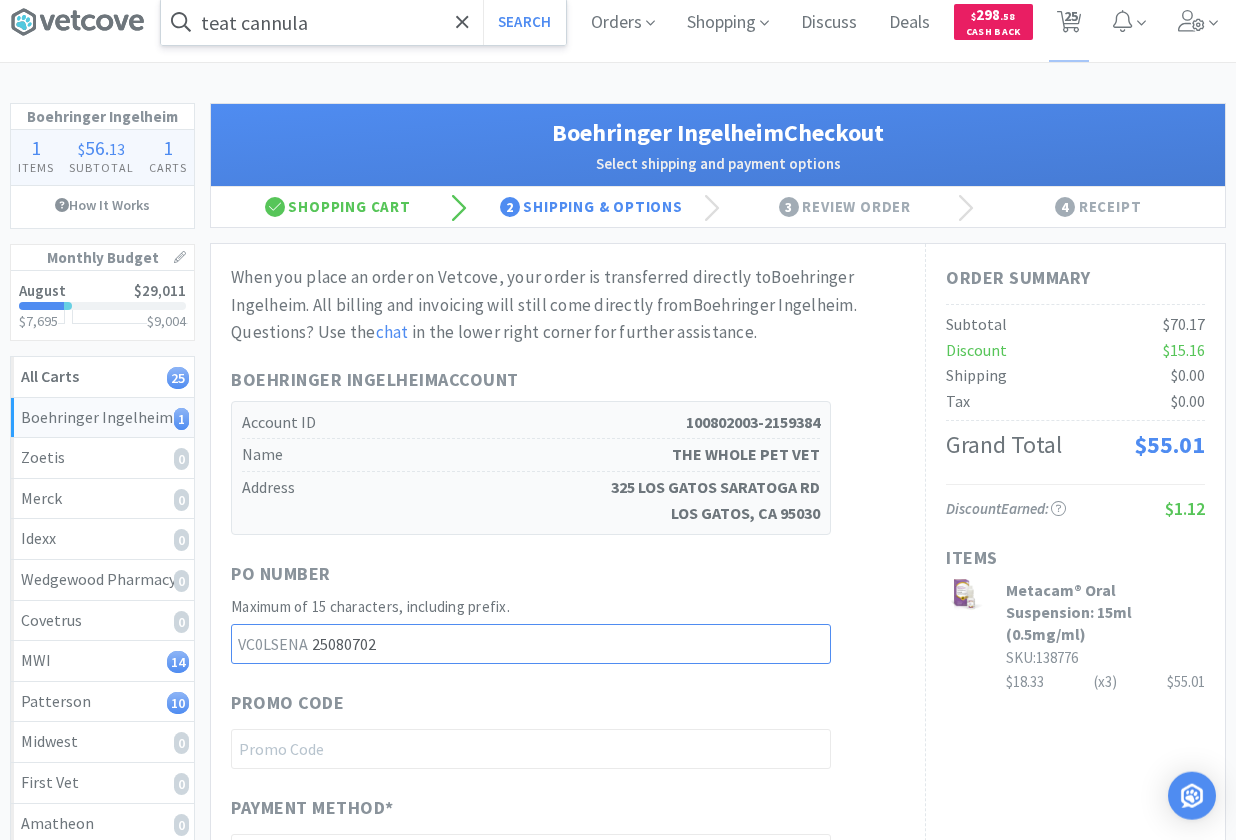 scroll, scrollTop: 0, scrollLeft: 0, axis: both 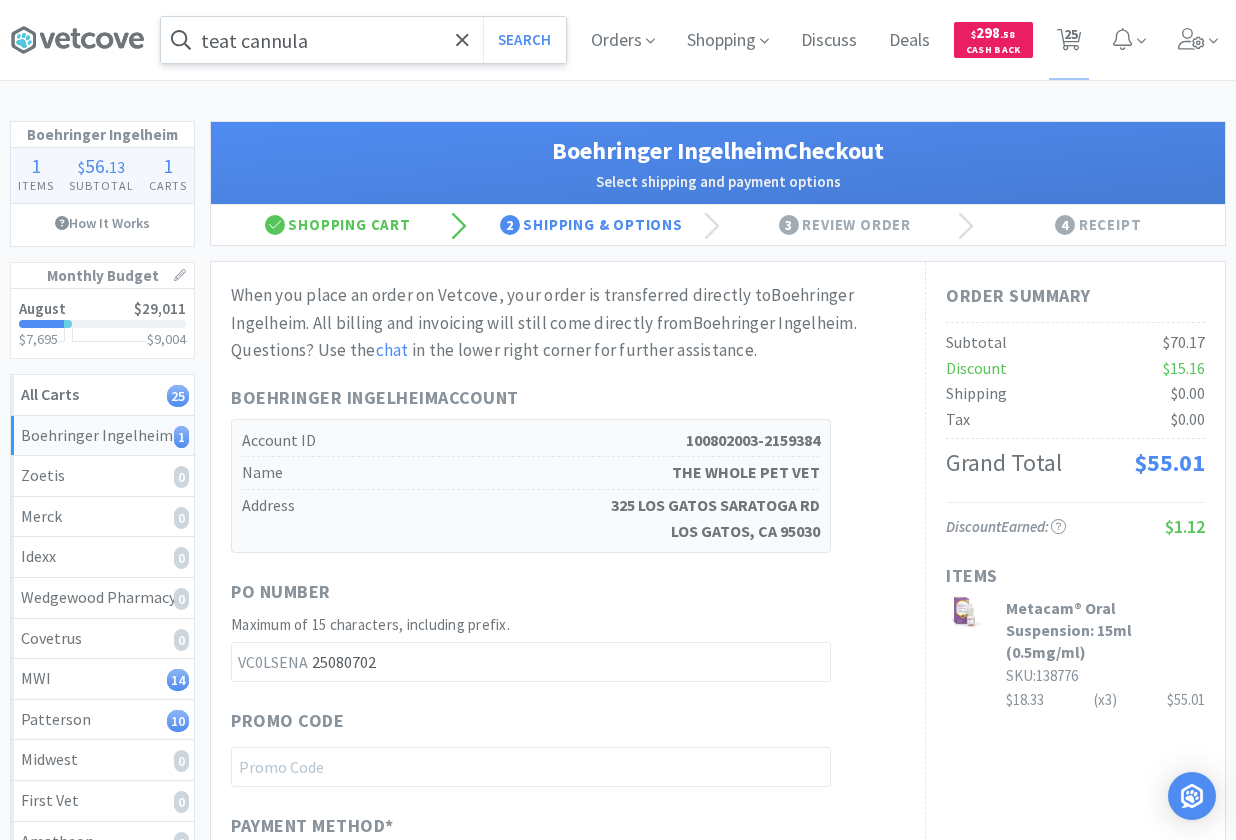click on "PO Number Maximum of 15 characters, including prefix. [ORDER_ID]" at bounding box center (568, 630) 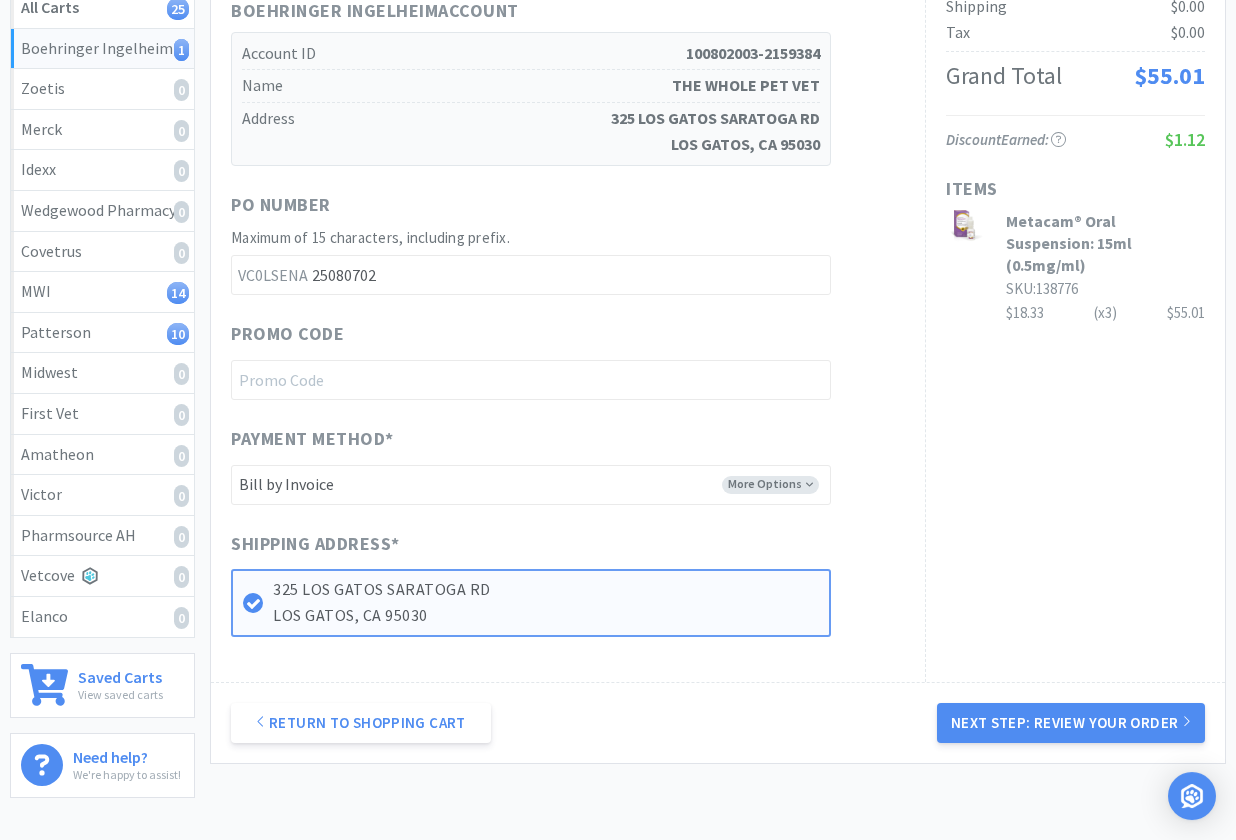 scroll, scrollTop: 408, scrollLeft: 0, axis: vertical 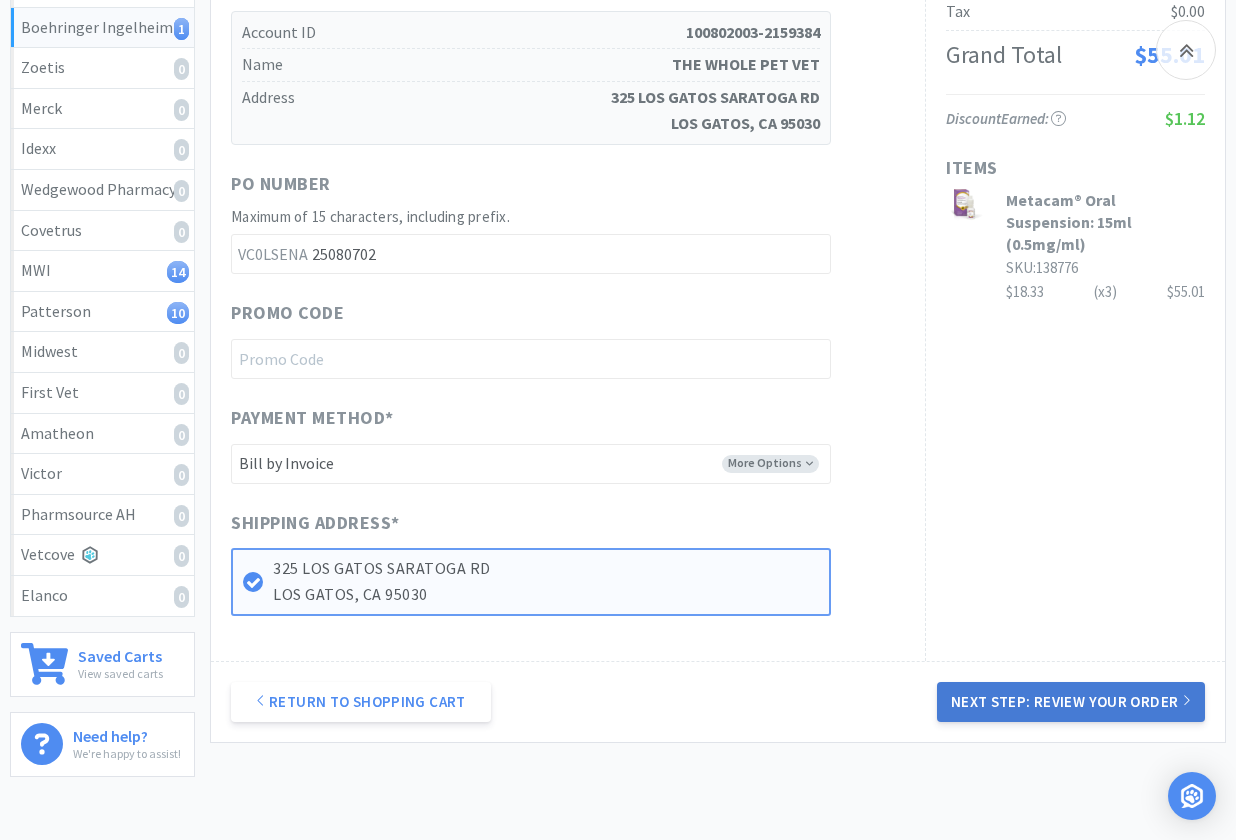 click on "Next Step: Review Your Order" at bounding box center (1071, 702) 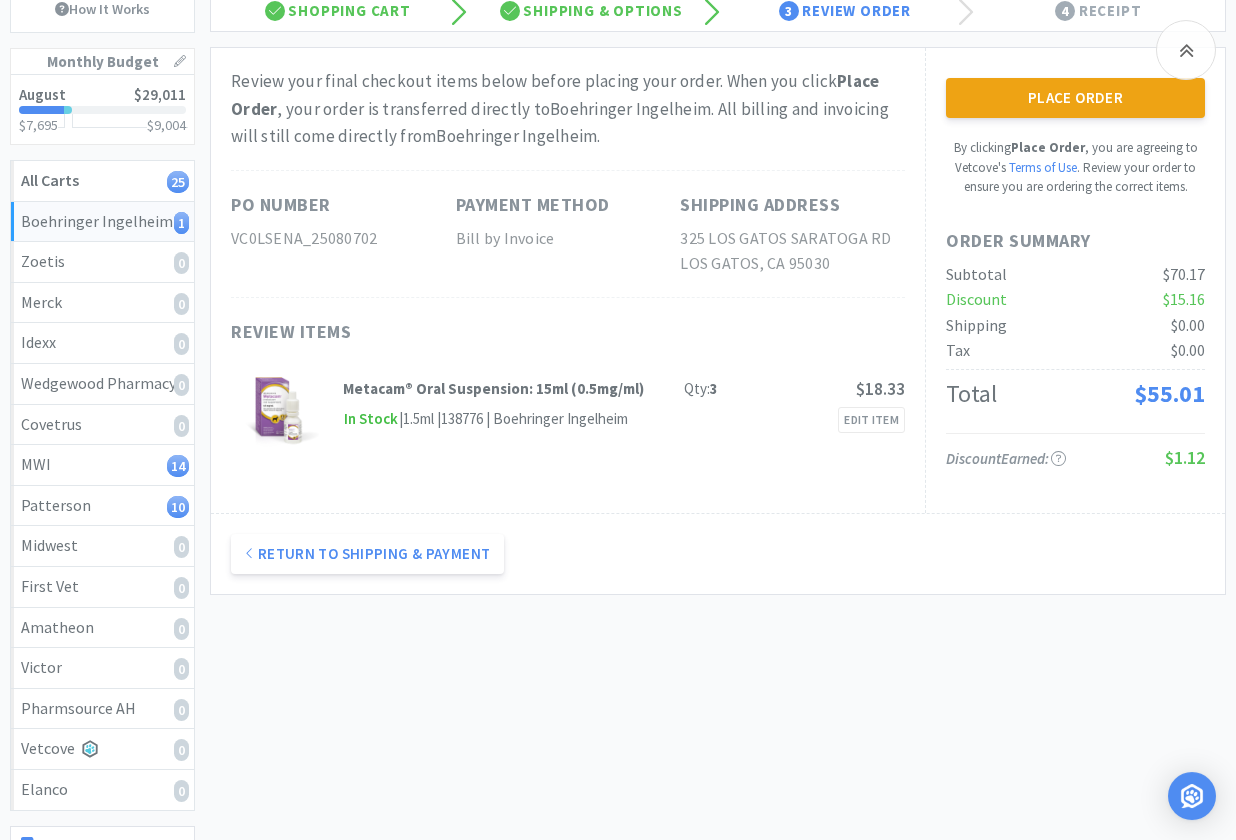 scroll, scrollTop: 102, scrollLeft: 0, axis: vertical 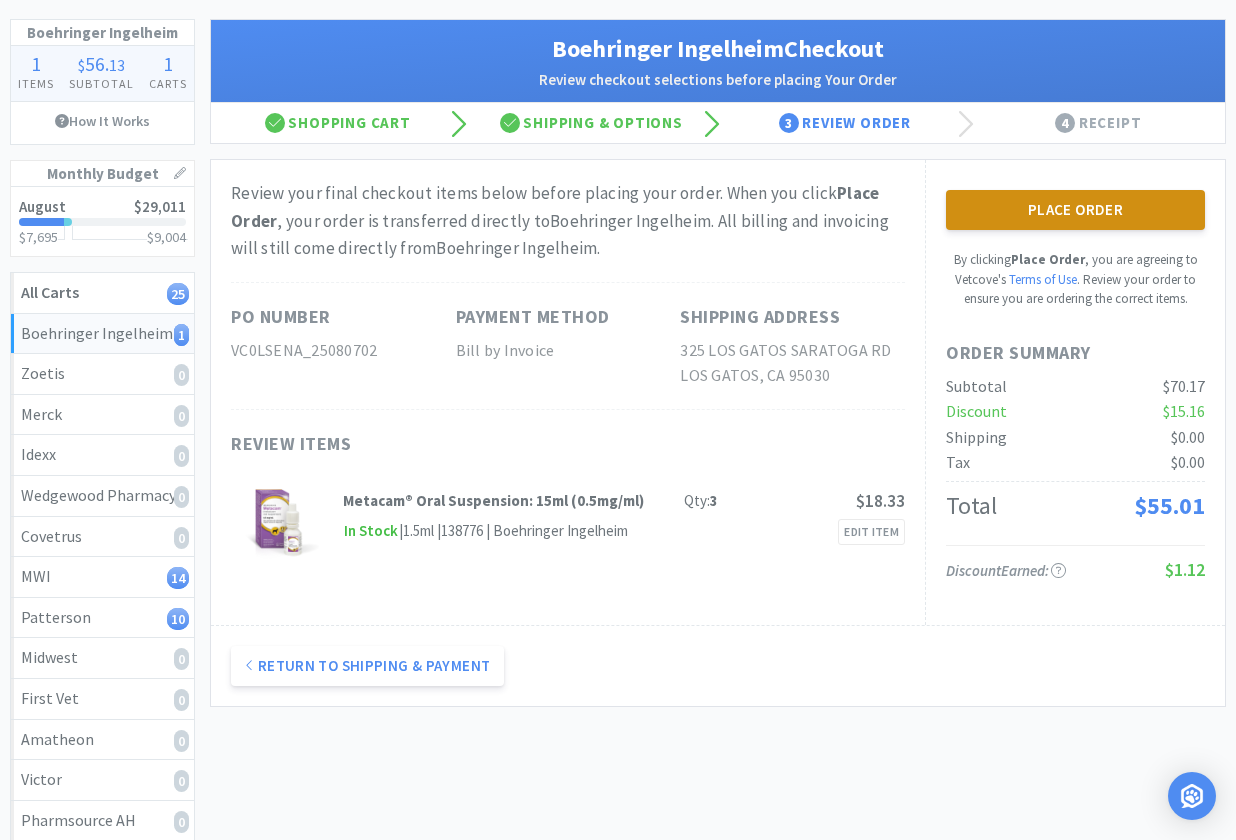 click on "Place Order" at bounding box center (1075, 210) 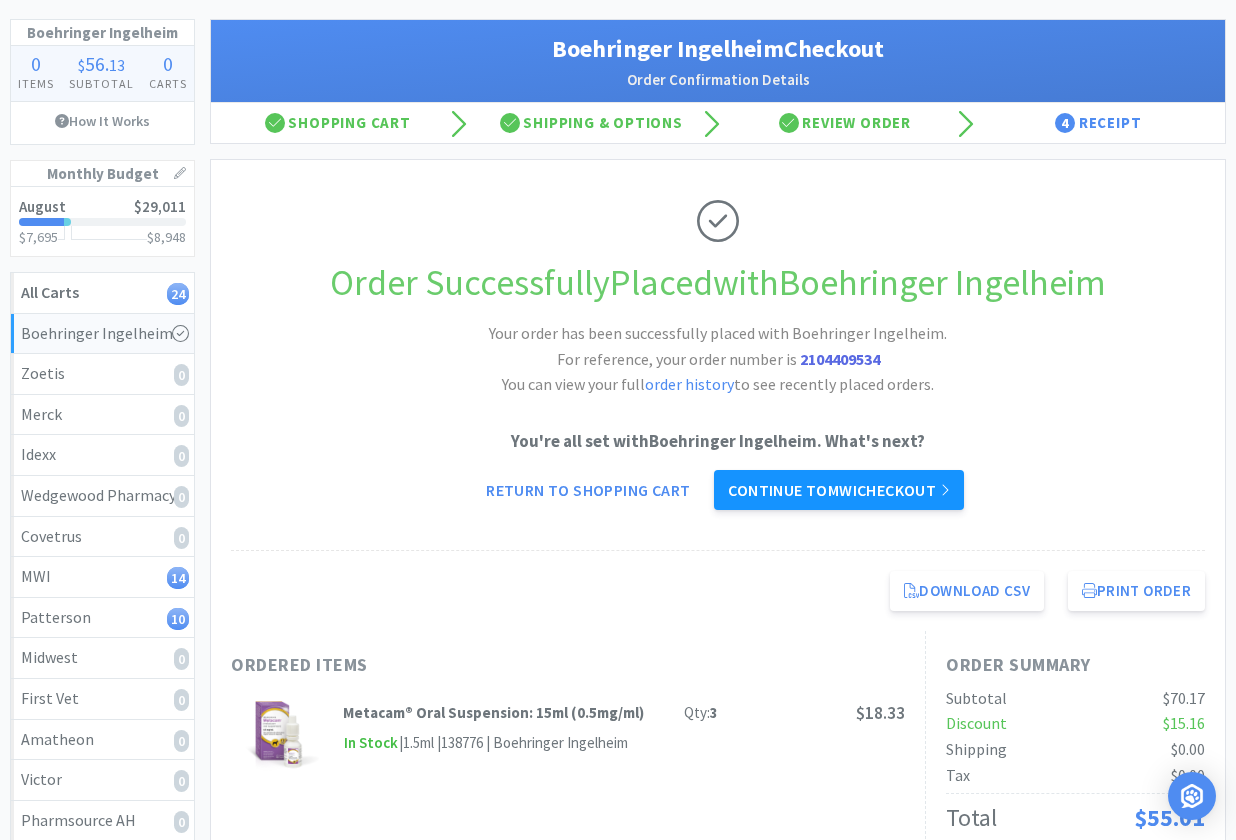 click on "Continue to  MWI  checkout" at bounding box center [838, 490] 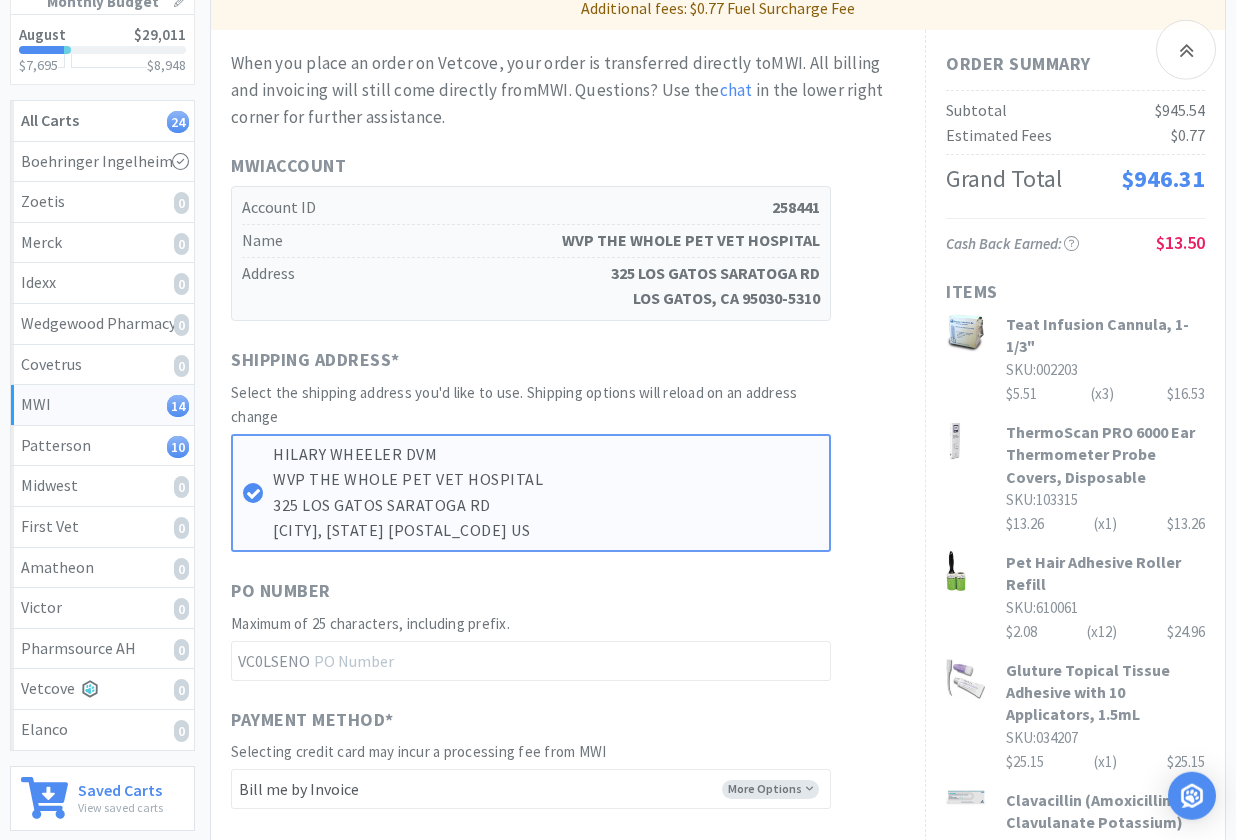 scroll, scrollTop: 306, scrollLeft: 0, axis: vertical 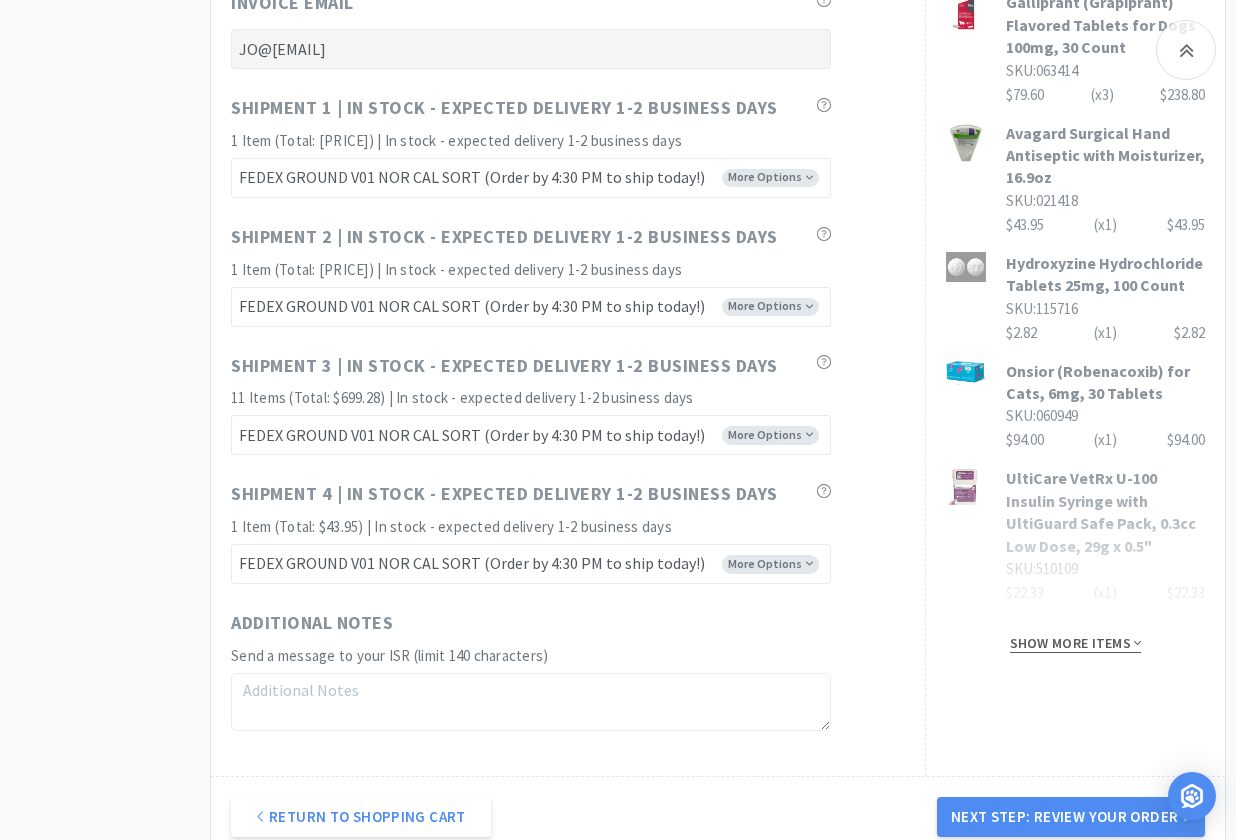 click on "Show more items" at bounding box center (1076, 643) 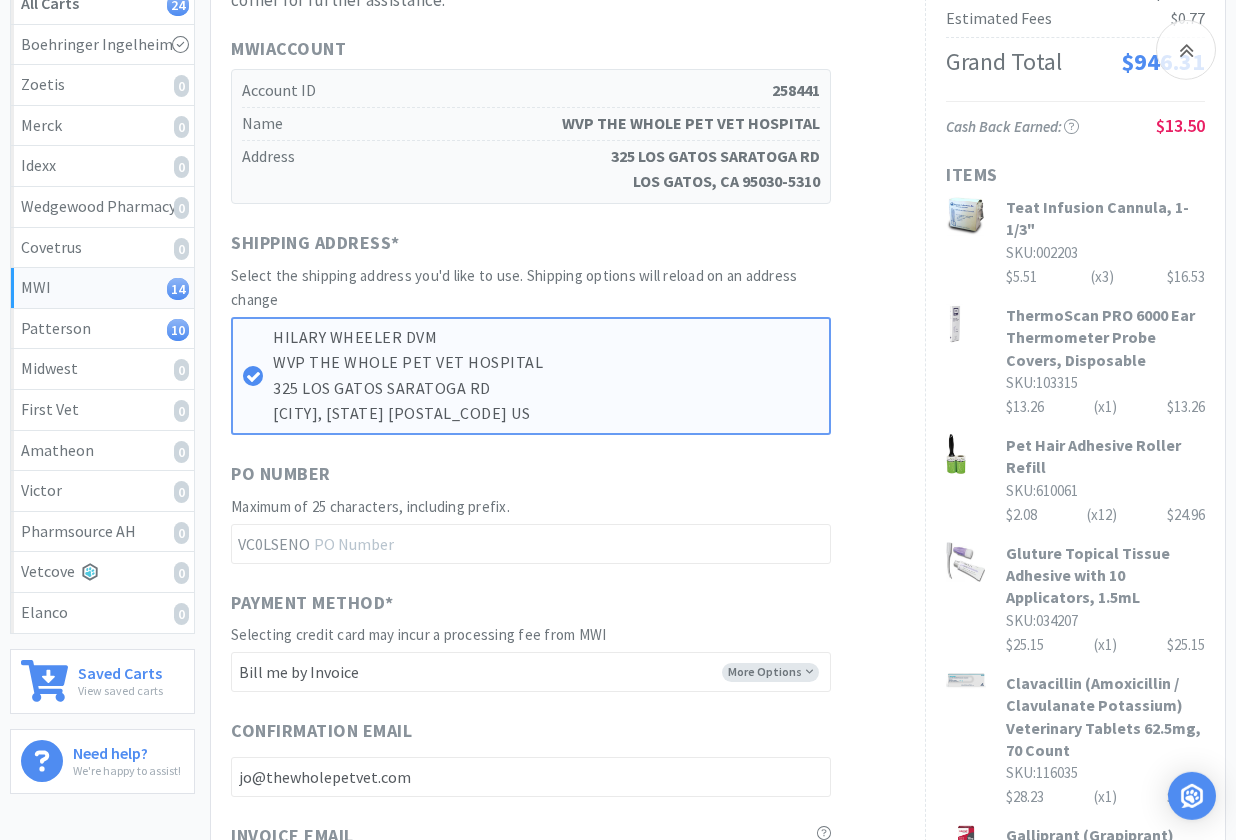 scroll, scrollTop: 408, scrollLeft: 0, axis: vertical 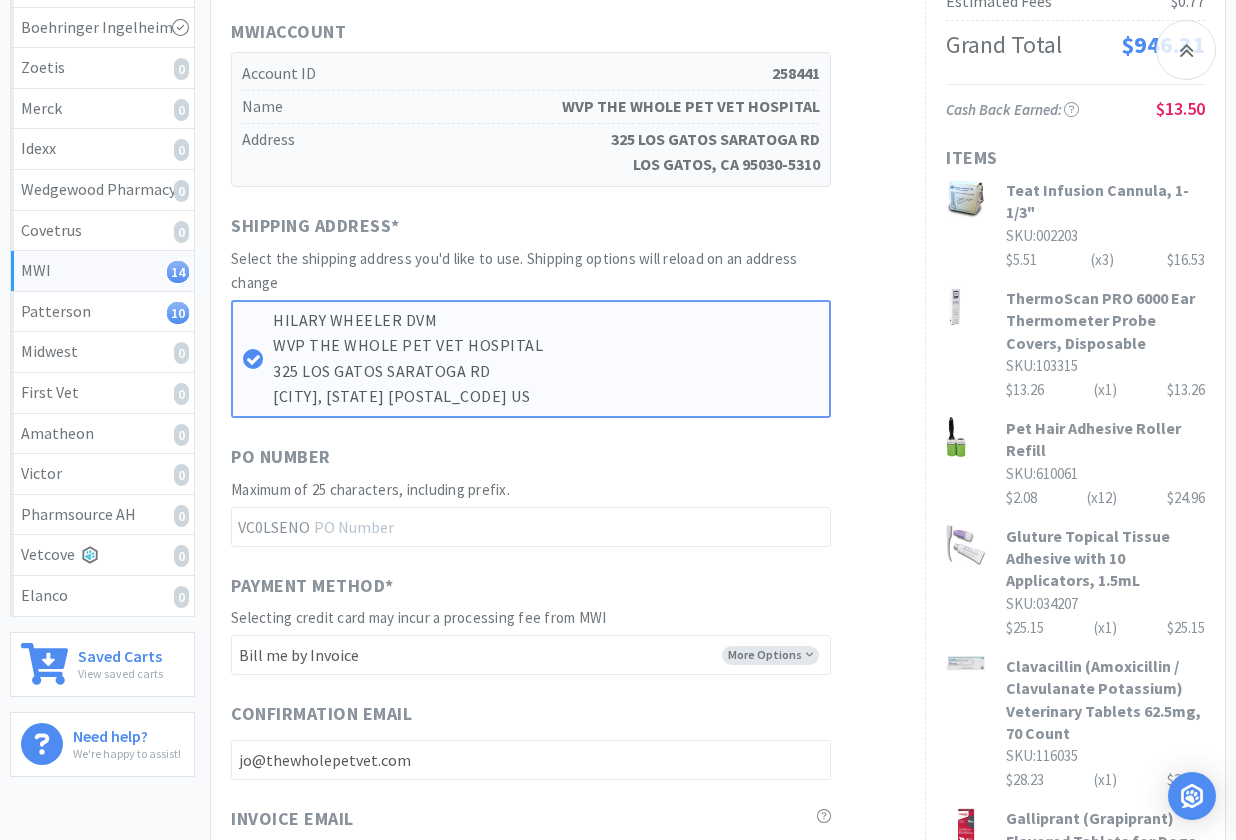 click on "Shipping Address * Select the shipping address you'd like to use. Shipping options will reload on an address change [PERSON] DVM WVP THE WHOLE PET VET HOSPITAL [NUMBER] [STREET] [CITY], [STATE] [POSTAL_CODE] US" at bounding box center [568, 315] 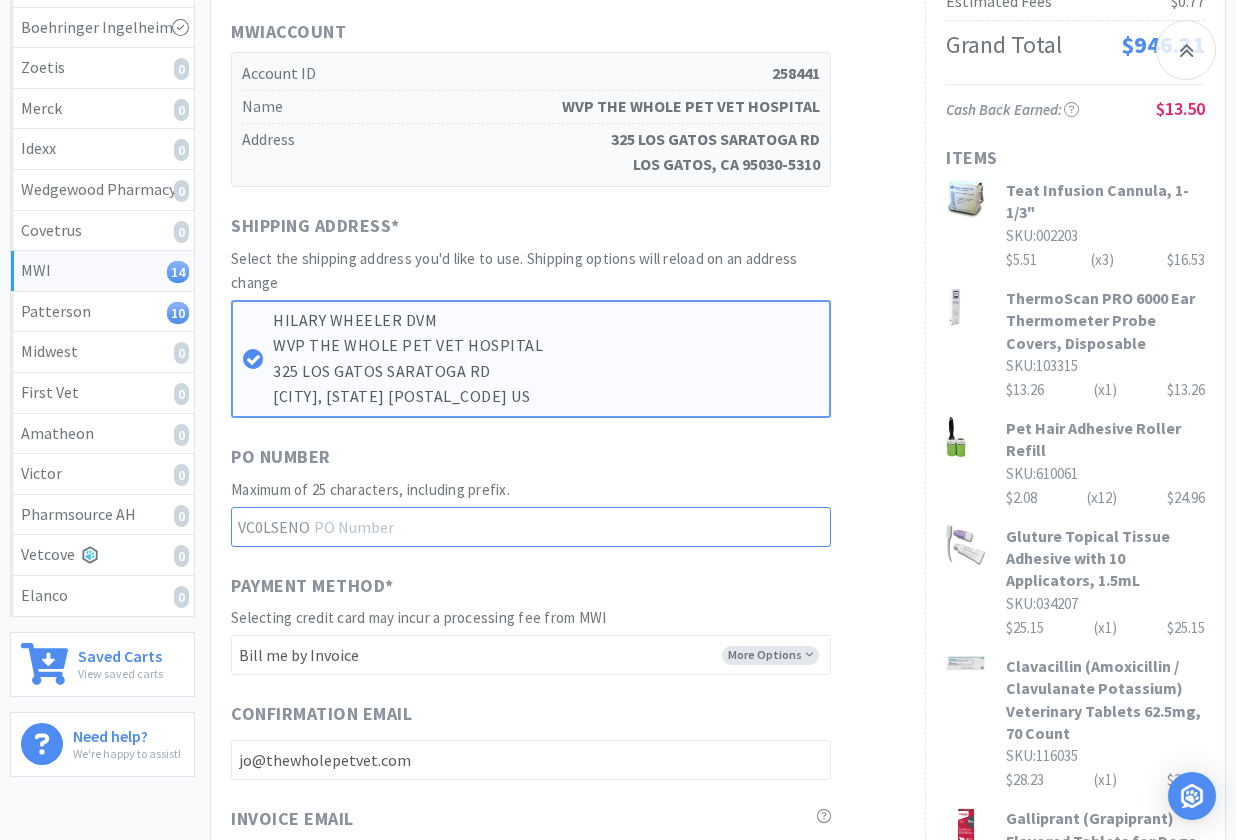 click at bounding box center [531, 527] 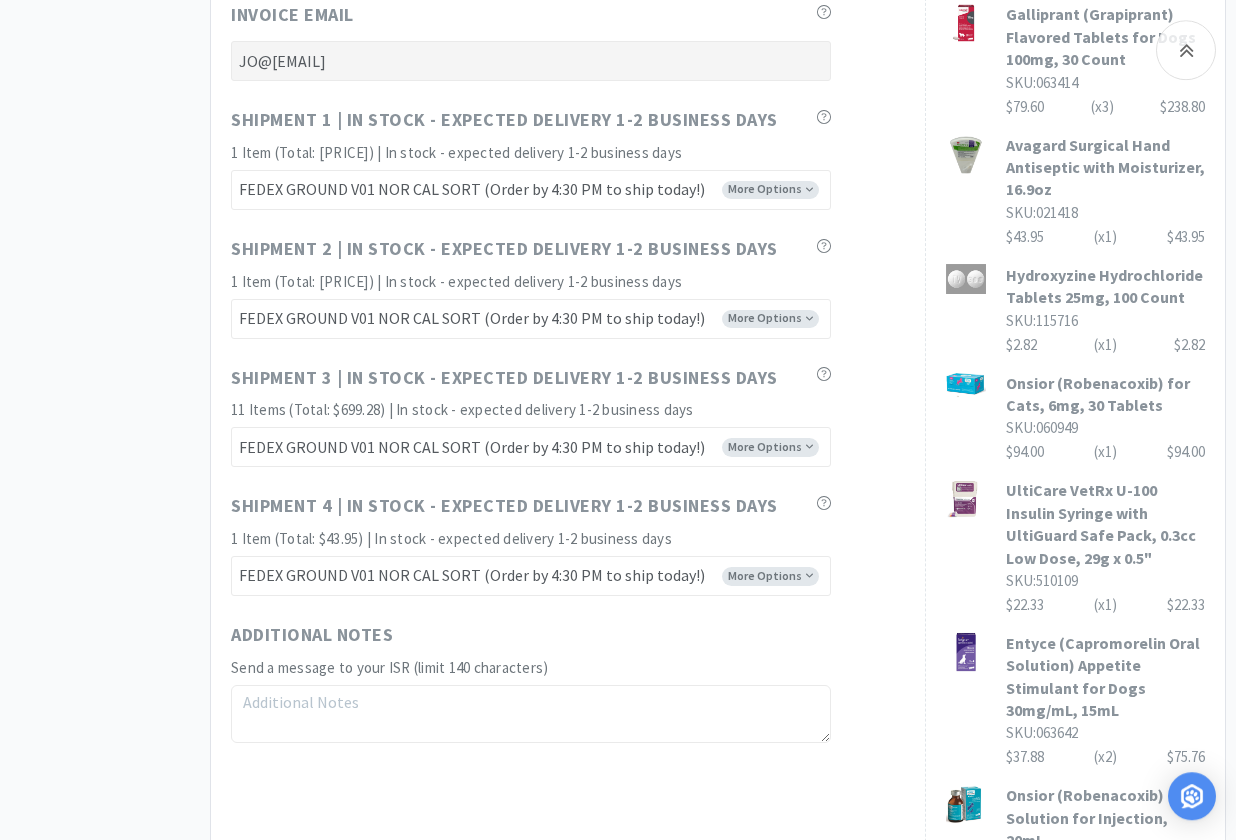 scroll, scrollTop: 1224, scrollLeft: 0, axis: vertical 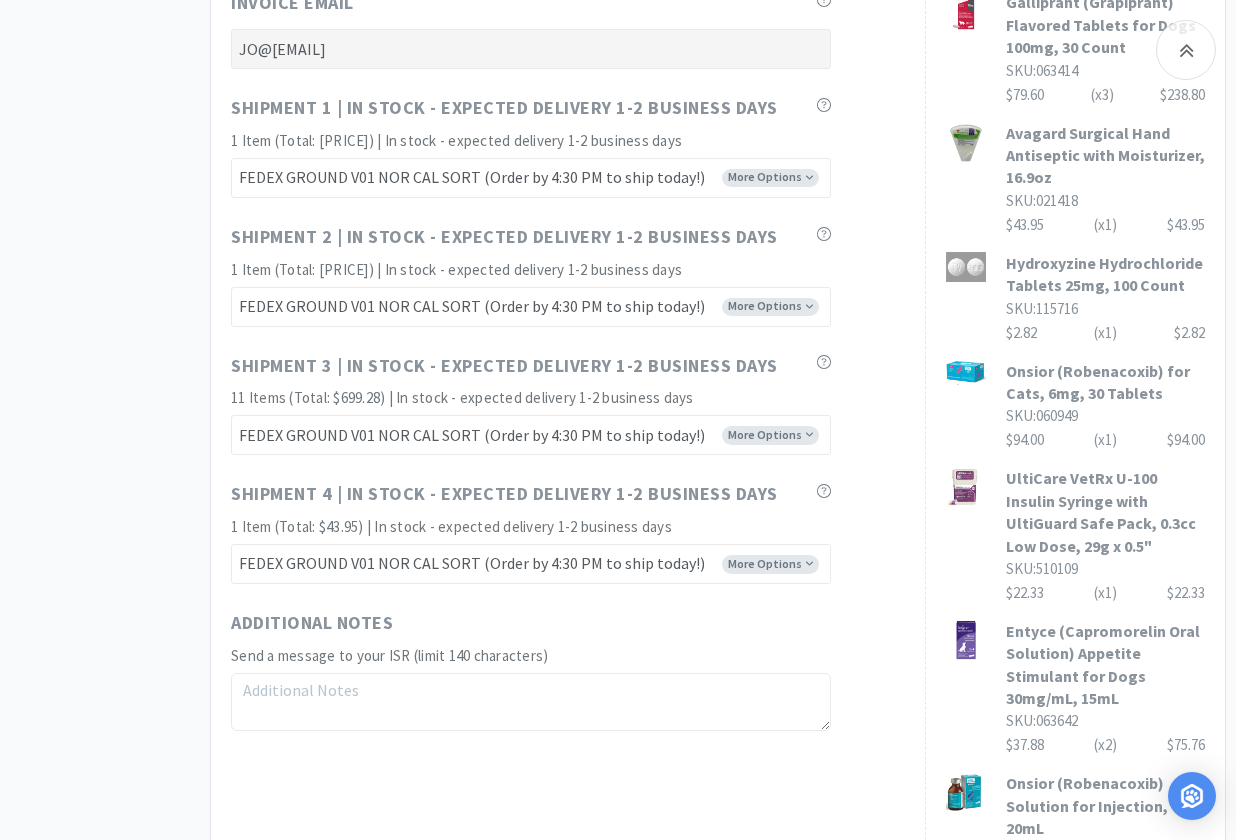 click at bounding box center (531, 702) 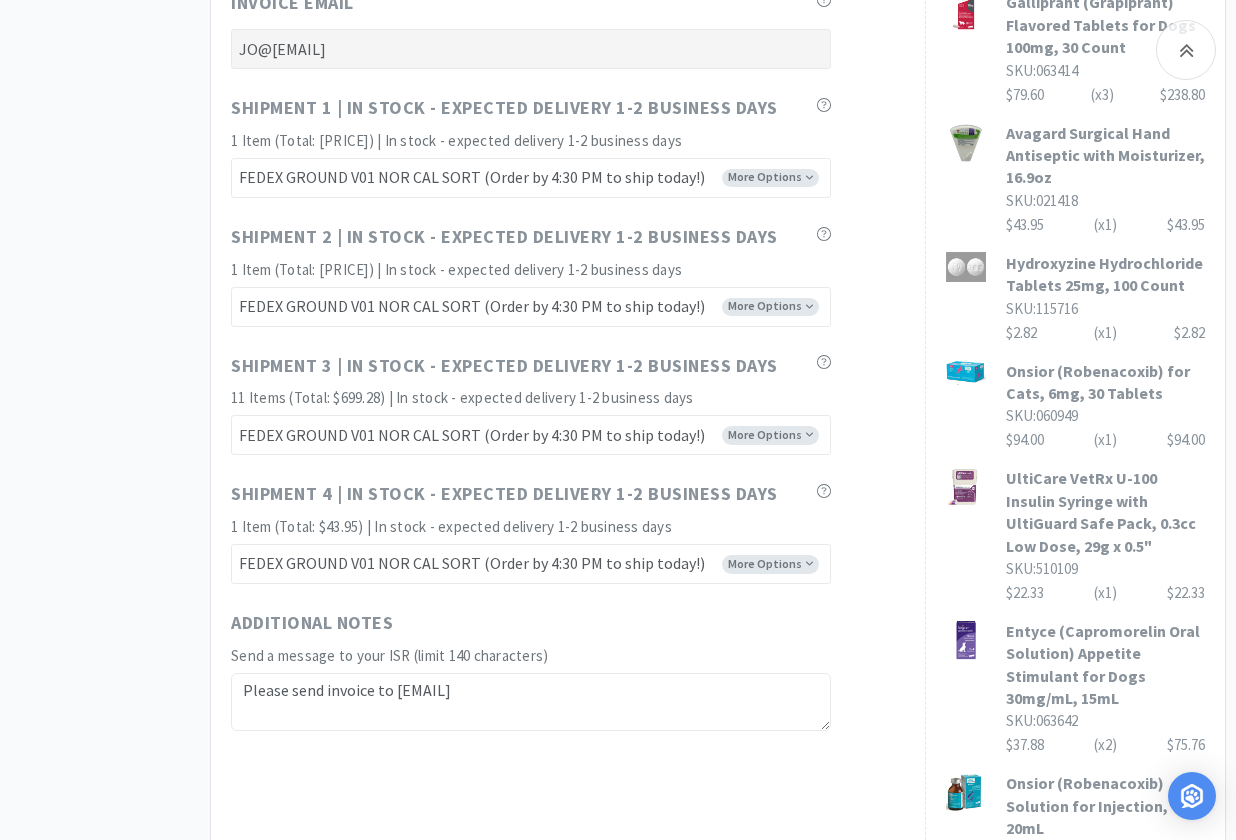 drag, startPoint x: 702, startPoint y: 714, endPoint x: 123, endPoint y: 668, distance: 580.8244 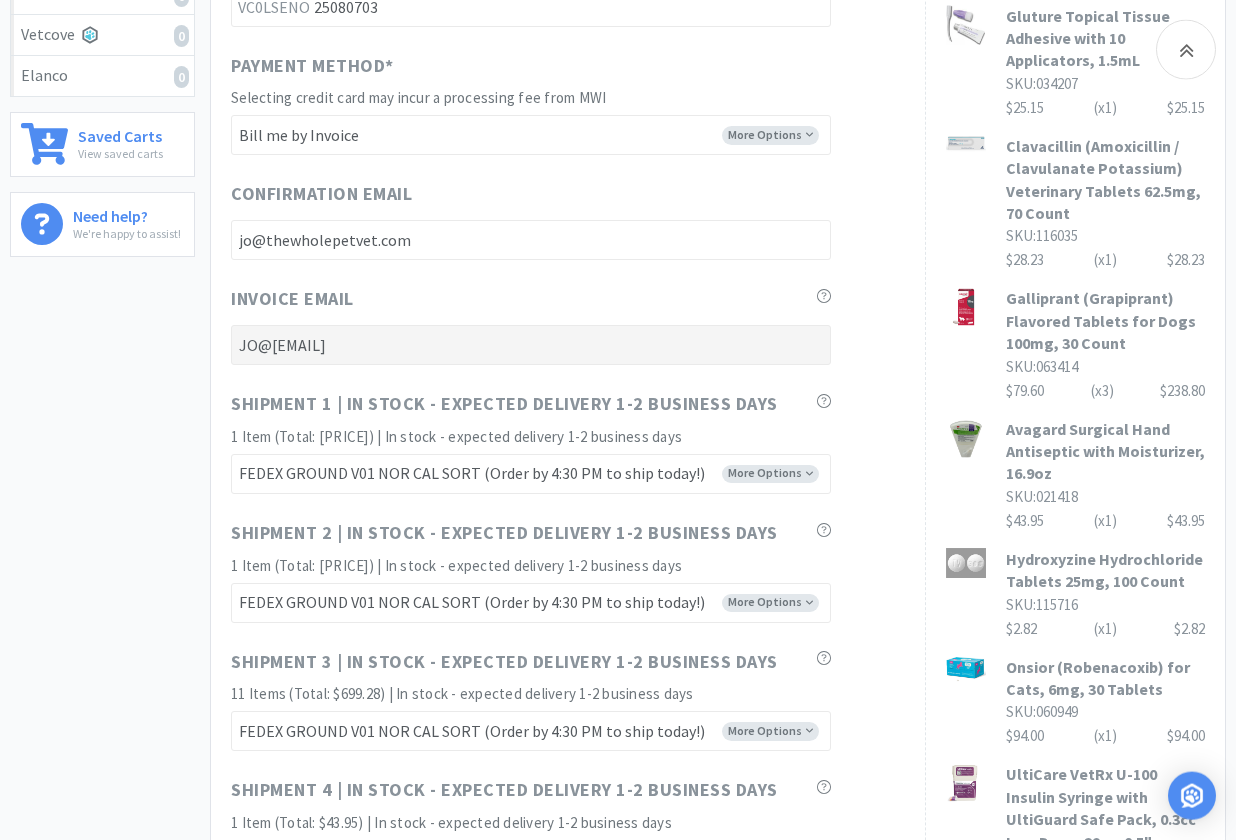 scroll, scrollTop: 714, scrollLeft: 0, axis: vertical 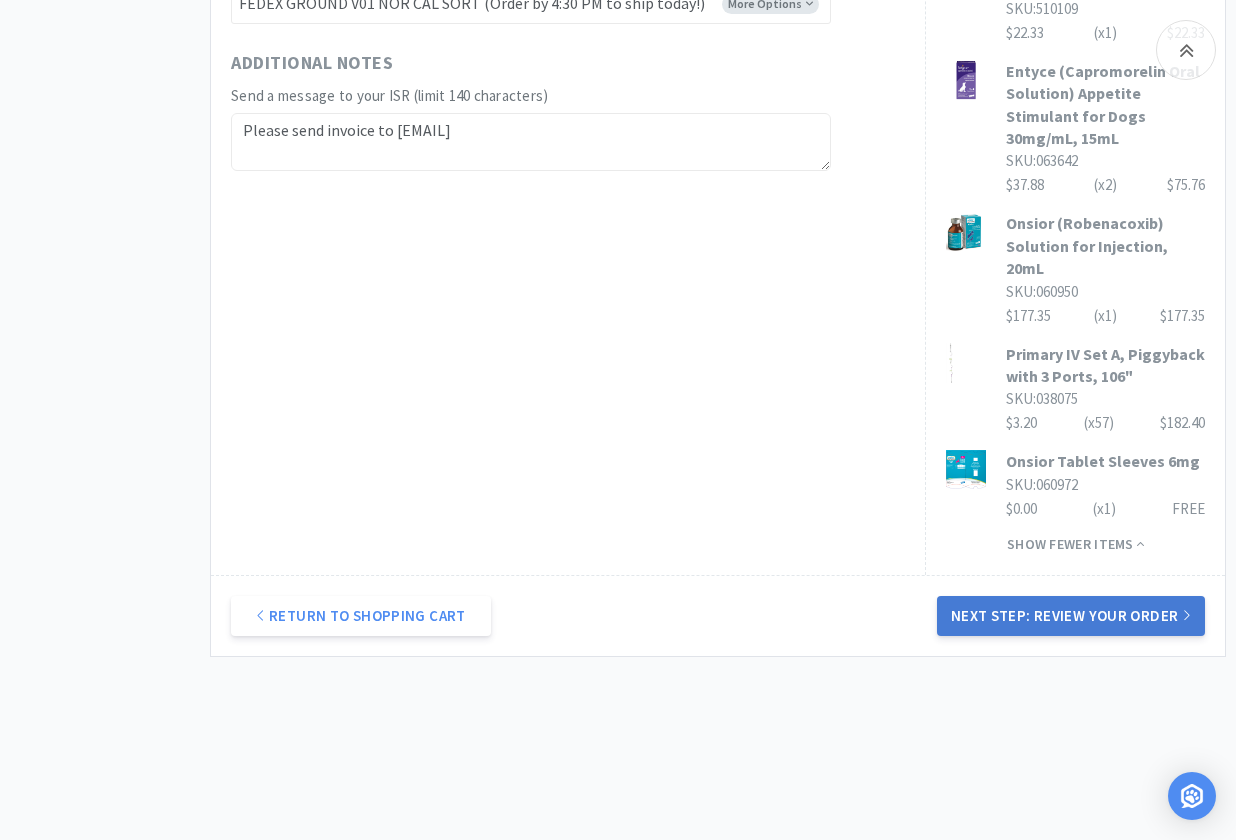 click on "Next Step: Review Your Order" at bounding box center [1071, 616] 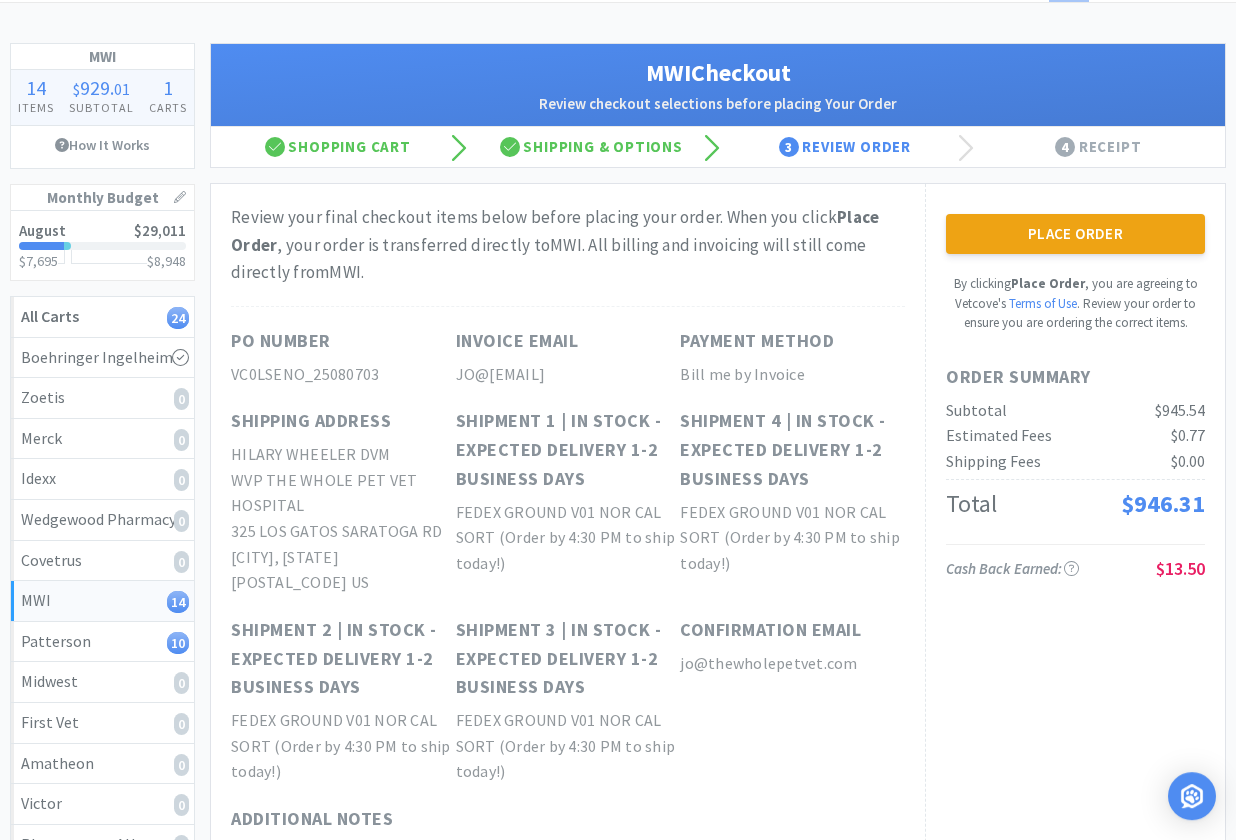 scroll, scrollTop: 0, scrollLeft: 0, axis: both 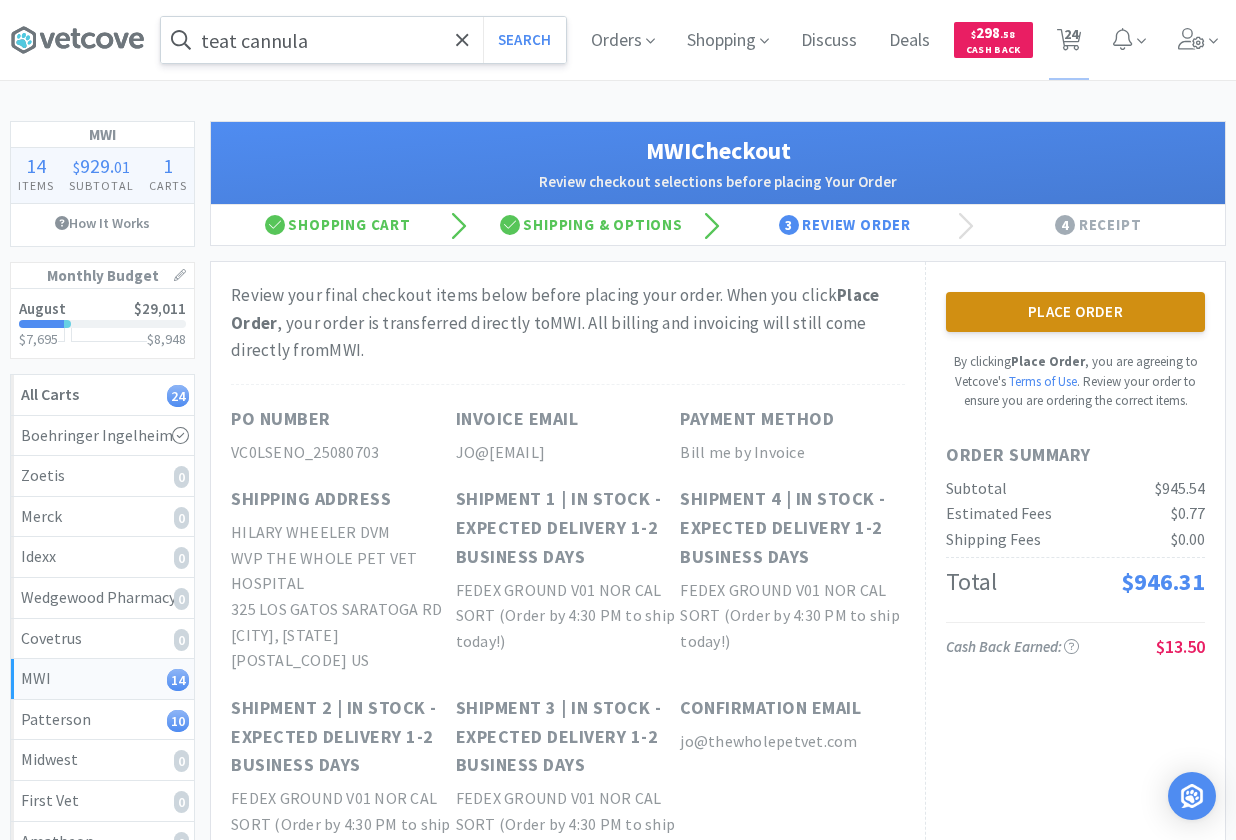 click on "Place Order" at bounding box center [1075, 312] 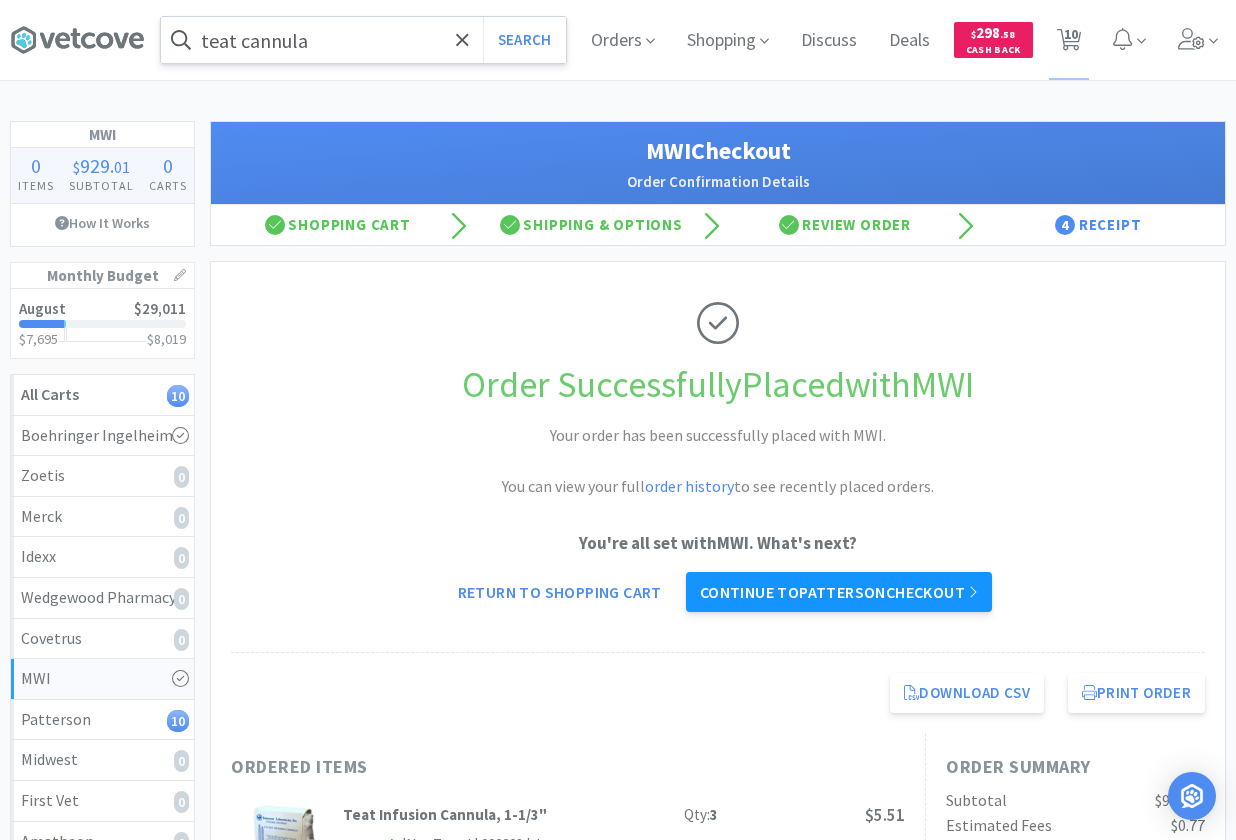 click on "Continue to  Patterson  checkout" at bounding box center [839, 592] 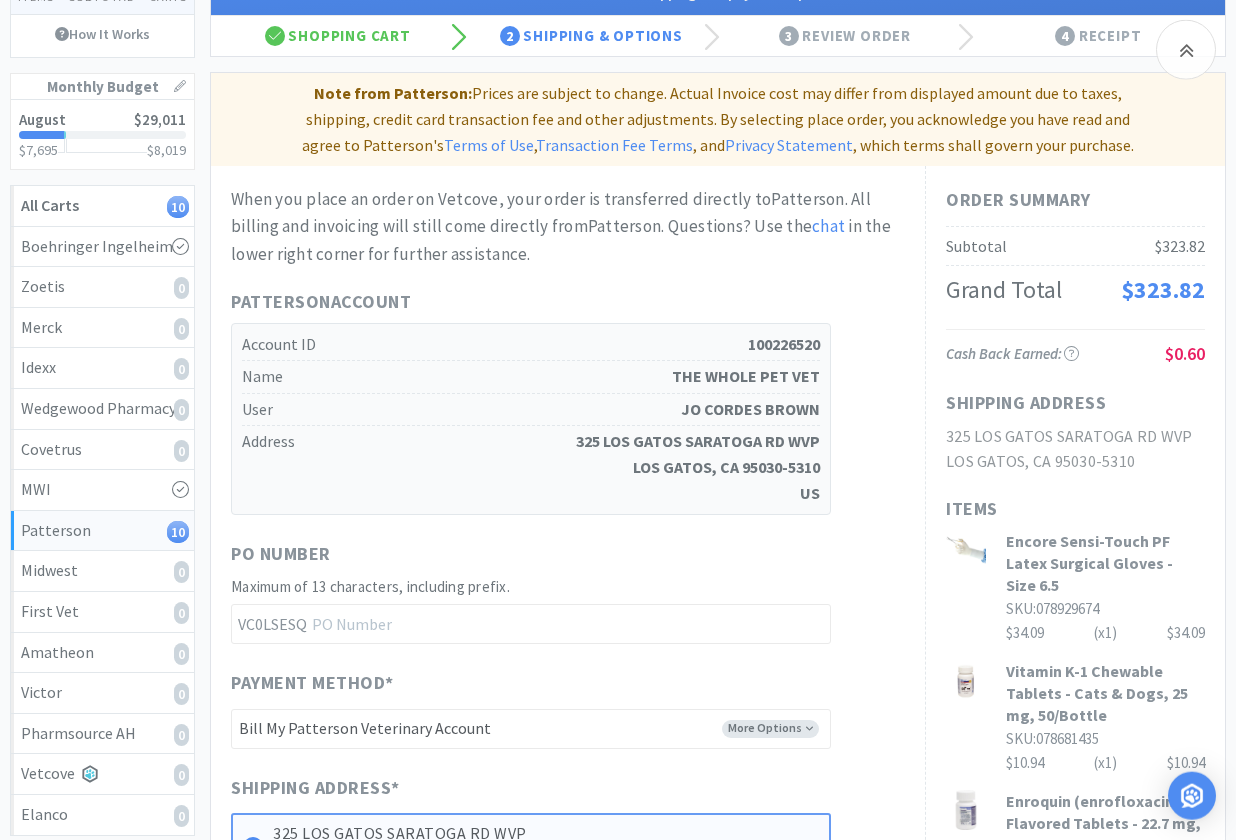 scroll, scrollTop: 306, scrollLeft: 0, axis: vertical 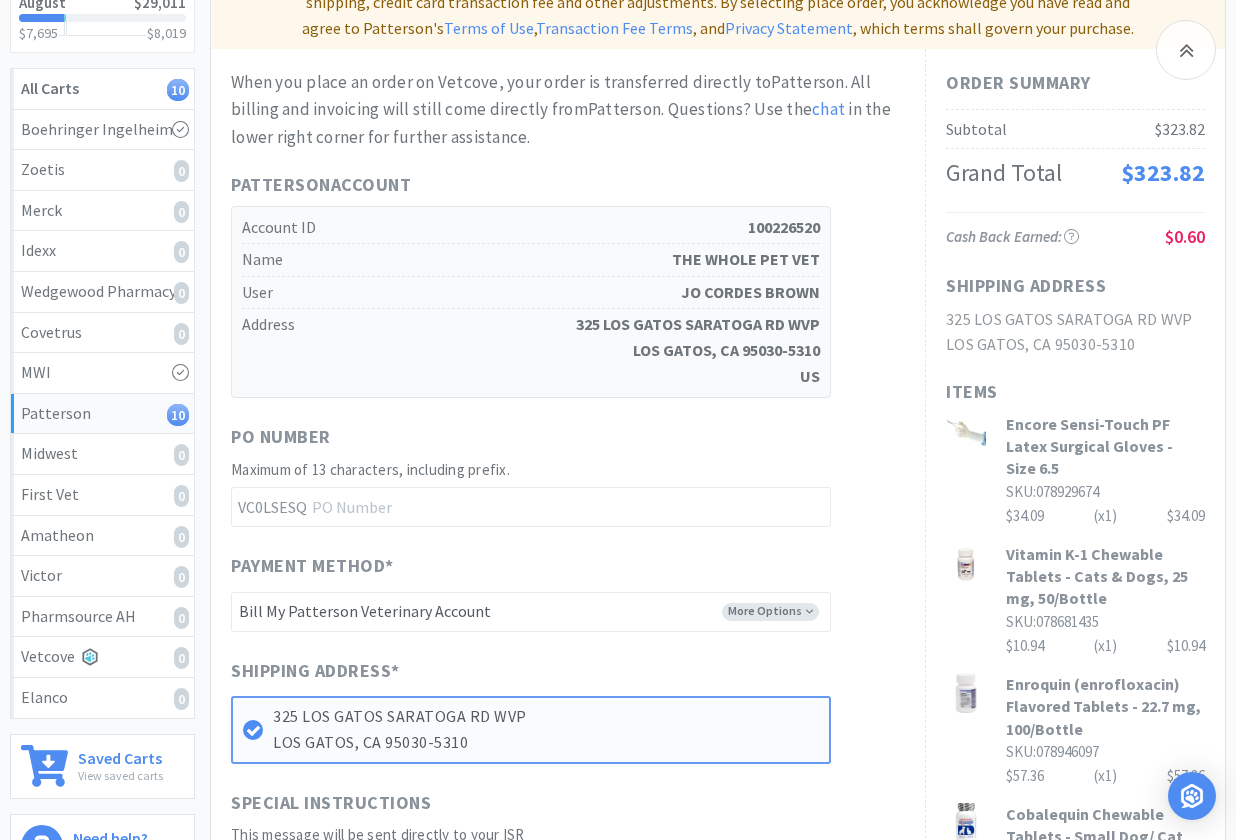 click on "Patterson Account Account ID 100226520 Name THE WHOLE PET VET User [PERSON] Address [NUMBER] [STREET] WVP [CITY], [STATE] [POSTAL_CODE] US PO Number Maximum of 13 characters, including prefix. VC0LSESQ Payment Method * More Options -------- Bill My Patterson Veterinary Account New Credit Card Shipping Address * [NUMBER] [STREET] WVP [CITY], [STATE] [POSTAL_CODE] Special Instructions This message will be sent directly to your ISR" at bounding box center [568, 489] 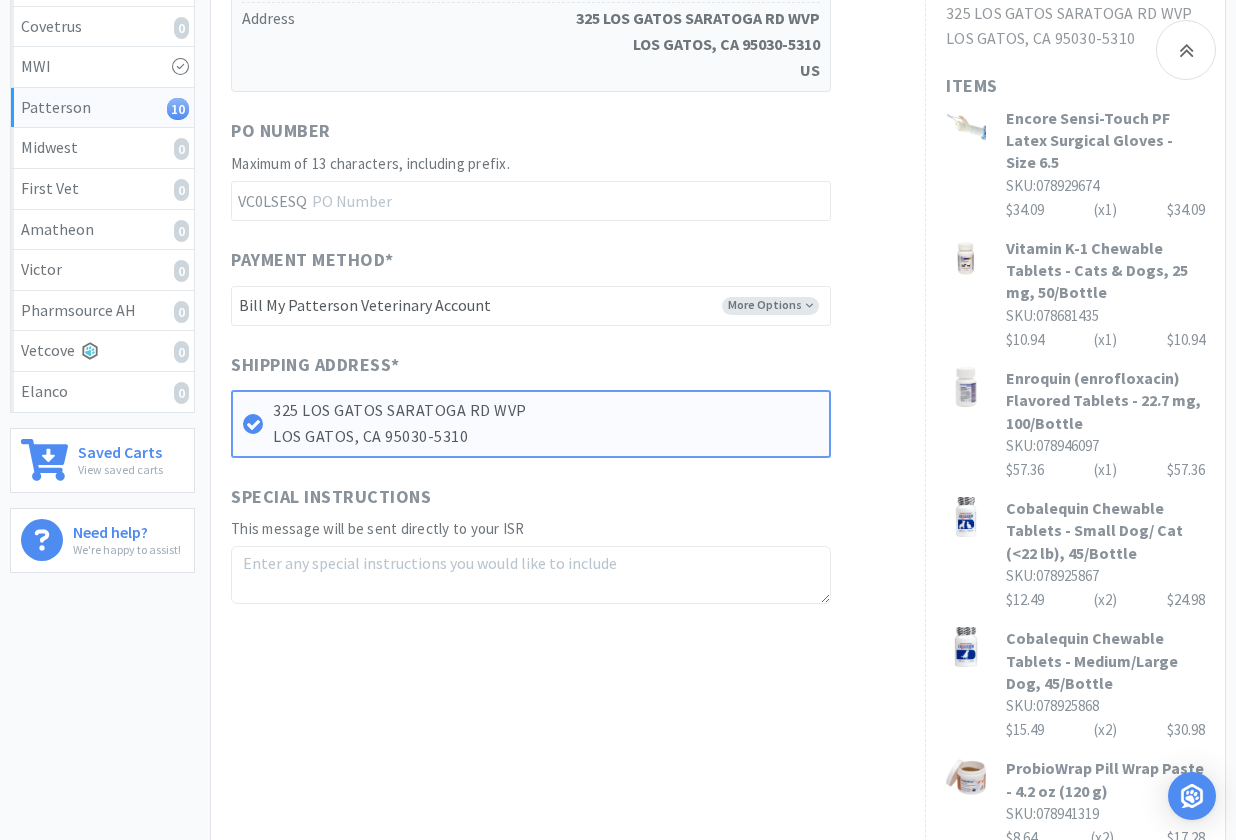 scroll, scrollTop: 510, scrollLeft: 0, axis: vertical 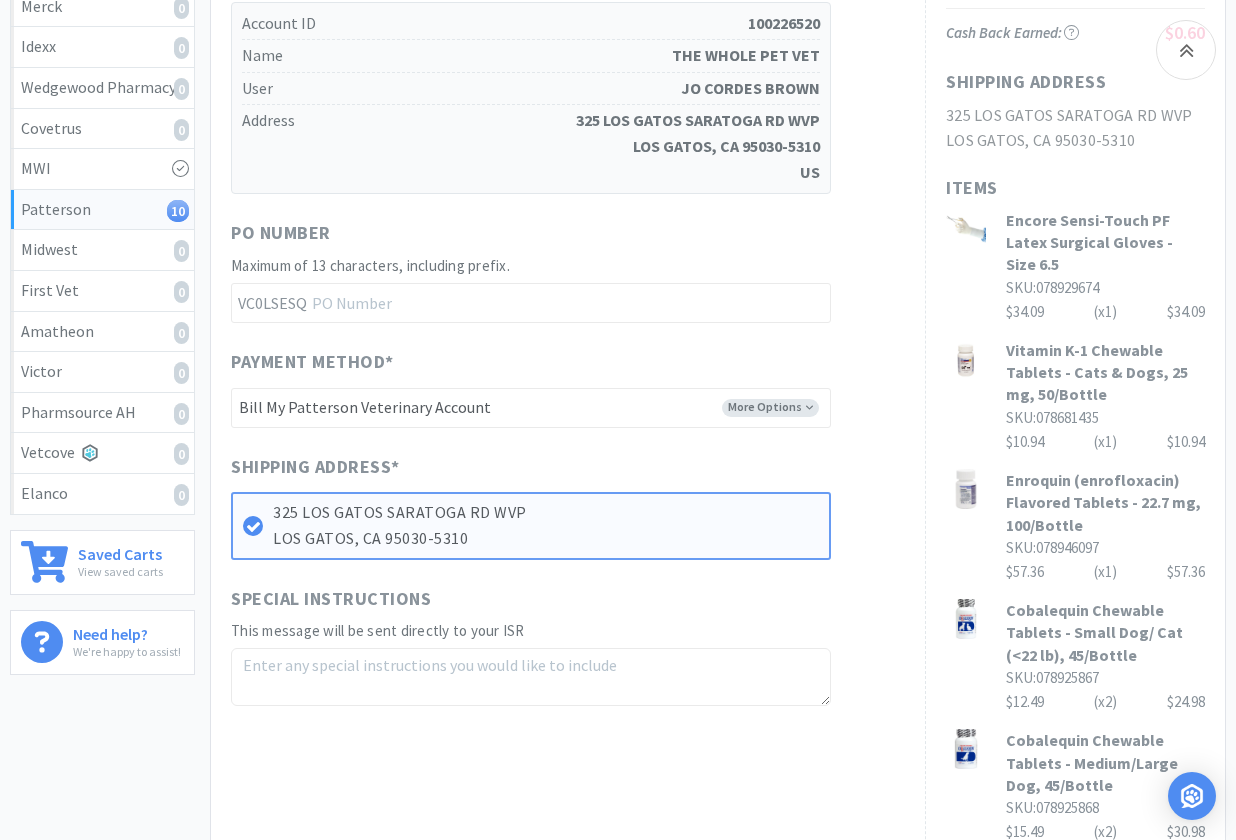 click on "Vitamin K-1 Chewable Tablets - Cats & Dogs, 25 mg, 50/Bottle" at bounding box center (1105, 372) 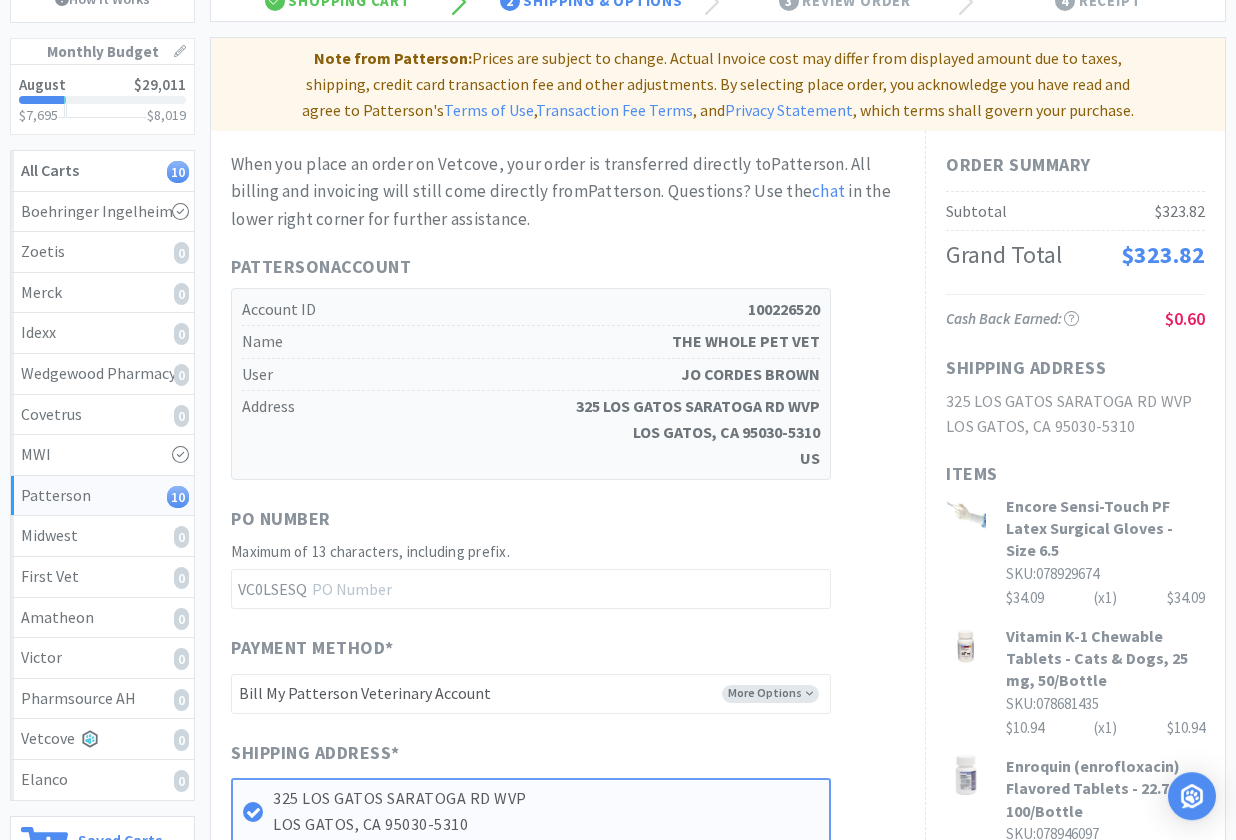 scroll, scrollTop: 102, scrollLeft: 0, axis: vertical 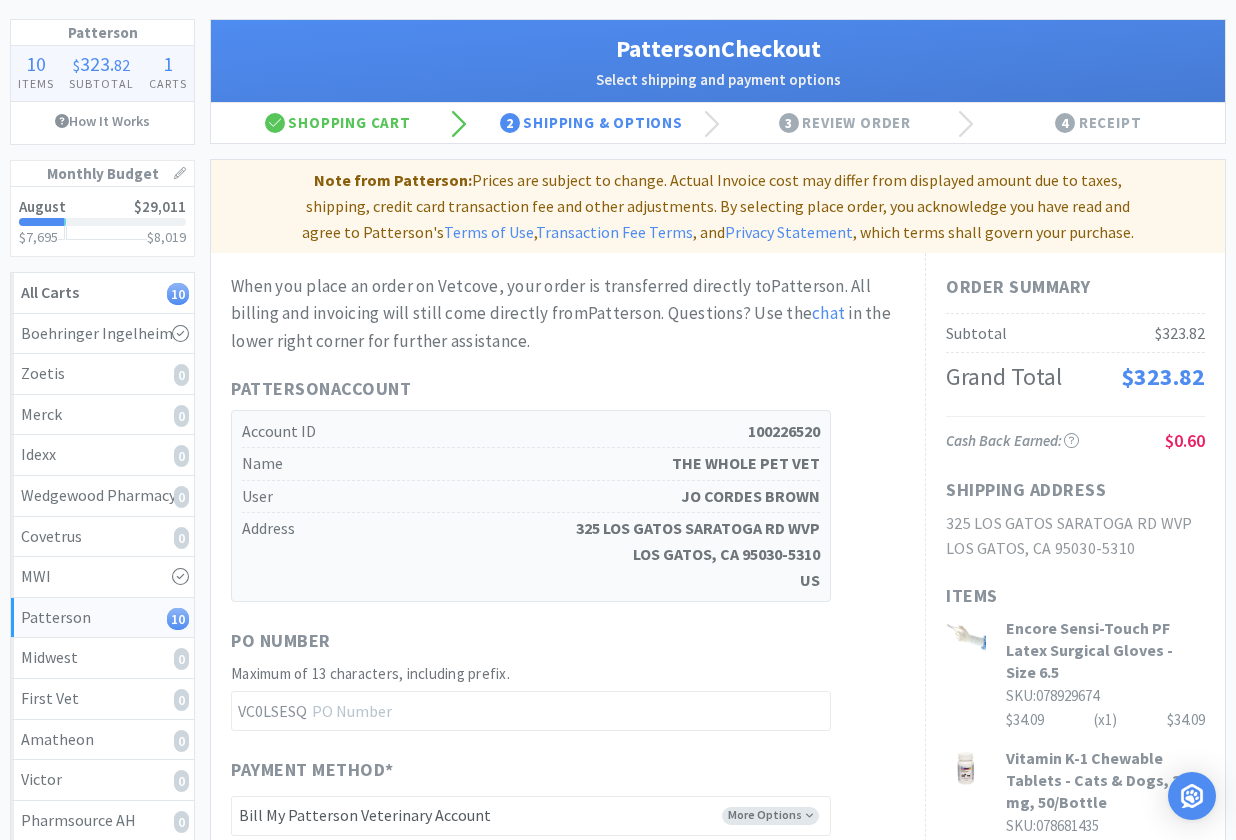 click on "When you place an order on Vetcove, your order is transferred directly to  Patterson . All billing and invoicing will still come directly from  Patterson . Questions? Use the  chat    in the lower right corner for further assistance." at bounding box center [568, 314] 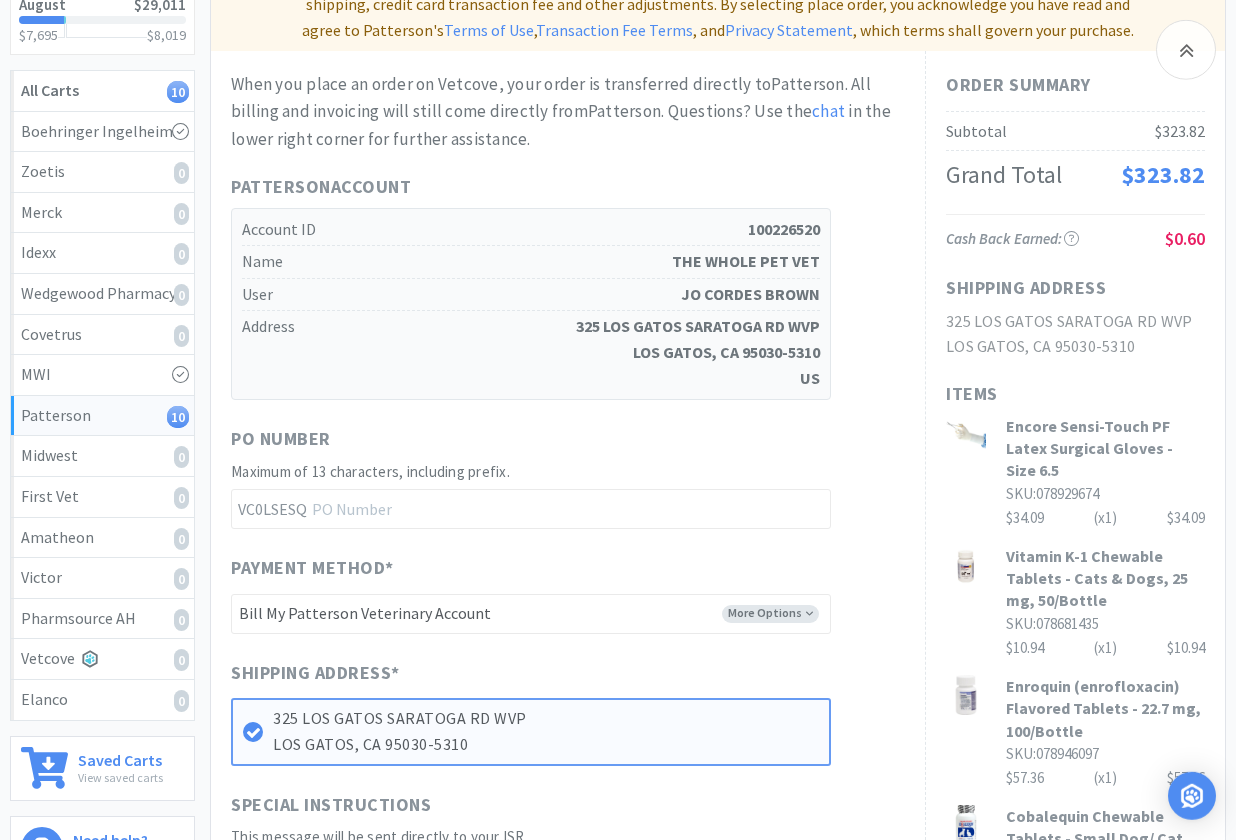 scroll, scrollTop: 306, scrollLeft: 0, axis: vertical 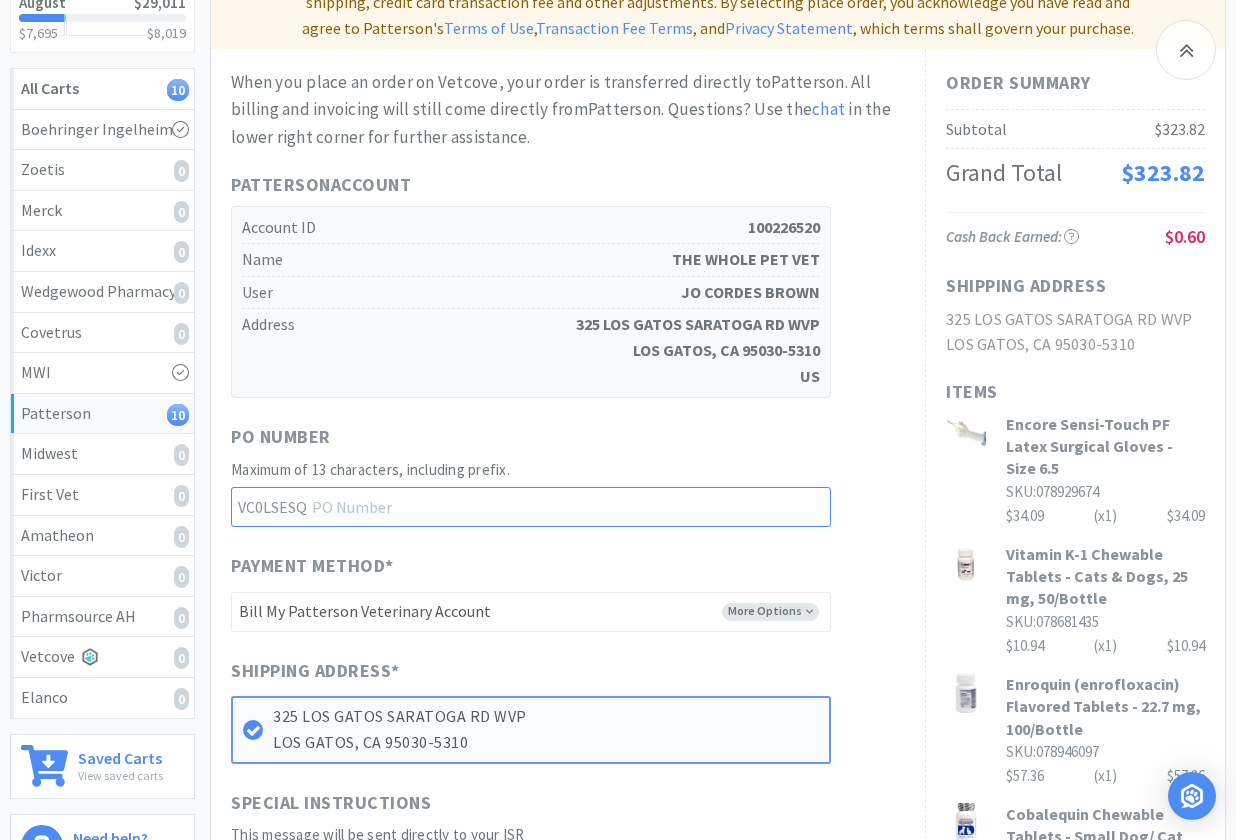 click at bounding box center [531, 507] 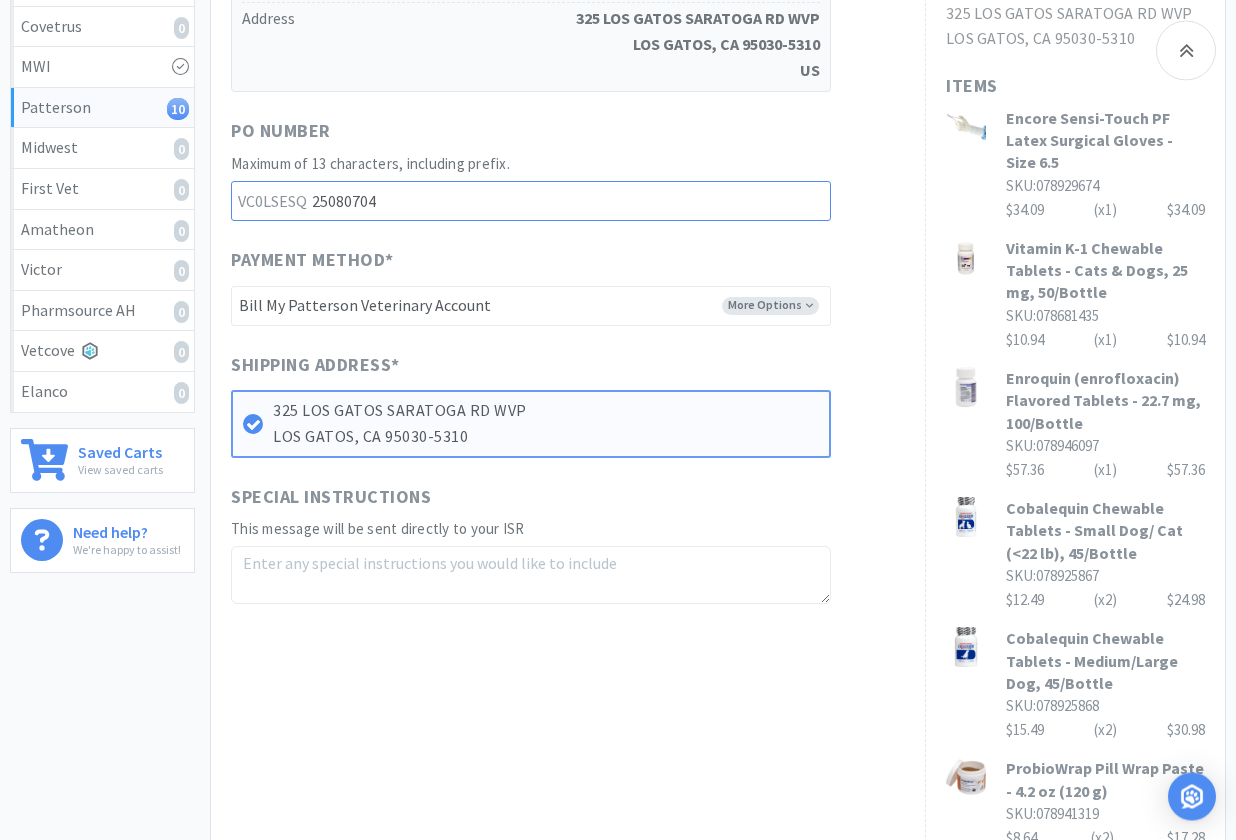 scroll, scrollTop: 714, scrollLeft: 0, axis: vertical 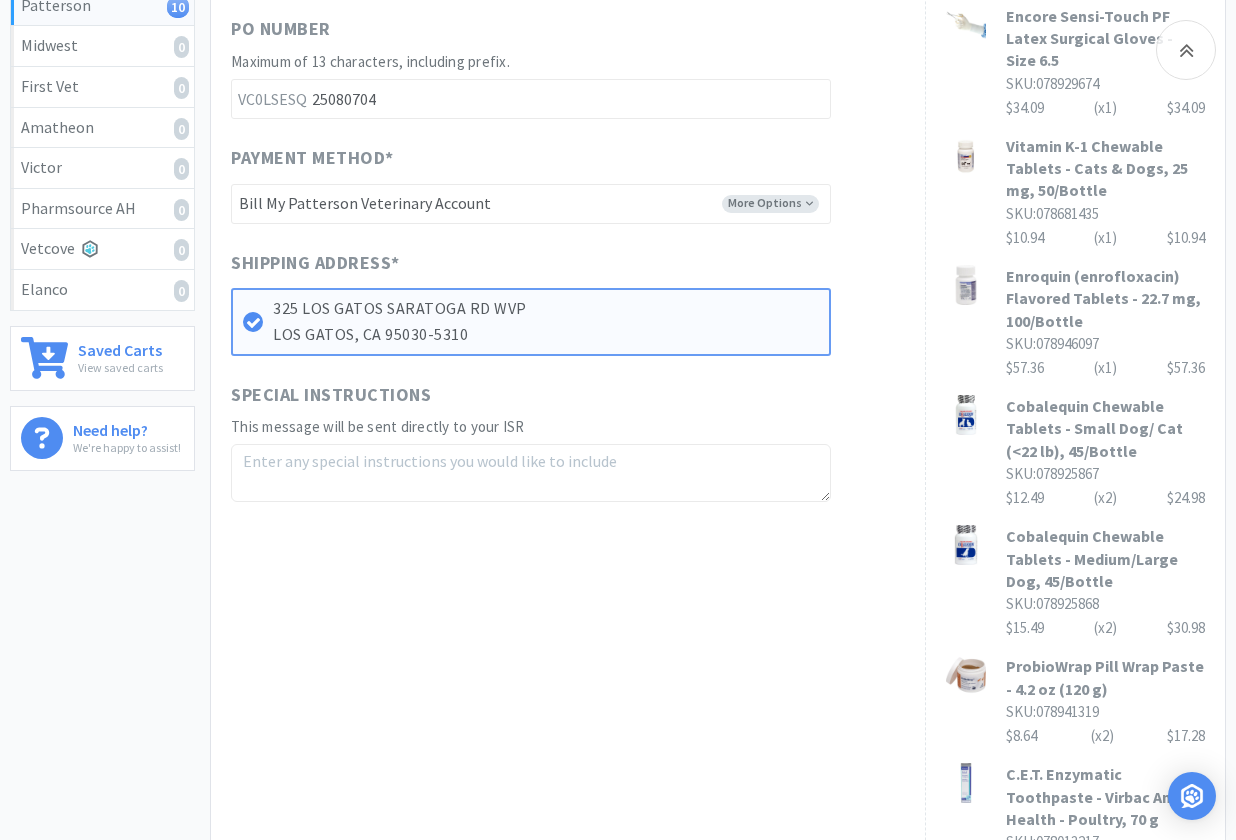 click at bounding box center [531, 473] 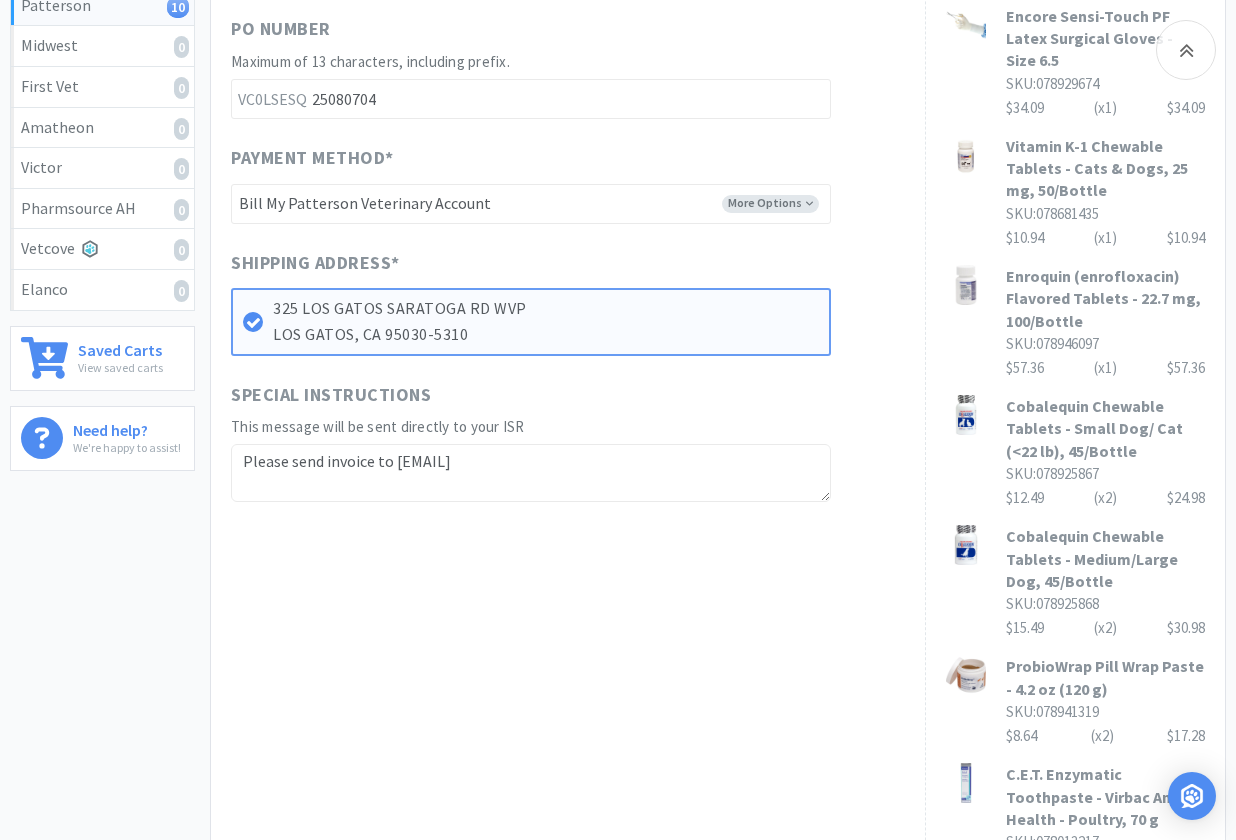 click on "Patterson Account Account ID 100226520 Name THE WHOLE PET VET User [PERSON] Address [NUMBER] [STREET] WVP [CITY], [STATE] [POSTAL_CODE] US PO Number Maximum of 13 characters, including prefix. VC0LSESQ 25080704 Payment Method * More Options -------- Bill My Patterson Veterinary Account New Credit Card Shipping Address * [NUMBER] [STREET] WVP [CITY], [STATE] [POSTAL_CODE] Special Instructions This message will be sent directly to your ISR Please send invoice to [EMAIL]" at bounding box center [568, 453] 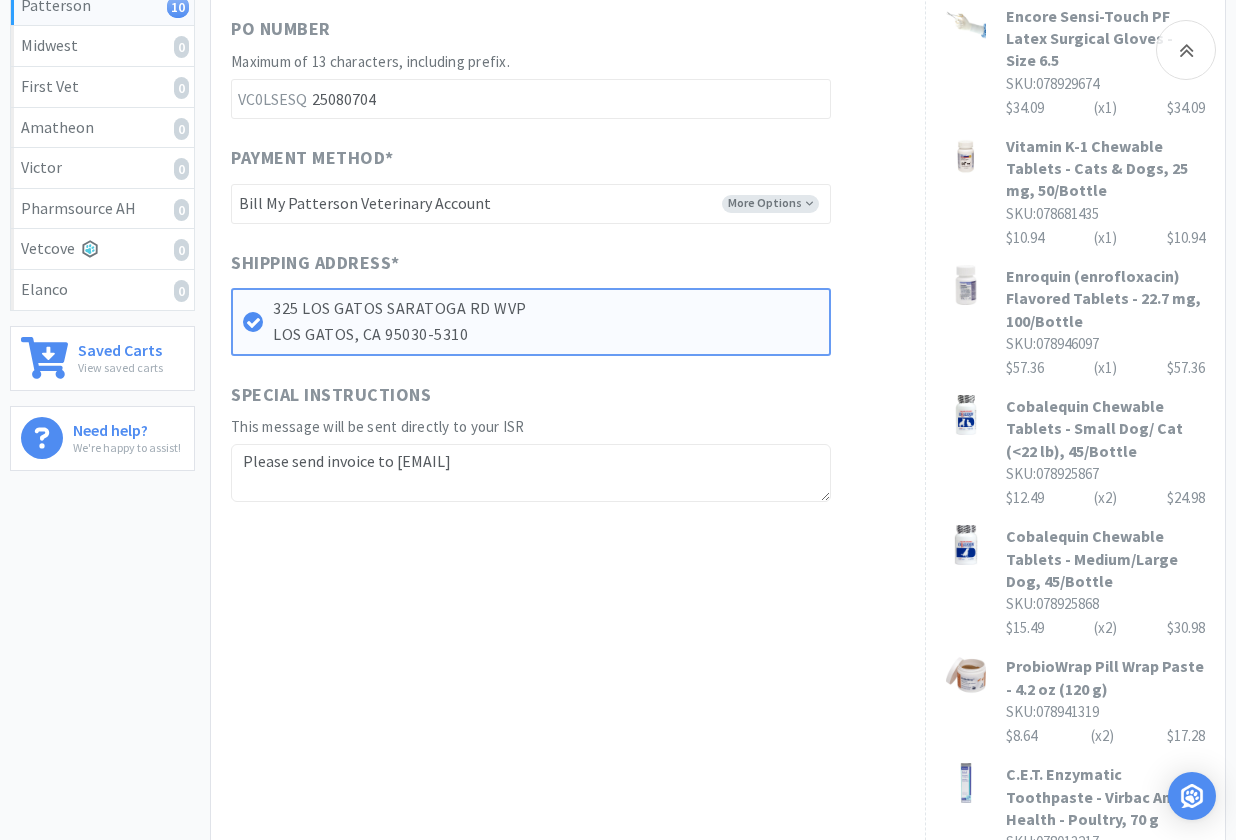 scroll, scrollTop: 408, scrollLeft: 0, axis: vertical 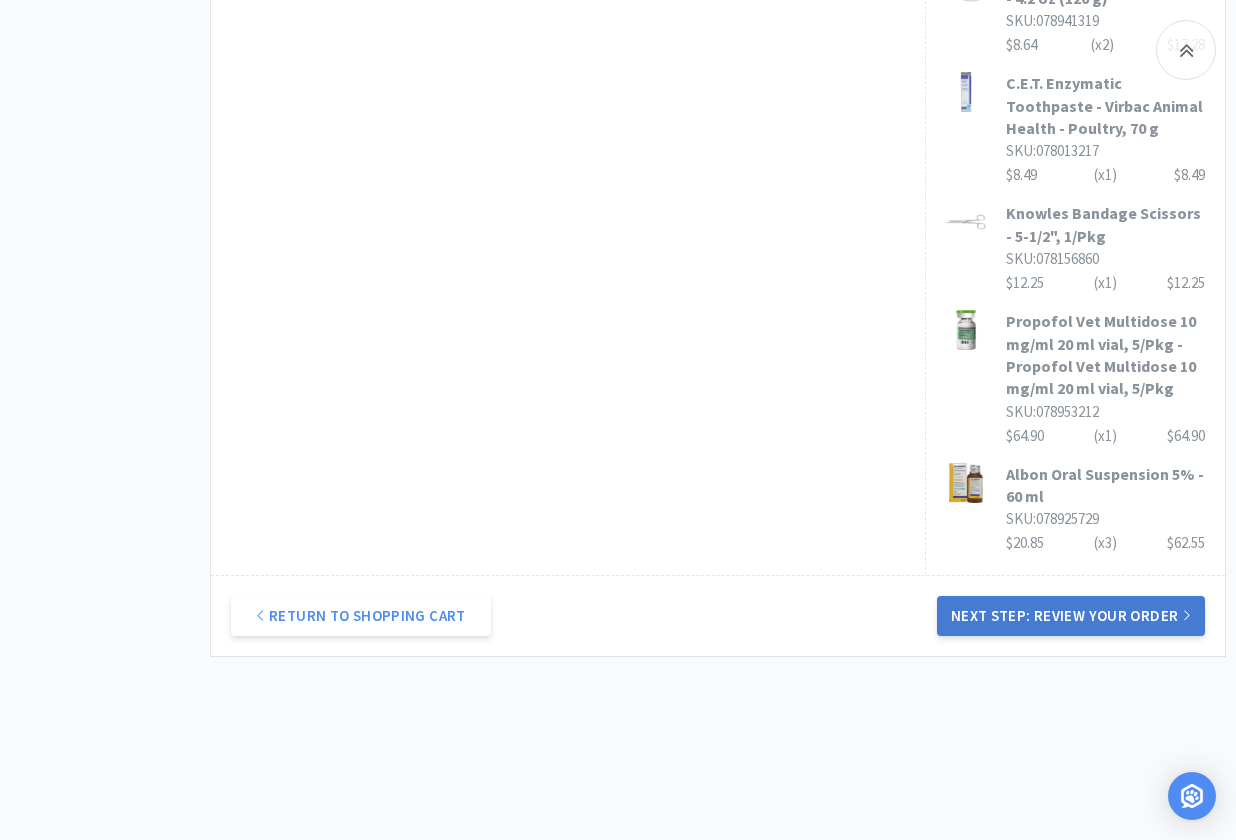 click on "Next Step: Review Your Order" at bounding box center [1071, 616] 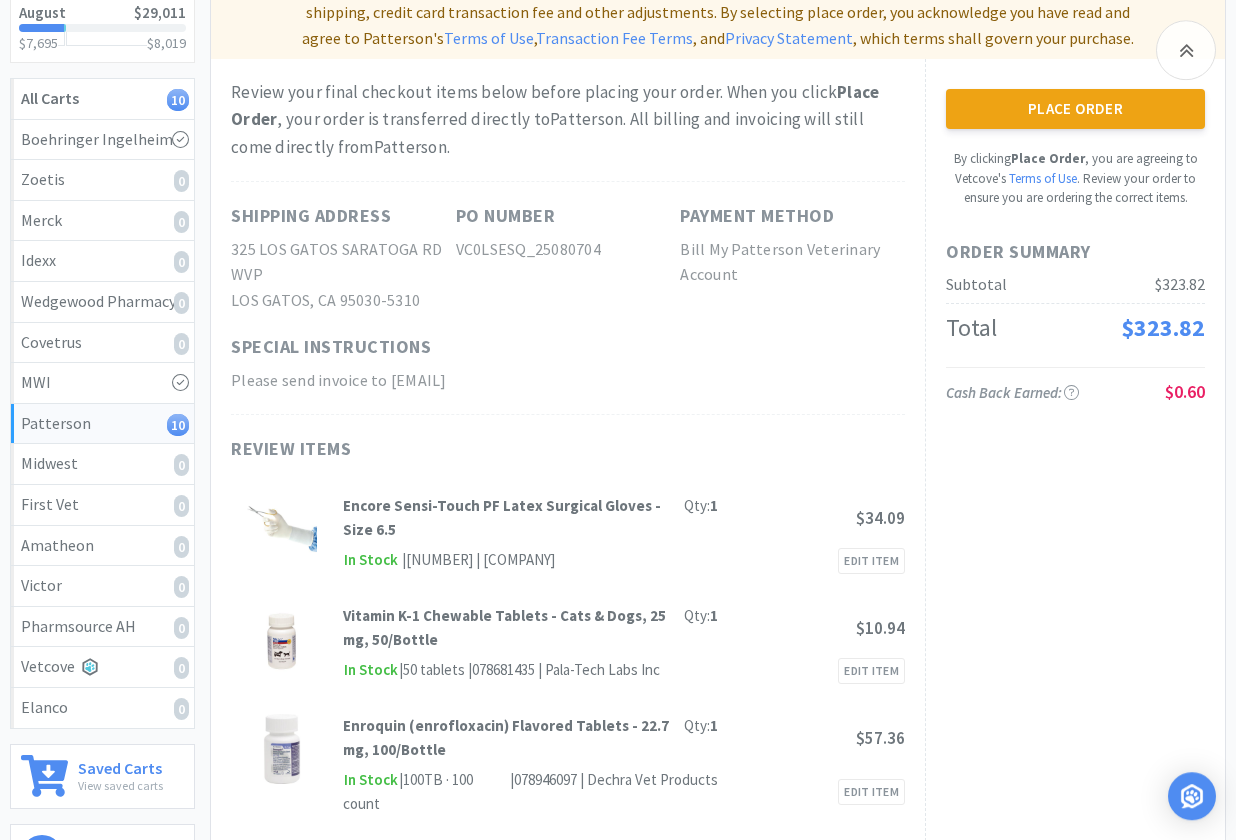 scroll, scrollTop: 283, scrollLeft: 0, axis: vertical 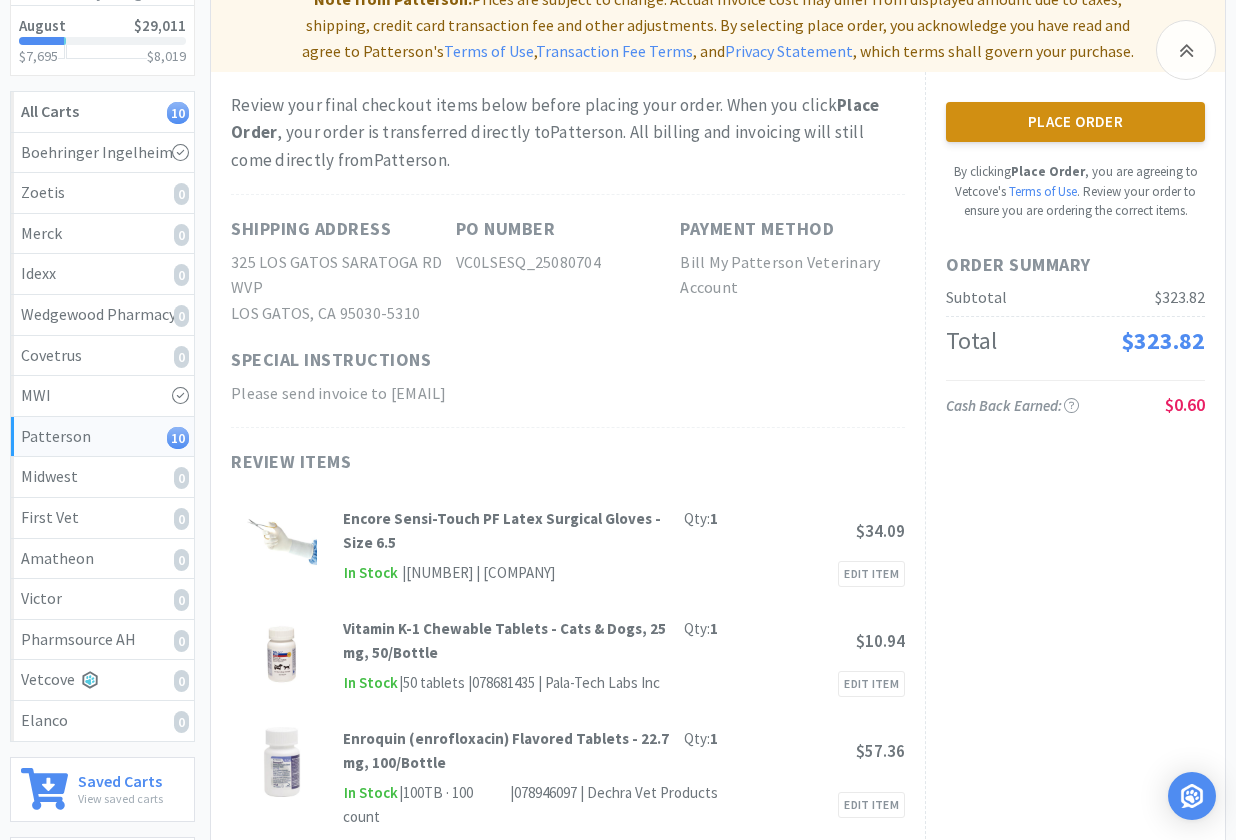 click on "Place Order" at bounding box center [1075, 122] 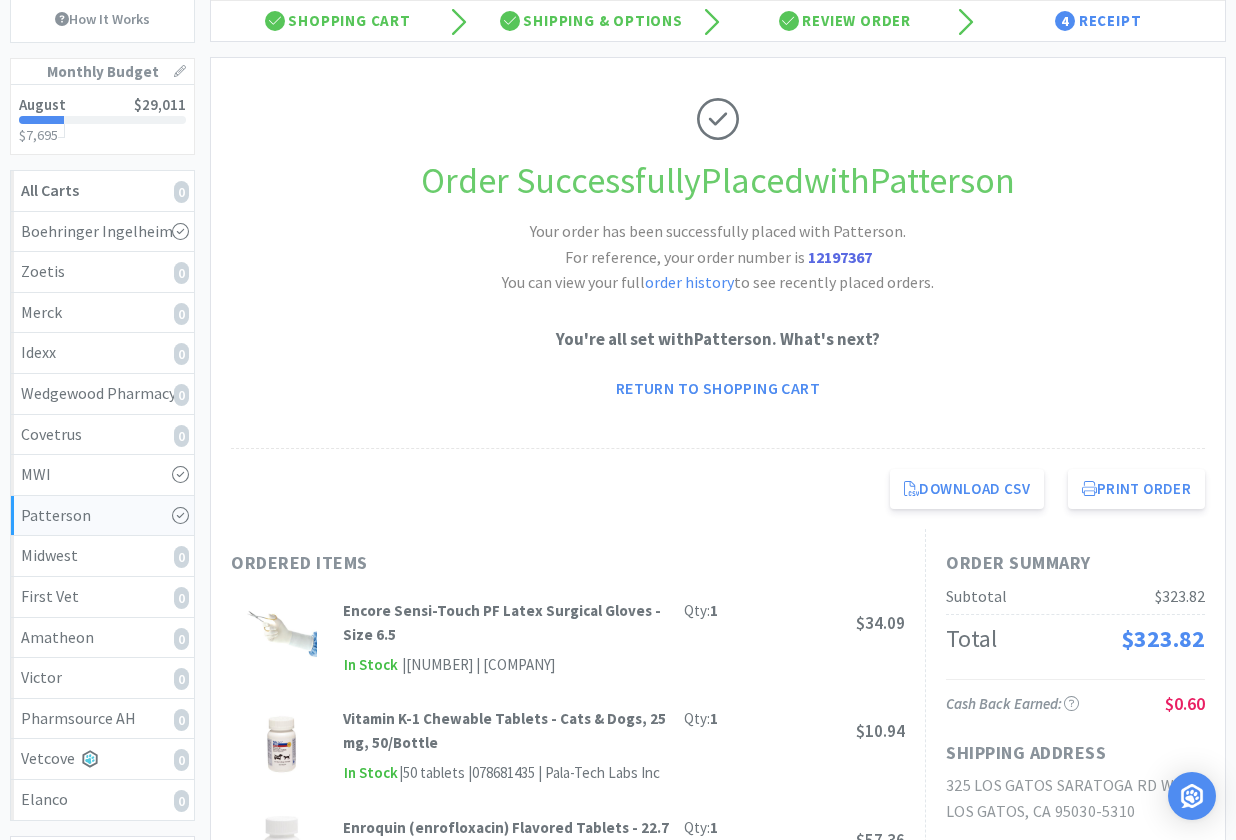 scroll, scrollTop: 0, scrollLeft: 0, axis: both 